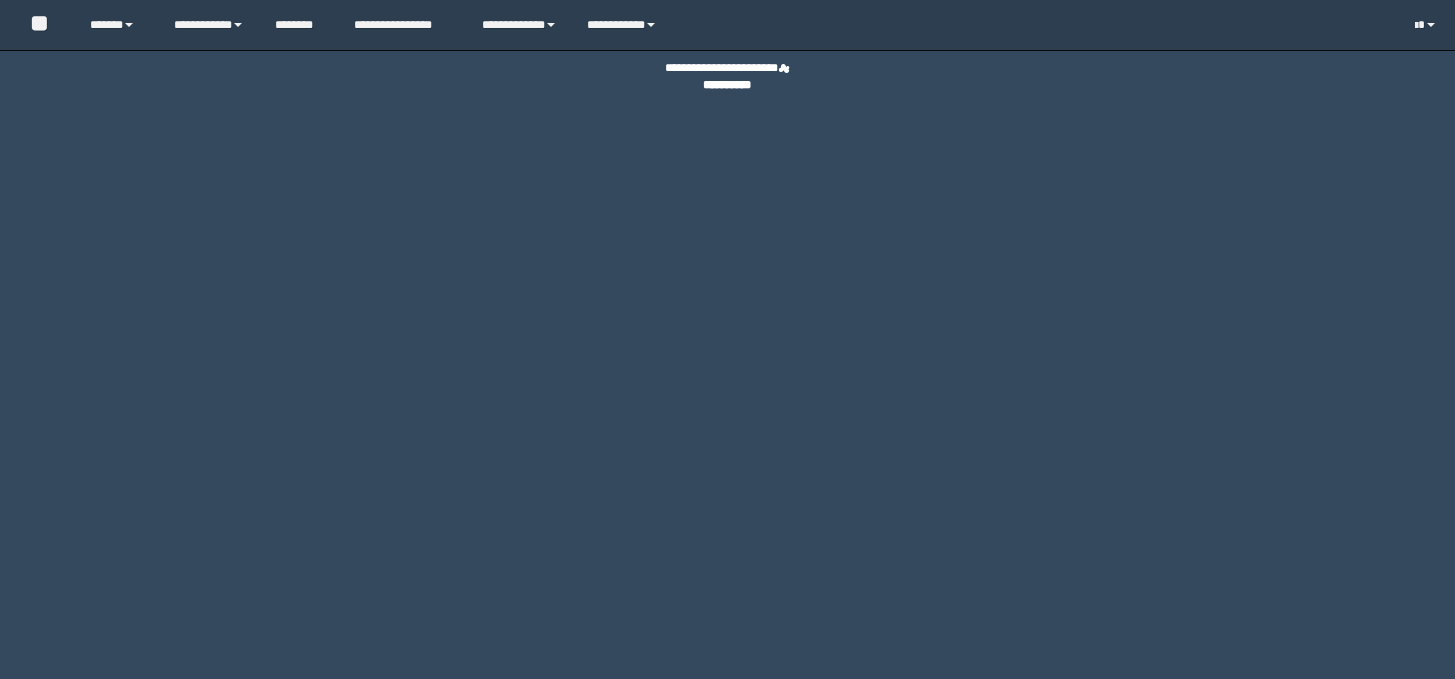 scroll, scrollTop: 0, scrollLeft: 0, axis: both 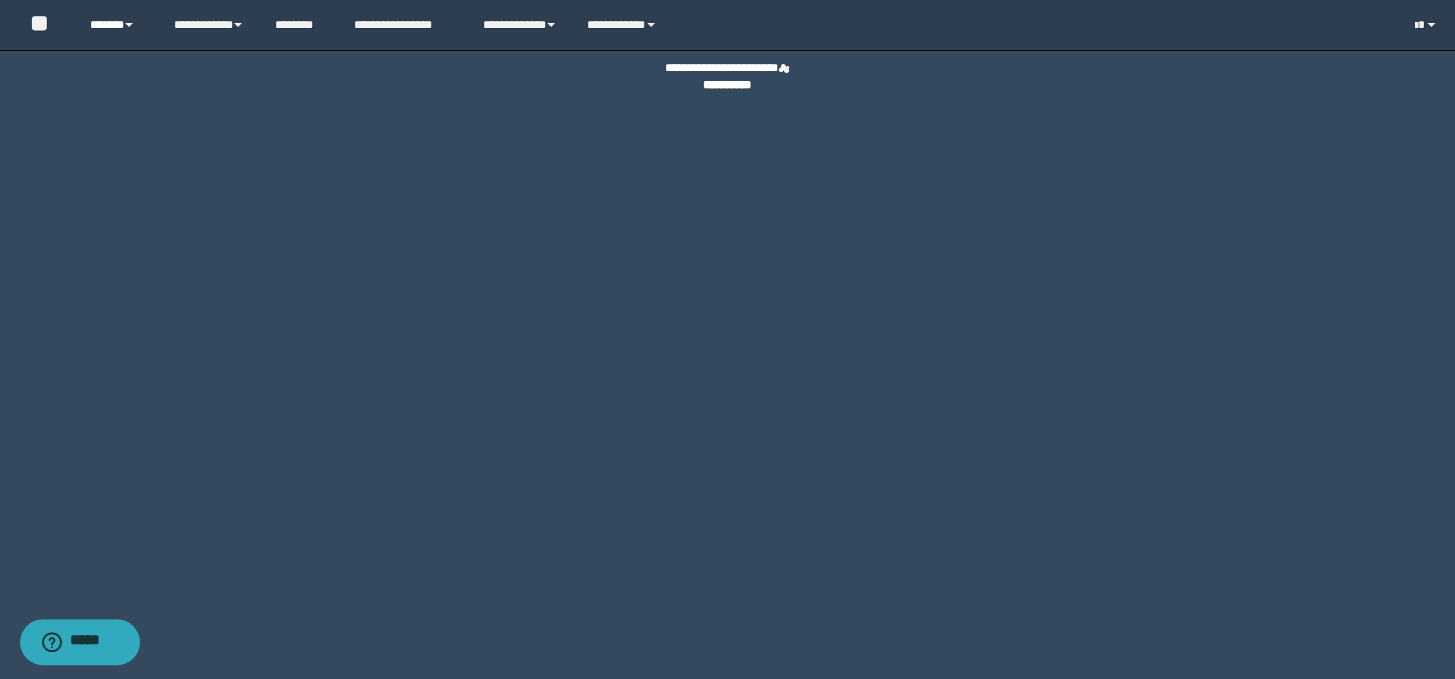 click on "******" at bounding box center [117, 25] 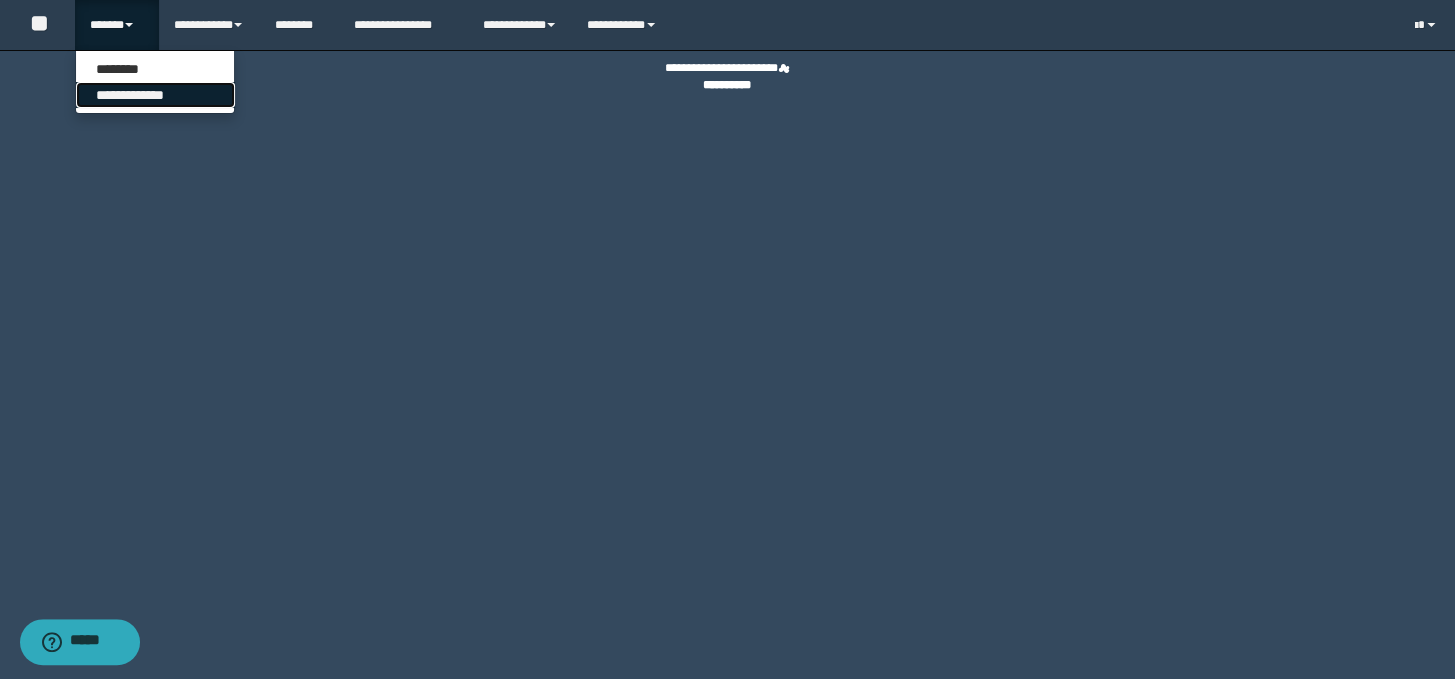 click on "**********" at bounding box center [155, 95] 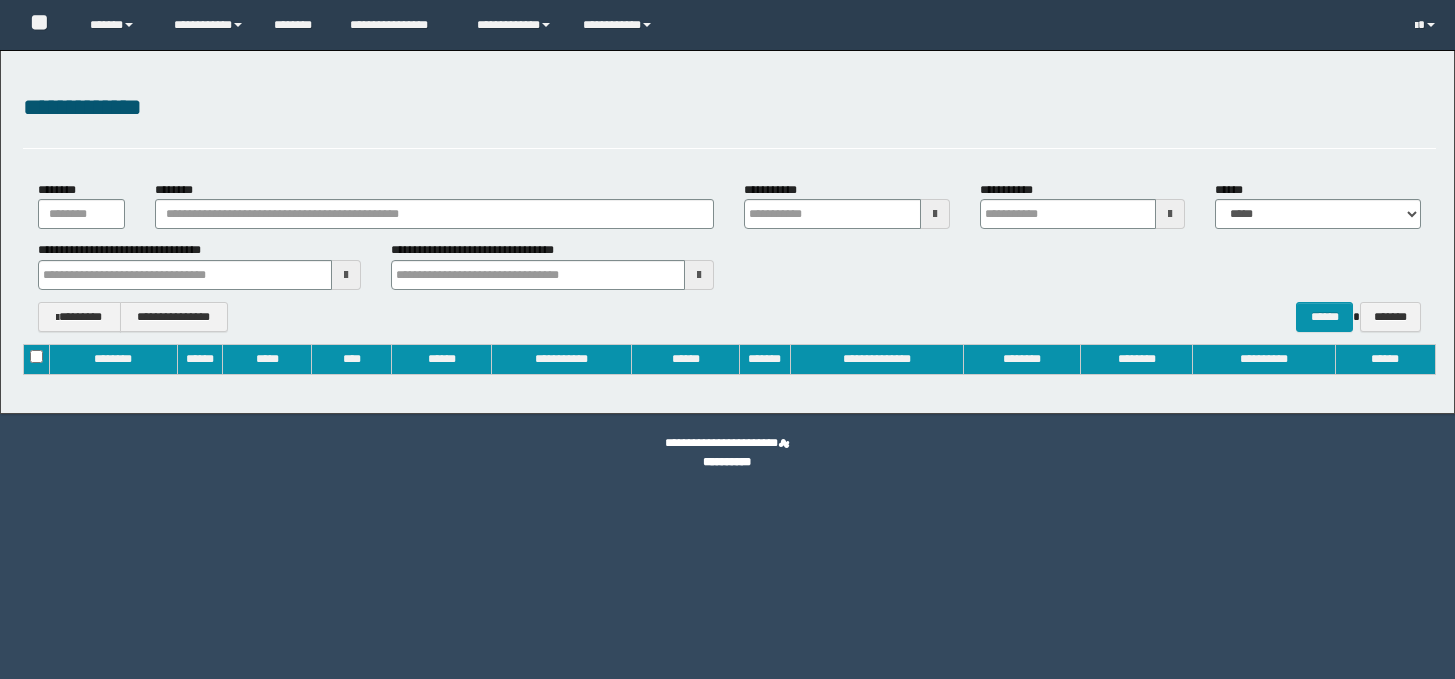 type on "**********" 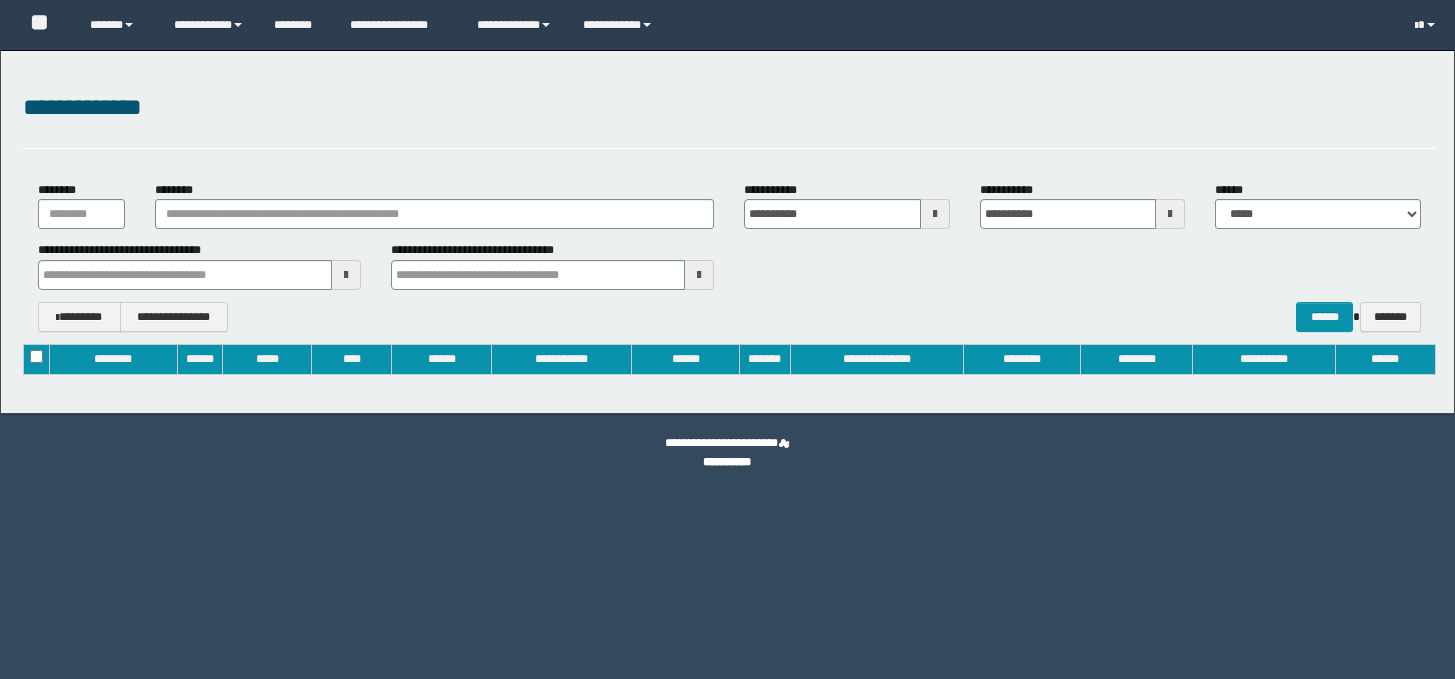 scroll, scrollTop: 0, scrollLeft: 0, axis: both 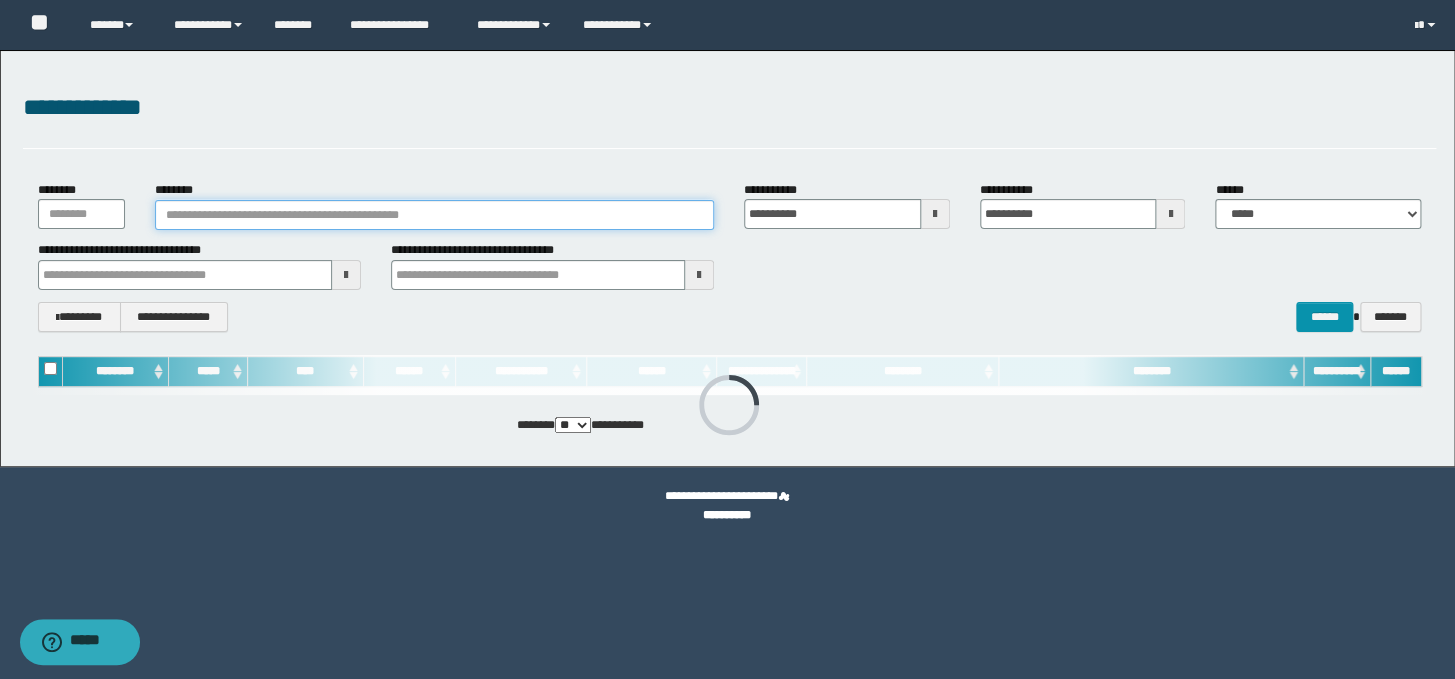click on "********" at bounding box center (434, 215) 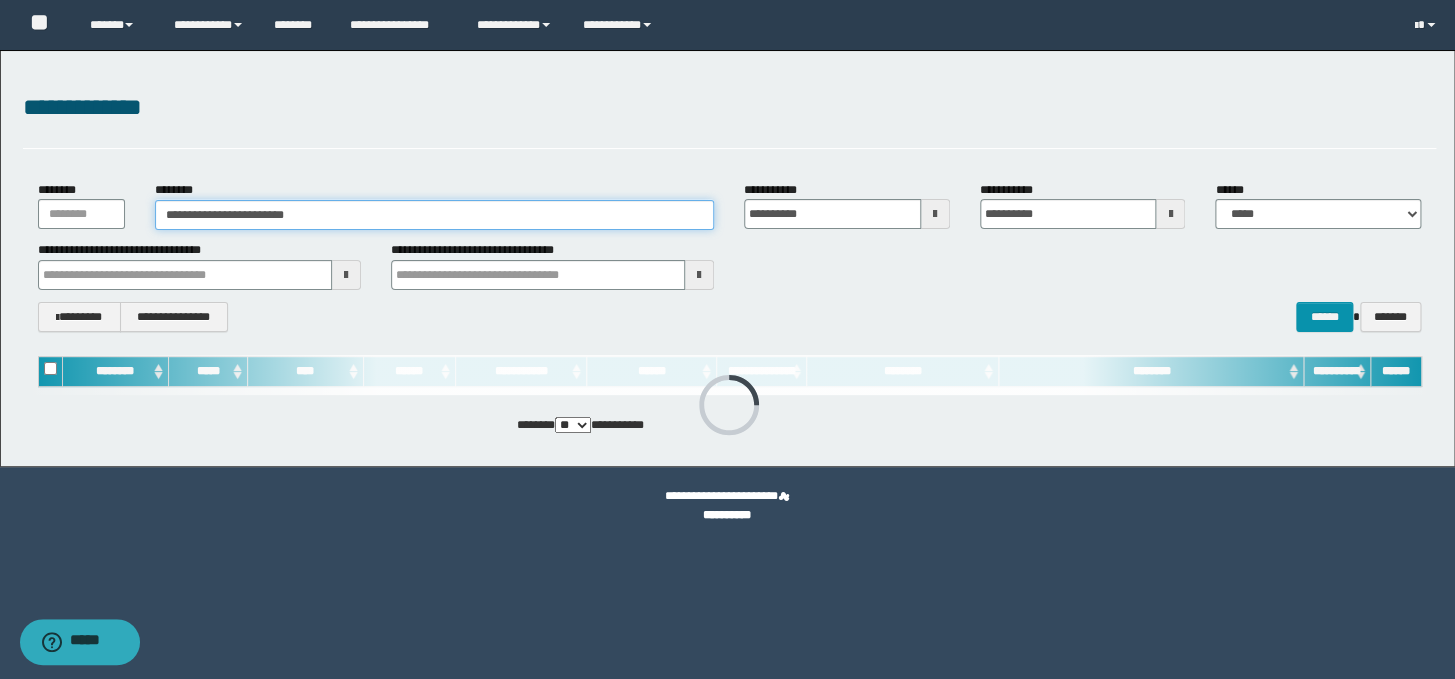 type on "**********" 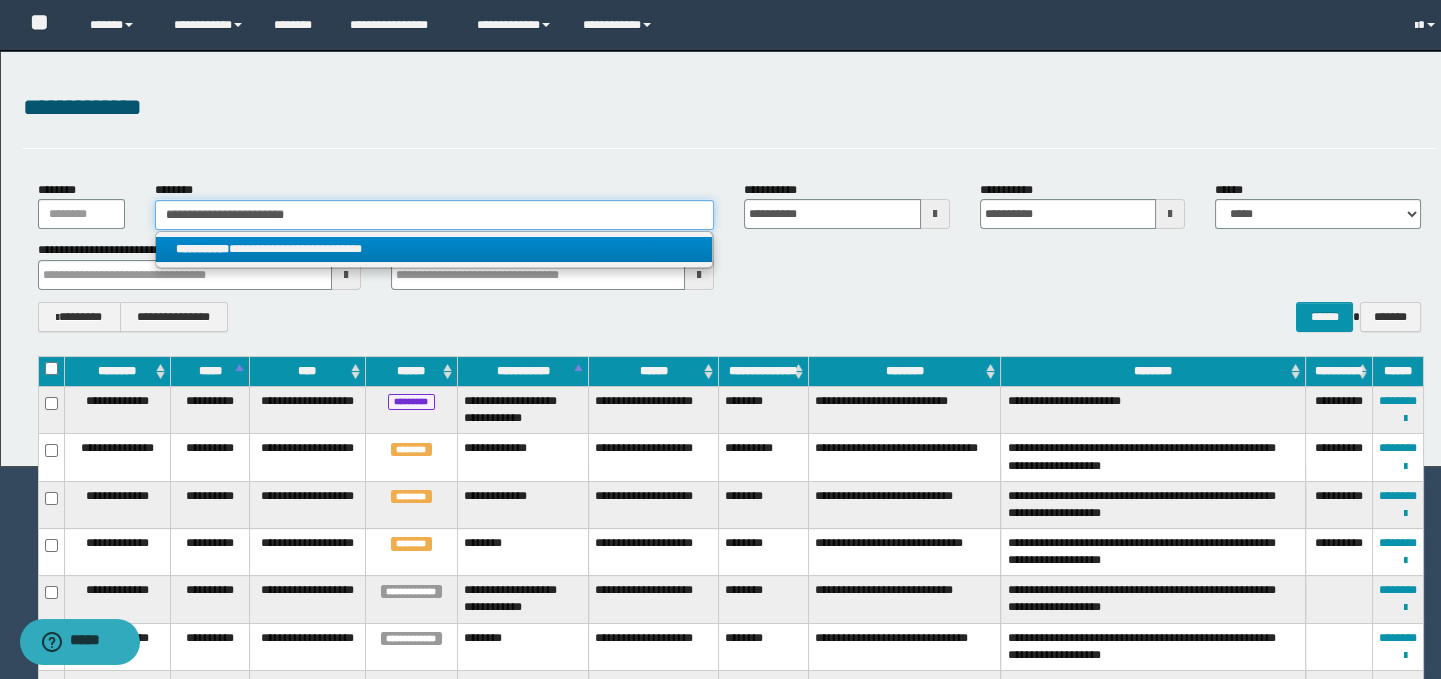 type on "**********" 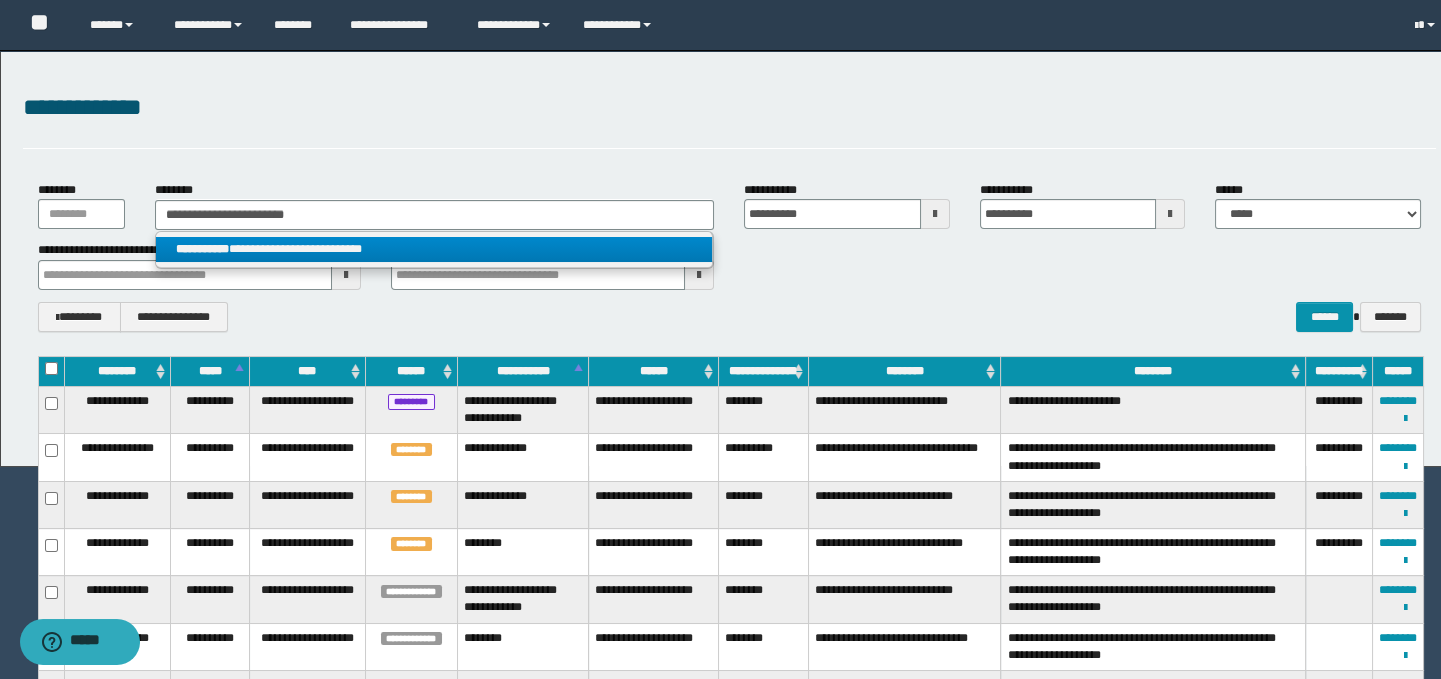 click on "**********" at bounding box center [434, 249] 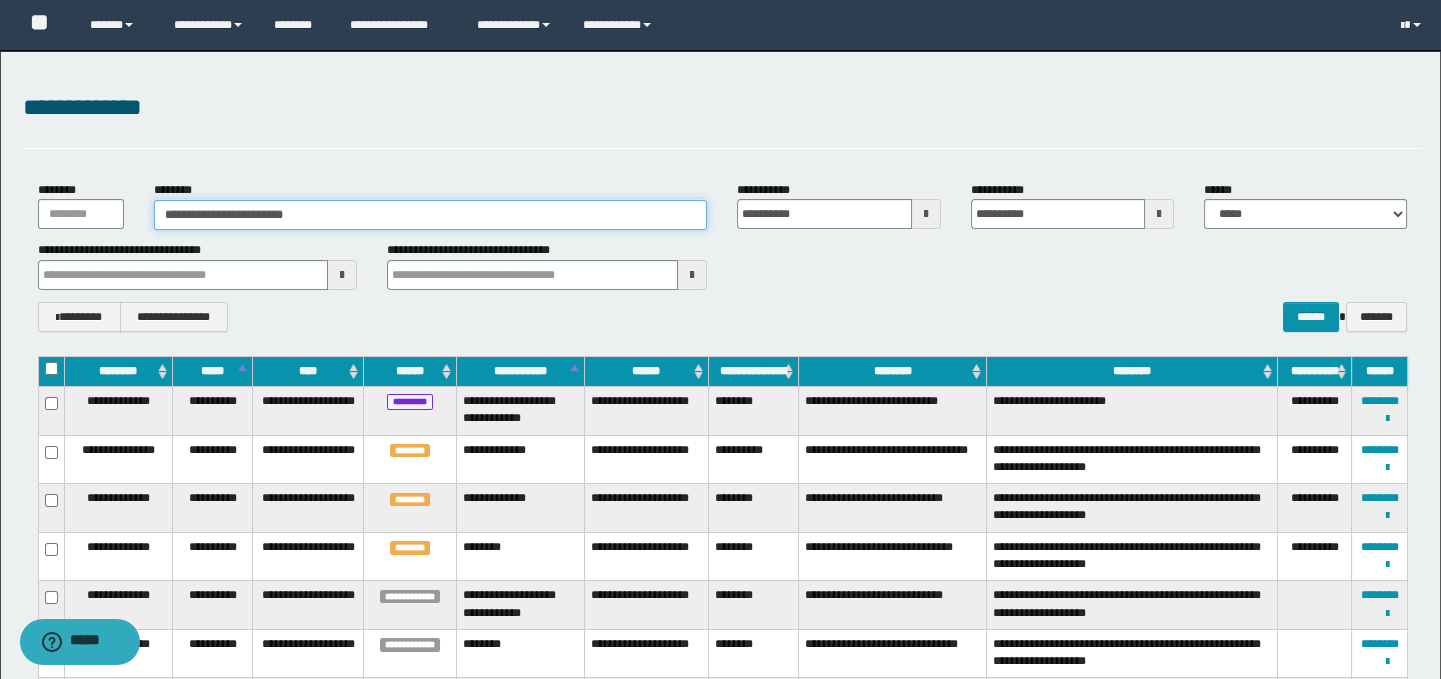 type 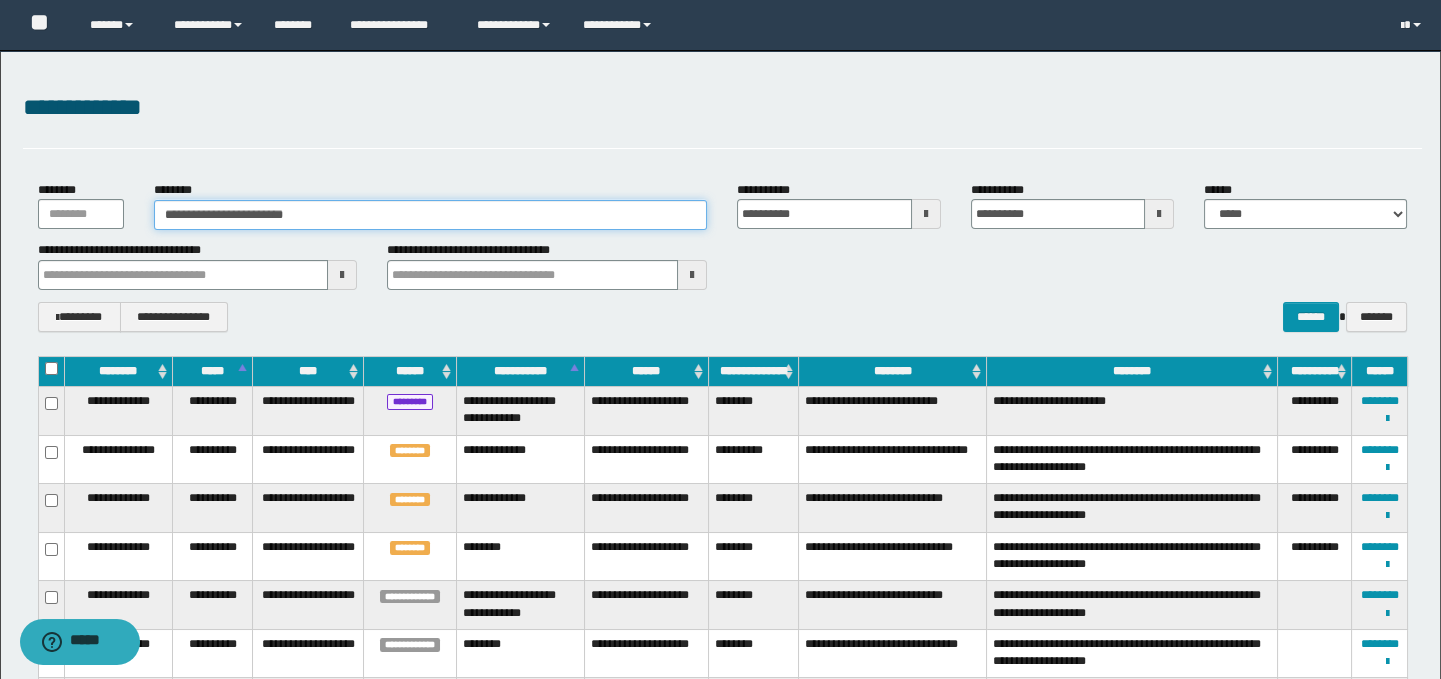 type 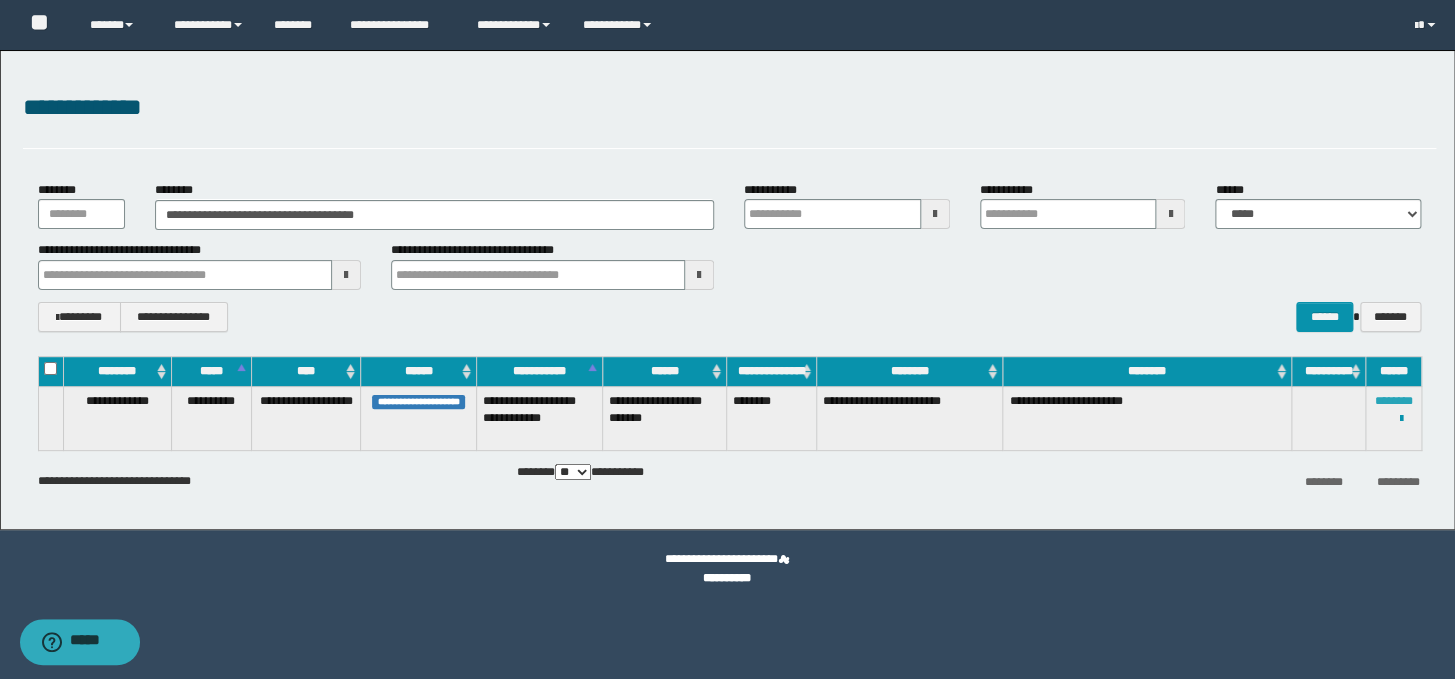 click on "********" at bounding box center [1393, 401] 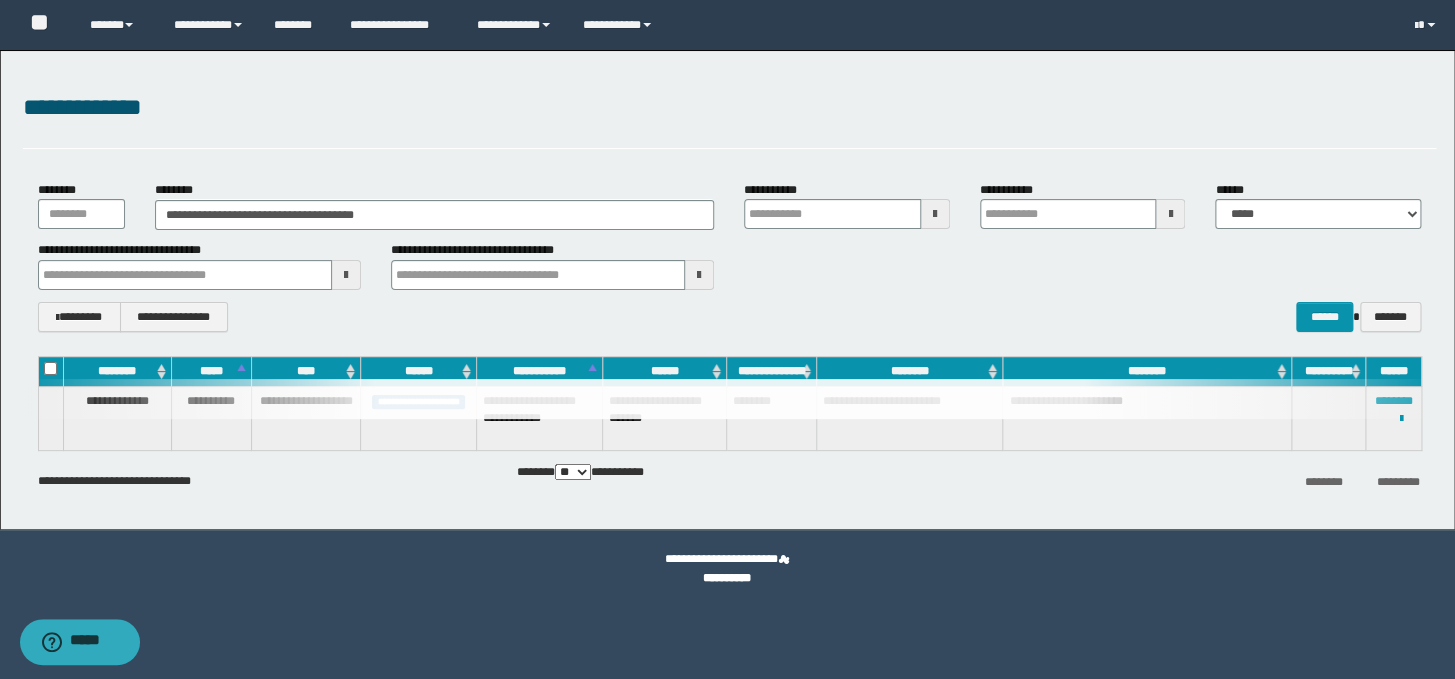 type 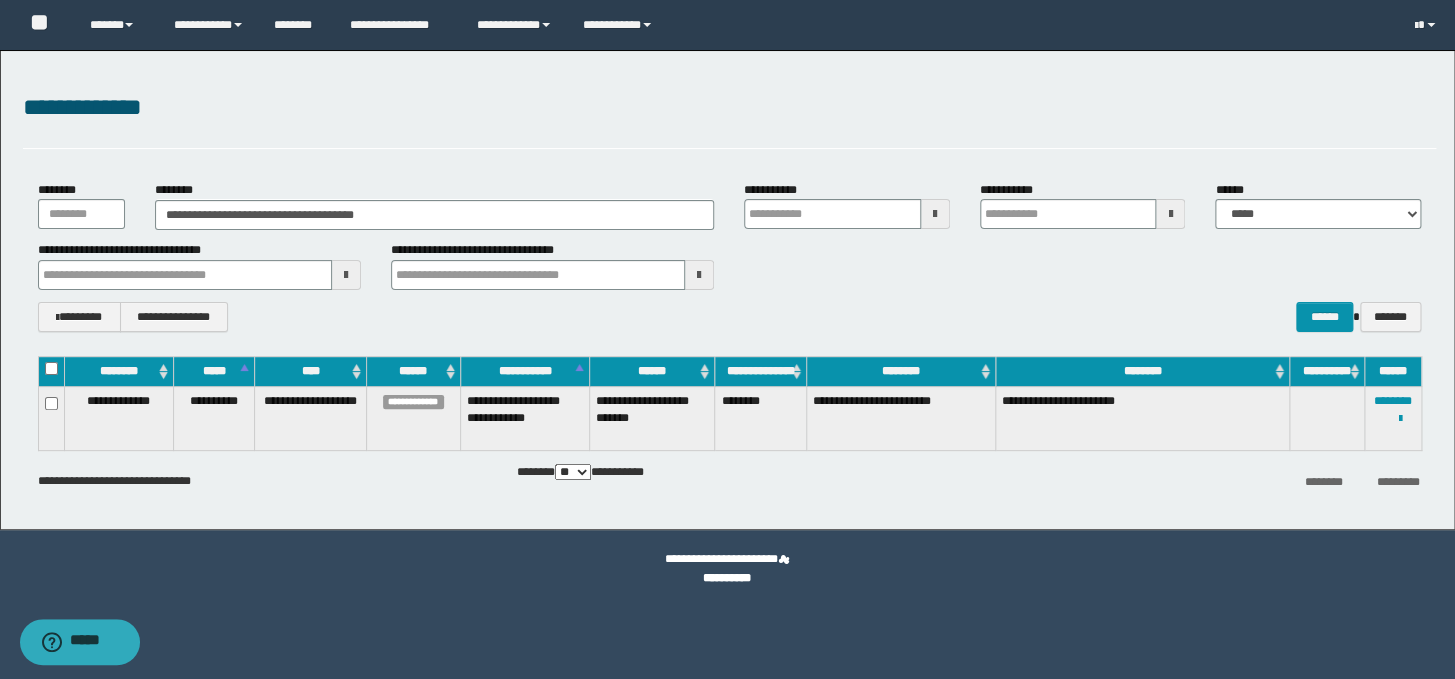 type 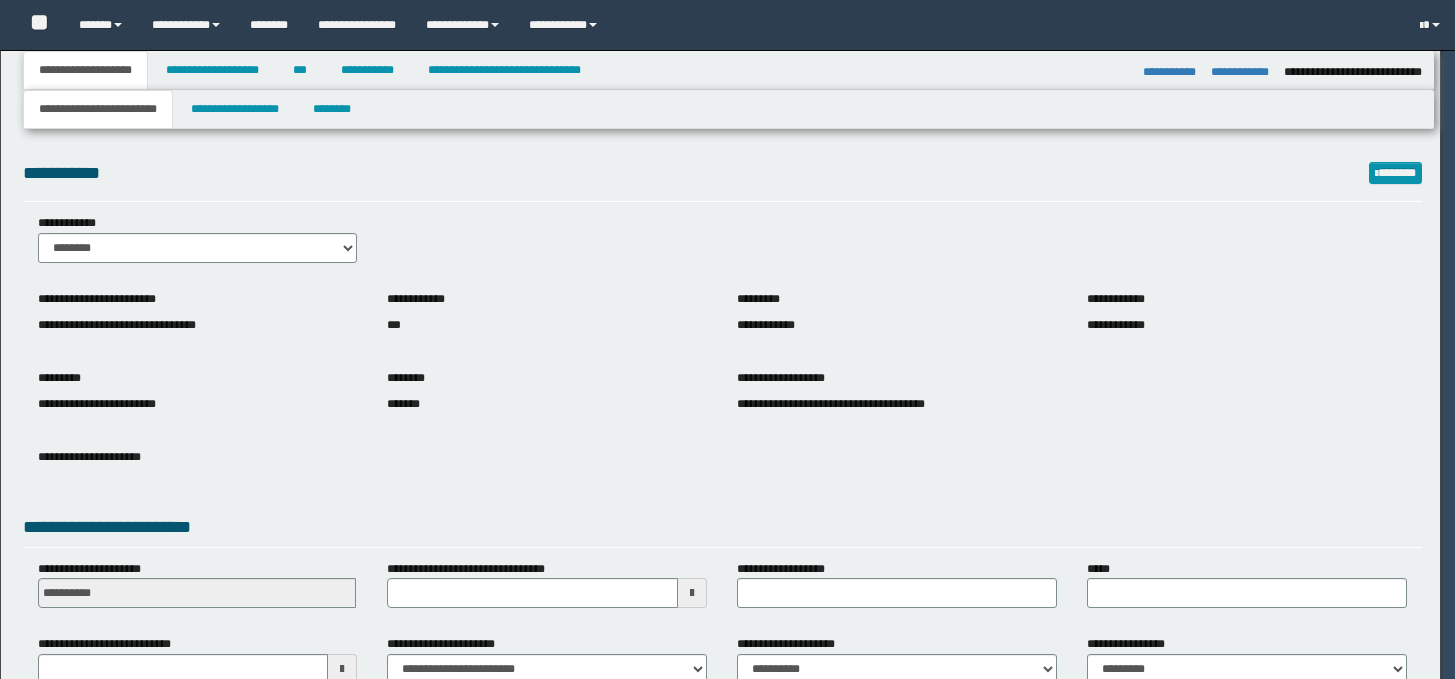 select on "*" 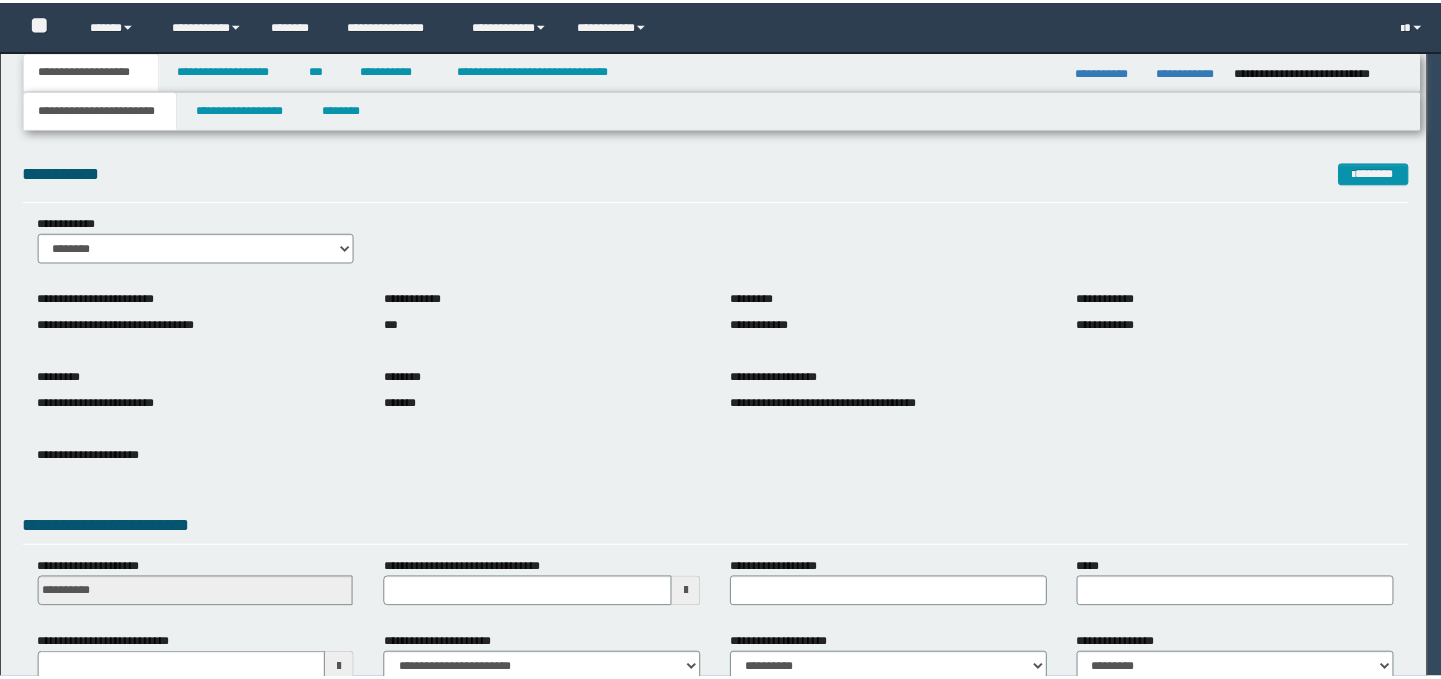 scroll, scrollTop: 0, scrollLeft: 0, axis: both 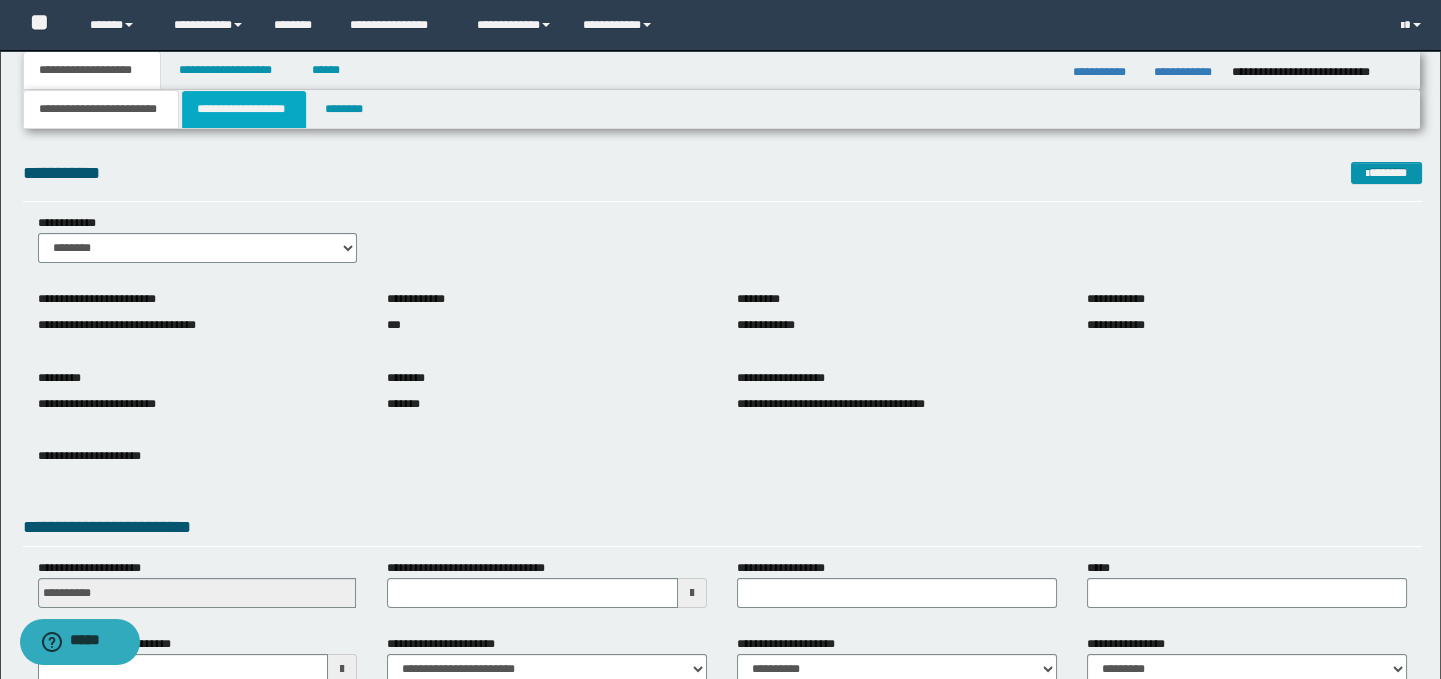 click on "**********" at bounding box center (244, 109) 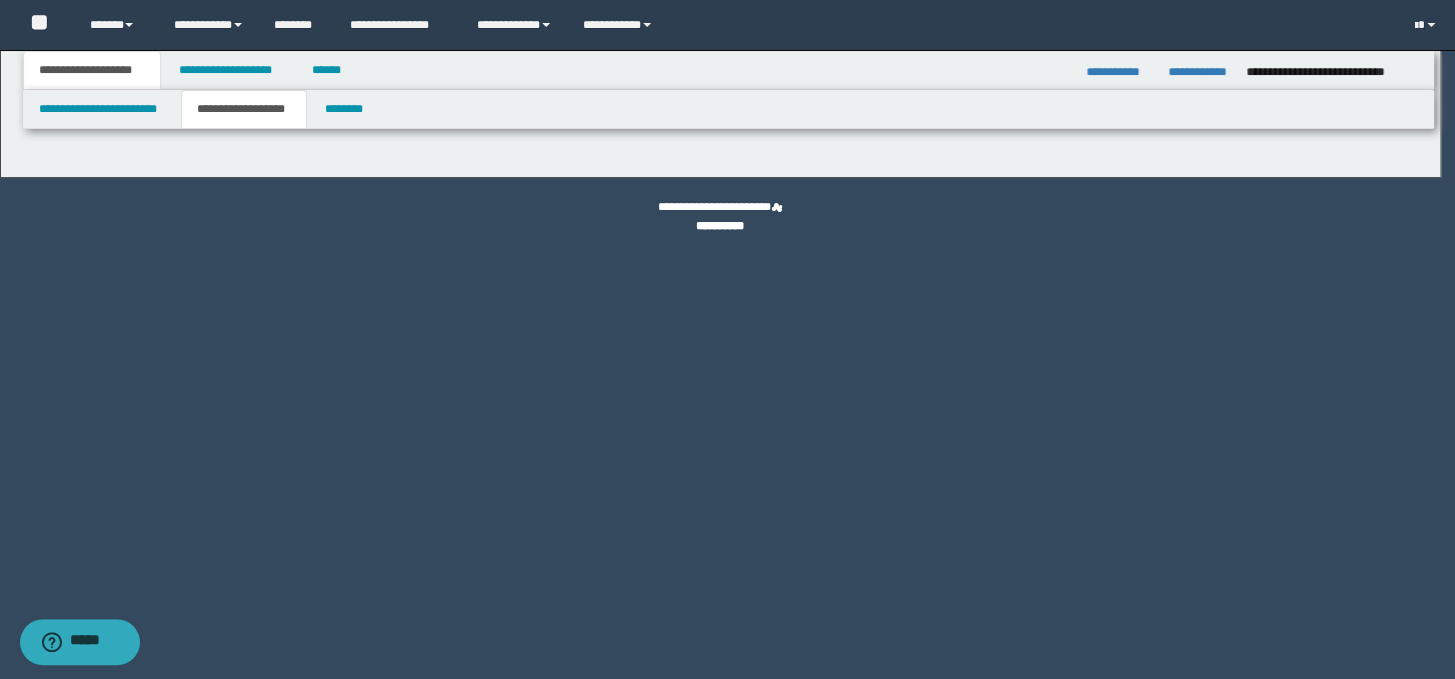 type on "********" 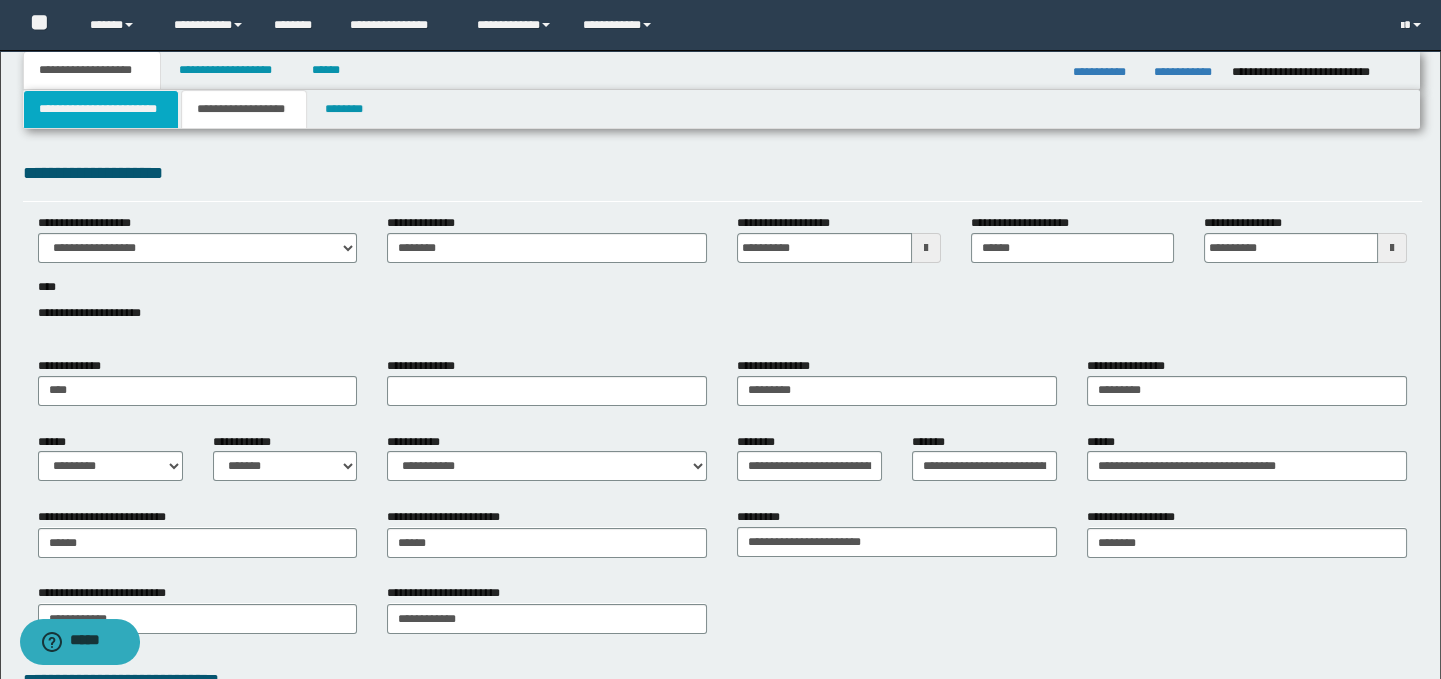 click on "**********" at bounding box center [101, 109] 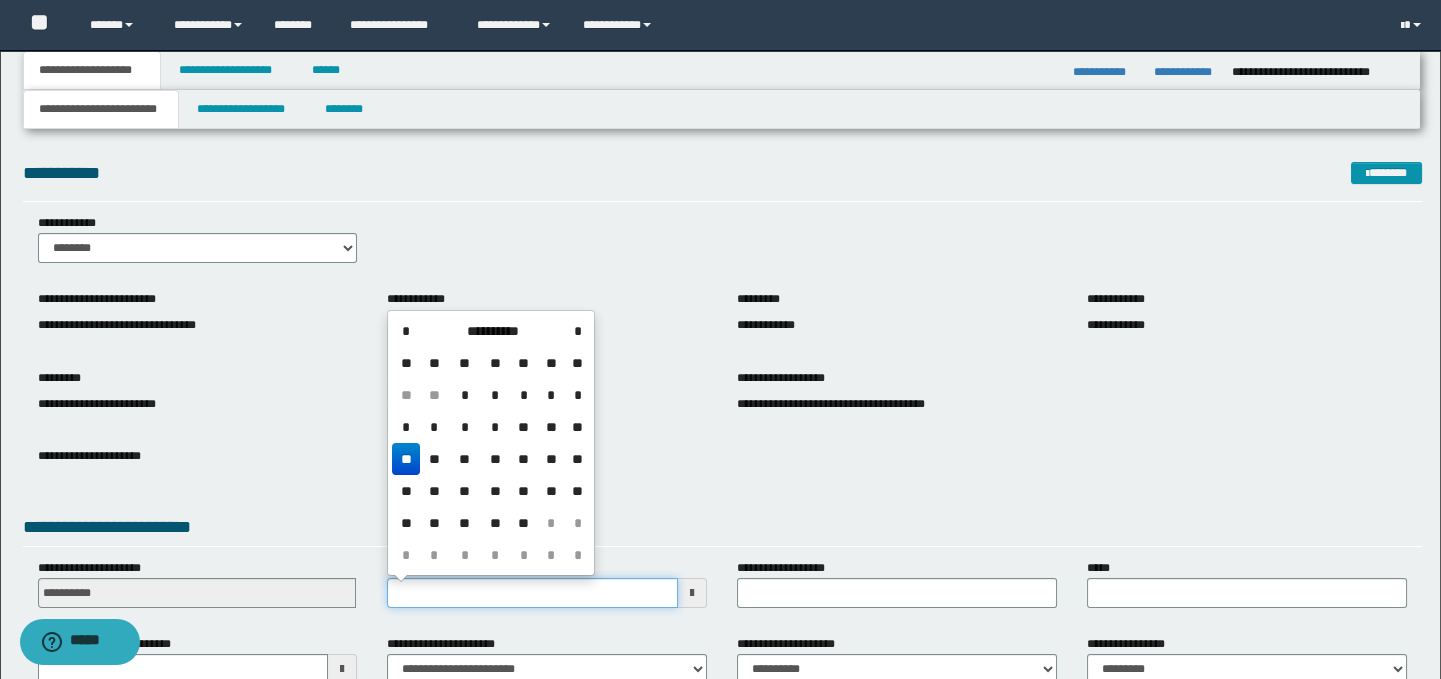 click on "**********" at bounding box center [532, 593] 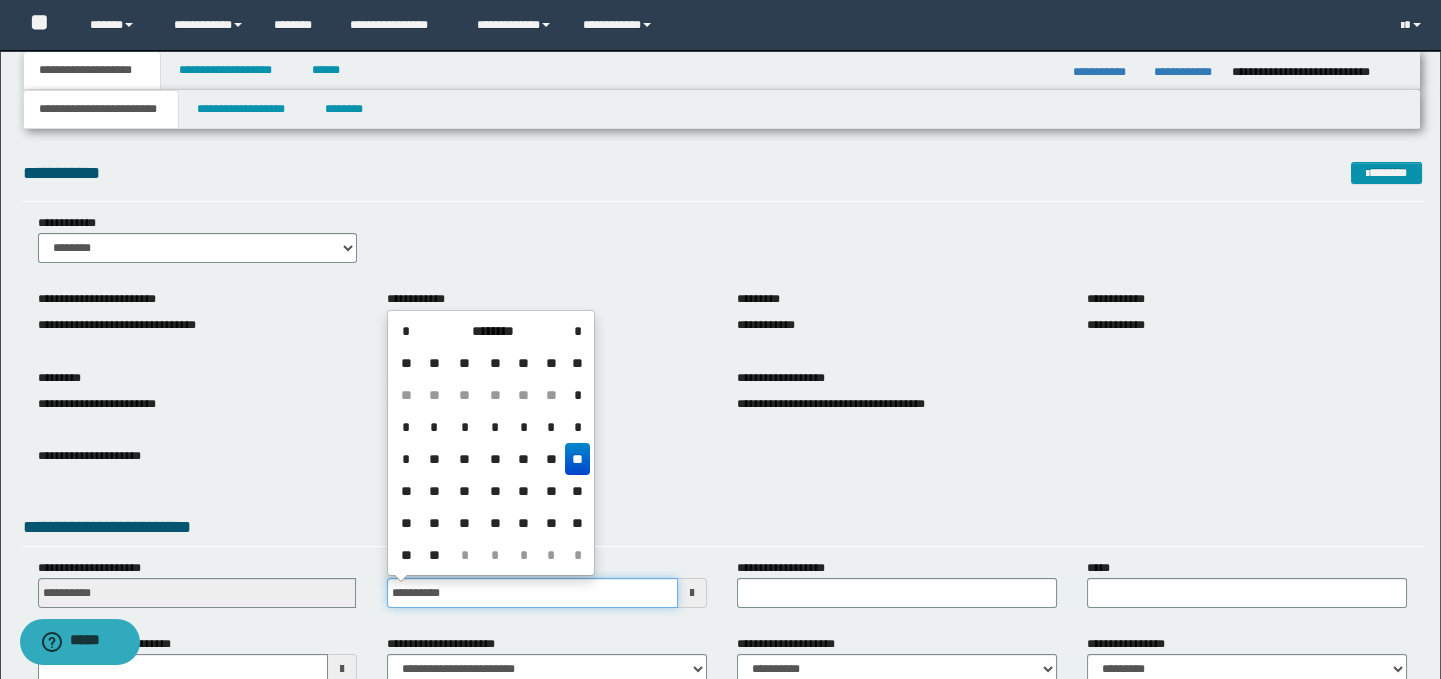 type on "**********" 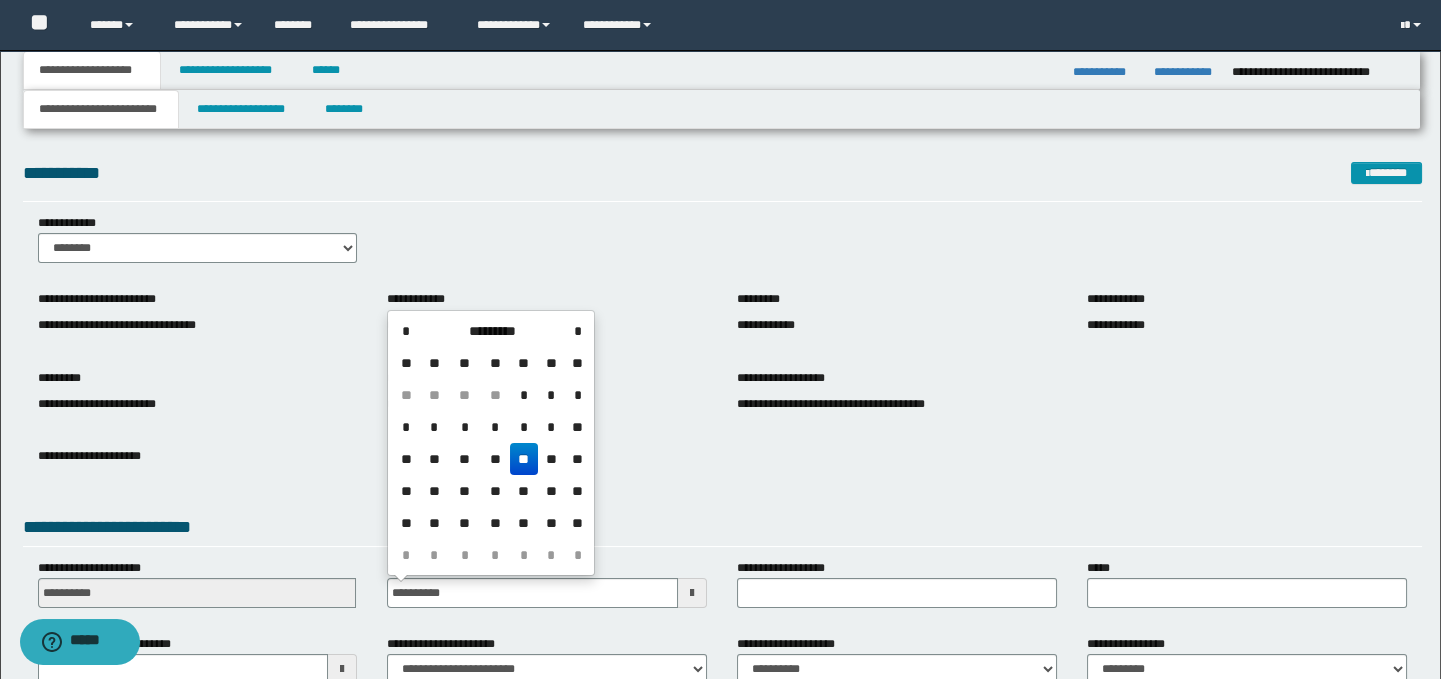 click on "**" at bounding box center [524, 459] 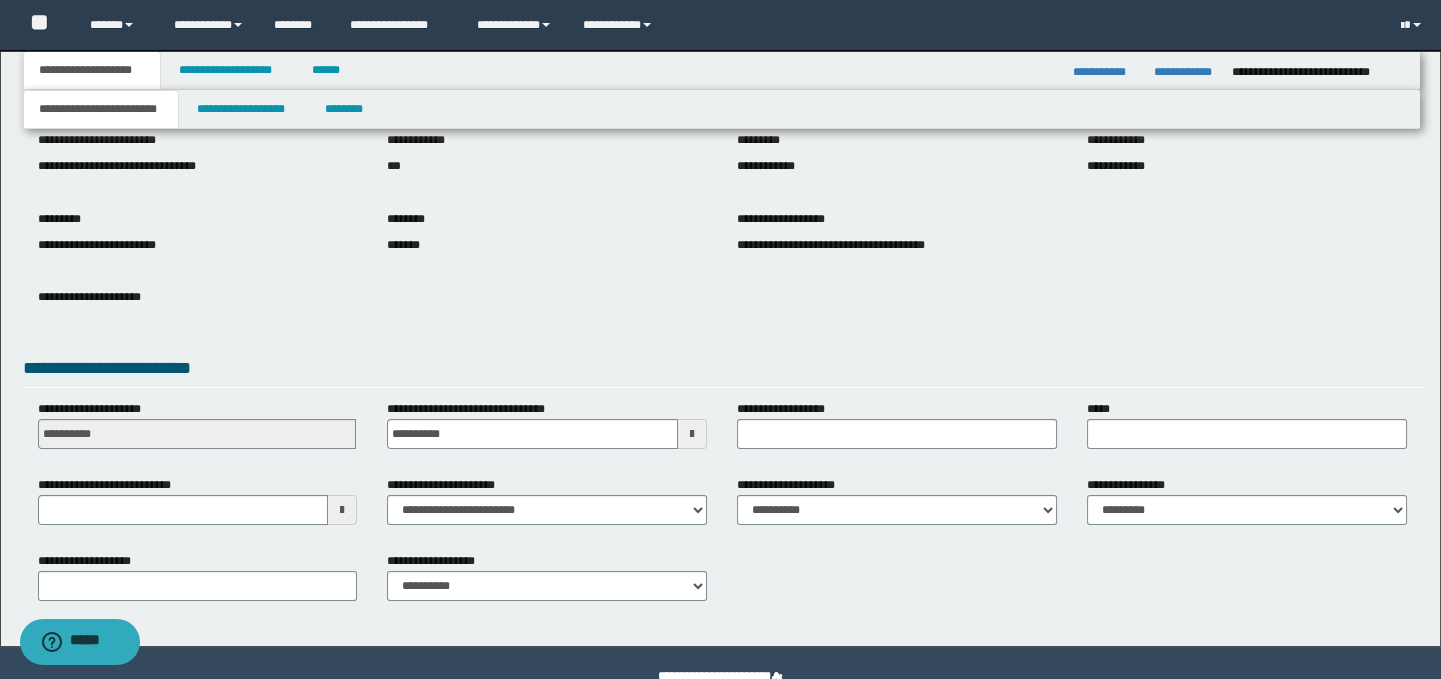 scroll, scrollTop: 176, scrollLeft: 0, axis: vertical 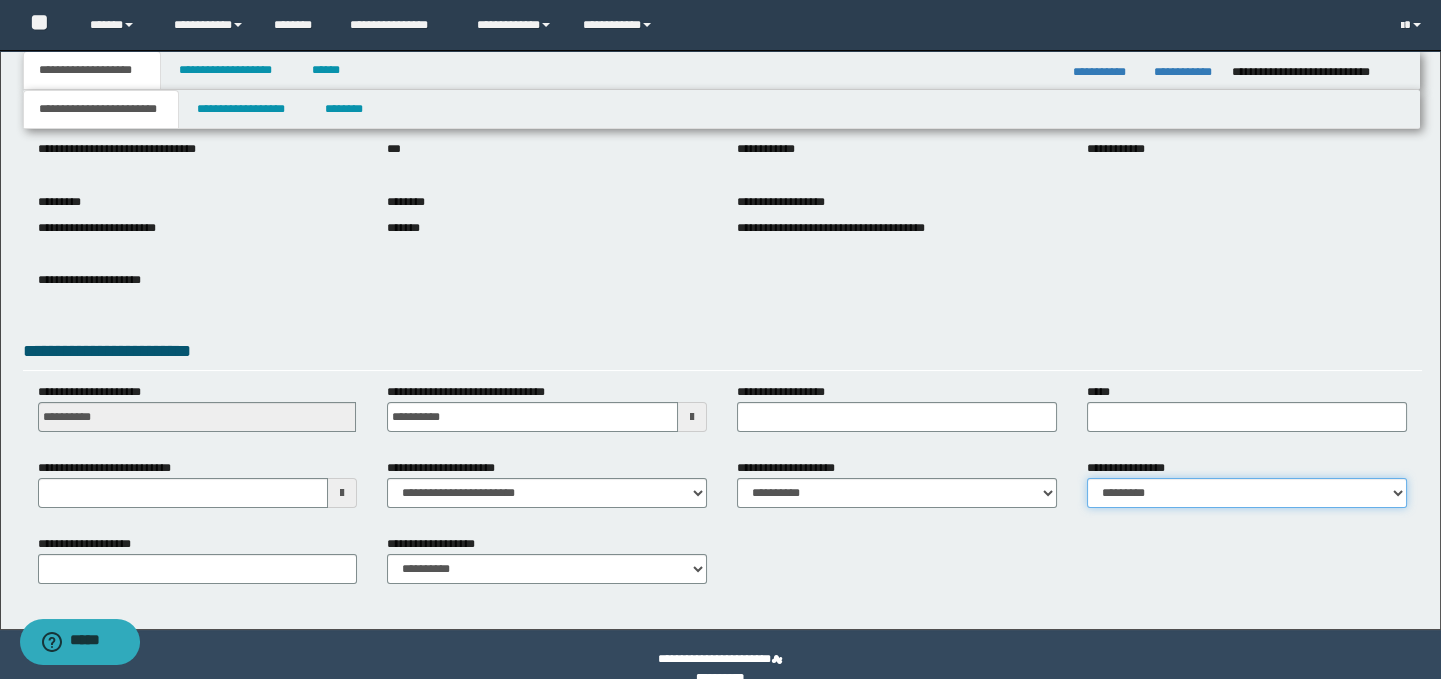 click on "**********" at bounding box center (1247, 493) 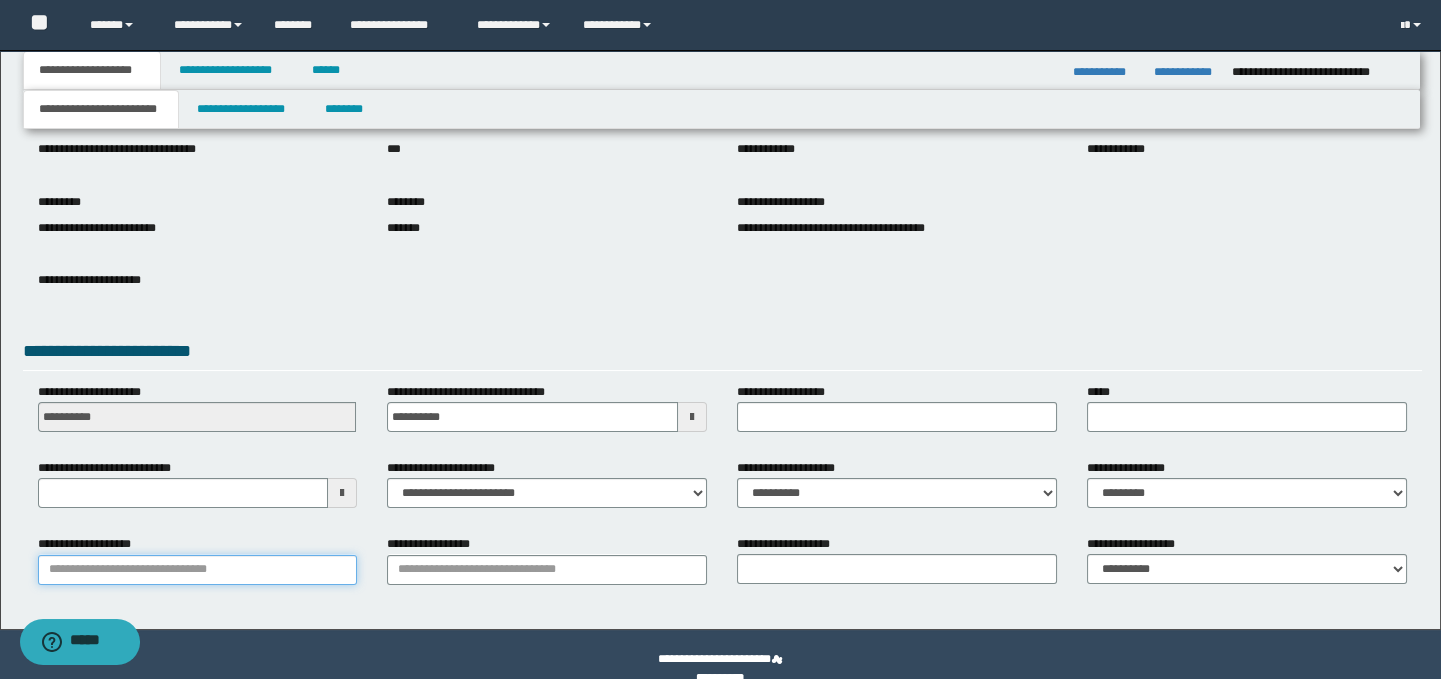 click on "**********" at bounding box center [198, 570] 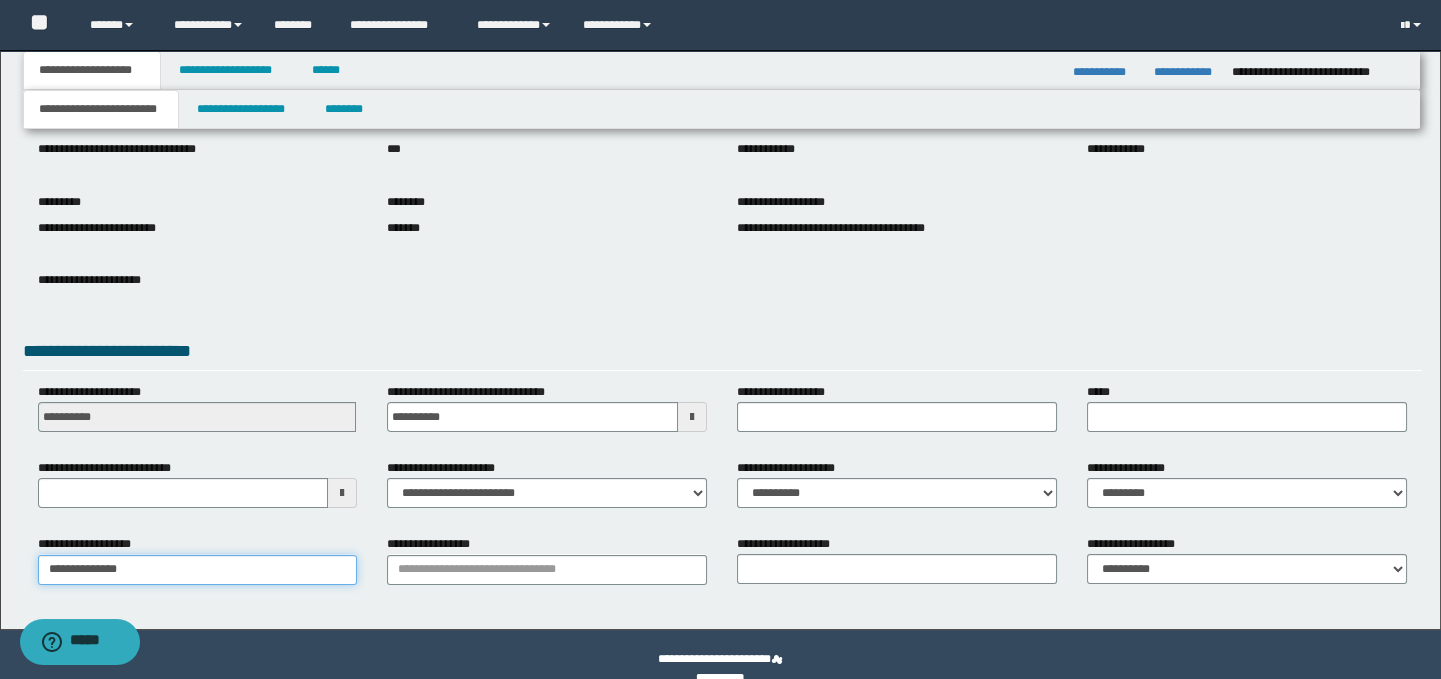 type on "**********" 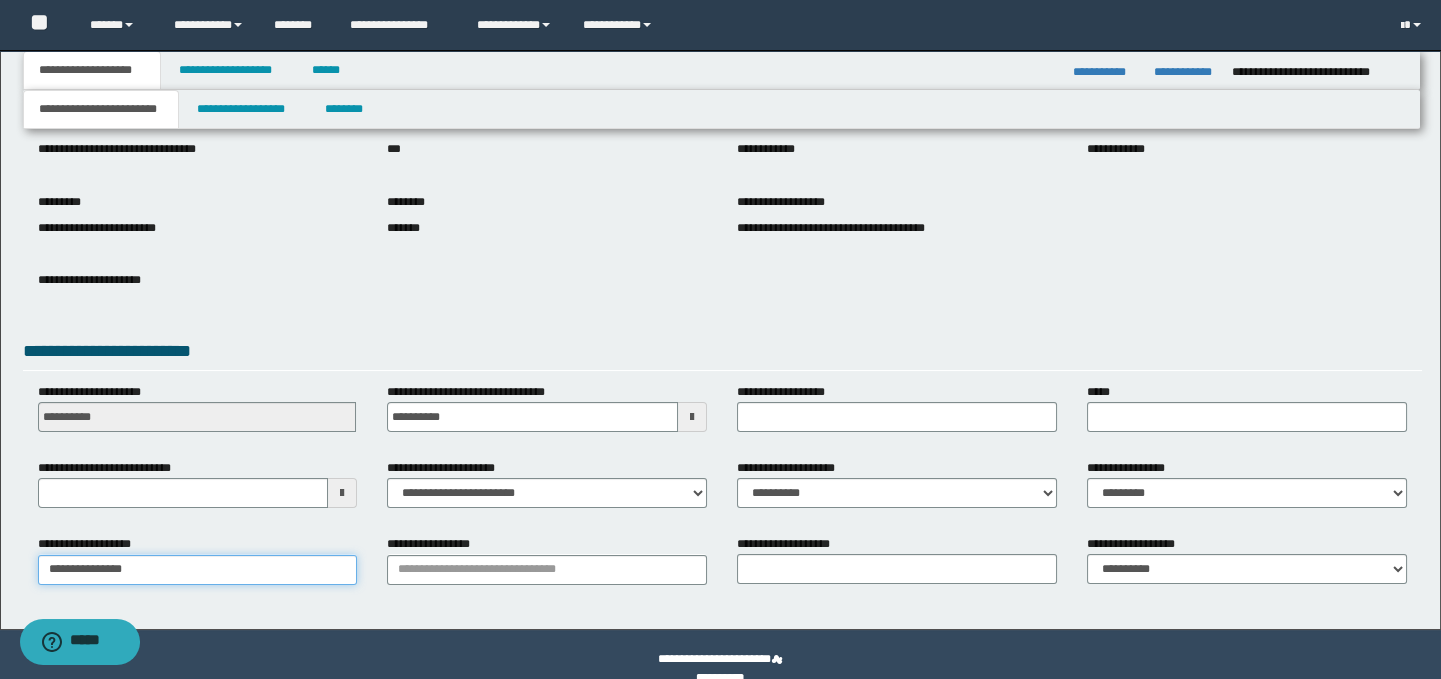 type on "**********" 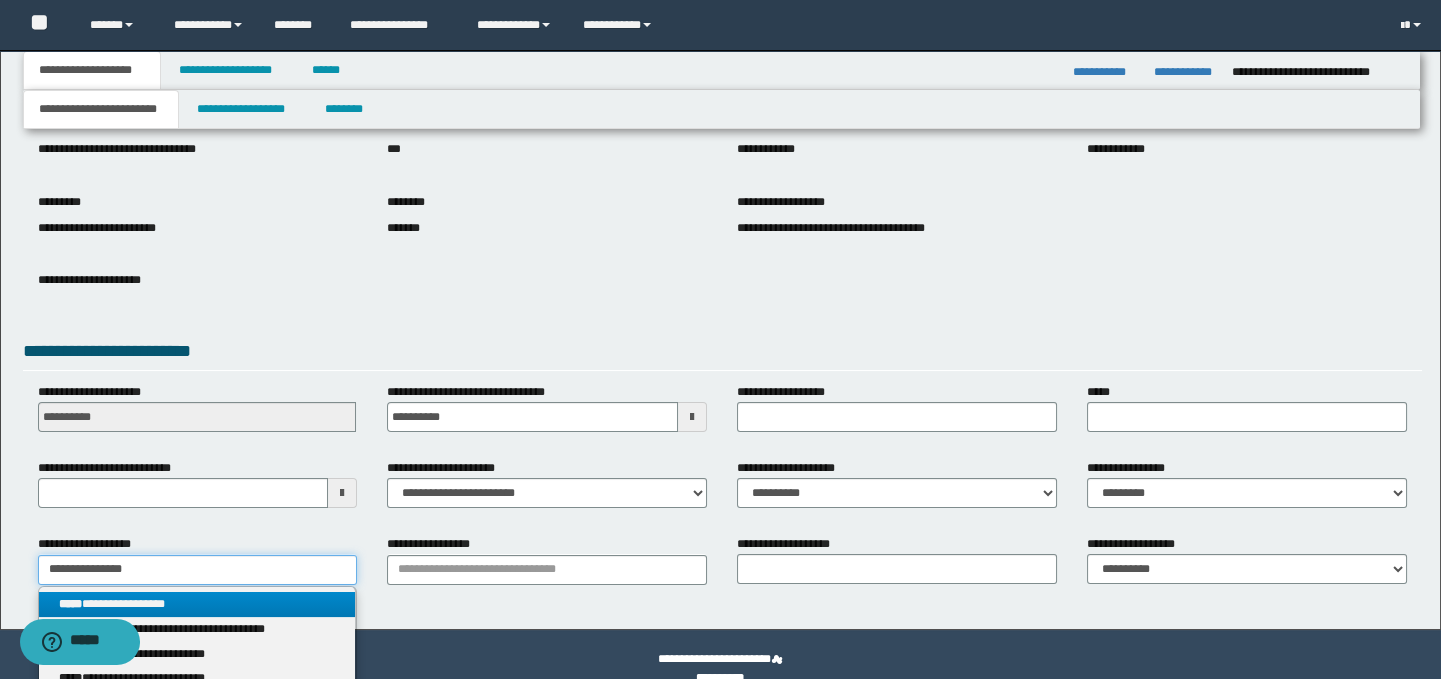 type on "**********" 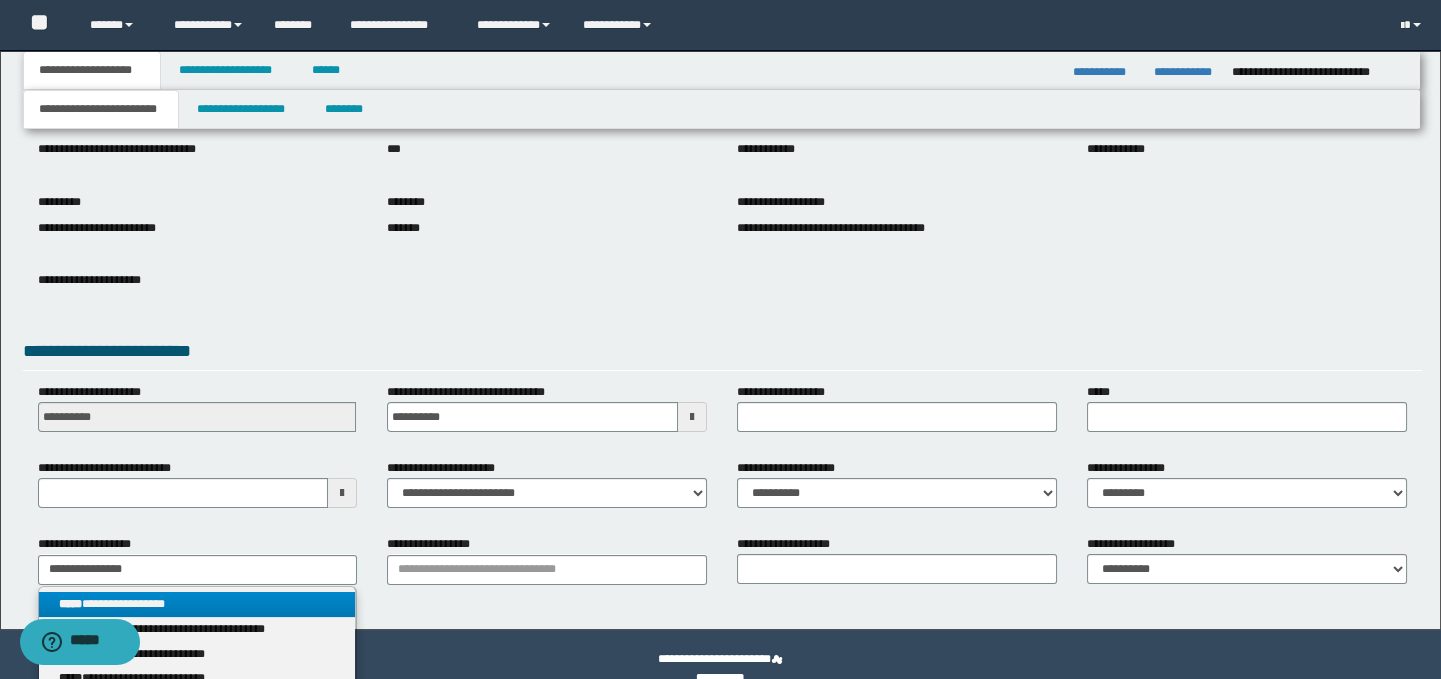 click on "**********" at bounding box center (197, 604) 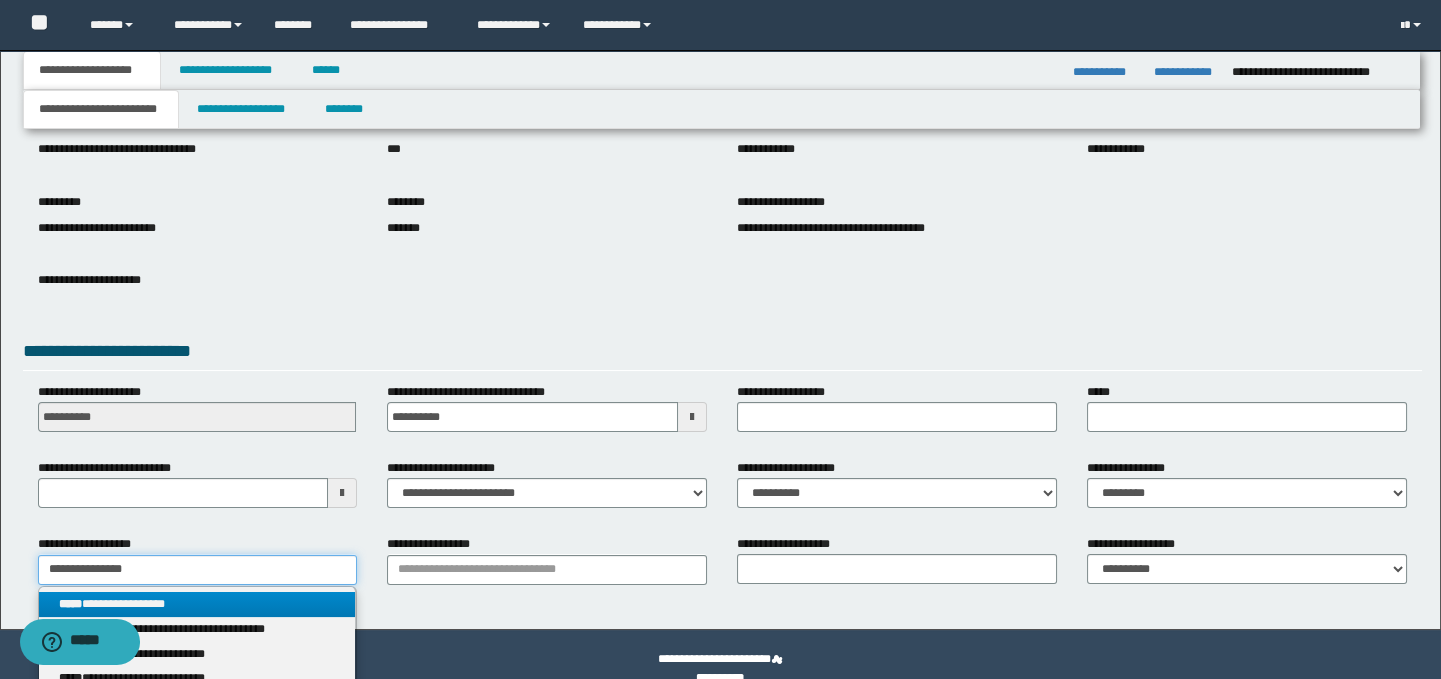 type 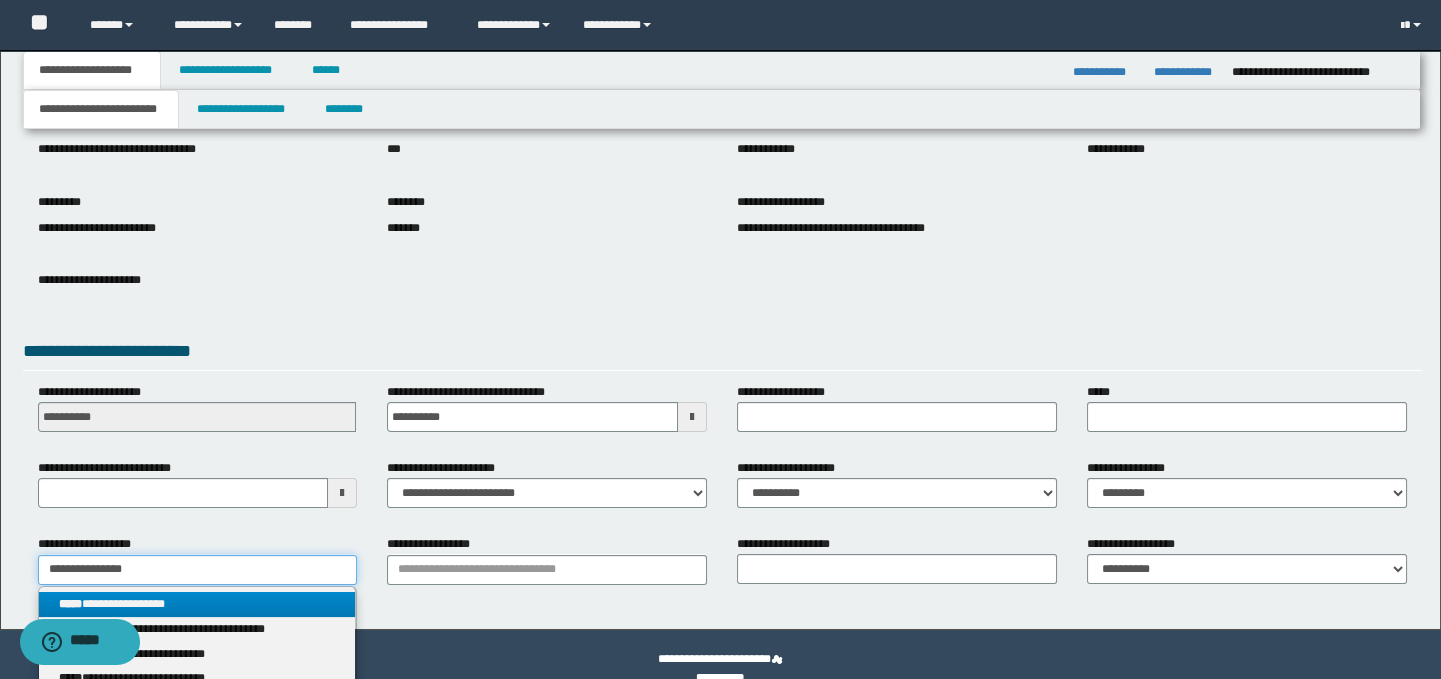 type on "**********" 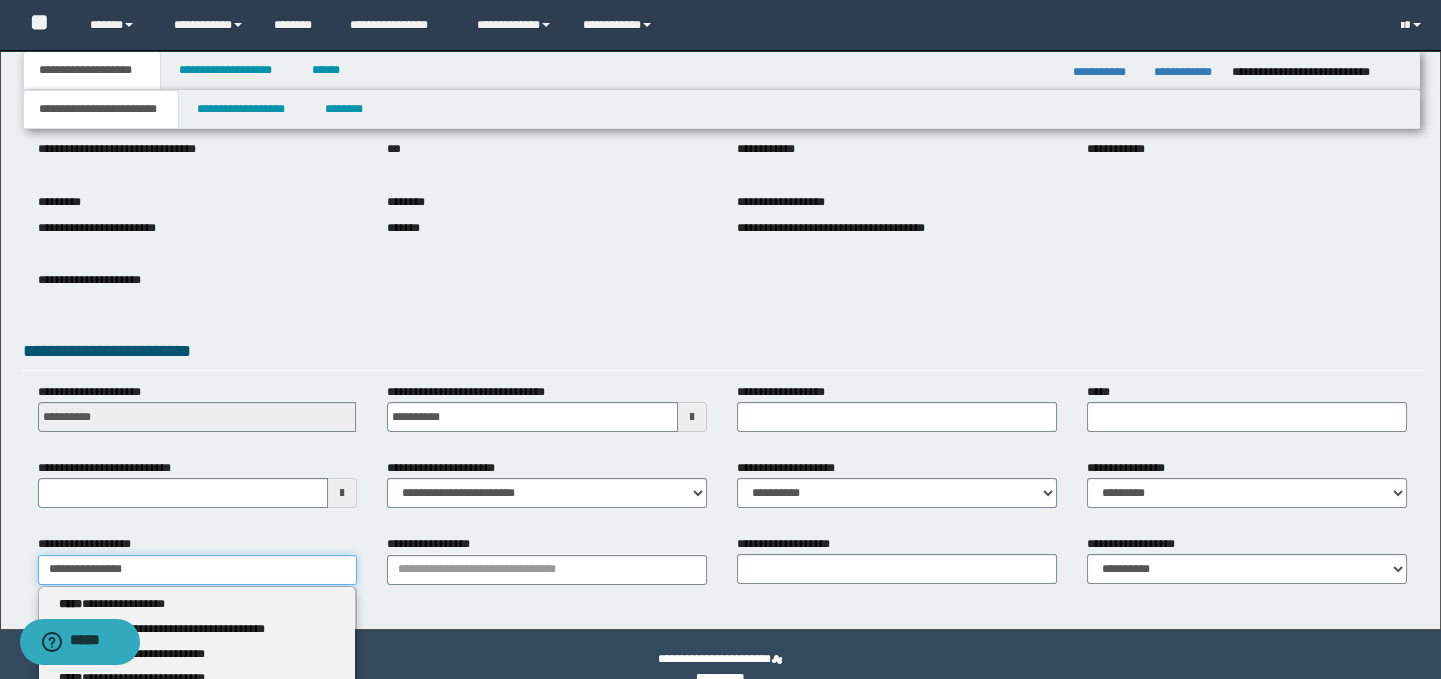 type on "**********" 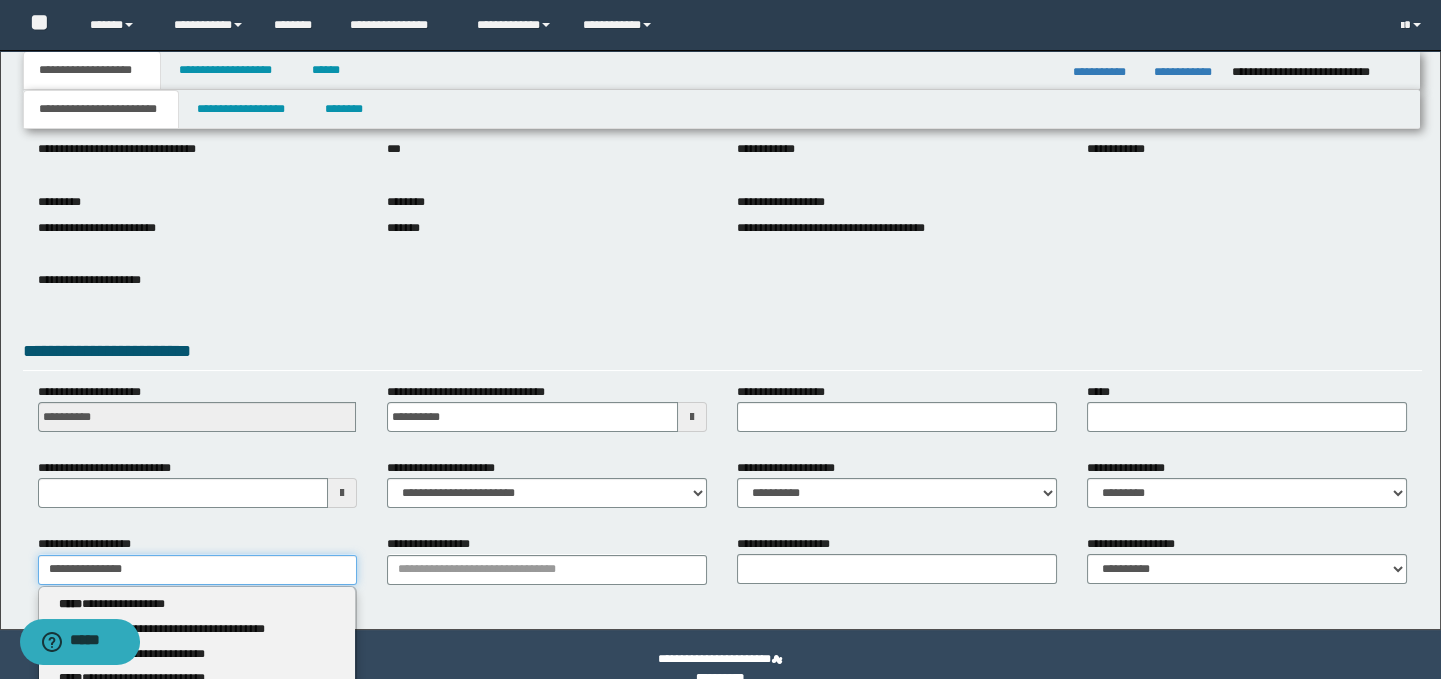click on "**********" at bounding box center (198, 570) 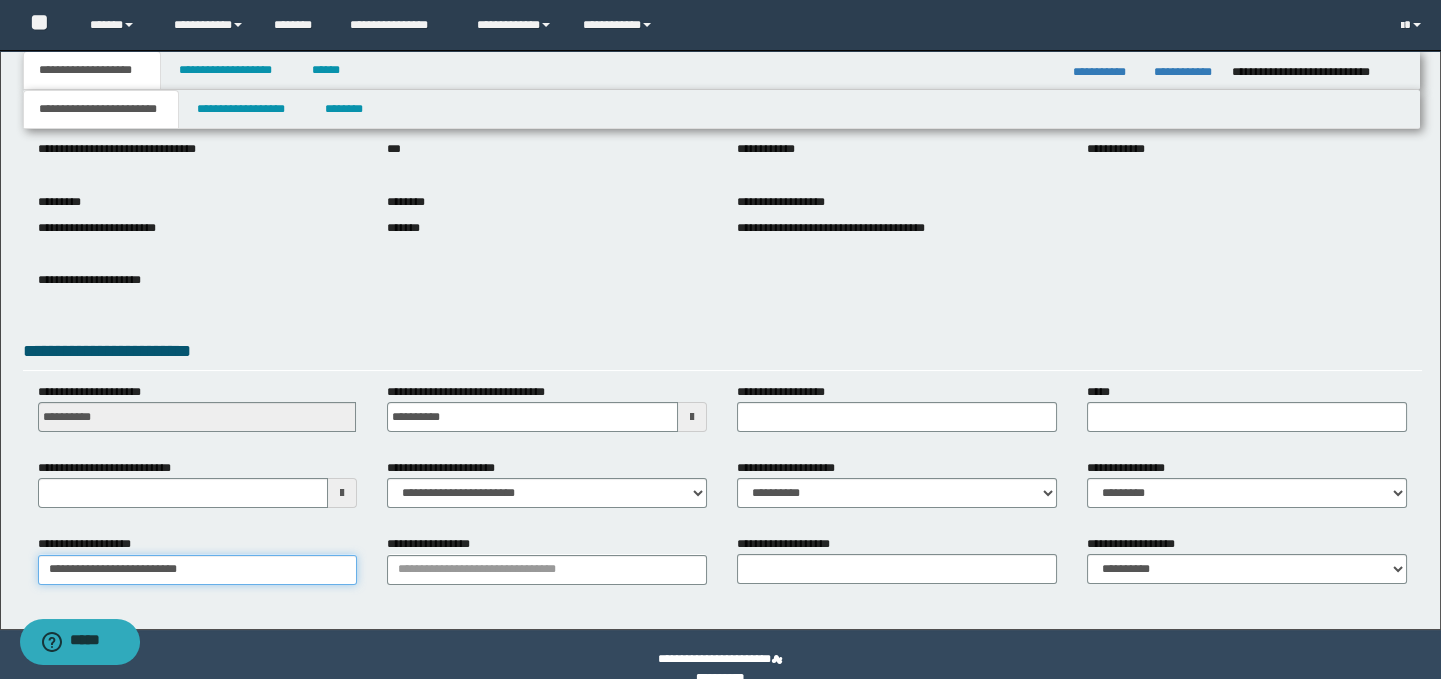 type on "**********" 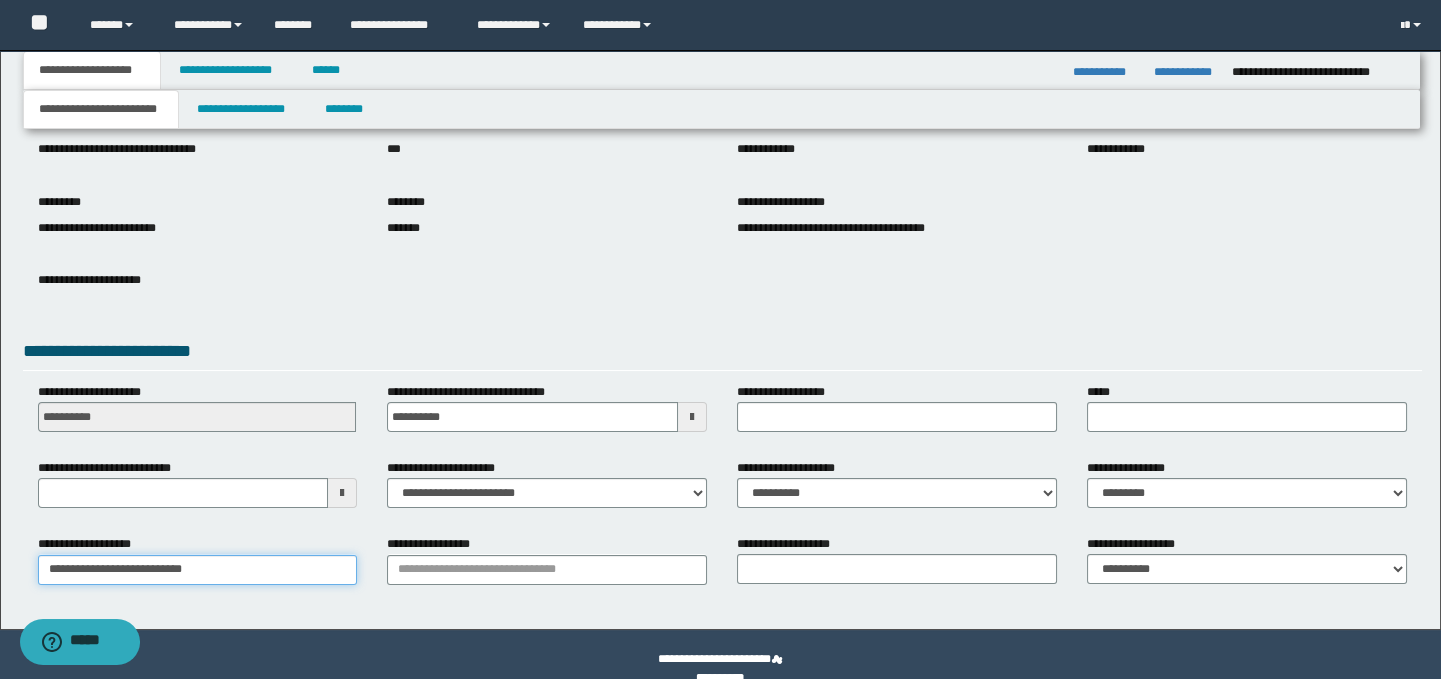 type on "**********" 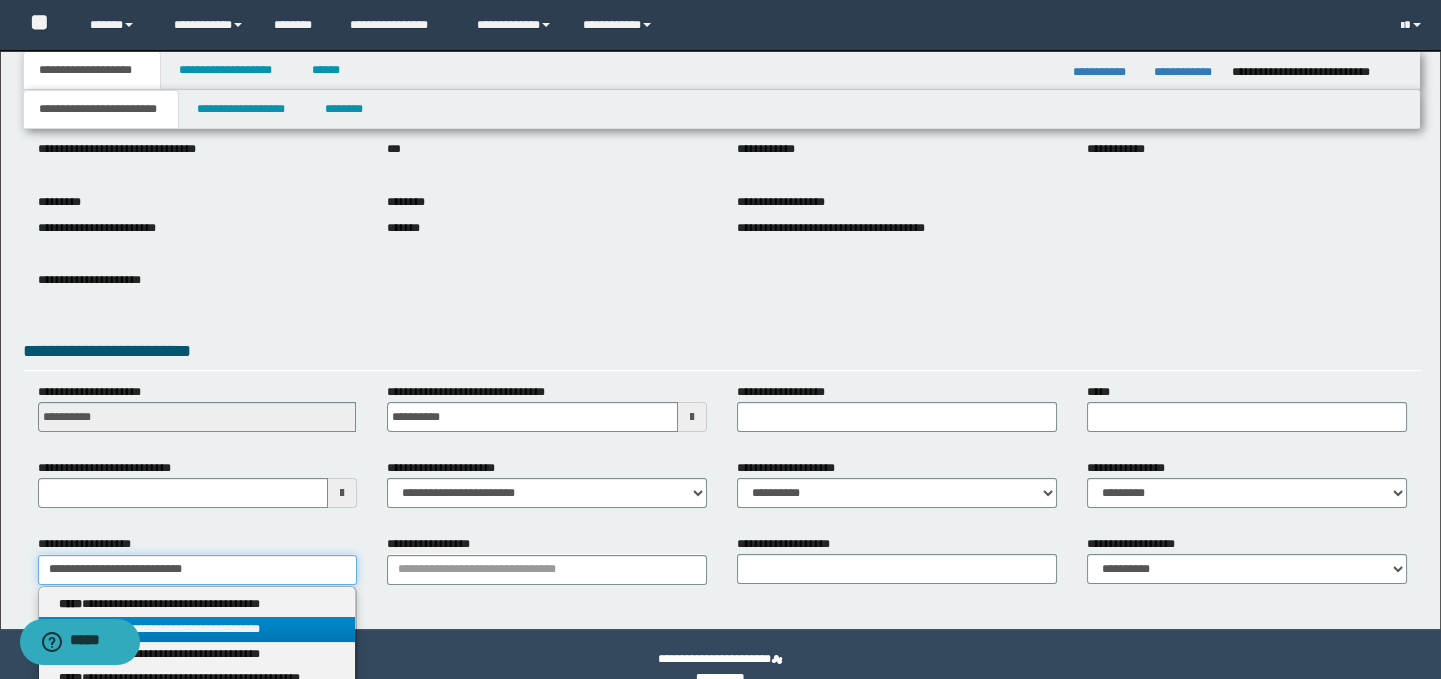 type on "**********" 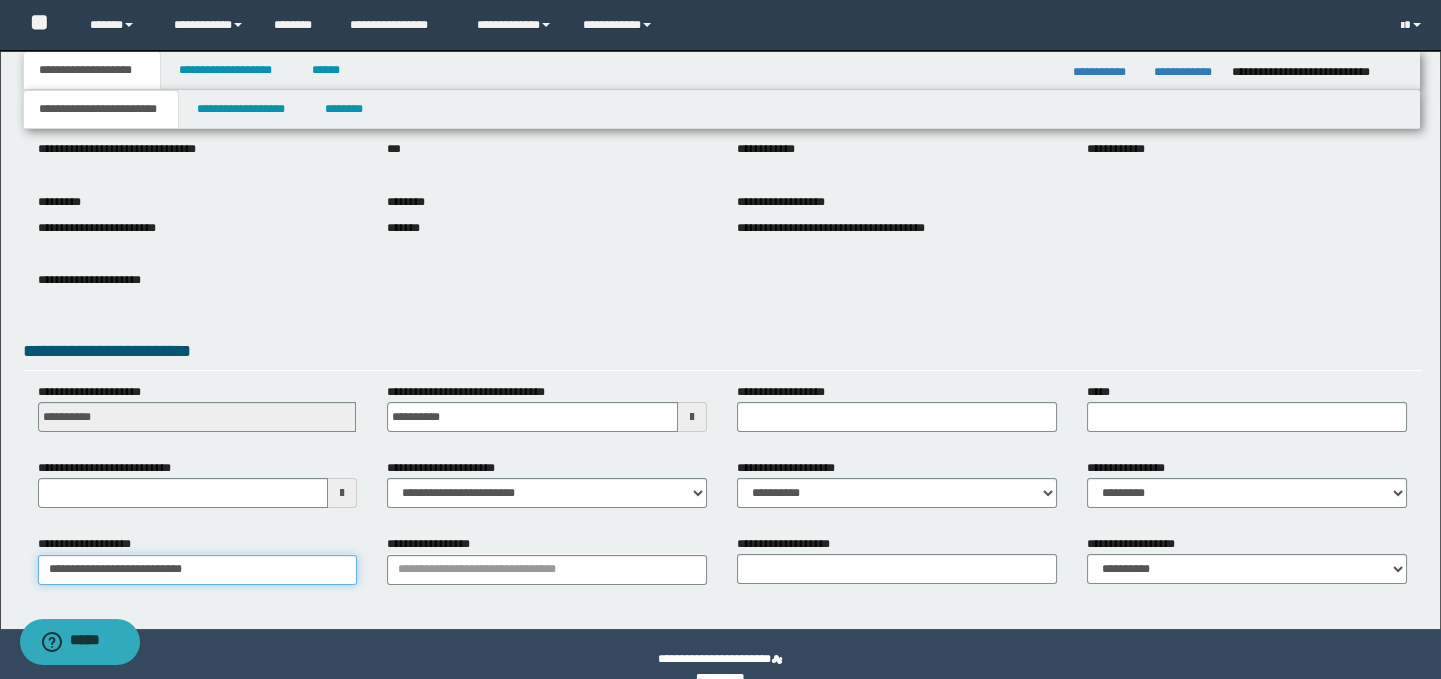 type on "**********" 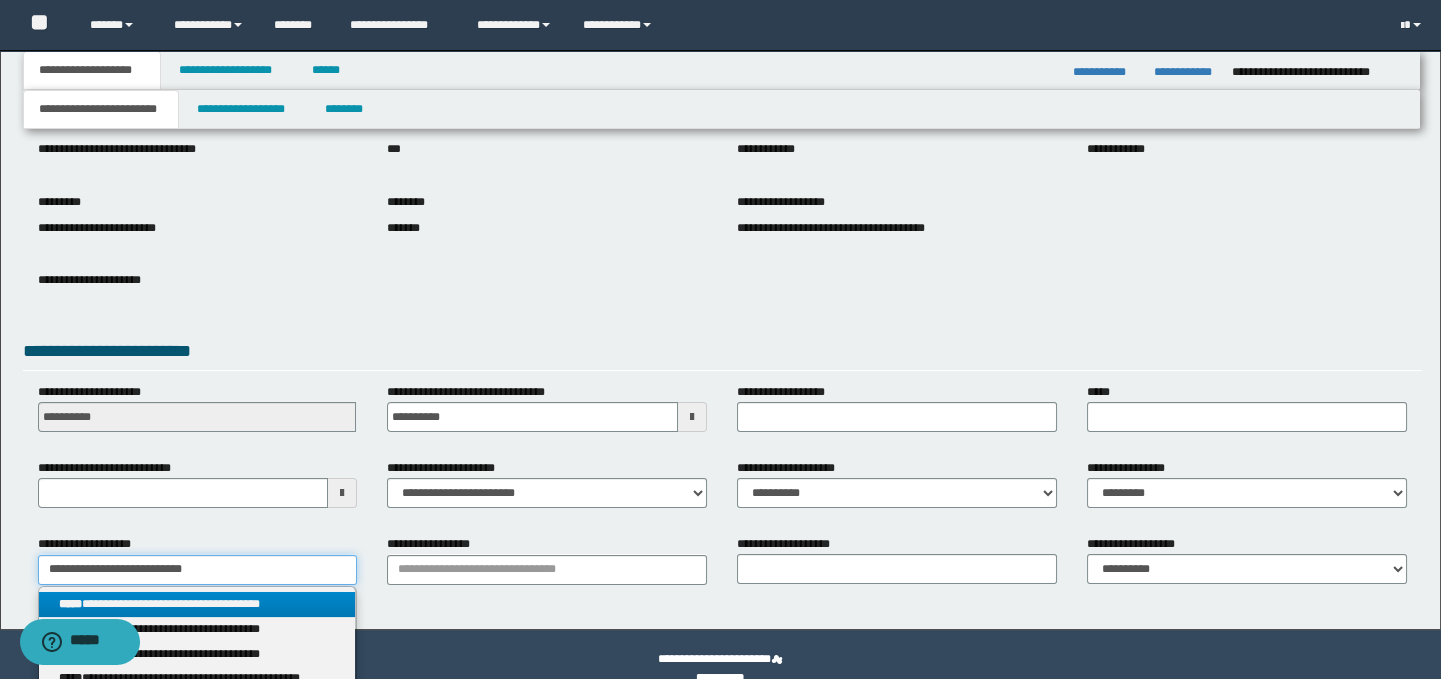 click on "**********" at bounding box center (198, 570) 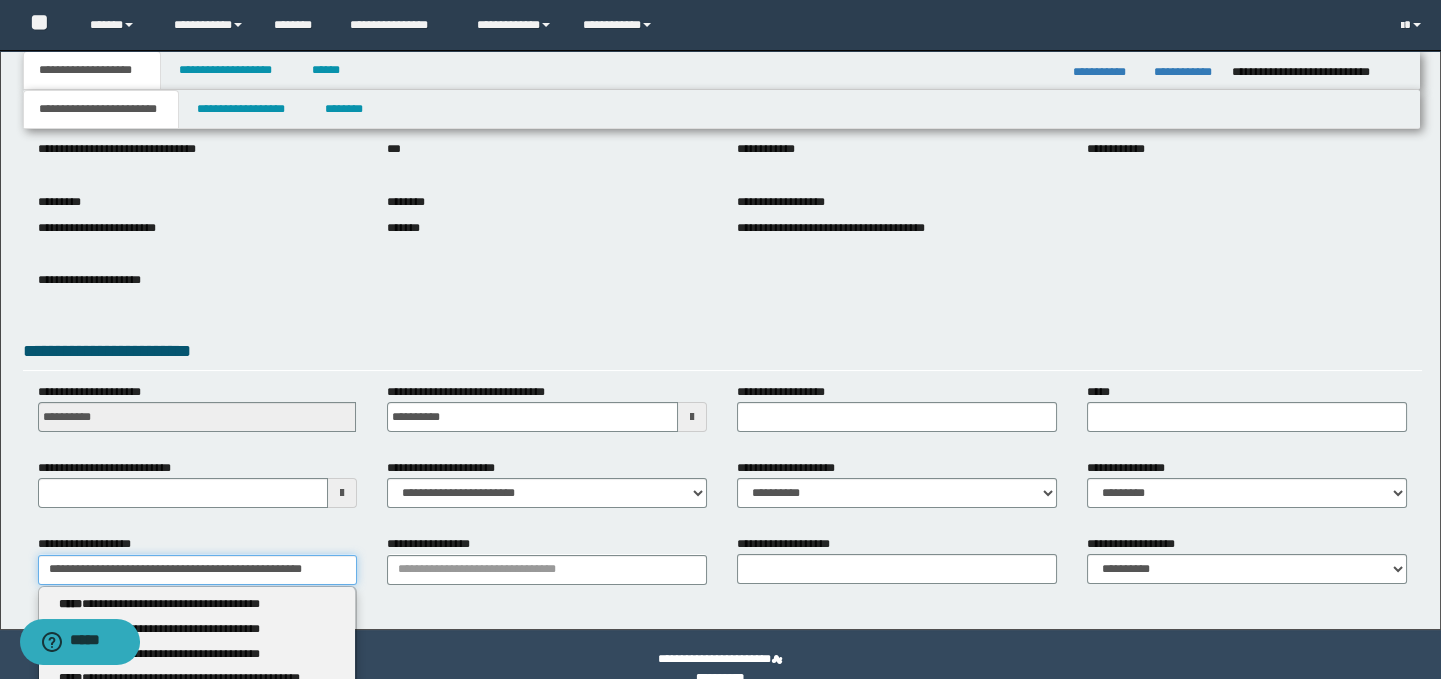 type on "**********" 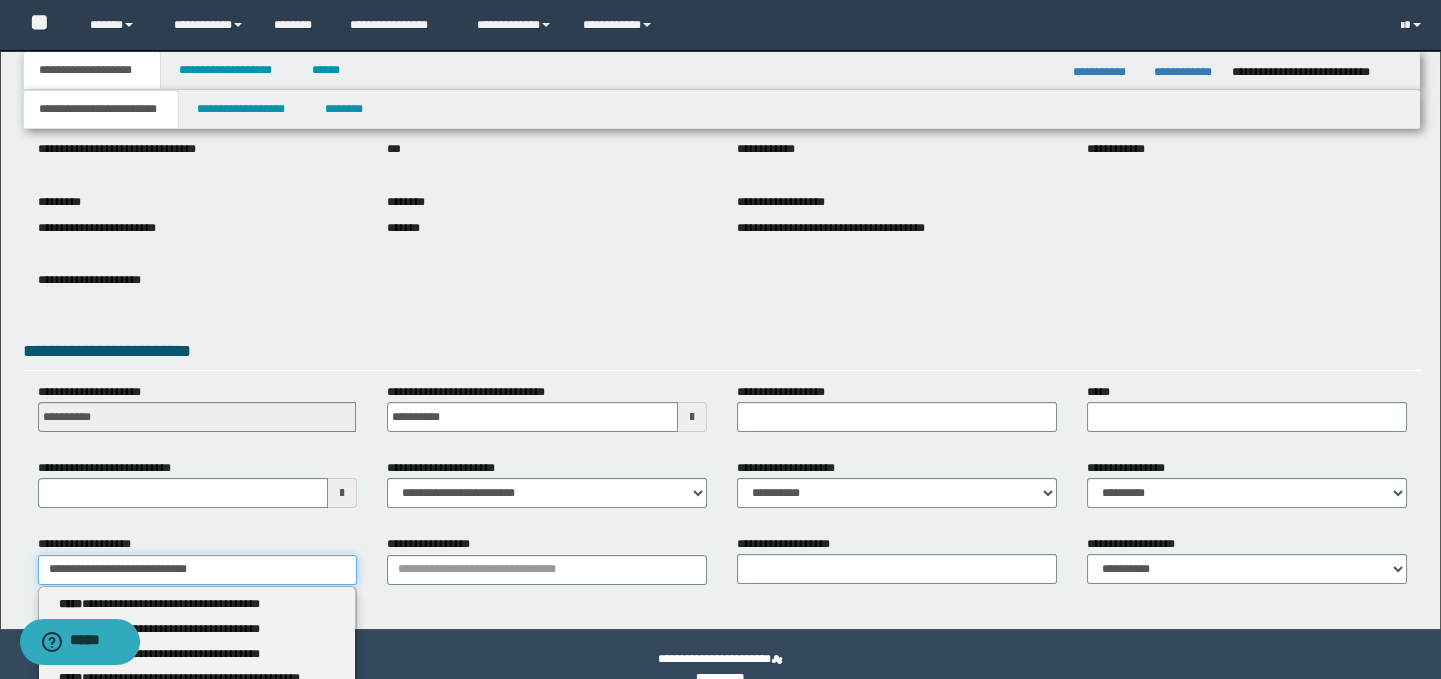 type on "**********" 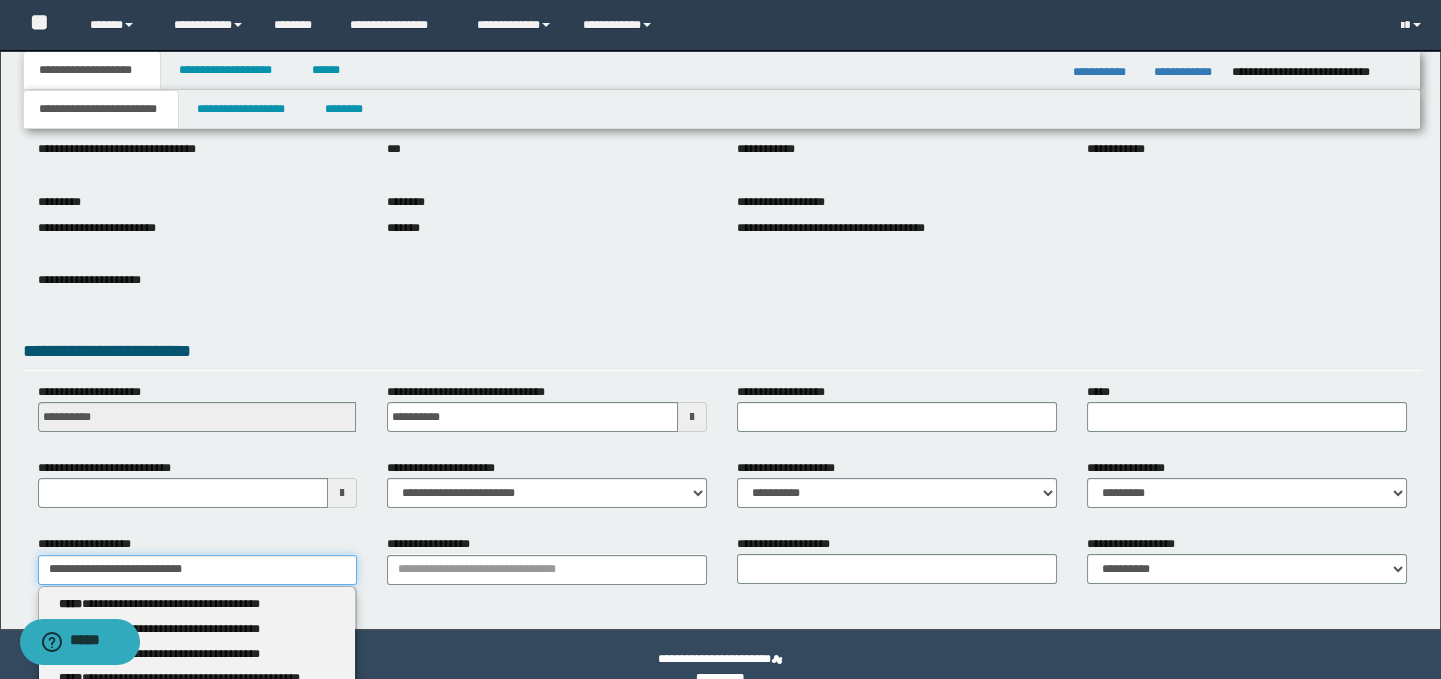 type 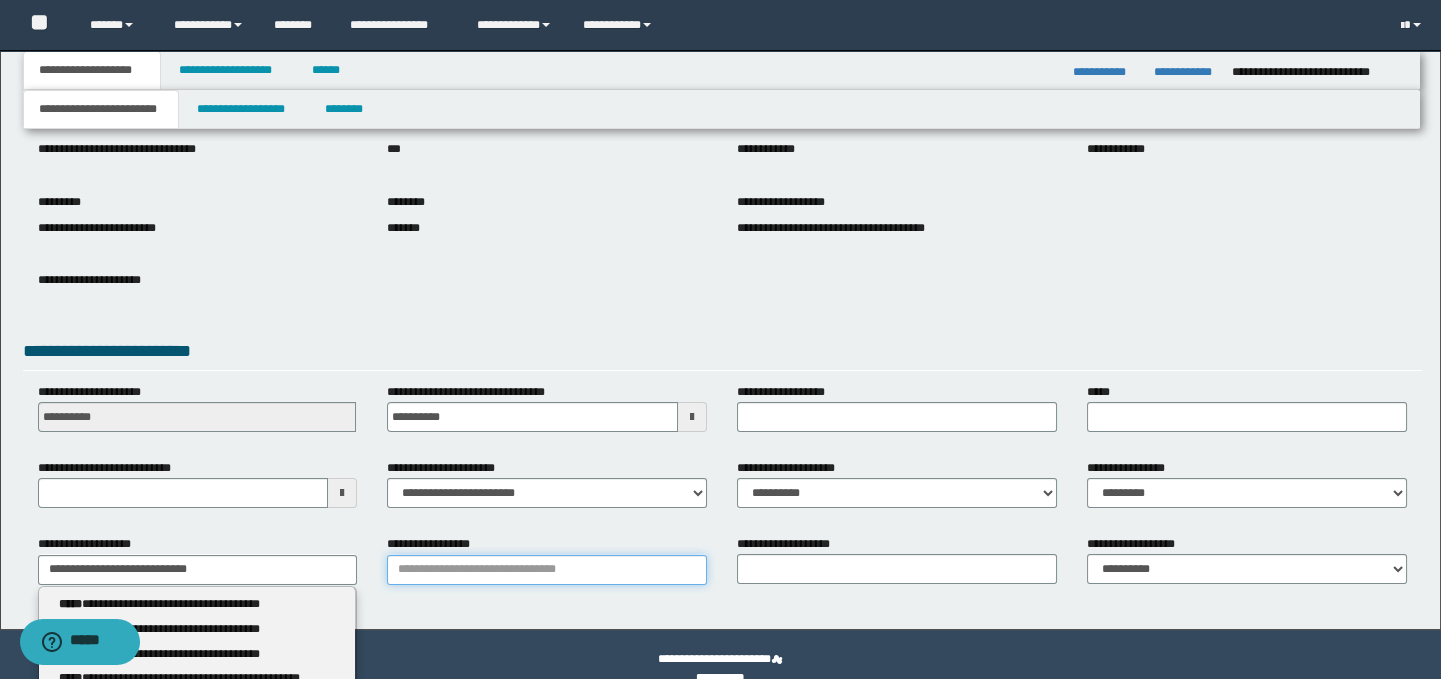type on "**********" 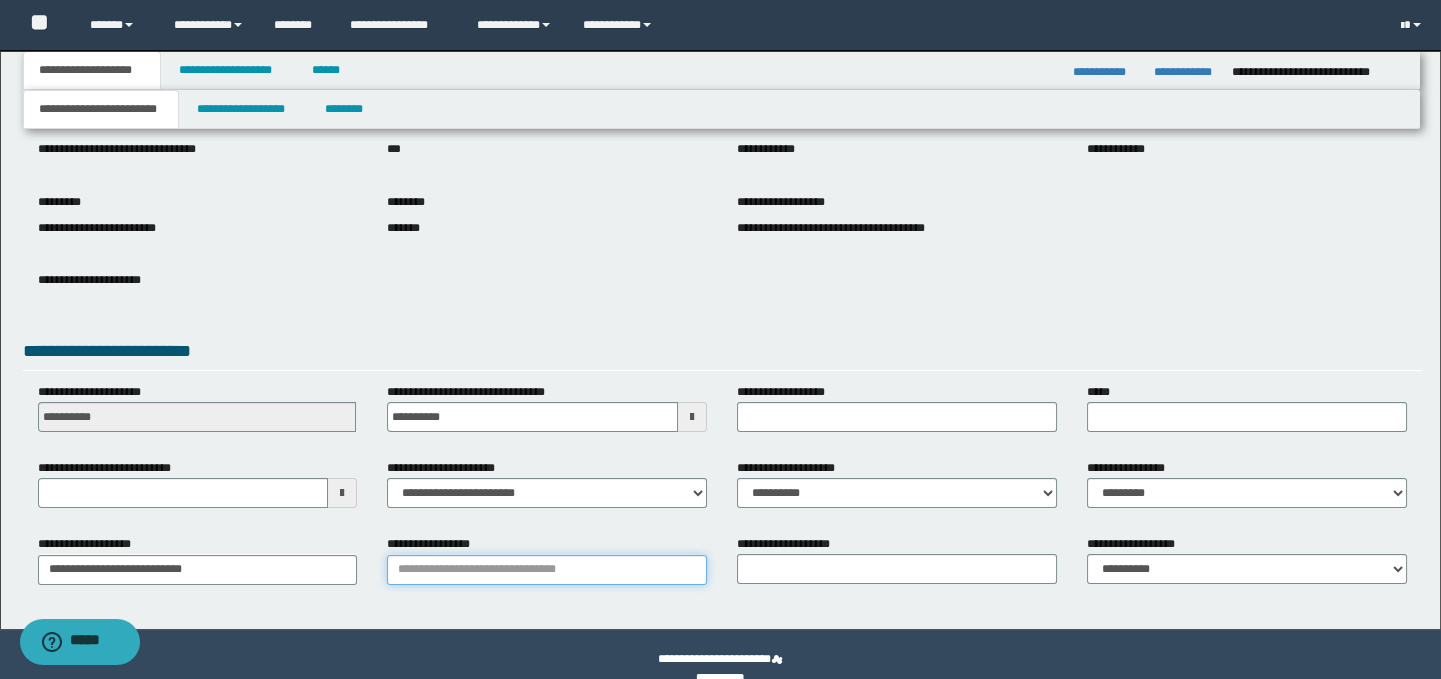 click on "**********" at bounding box center [547, 570] 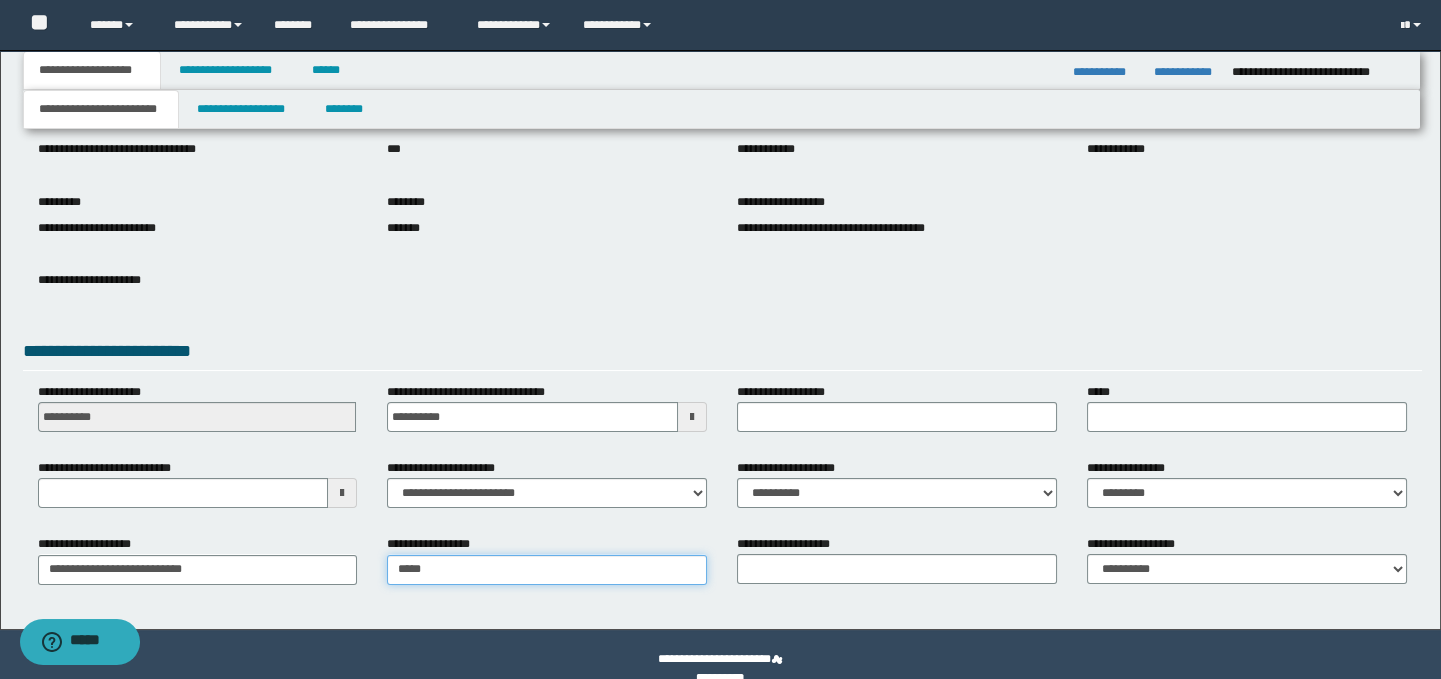 type on "*****" 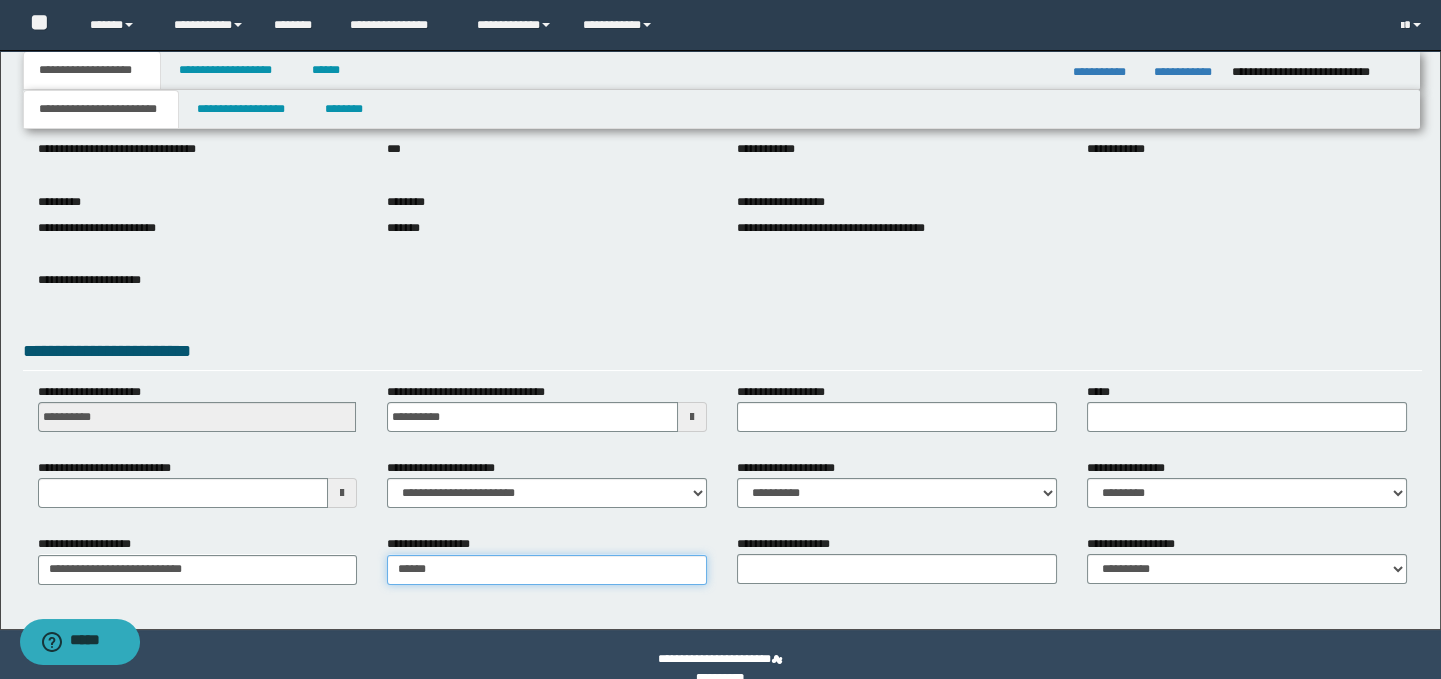 type on "**********" 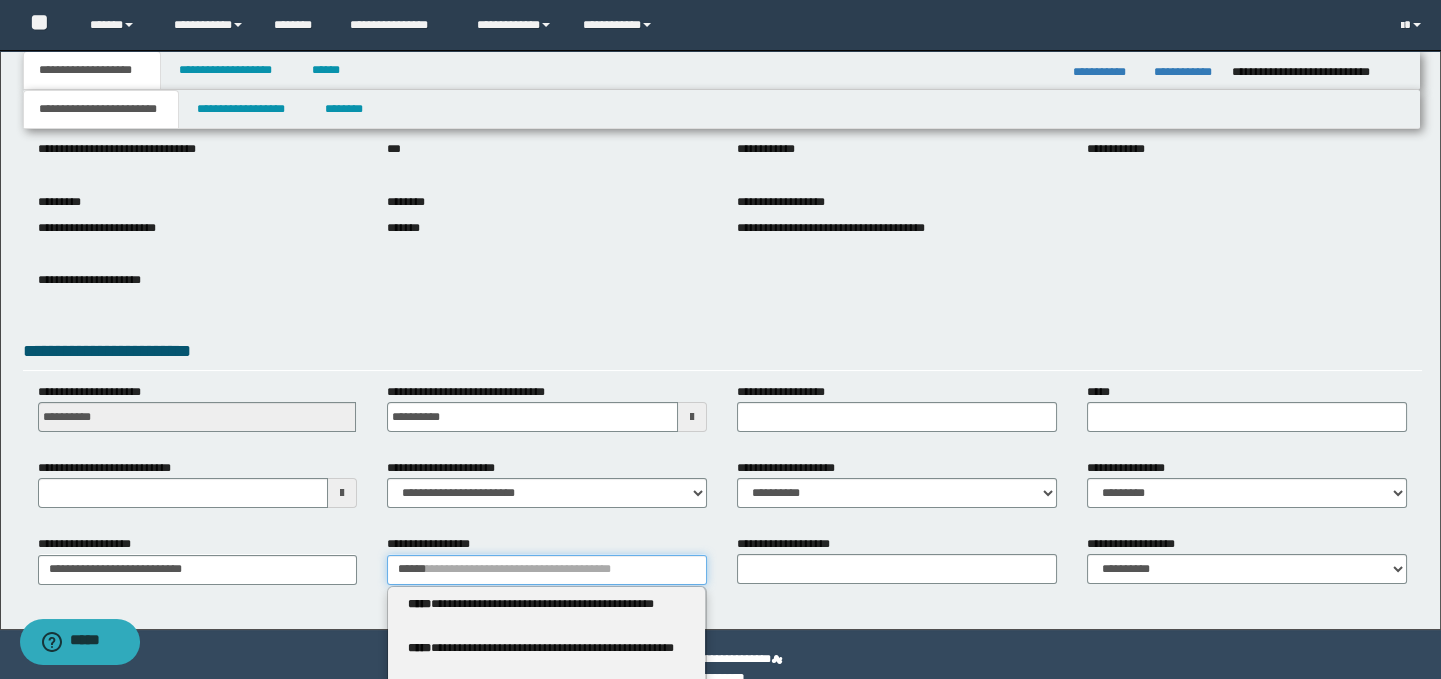 type 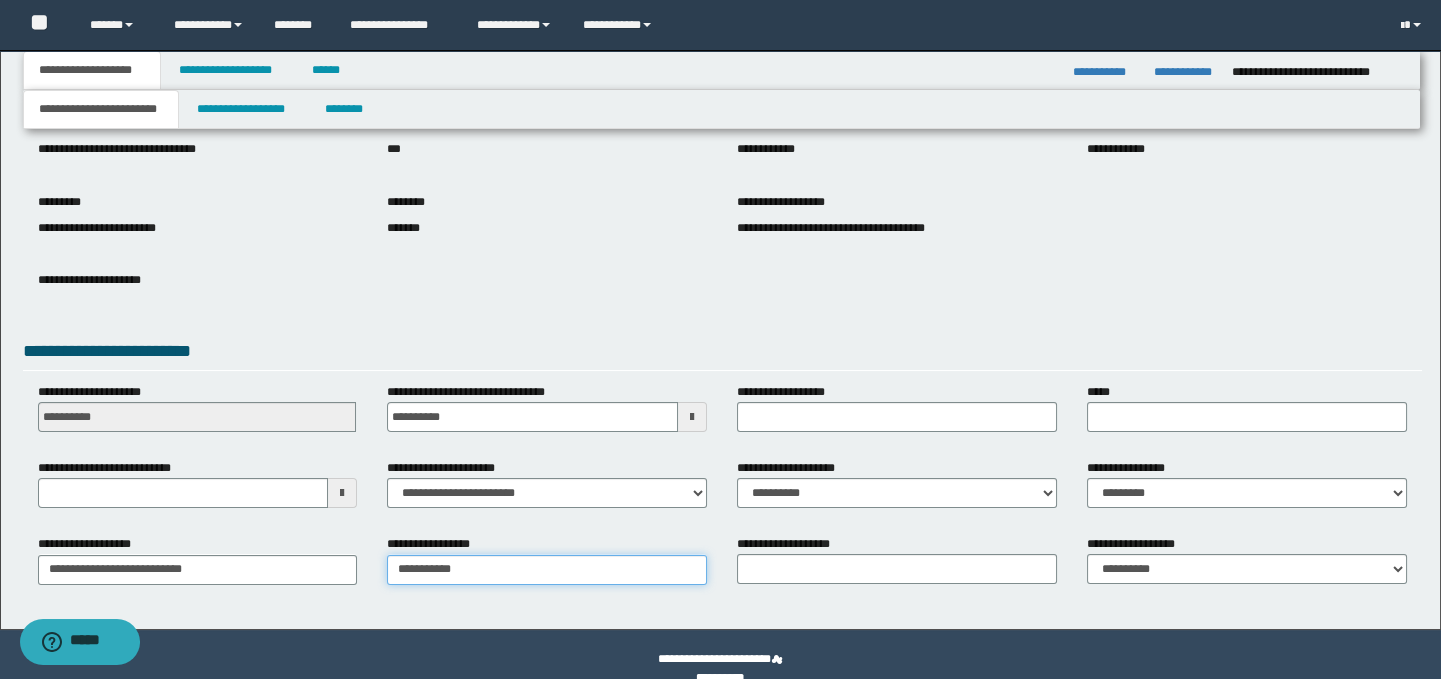 type on "**********" 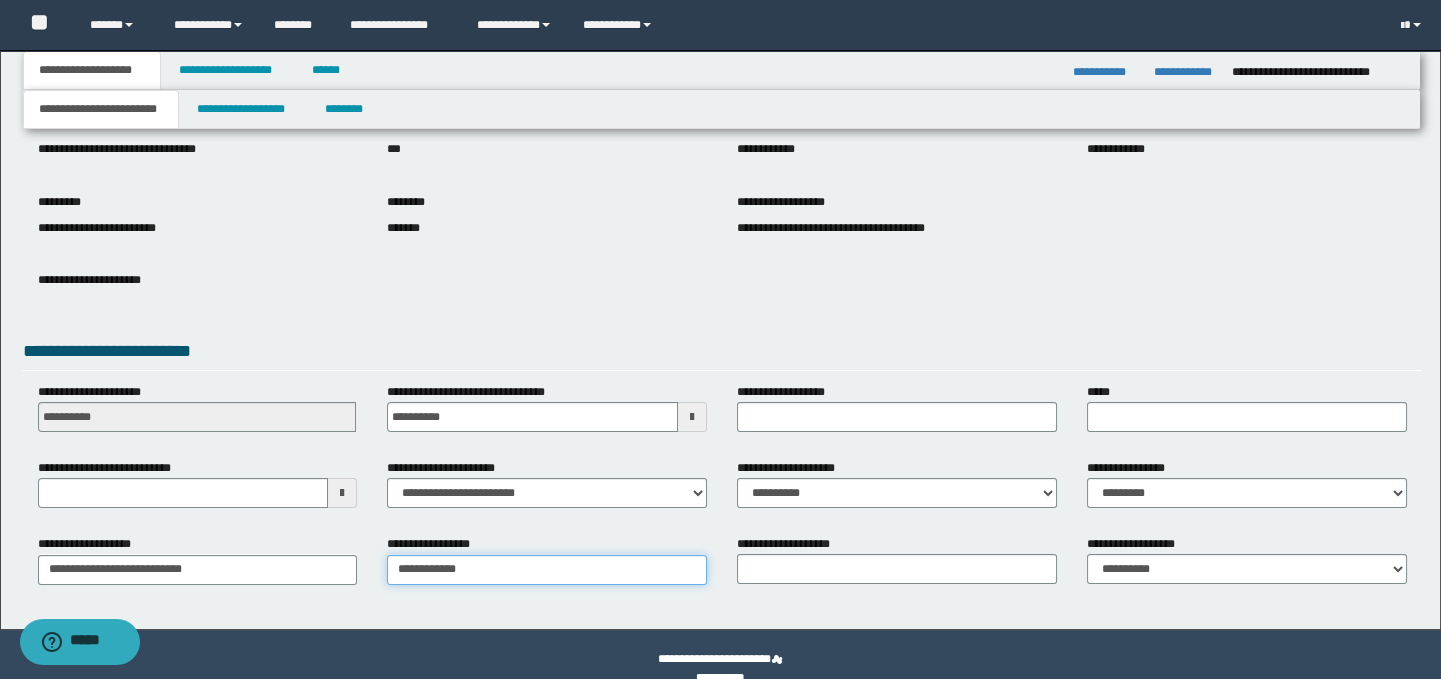 type on "**********" 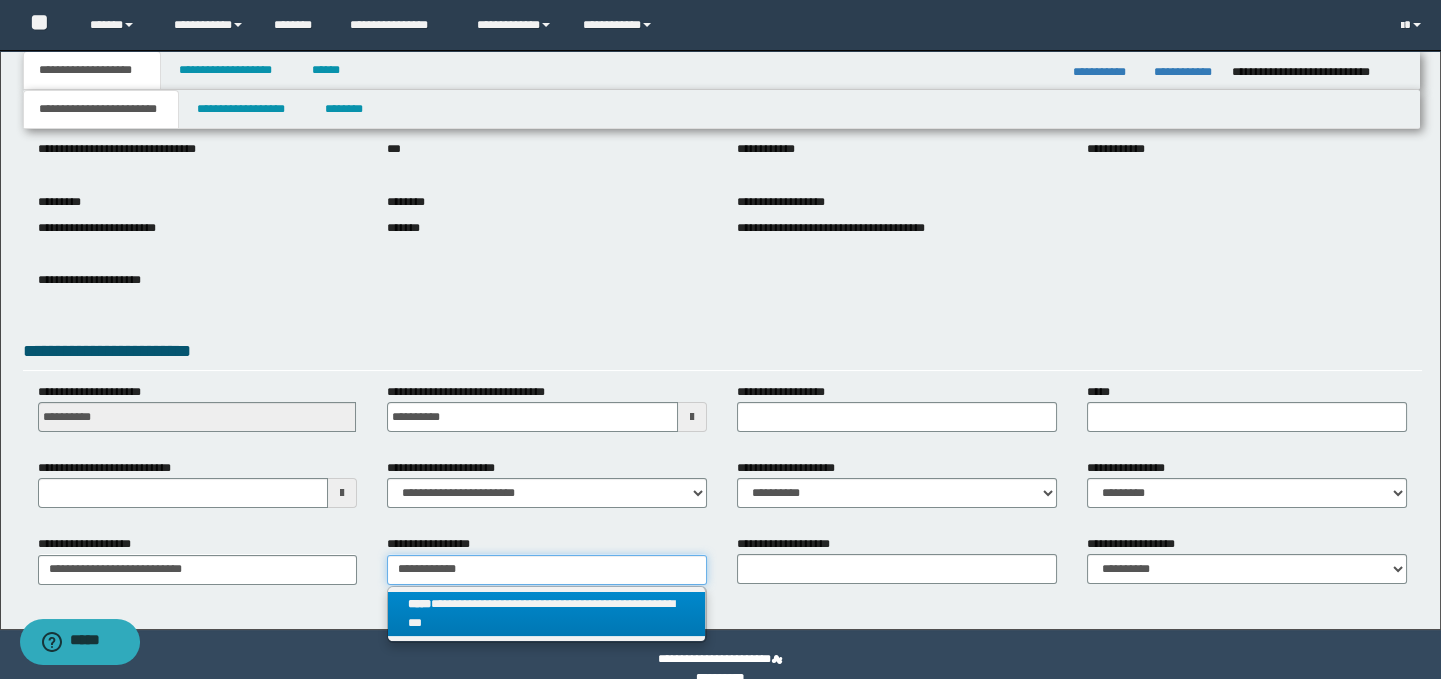 type on "**********" 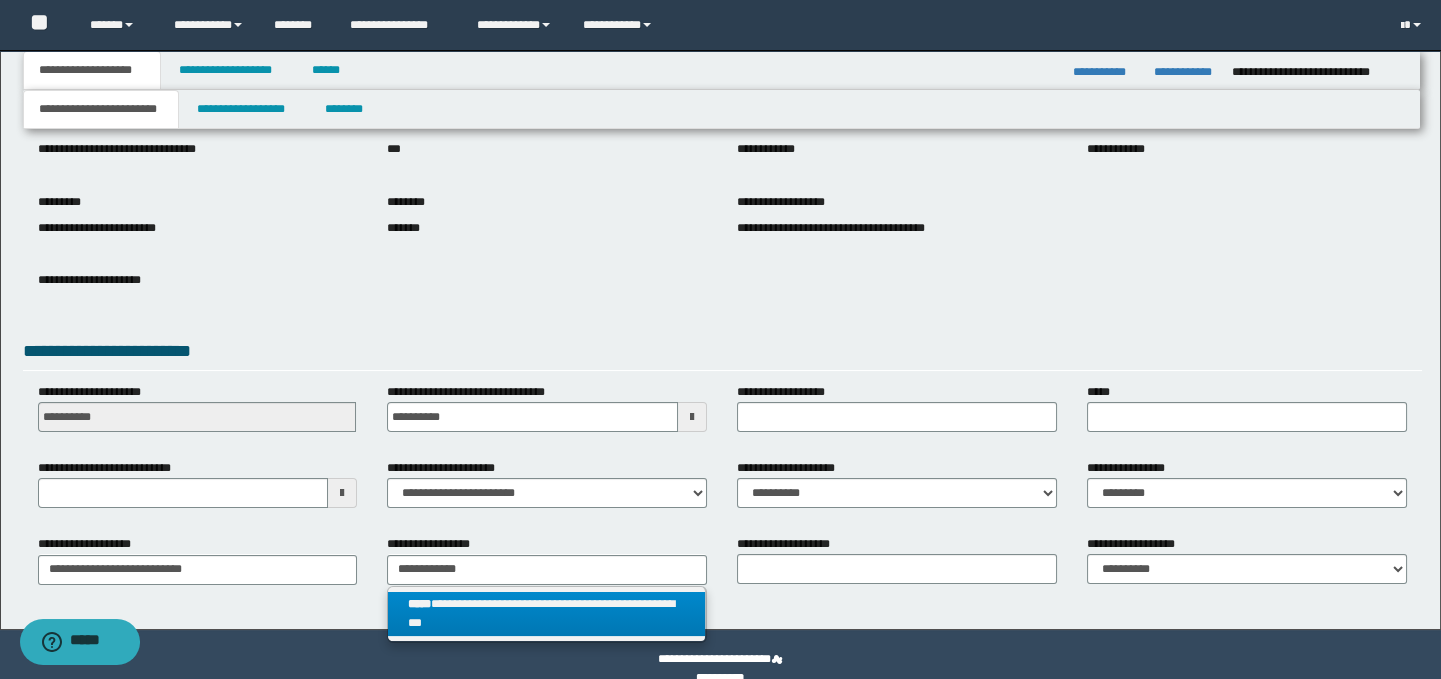 click on "**********" at bounding box center (546, 614) 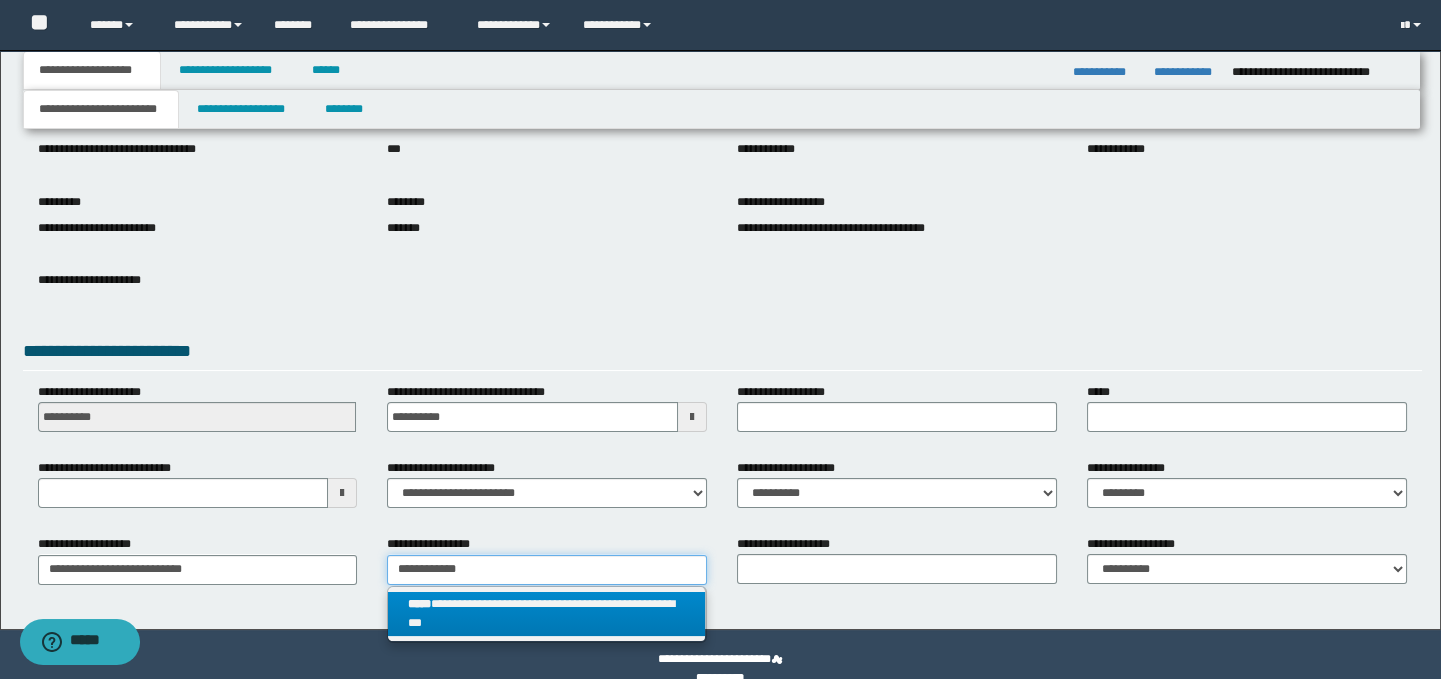 type 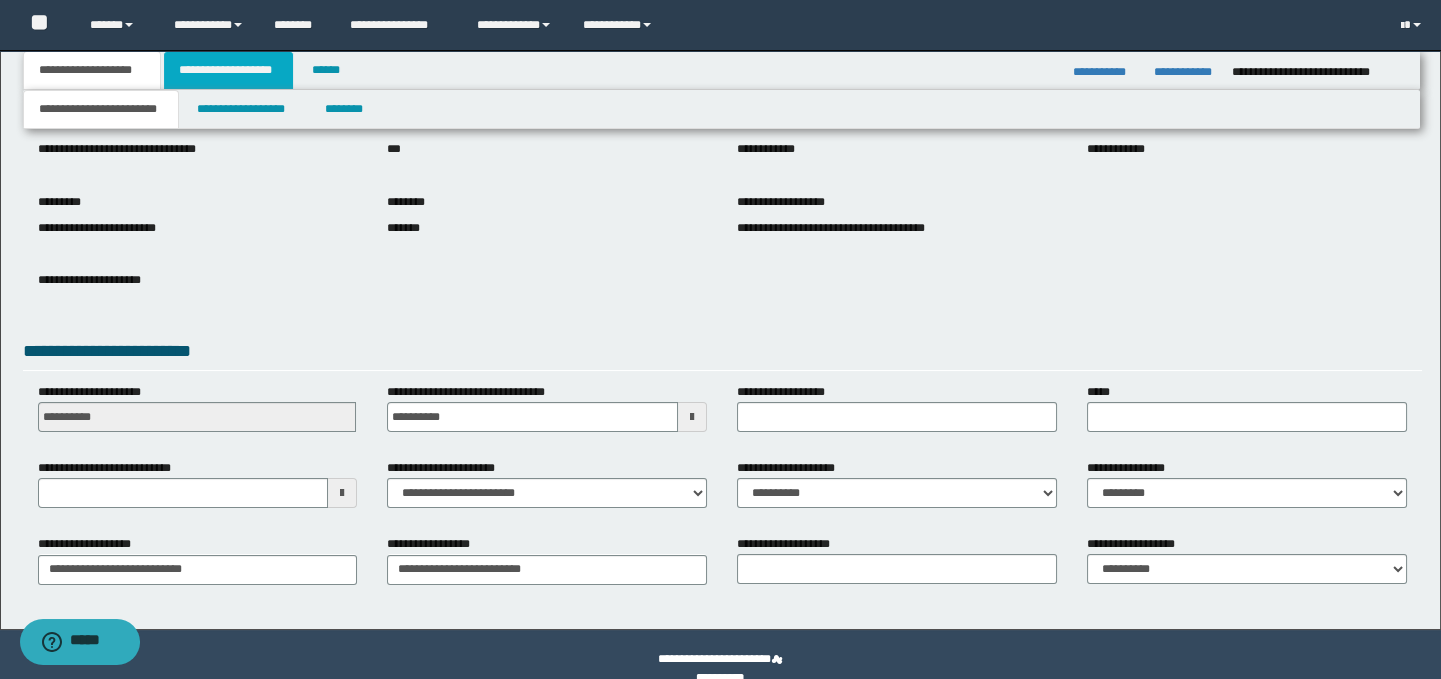 click on "**********" at bounding box center (228, 70) 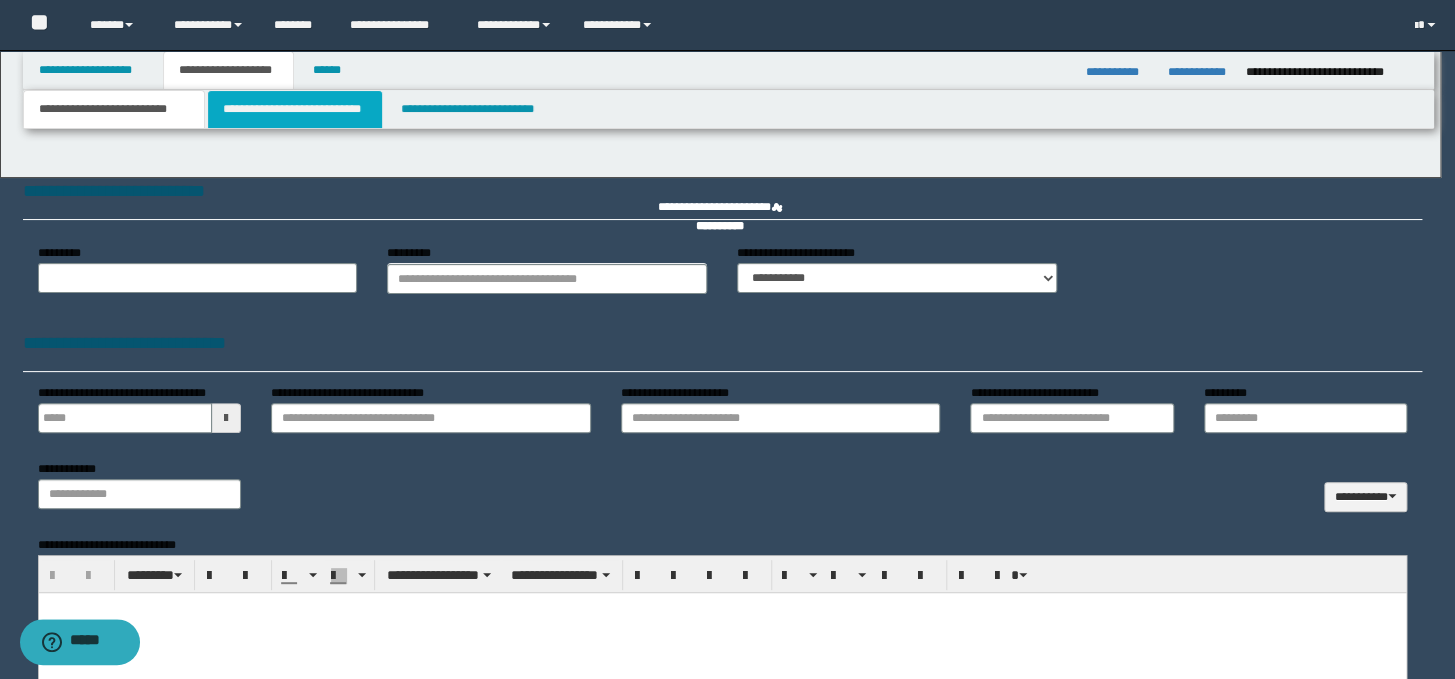 click on "**********" at bounding box center [727, 339] 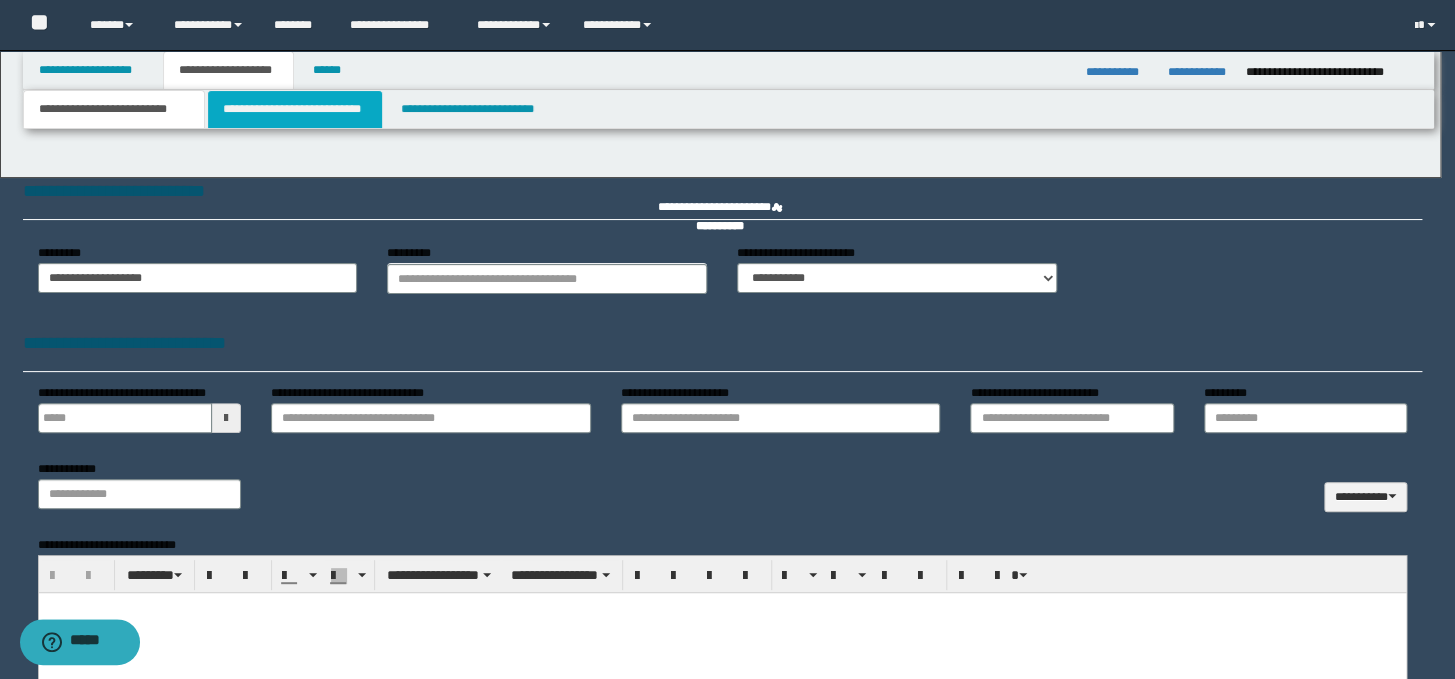 type on "**" 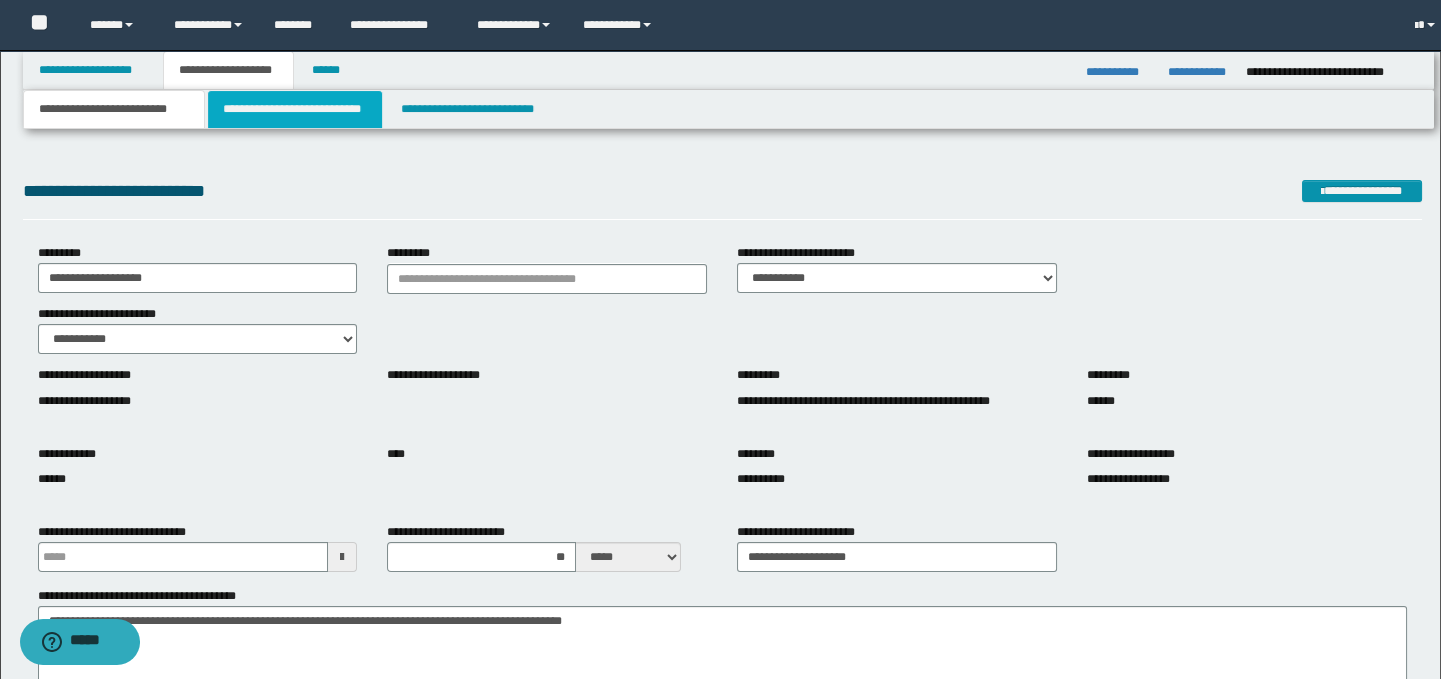 scroll, scrollTop: 0, scrollLeft: 0, axis: both 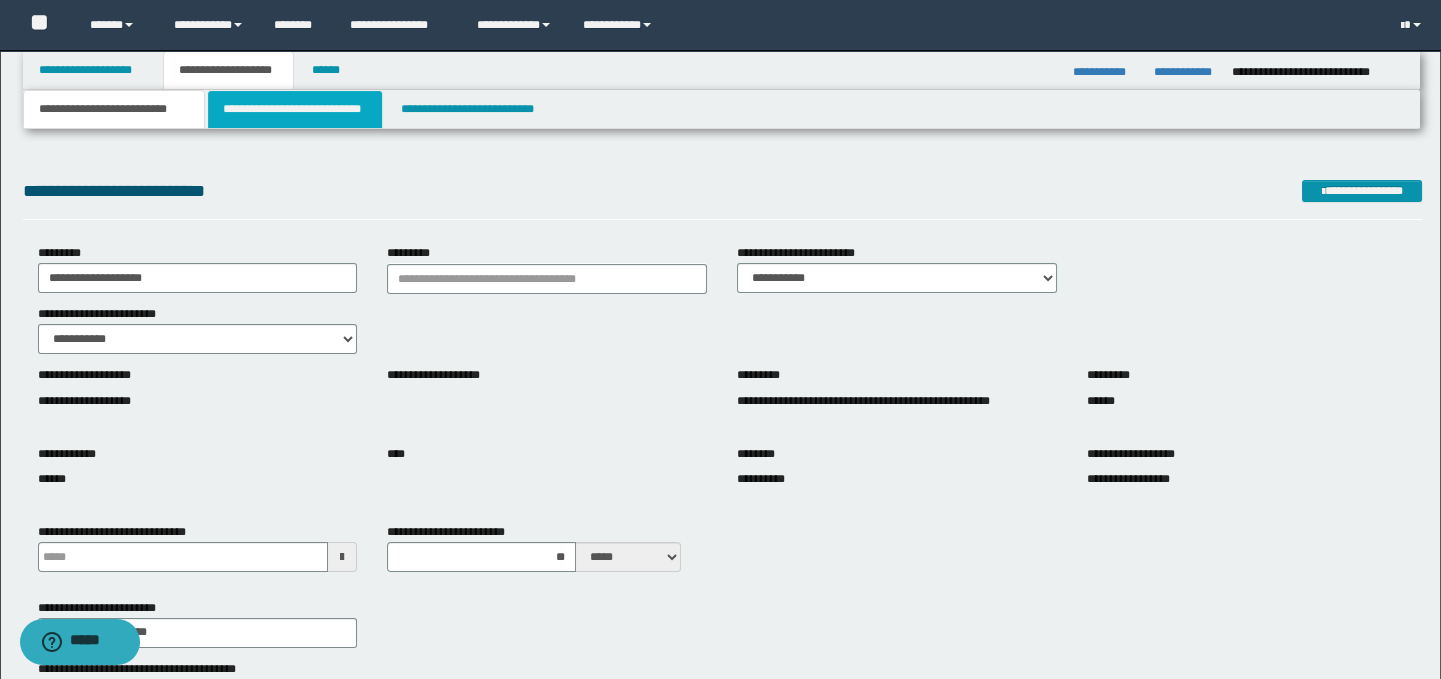 click on "**********" at bounding box center [294, 109] 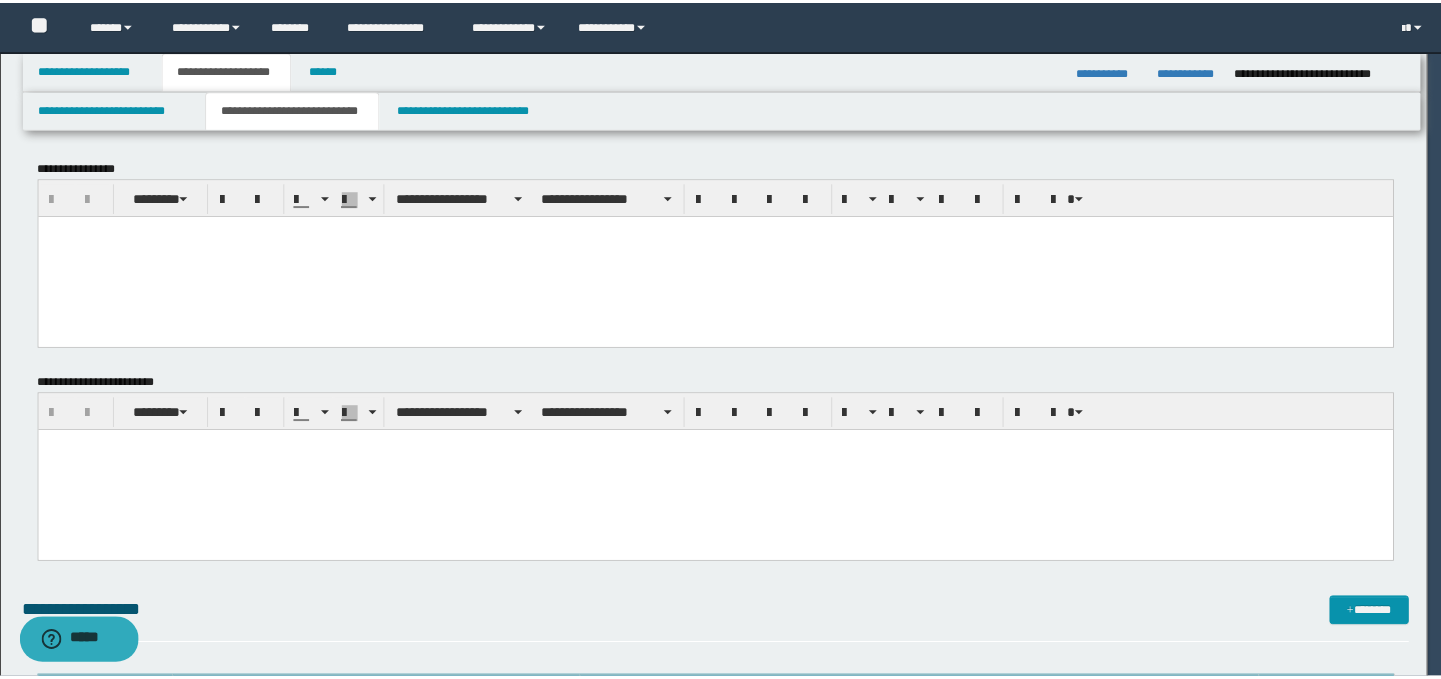 scroll, scrollTop: 0, scrollLeft: 0, axis: both 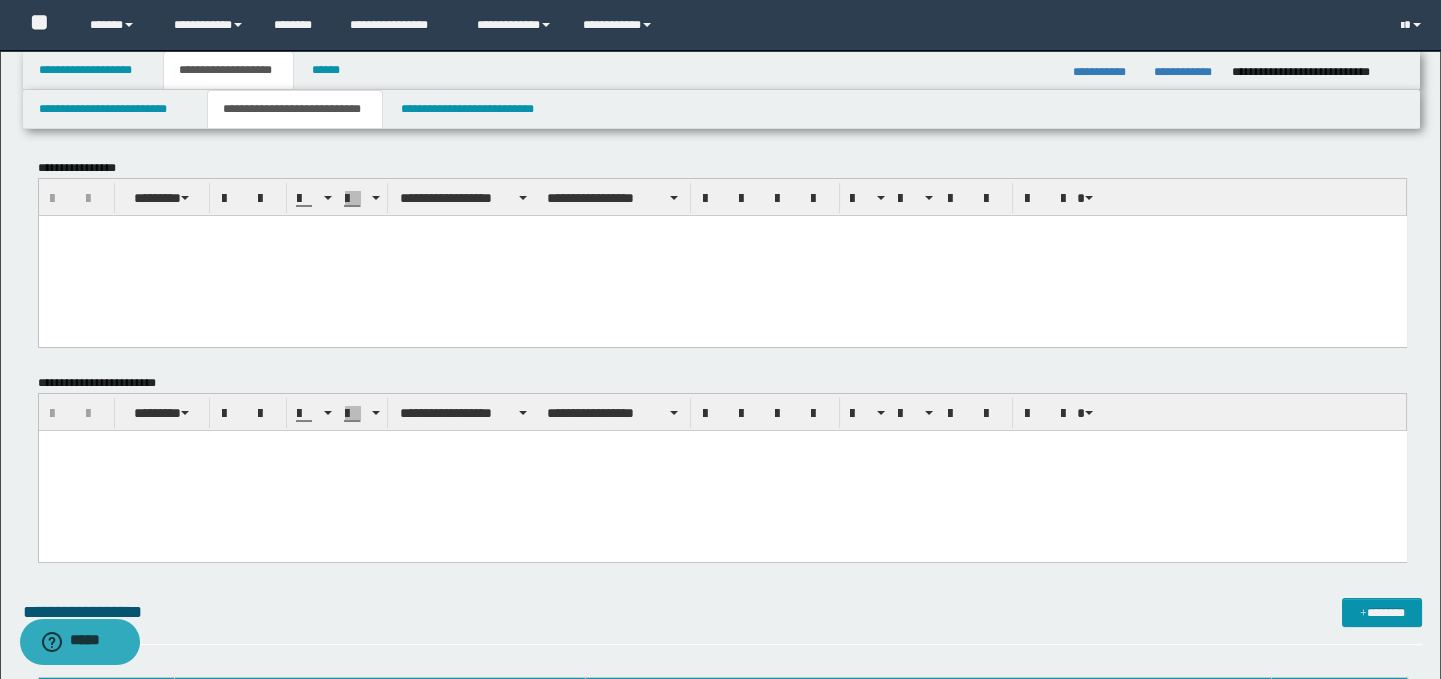 click at bounding box center [722, 255] 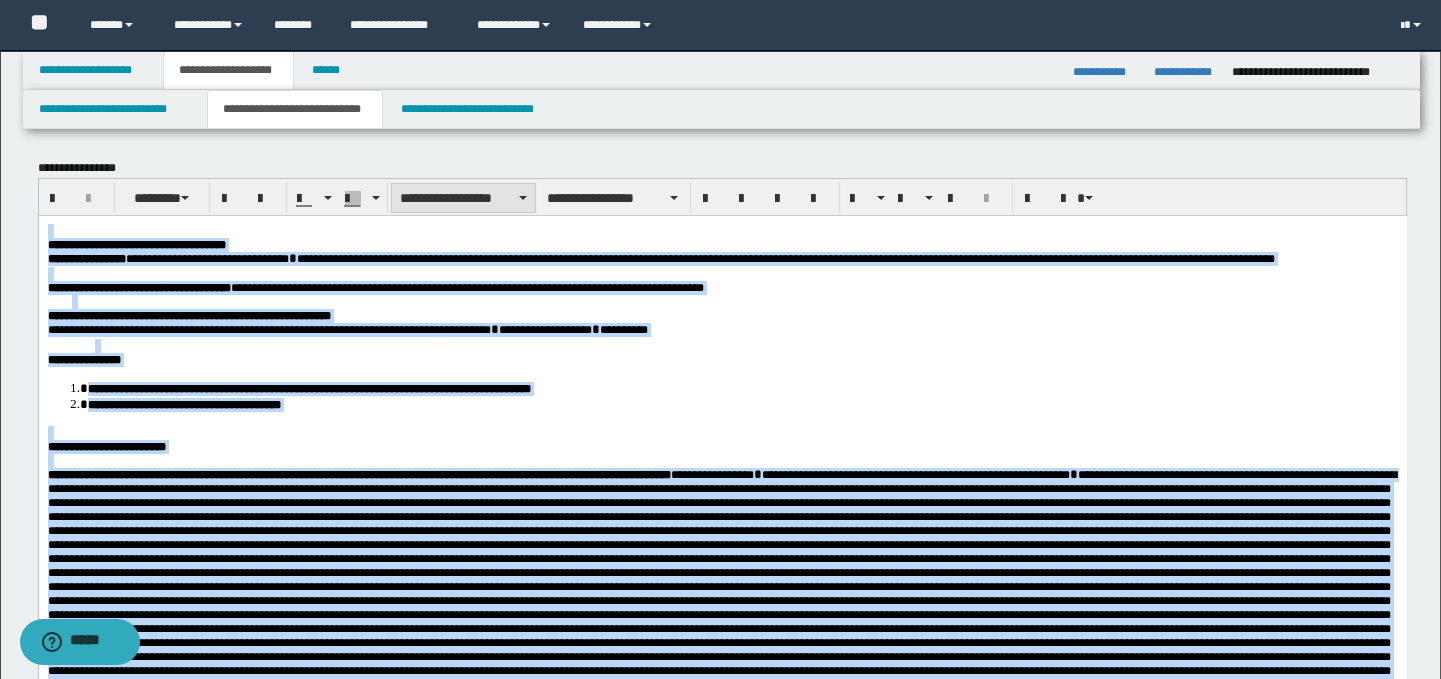 click on "**********" at bounding box center [463, 198] 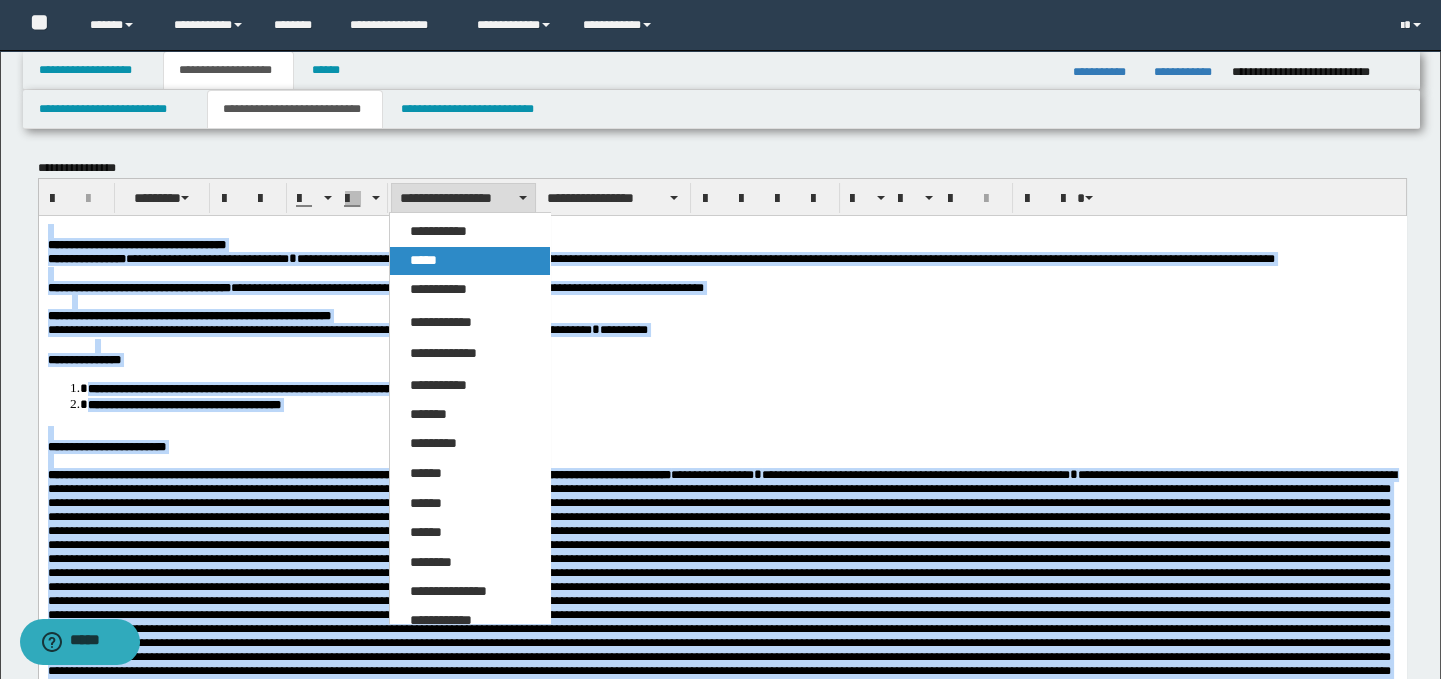 click on "*****" at bounding box center [470, 261] 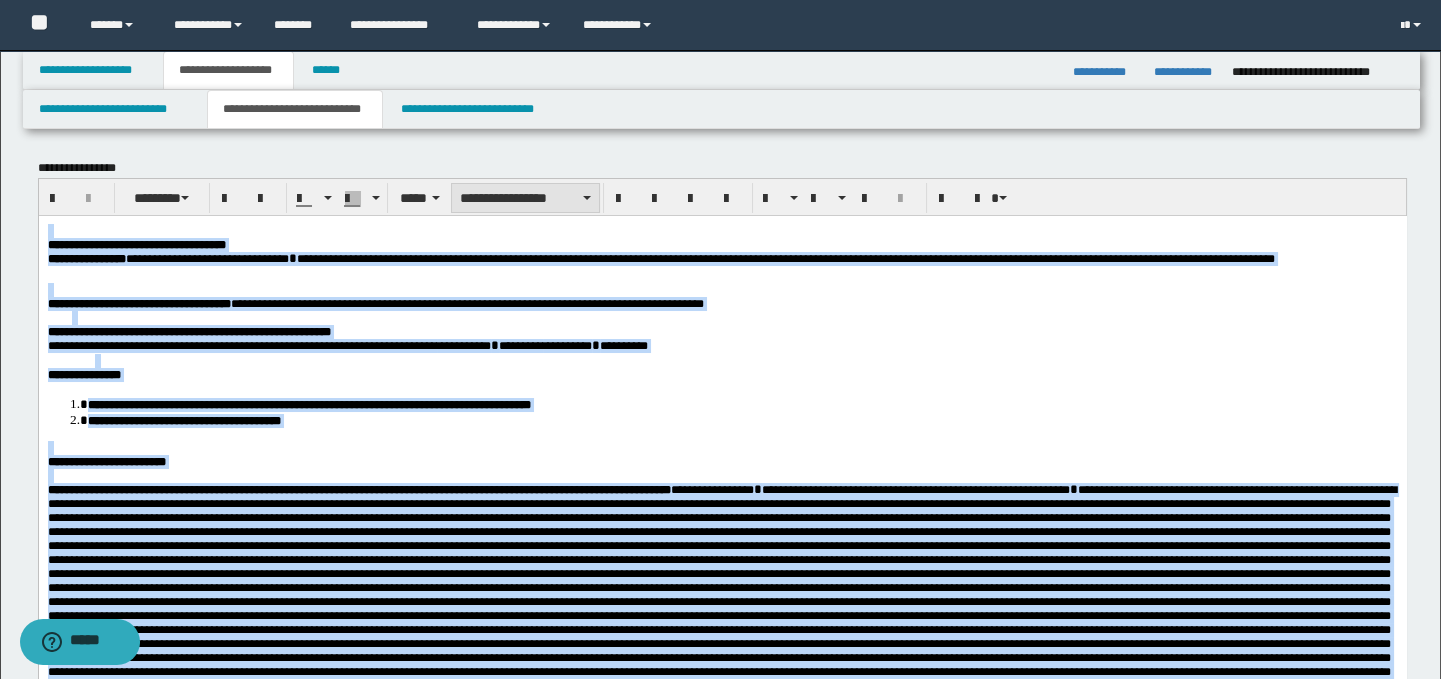click on "**********" at bounding box center (525, 198) 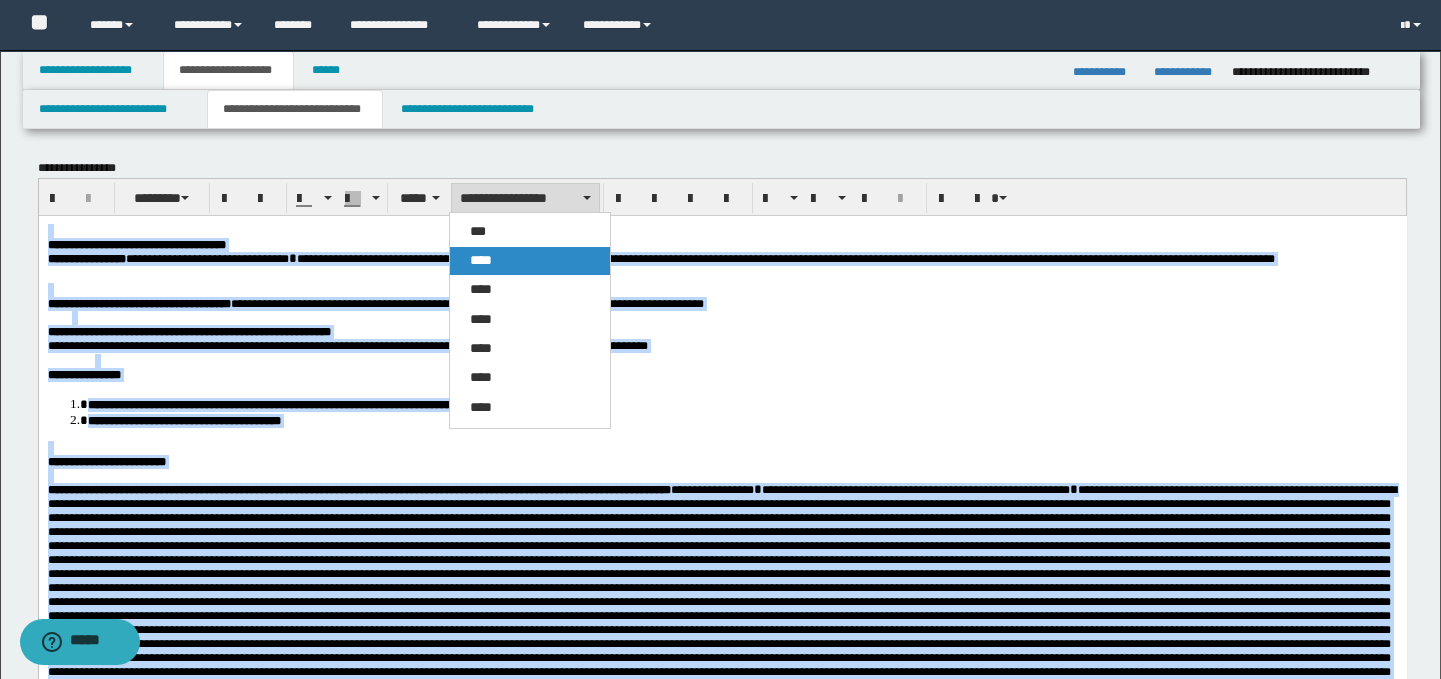 click on "****" at bounding box center [530, 261] 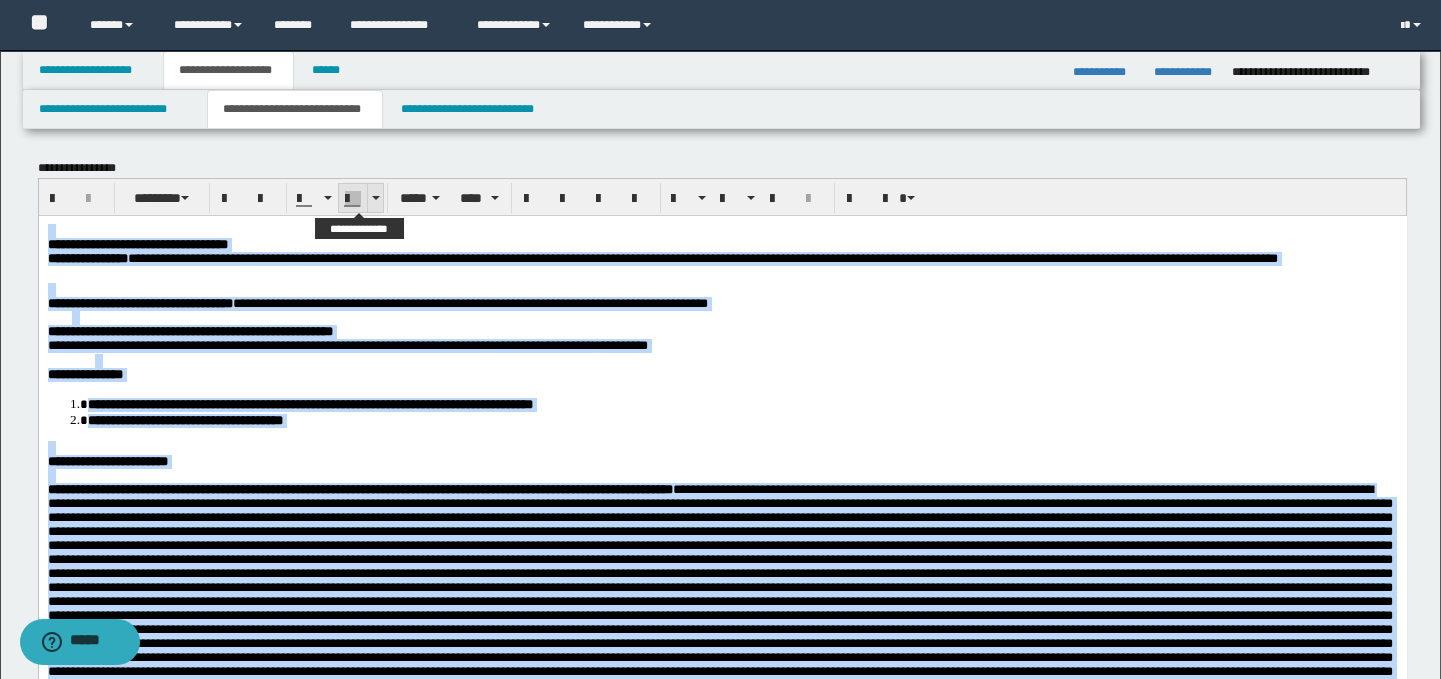 click at bounding box center [376, 198] 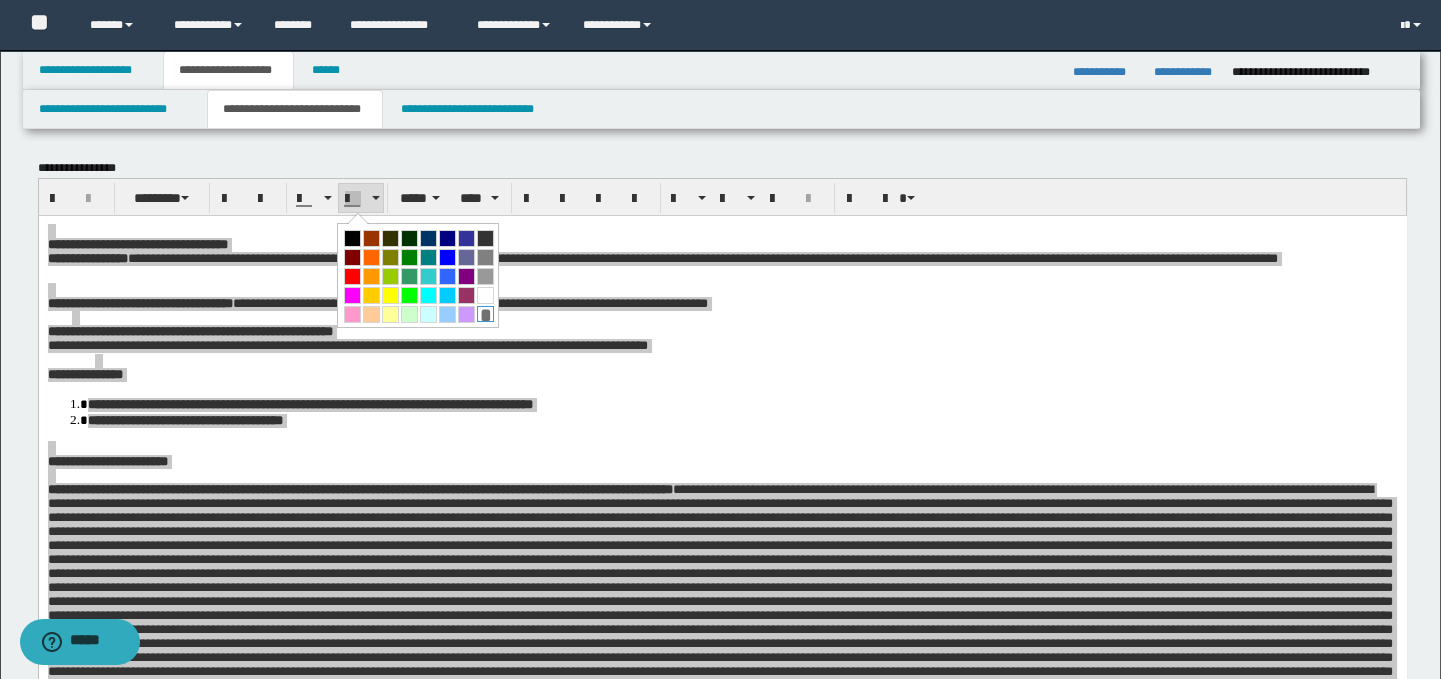 click on "*" at bounding box center [485, 314] 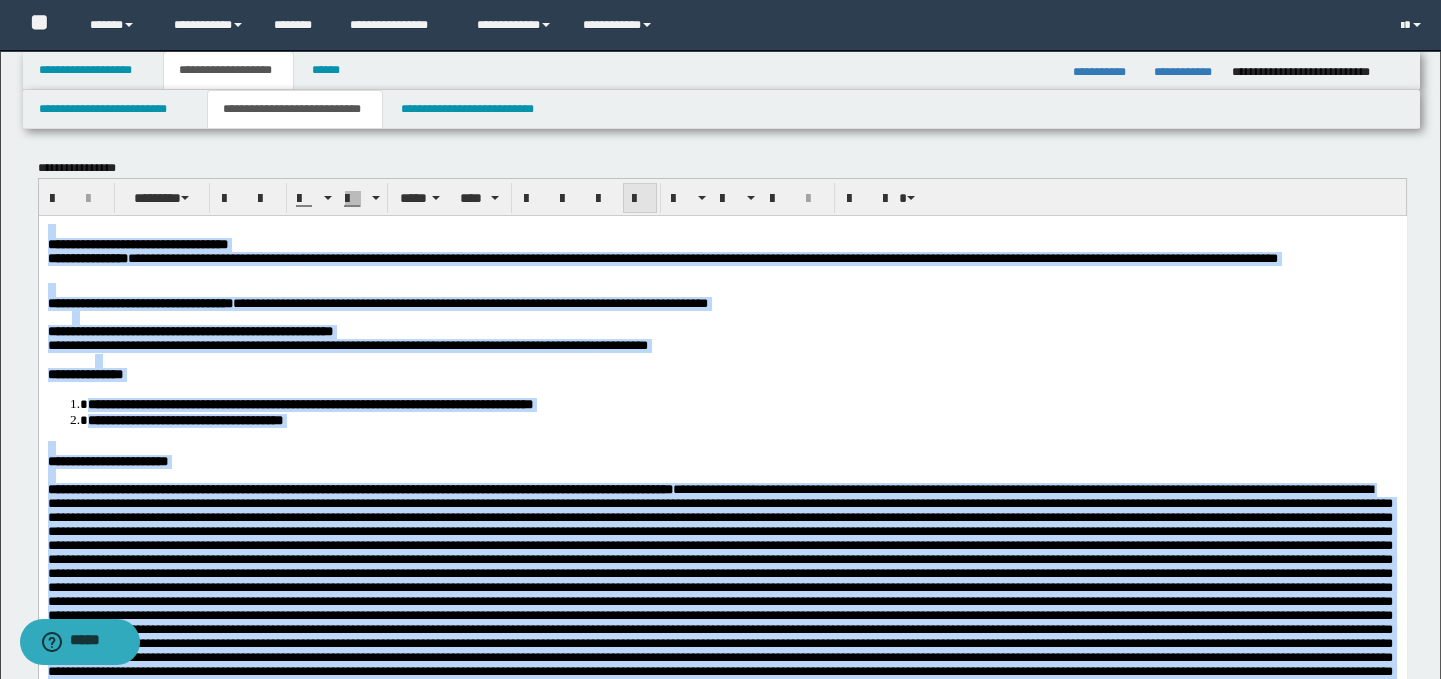 drag, startPoint x: 630, startPoint y: 197, endPoint x: 726, endPoint y: 1, distance: 218.24756 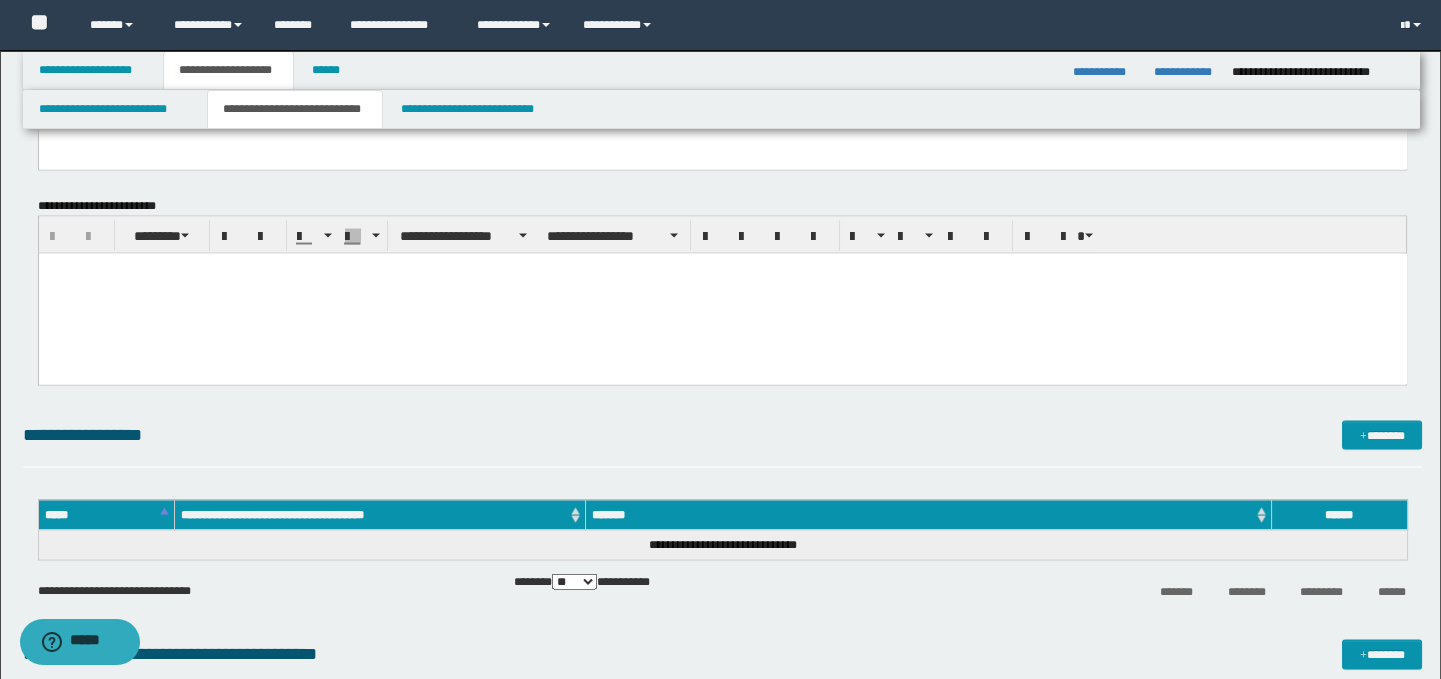 scroll, scrollTop: 7759, scrollLeft: 0, axis: vertical 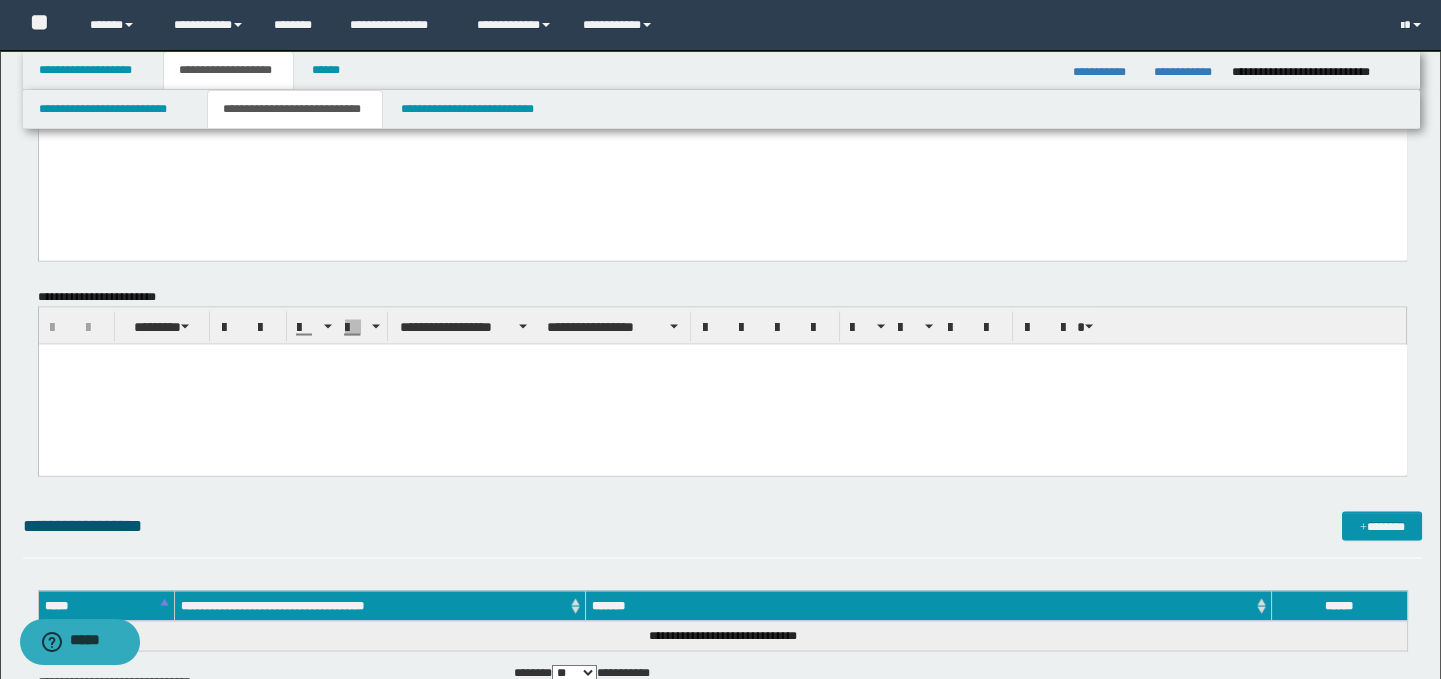click at bounding box center (722, 384) 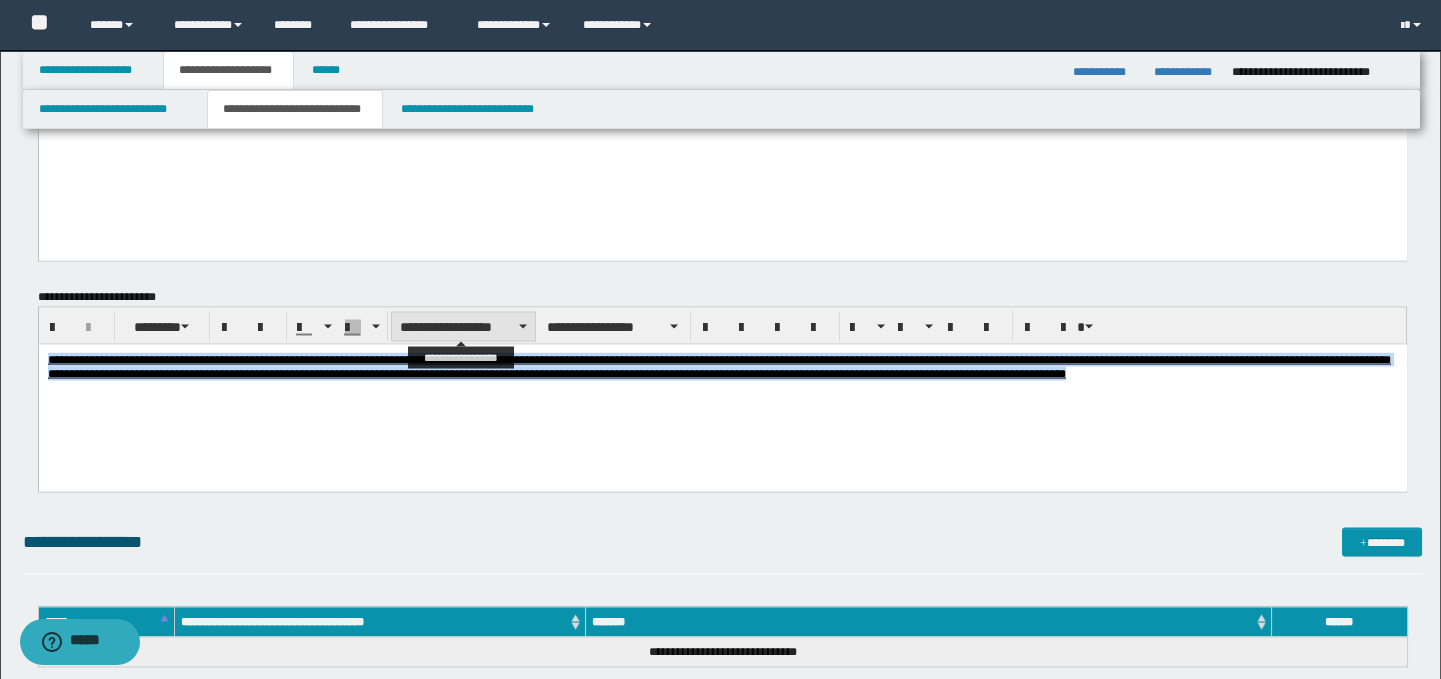 click on "**********" at bounding box center [463, 326] 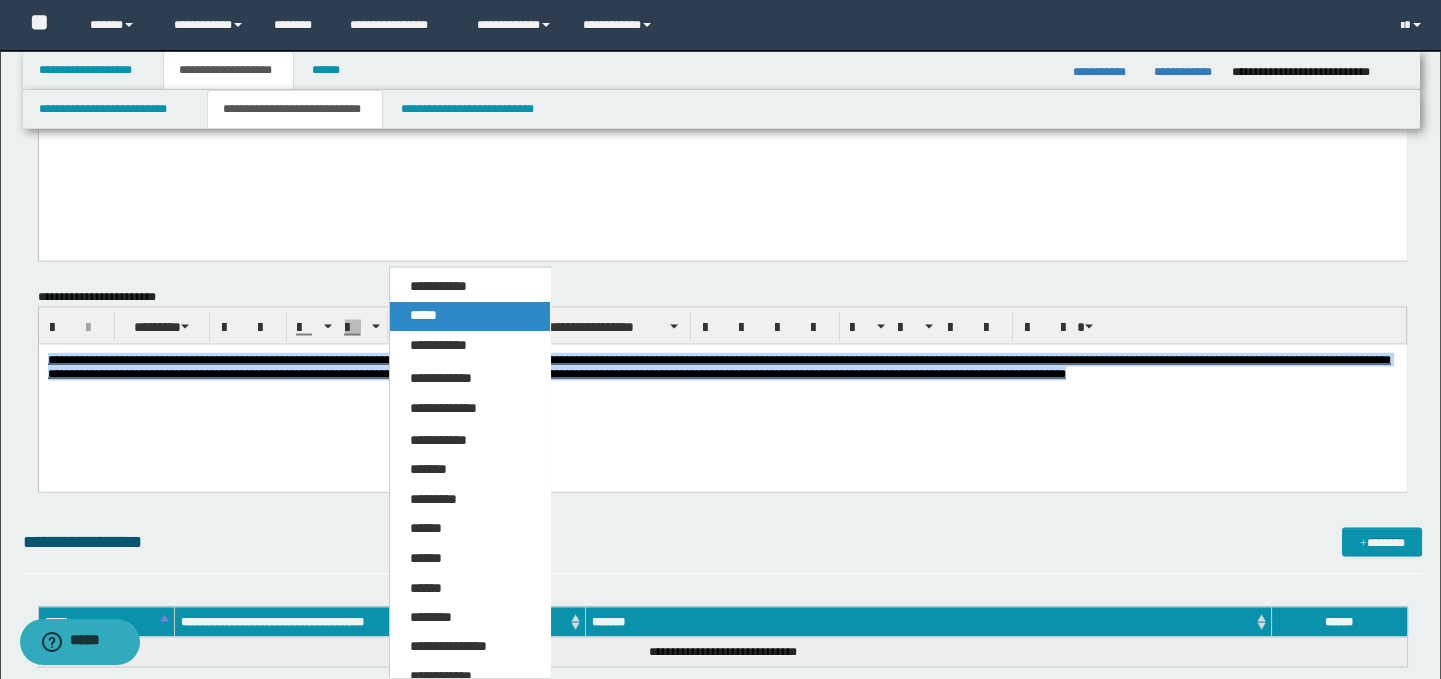click on "*****" at bounding box center (470, 315) 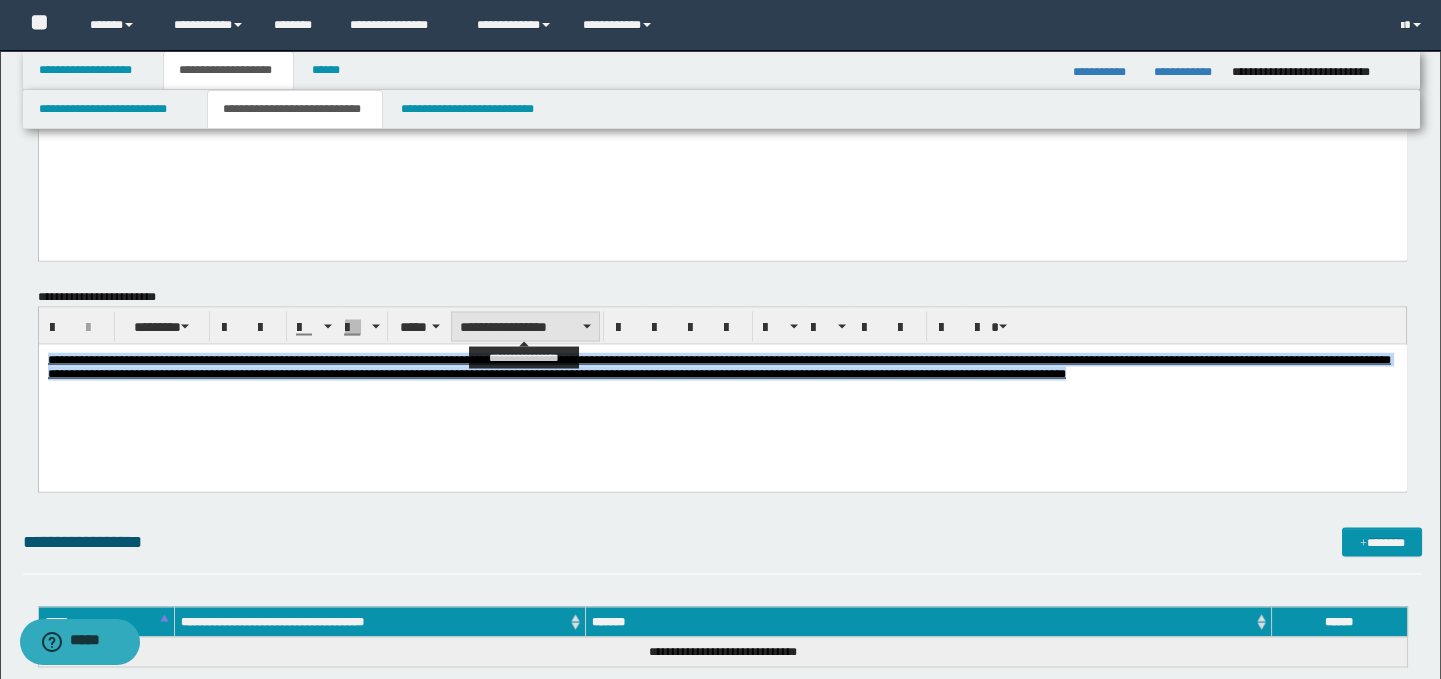 click on "**********" at bounding box center [525, 326] 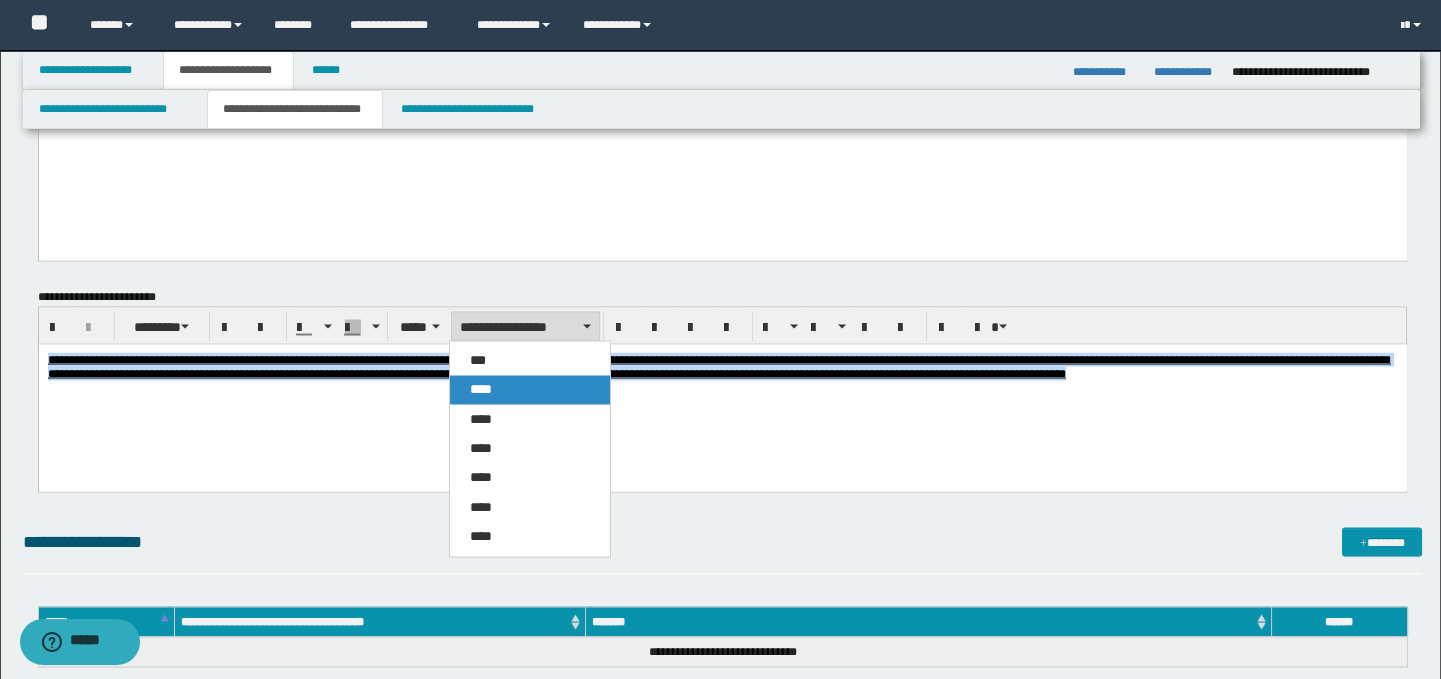 click on "****" at bounding box center (530, 389) 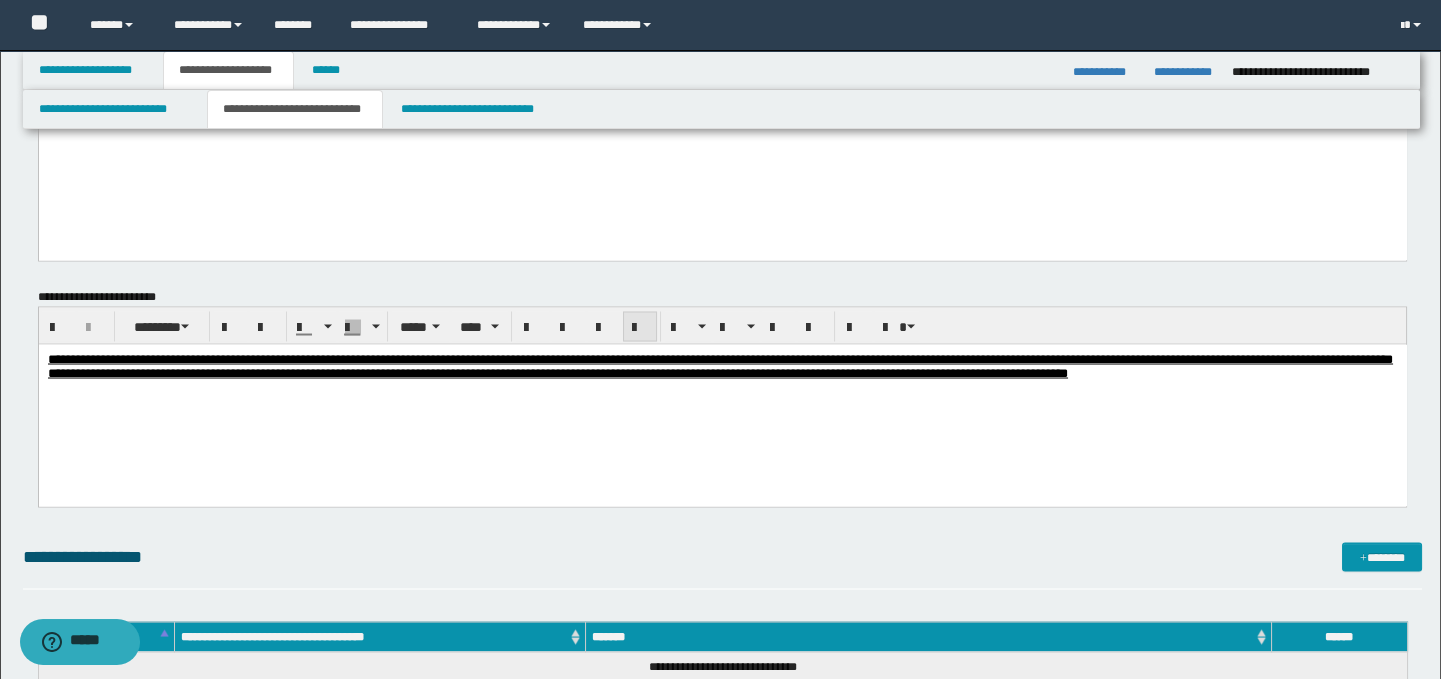 click at bounding box center (640, 327) 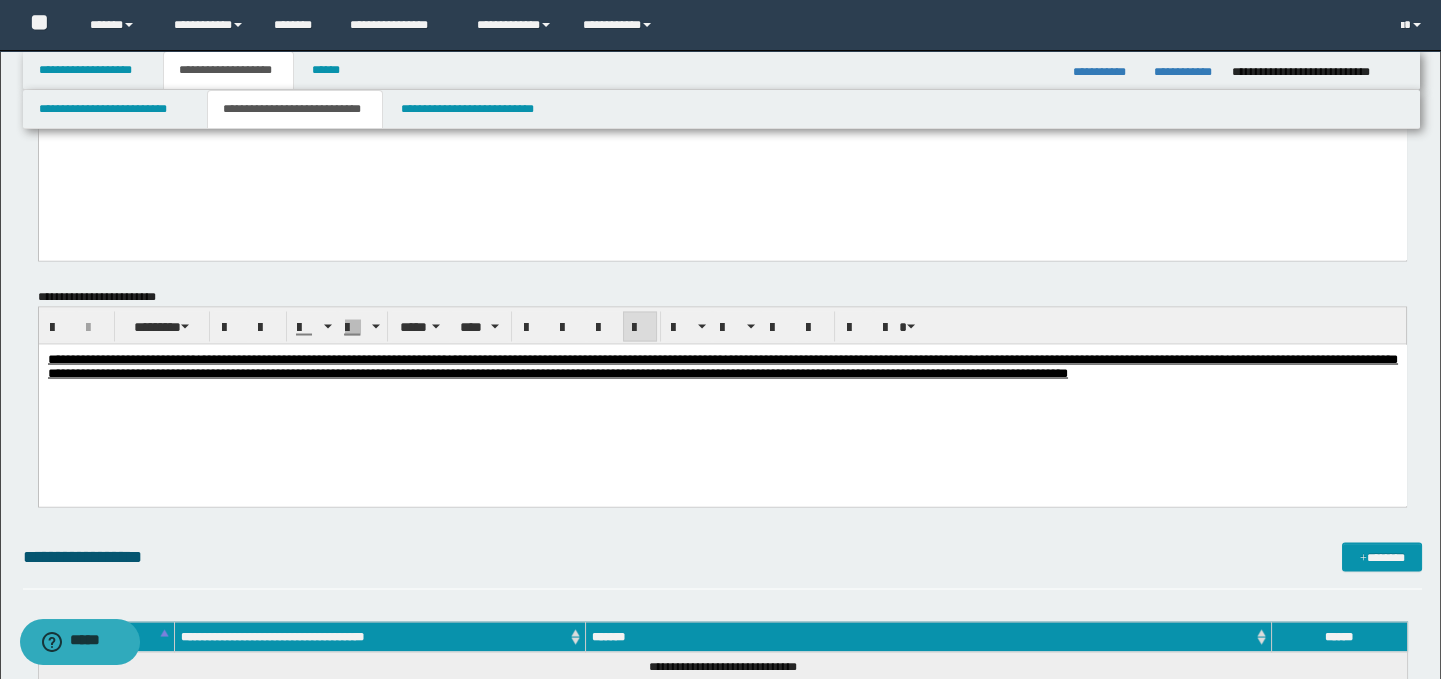 click on "**********" at bounding box center (723, 404) 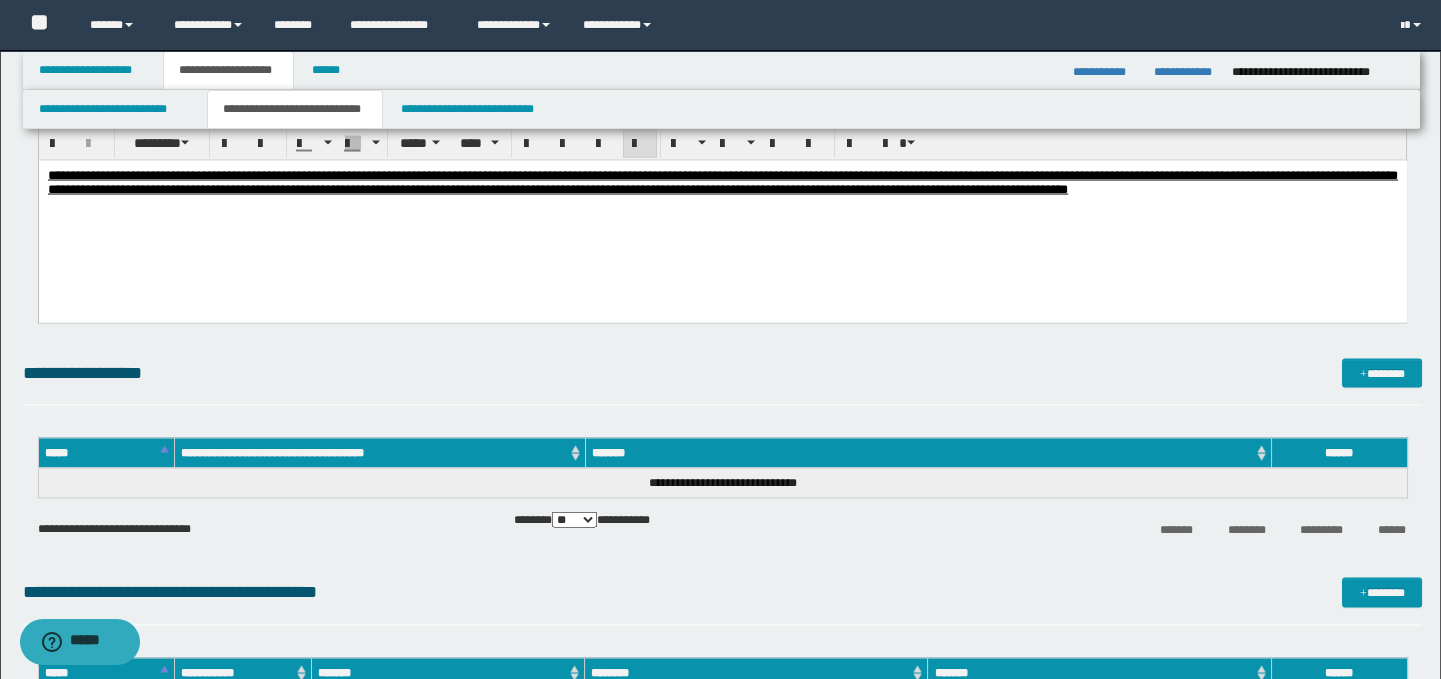 scroll, scrollTop: 7877, scrollLeft: 0, axis: vertical 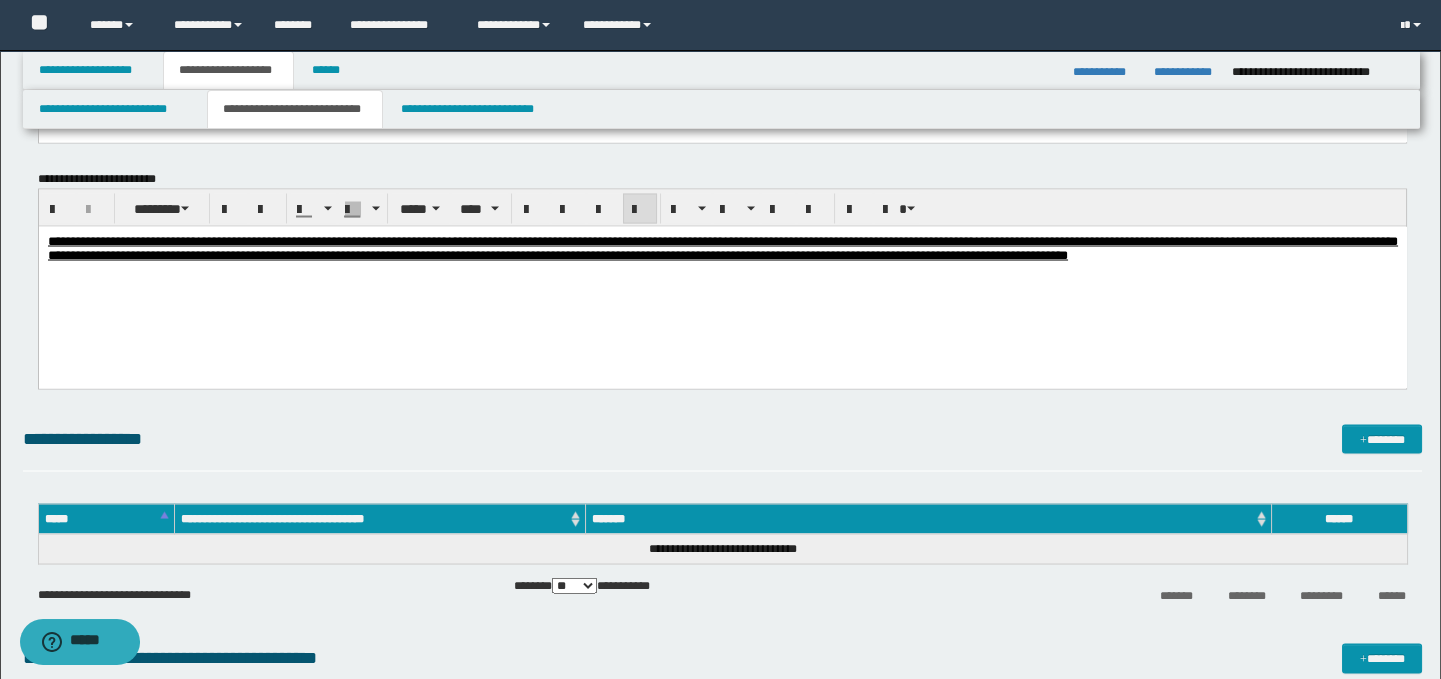 click on "**********" at bounding box center [723, 438] 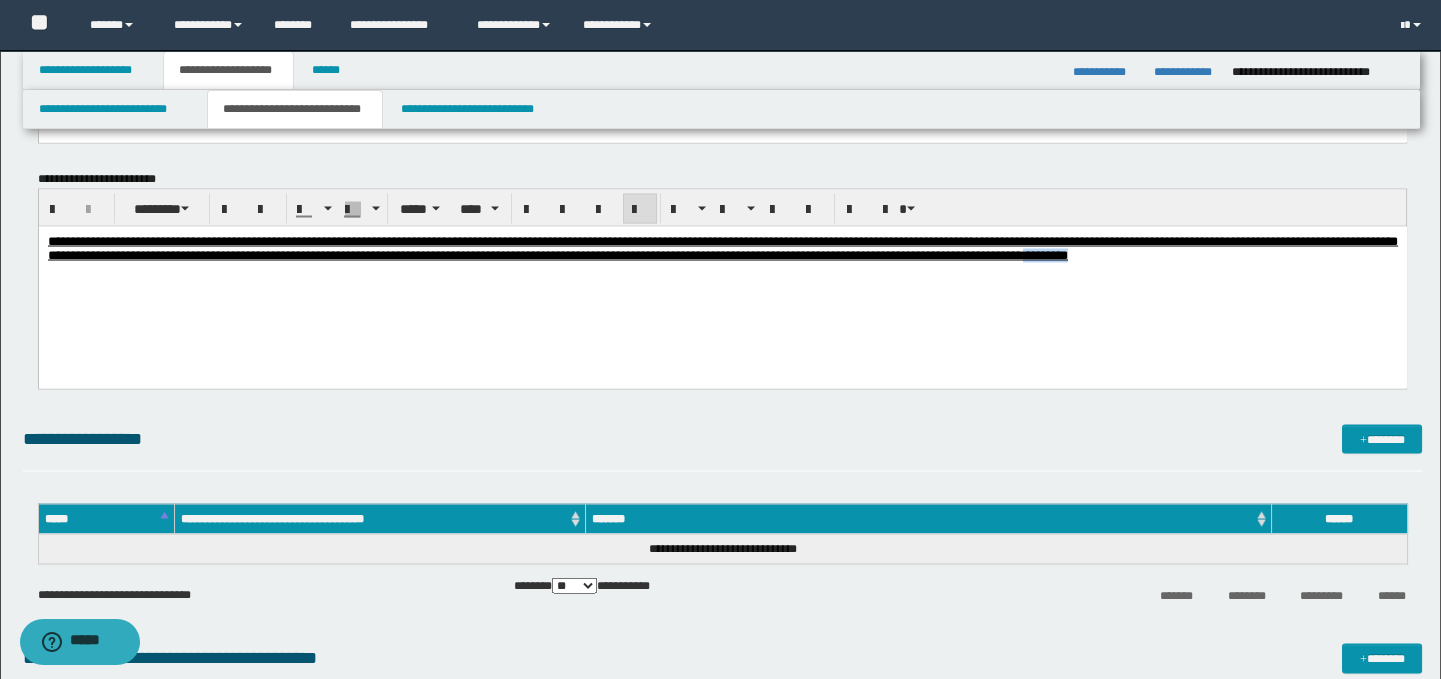 click on "**********" at bounding box center (722, 273) 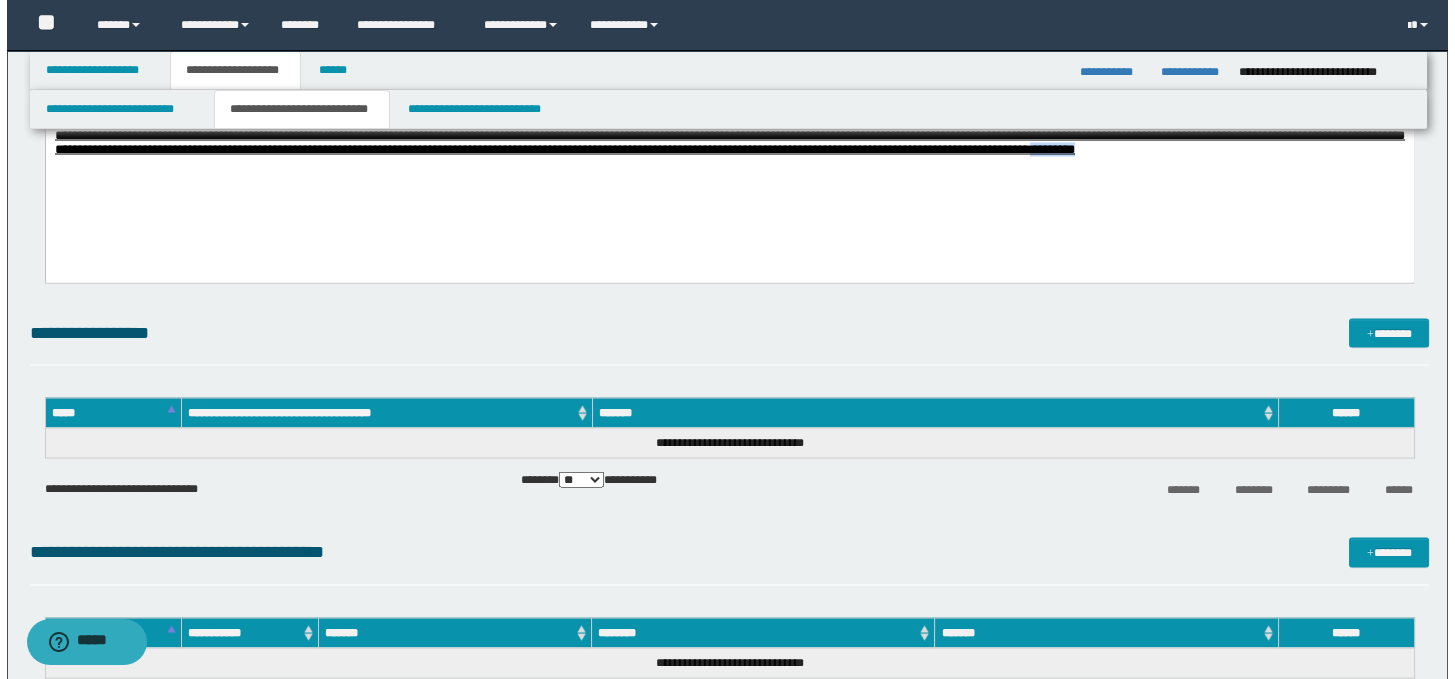 scroll, scrollTop: 8035, scrollLeft: 0, axis: vertical 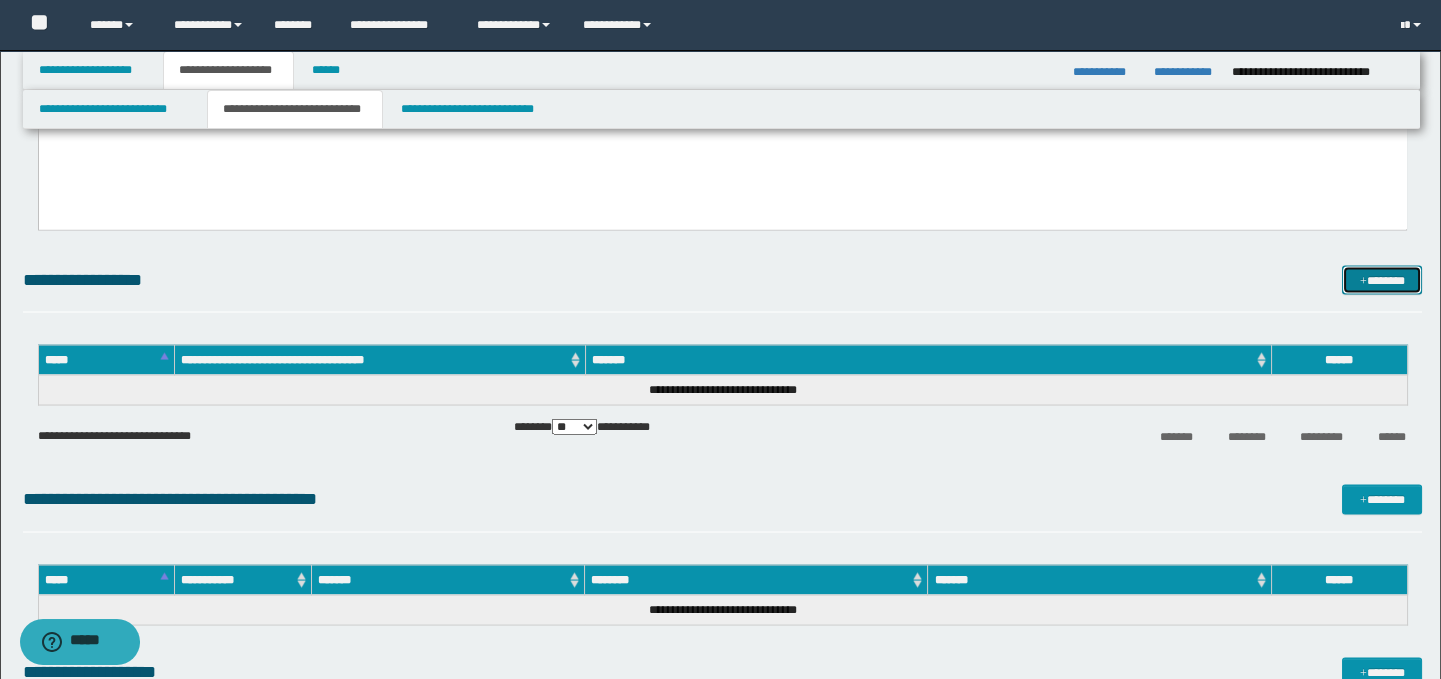 click on "*******" at bounding box center [1382, 281] 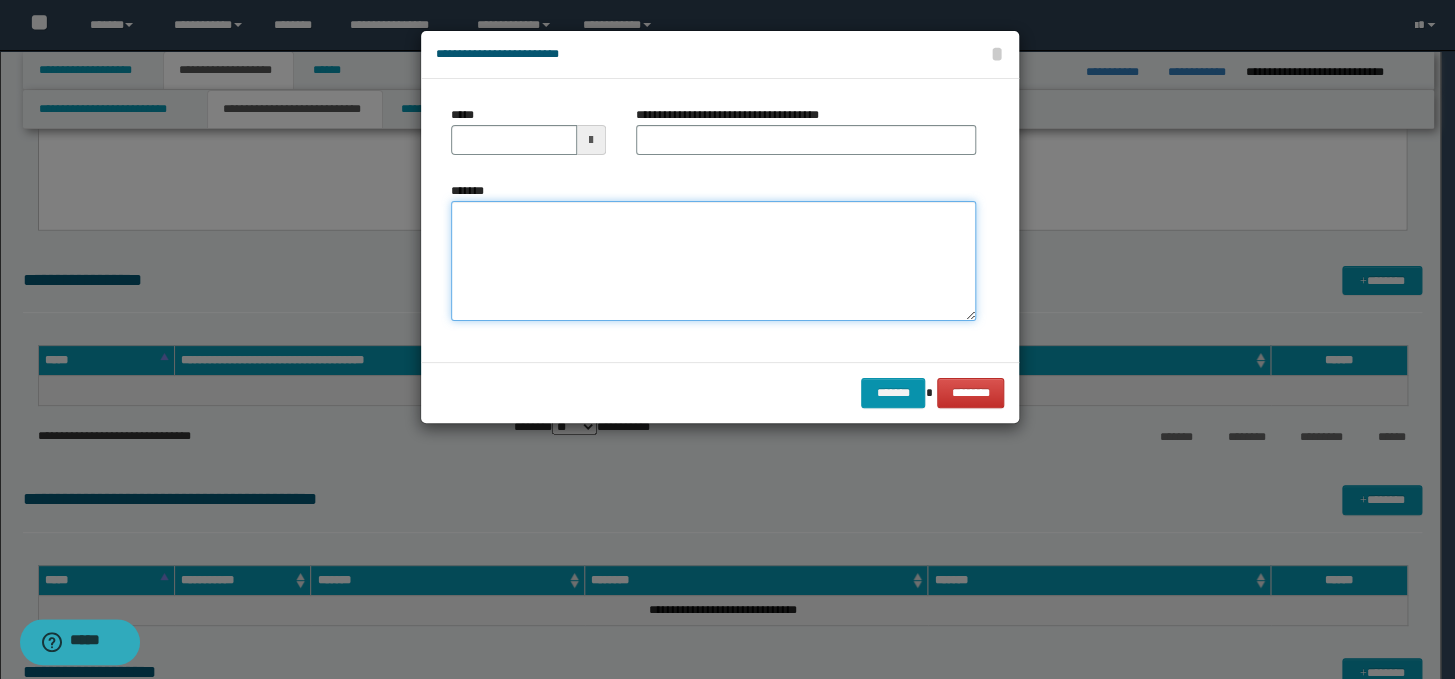 click on "*******" at bounding box center [713, 261] 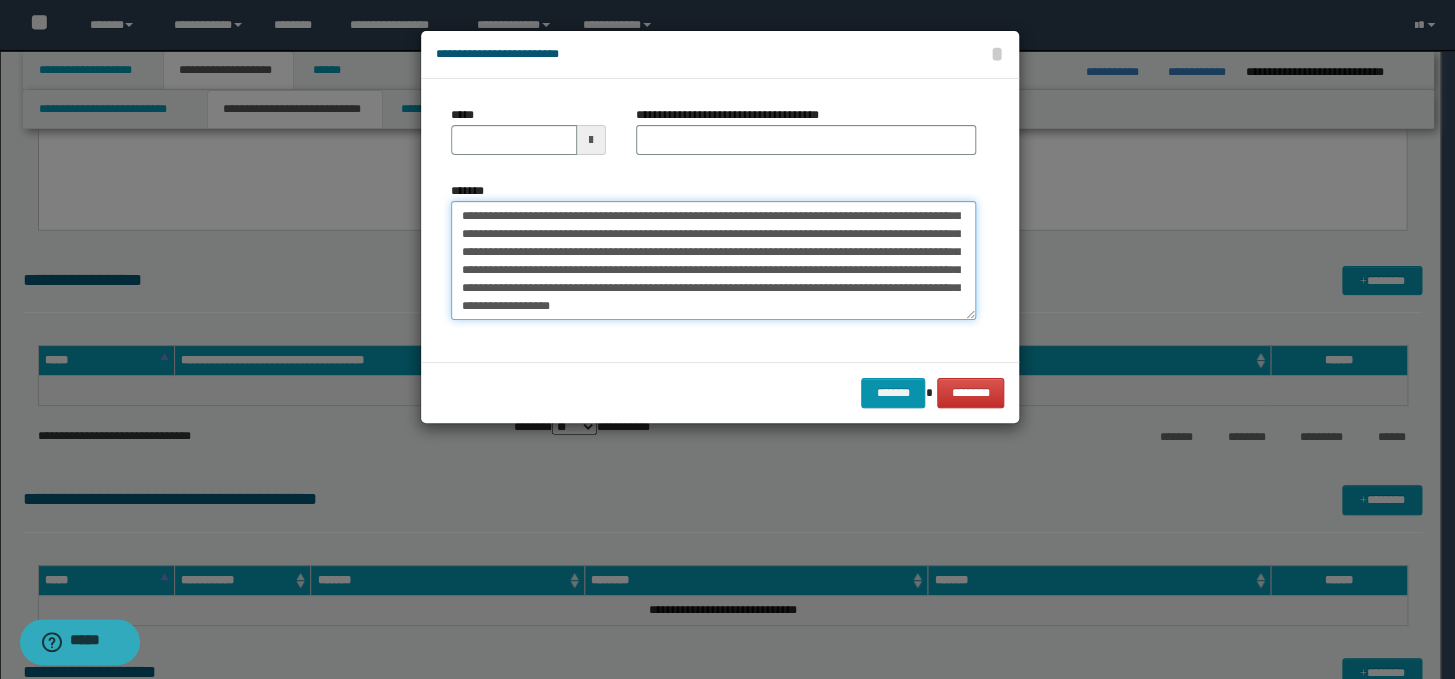 scroll, scrollTop: 0, scrollLeft: 0, axis: both 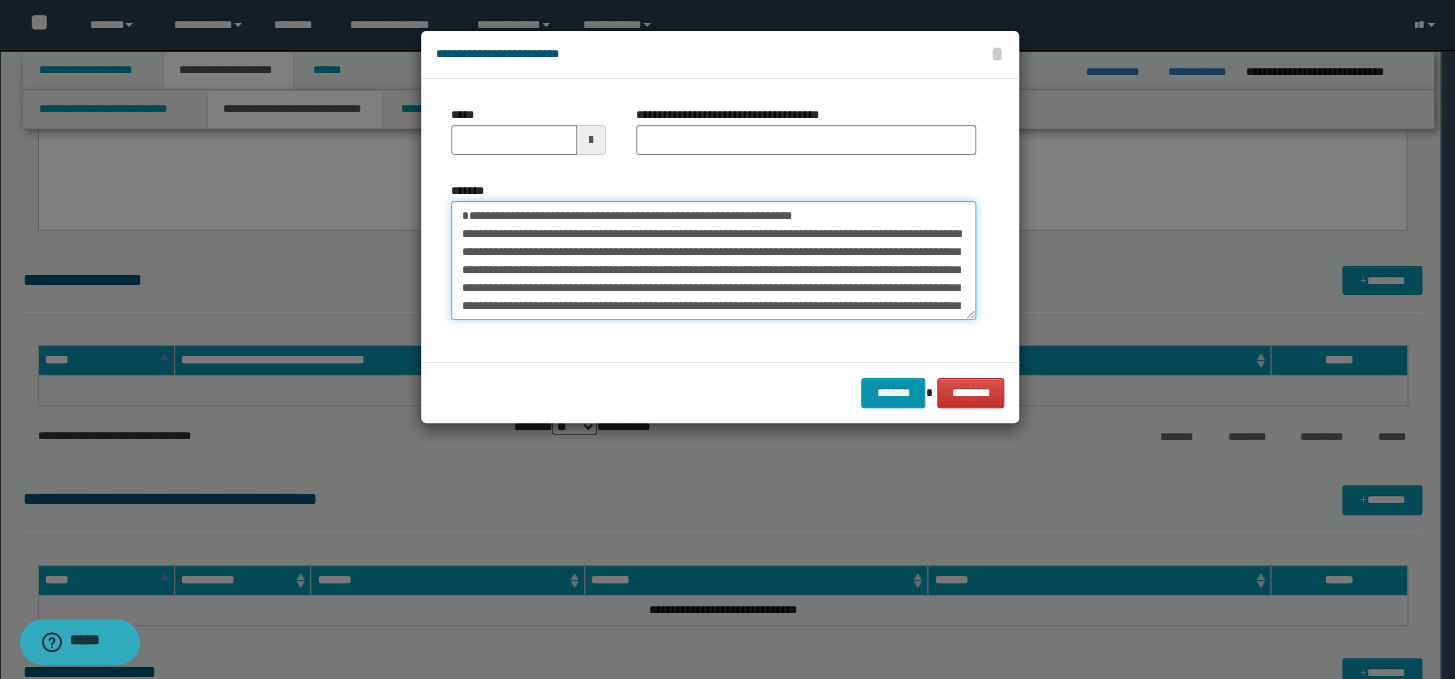 drag, startPoint x: 808, startPoint y: 237, endPoint x: 449, endPoint y: 234, distance: 359.01254 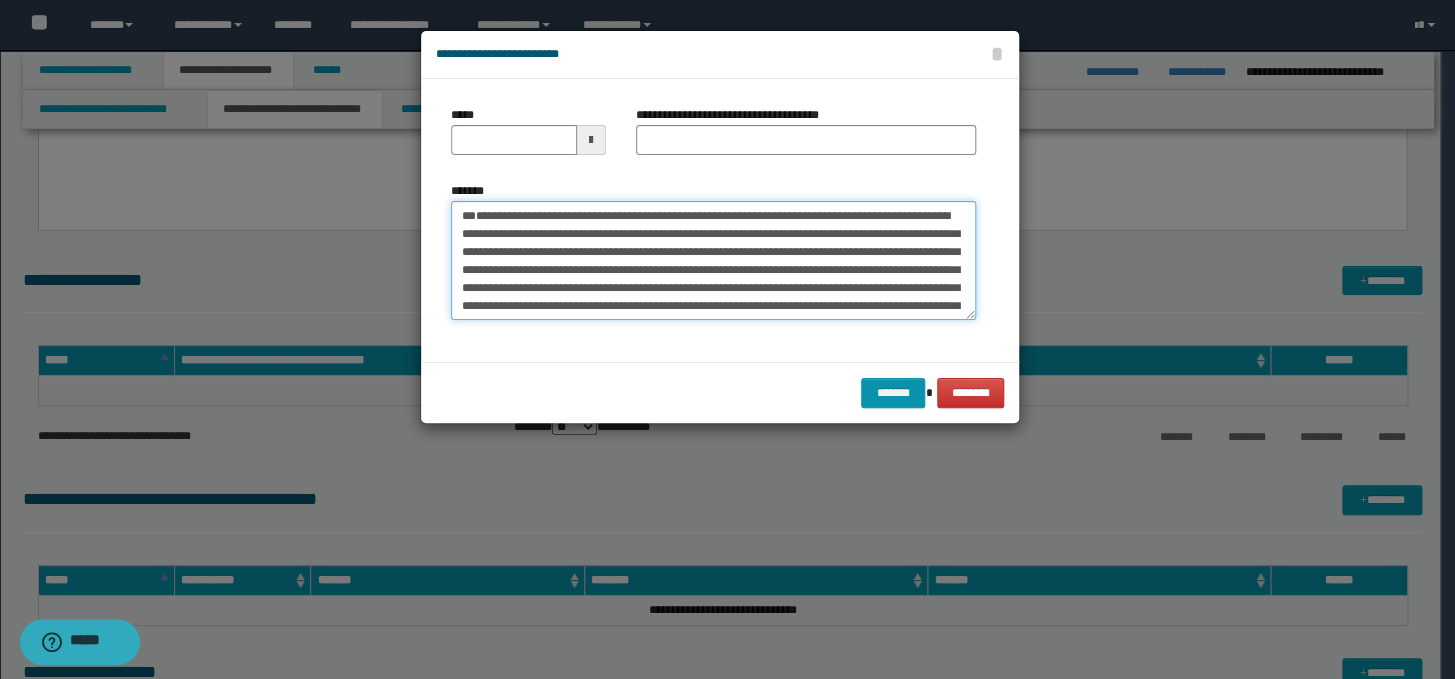type on "**********" 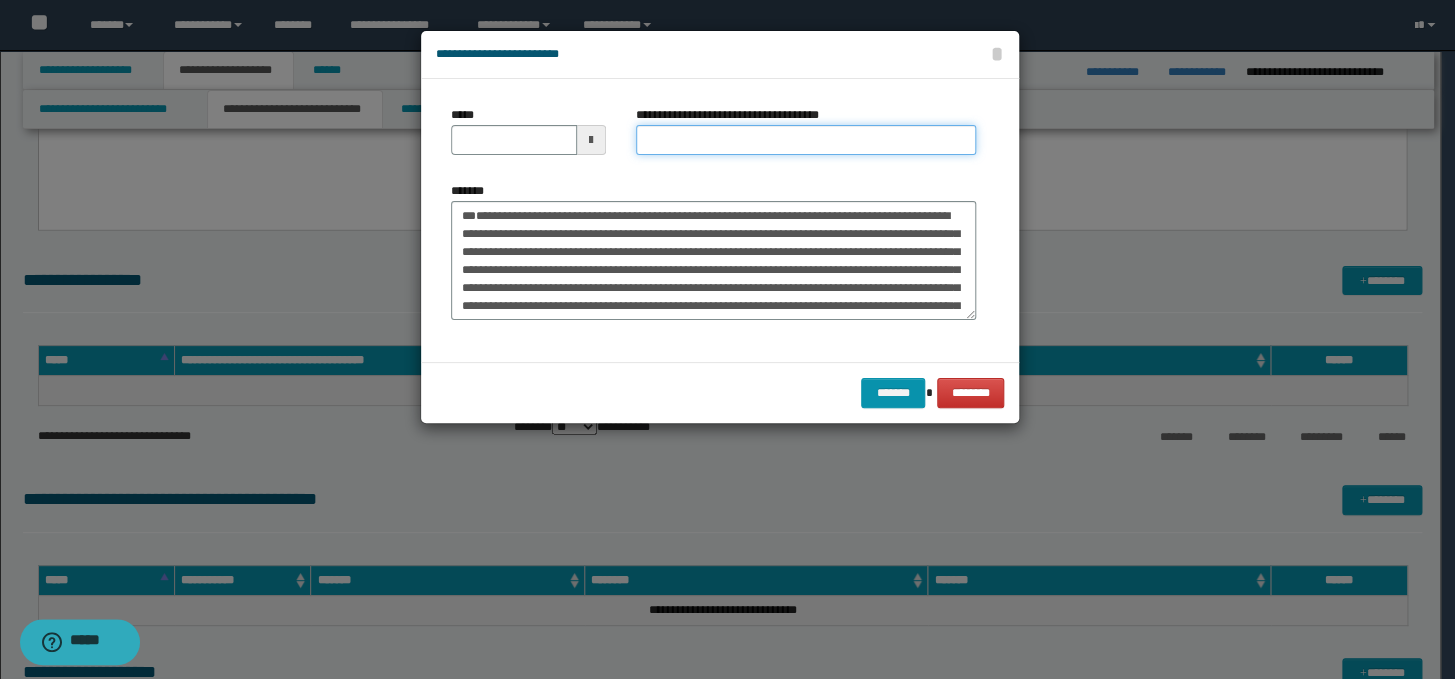 click on "**********" at bounding box center (806, 140) 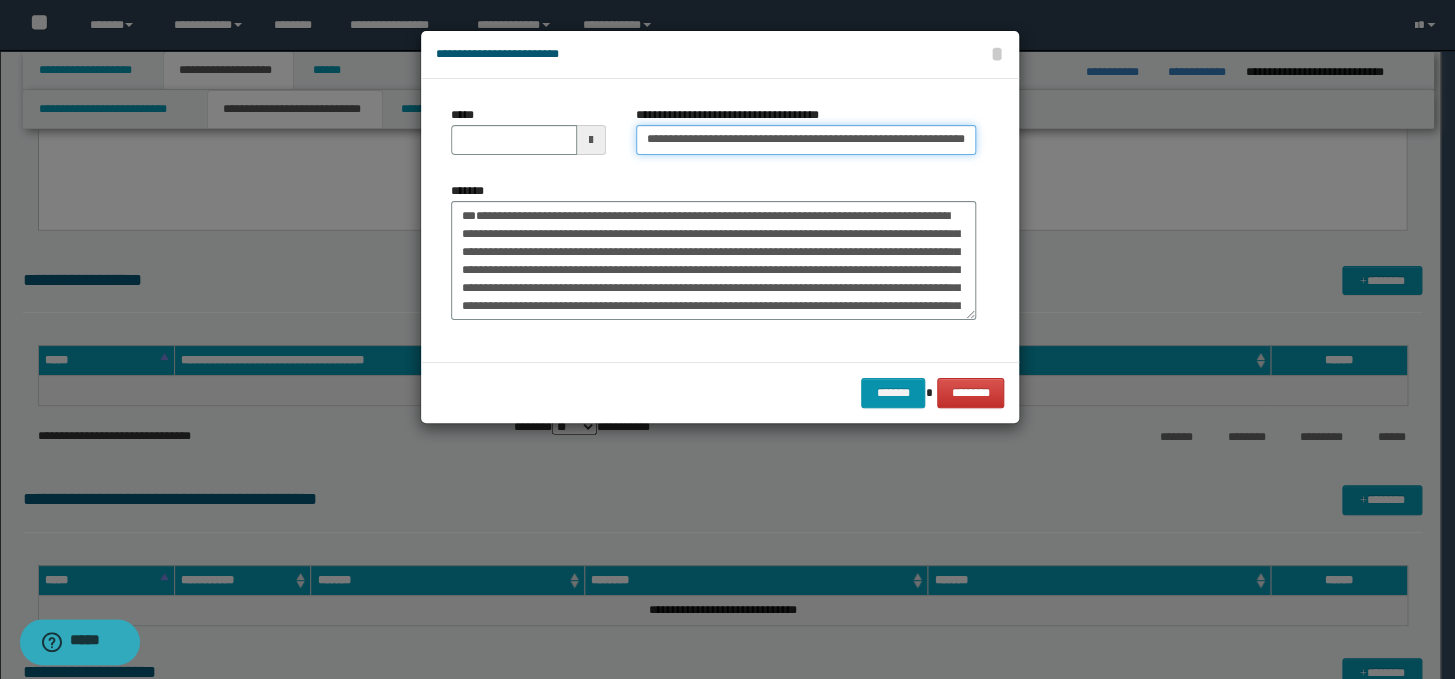 scroll, scrollTop: 0, scrollLeft: 0, axis: both 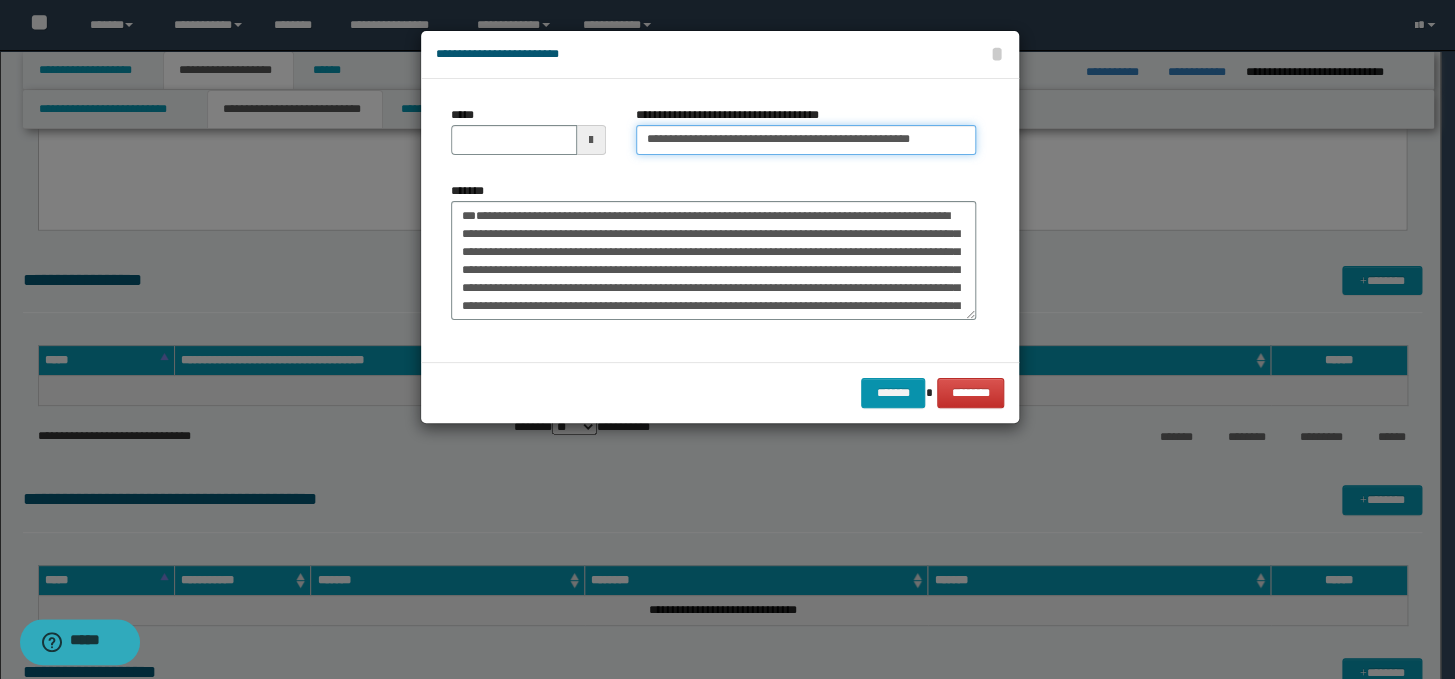 type 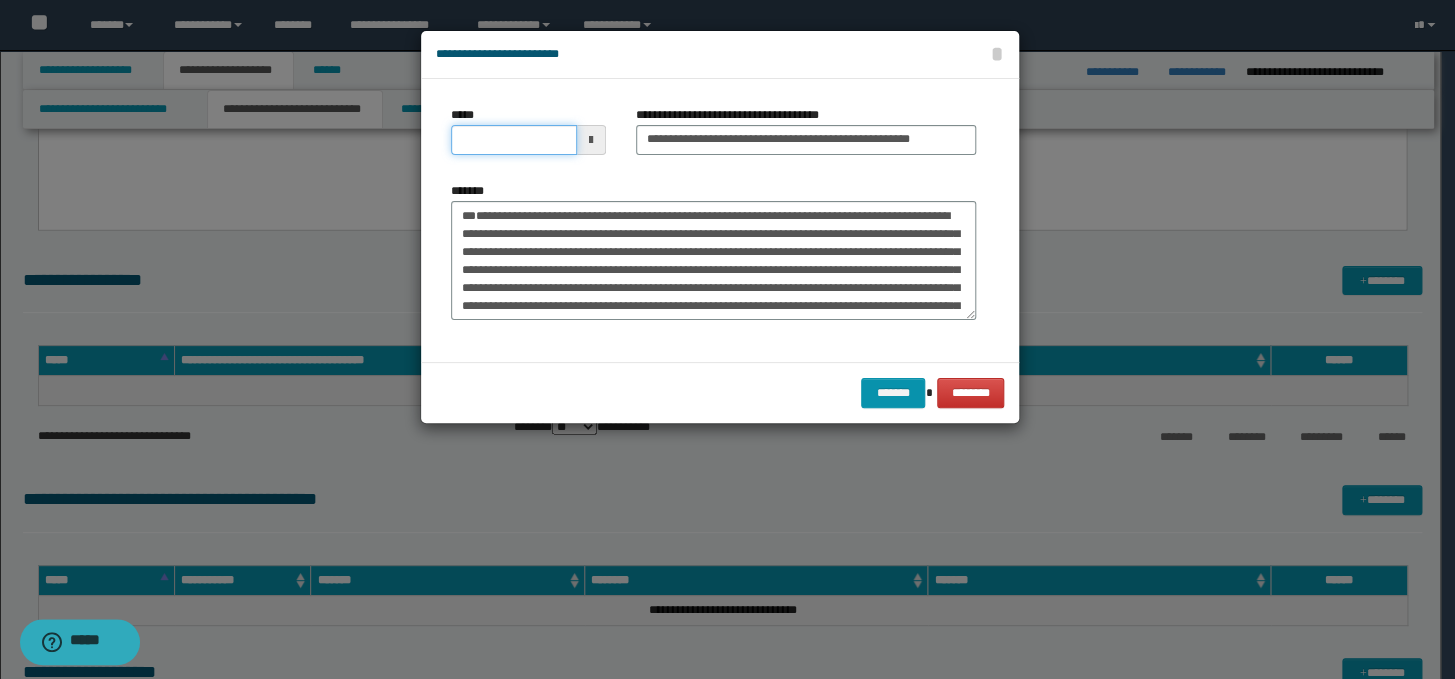 click on "*****" at bounding box center [514, 140] 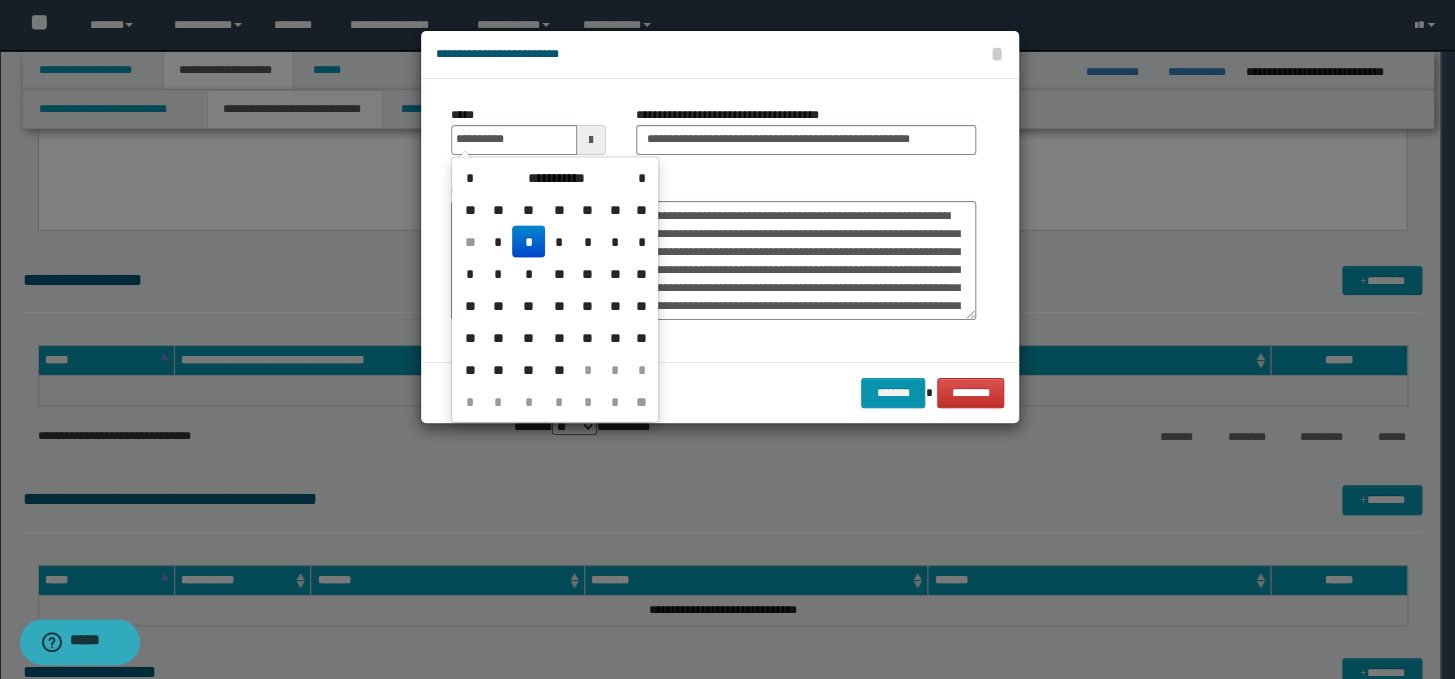 click on "*" at bounding box center (528, 242) 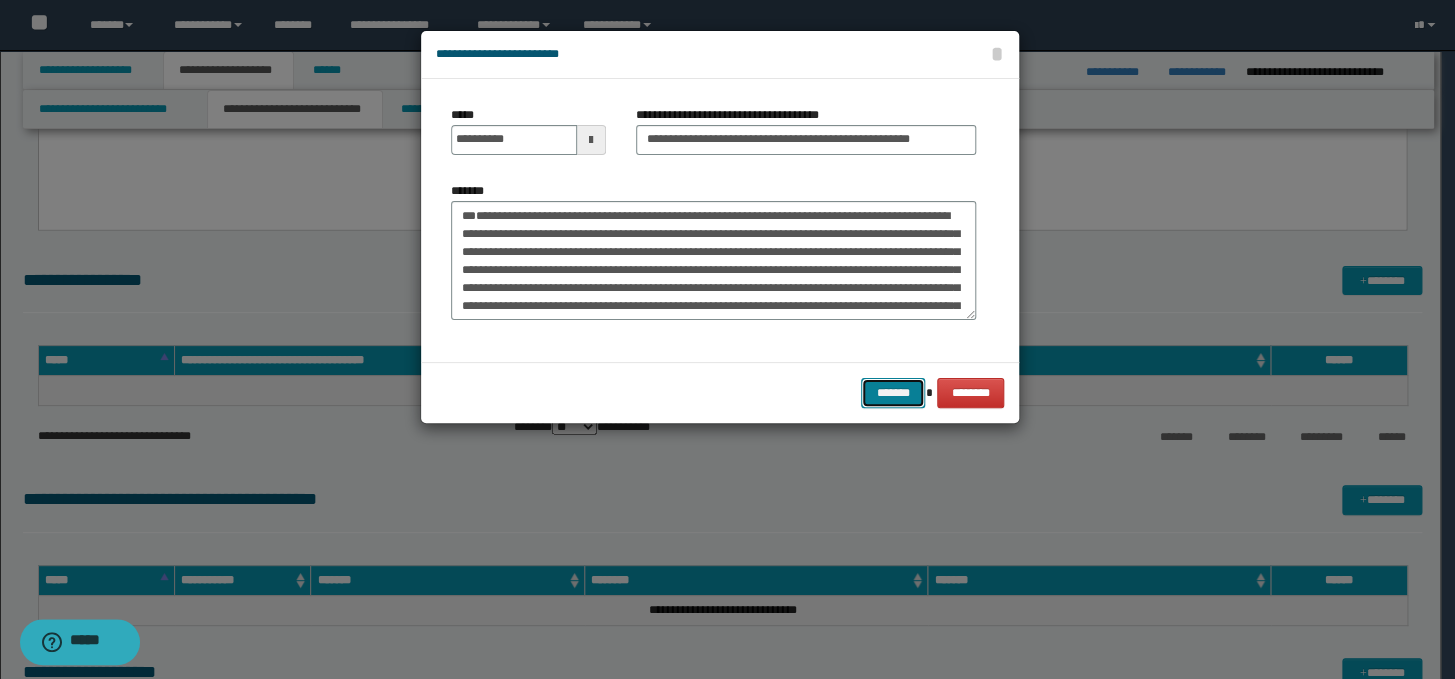 click on "*******" at bounding box center (893, 393) 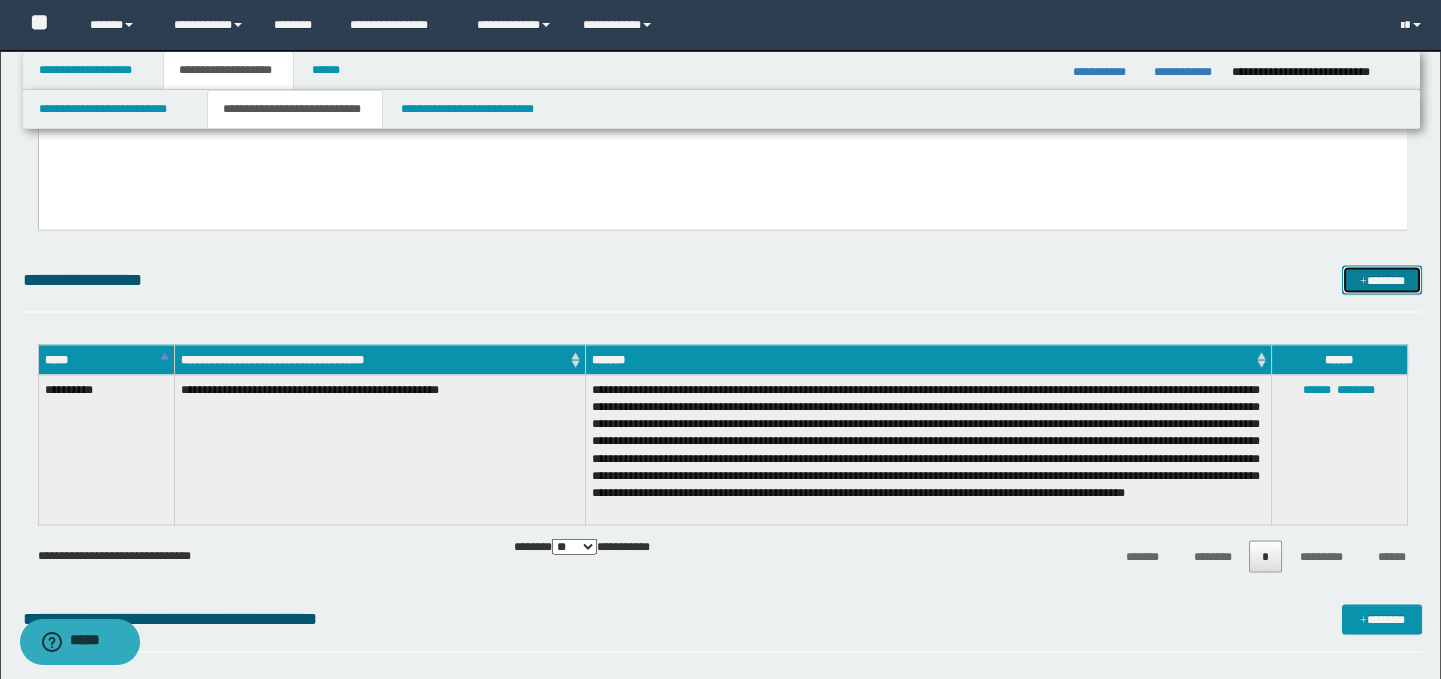 click on "*******" at bounding box center (1382, 281) 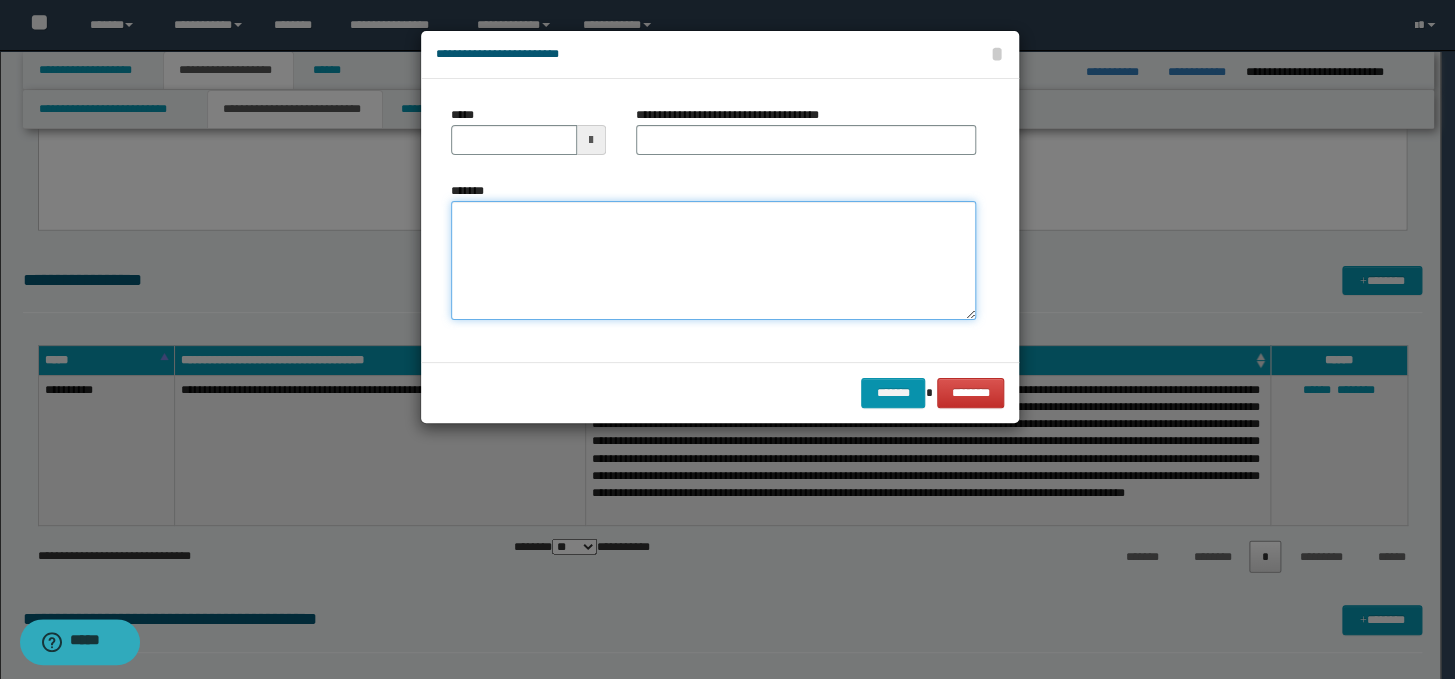 click on "*******" at bounding box center [713, 261] 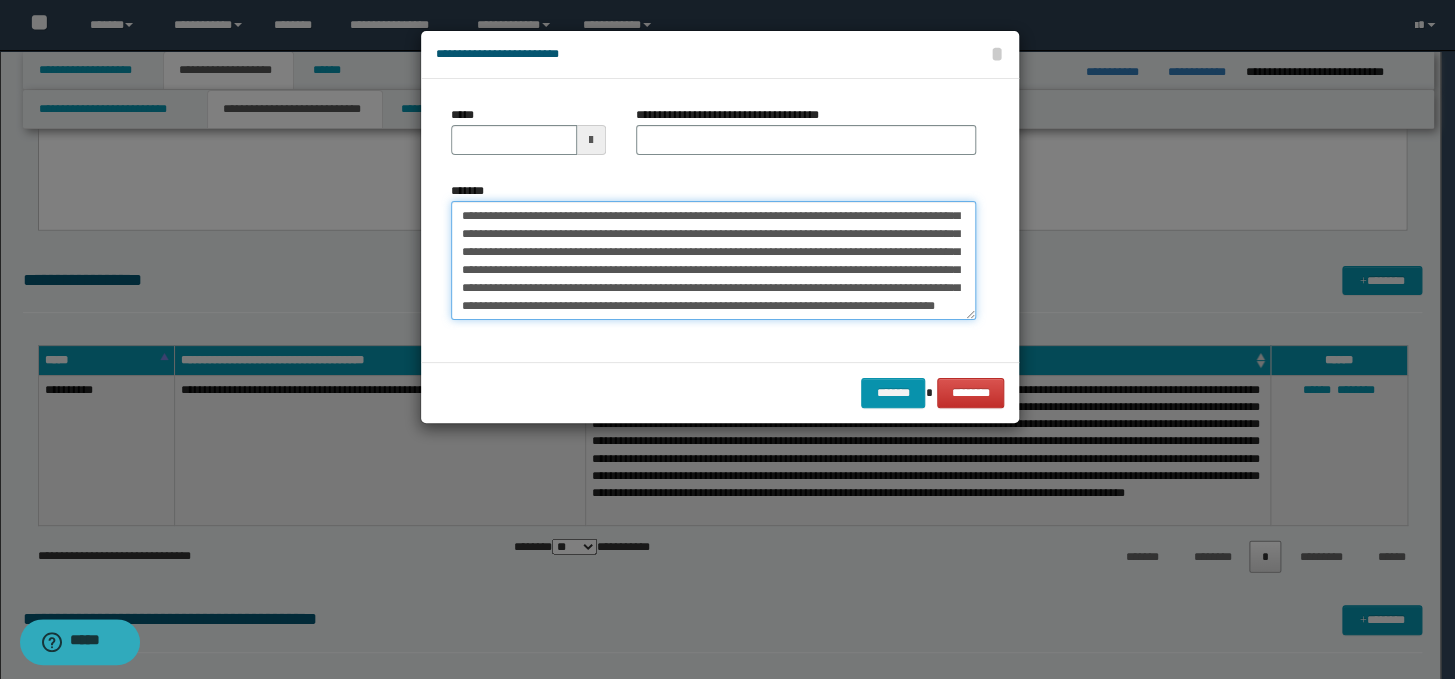 scroll, scrollTop: 0, scrollLeft: 0, axis: both 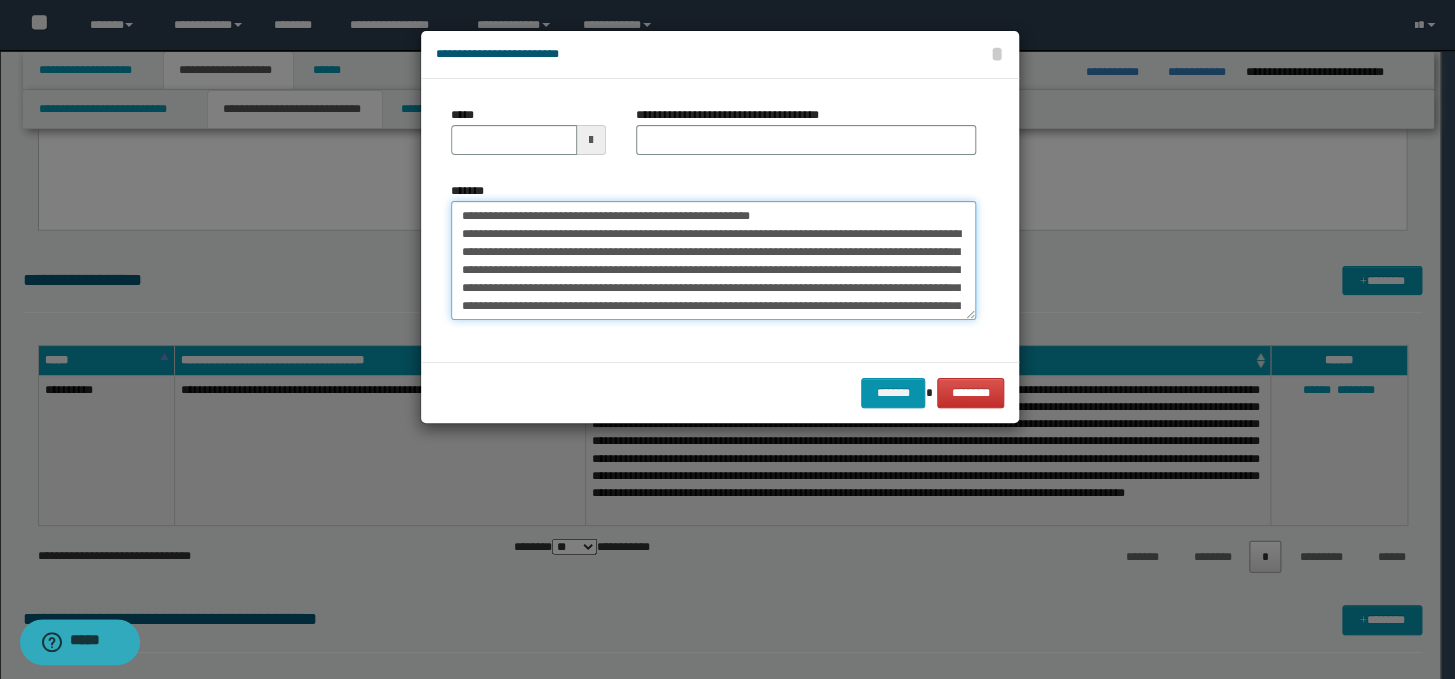 drag, startPoint x: 793, startPoint y: 219, endPoint x: 439, endPoint y: 211, distance: 354.0904 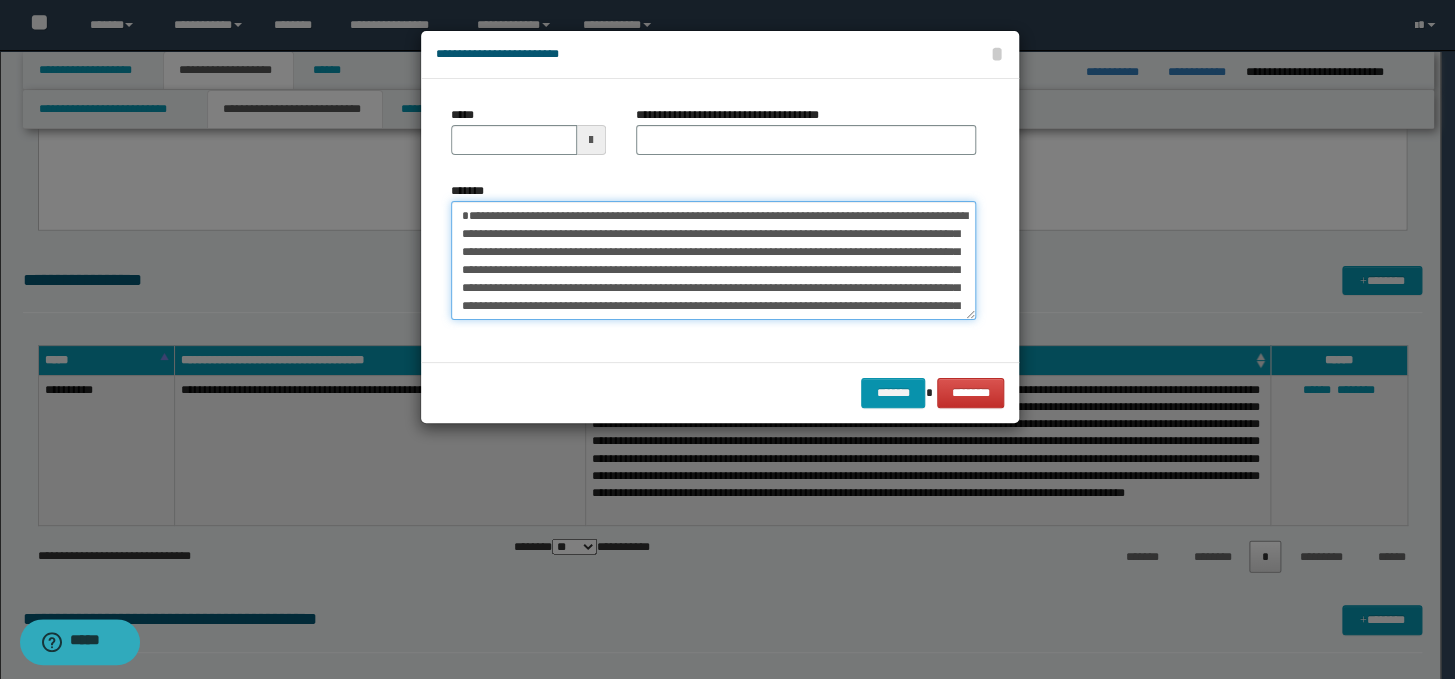 type on "**********" 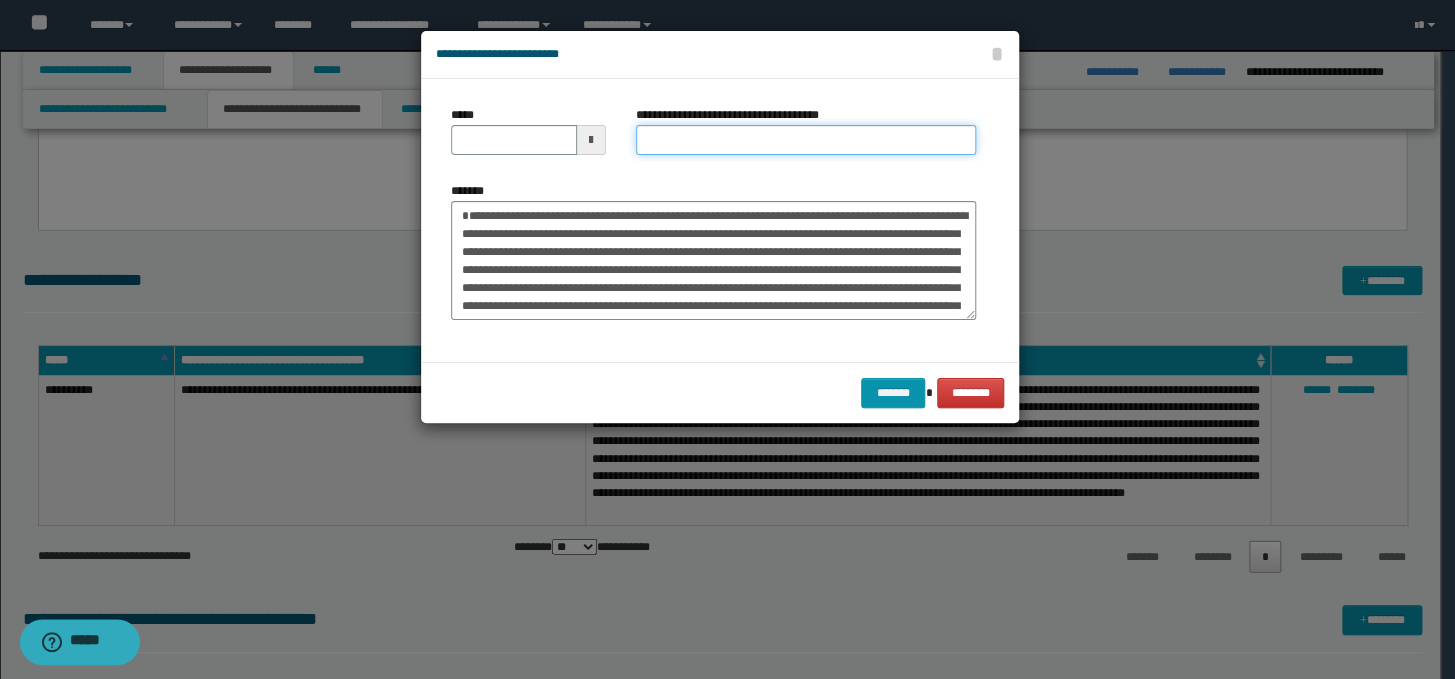 click on "**********" at bounding box center (806, 140) 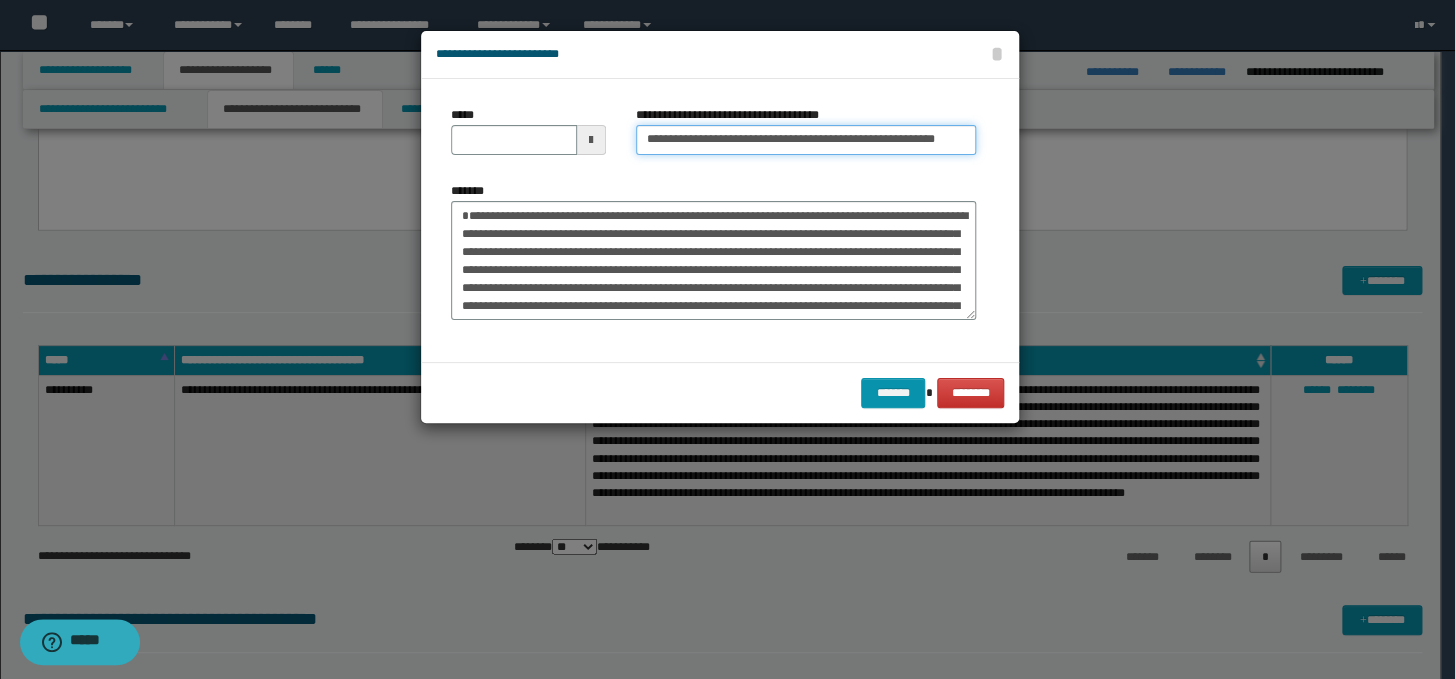 drag, startPoint x: 711, startPoint y: 137, endPoint x: 626, endPoint y: 135, distance: 85.02353 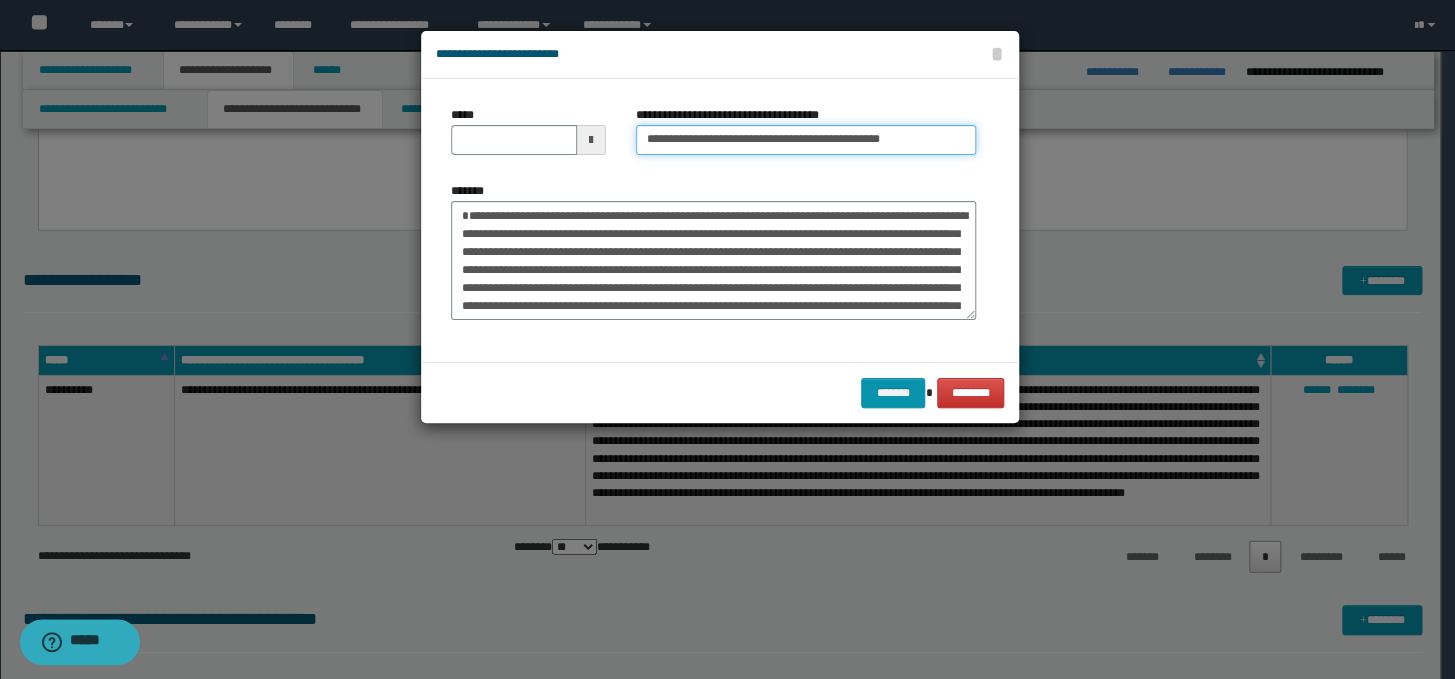 type 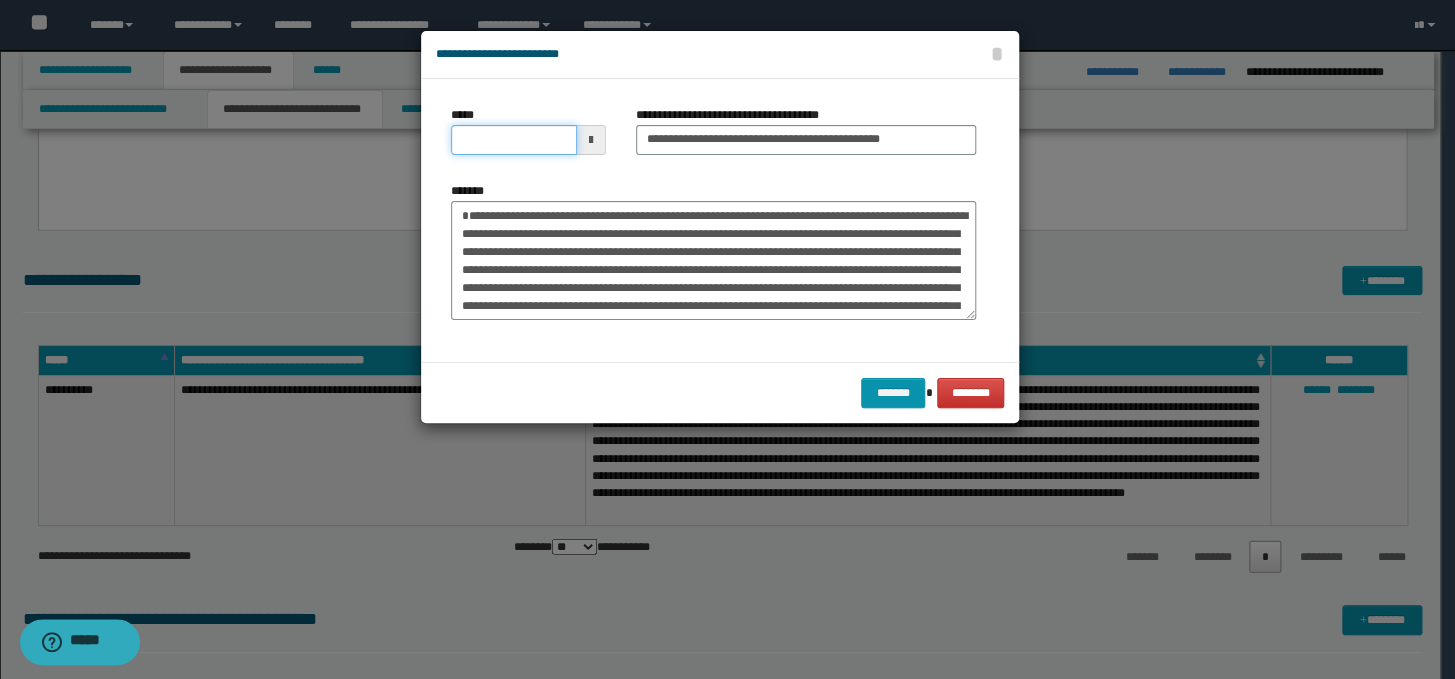 click on "*****" at bounding box center (514, 140) 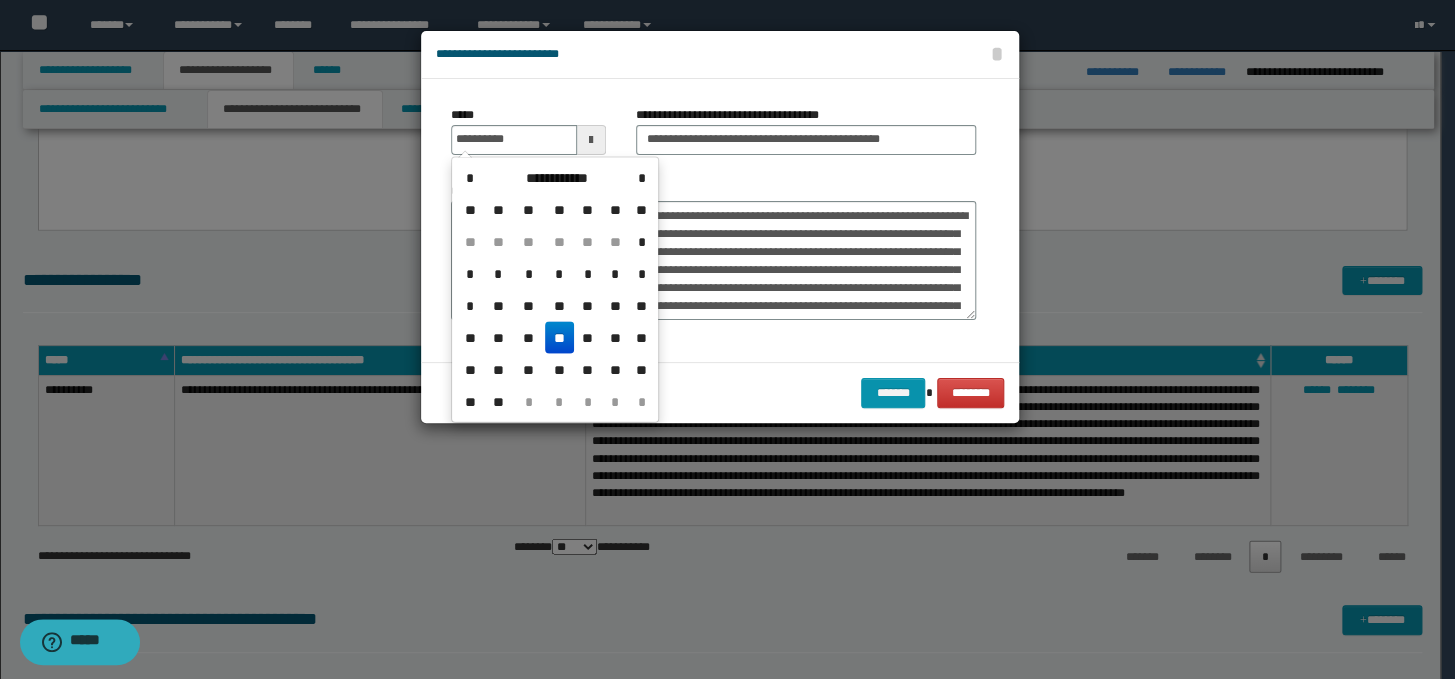 click on "**" at bounding box center [559, 338] 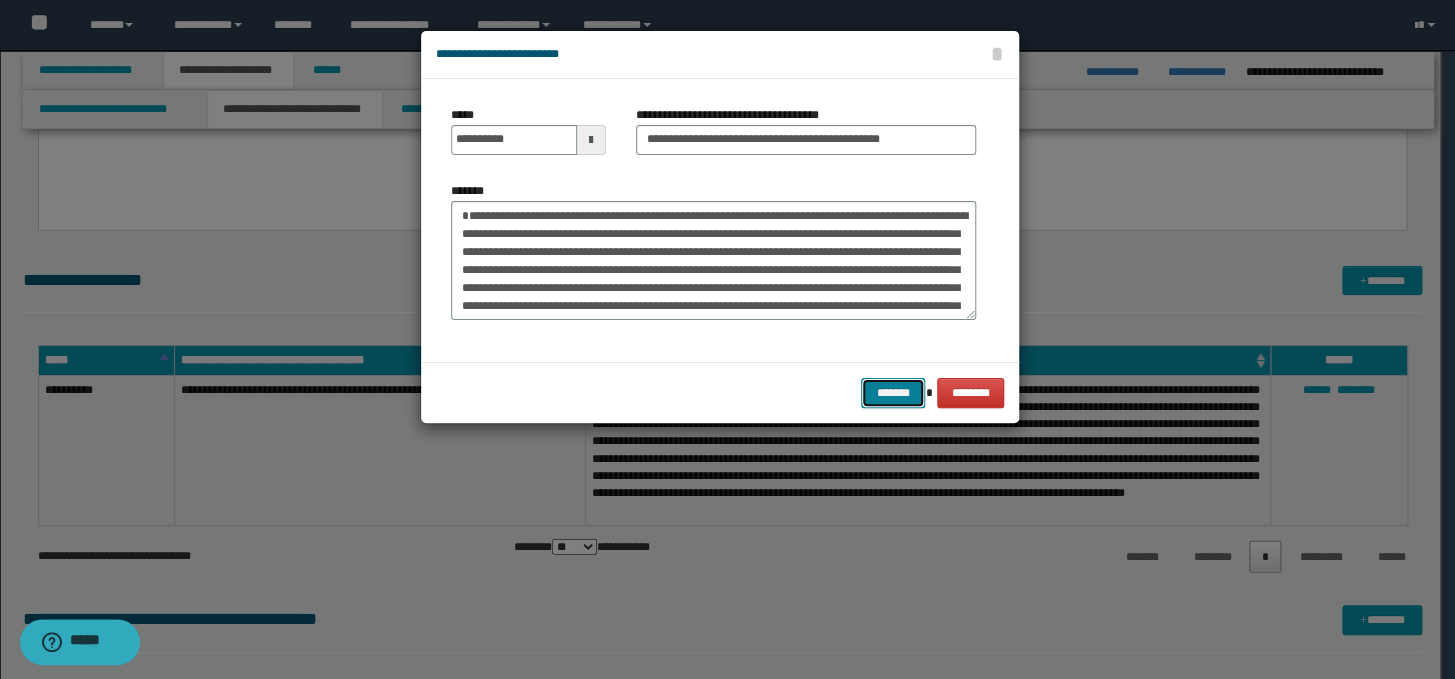 click on "*******" at bounding box center (893, 393) 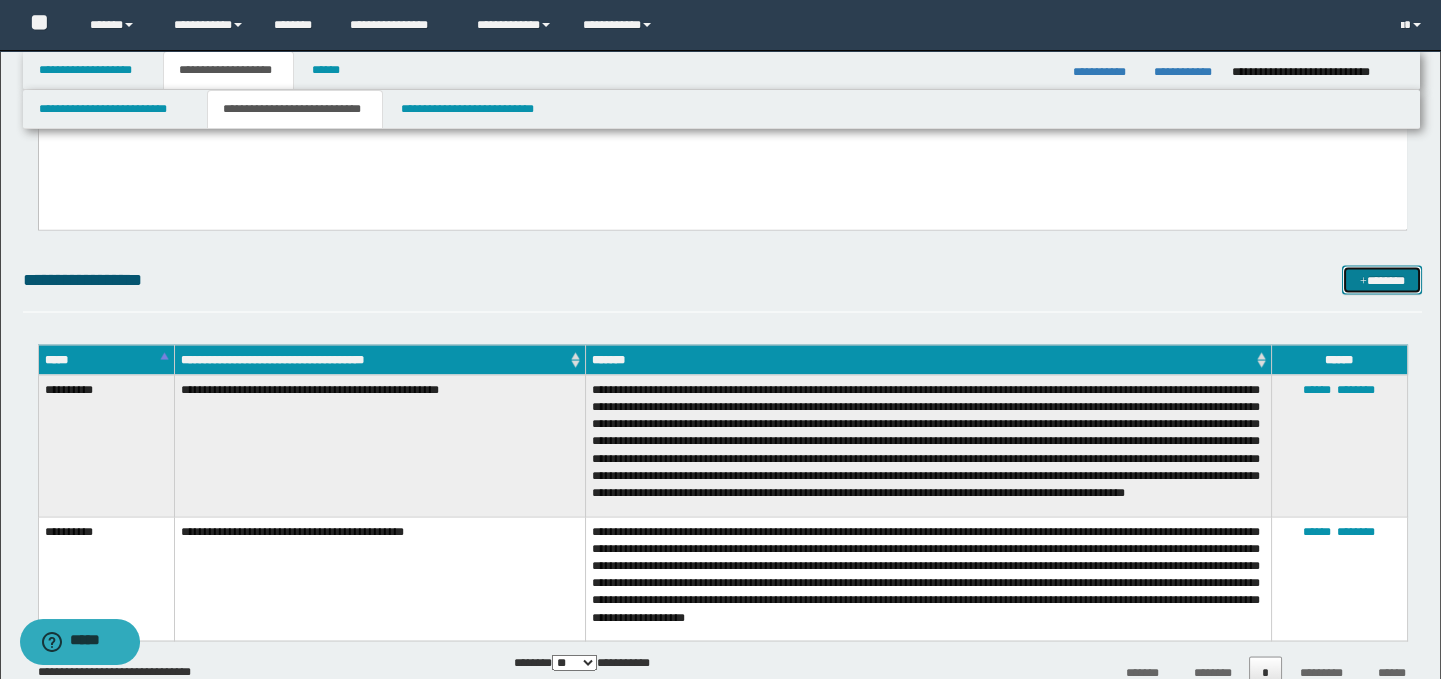 click on "*******" at bounding box center (1382, 281) 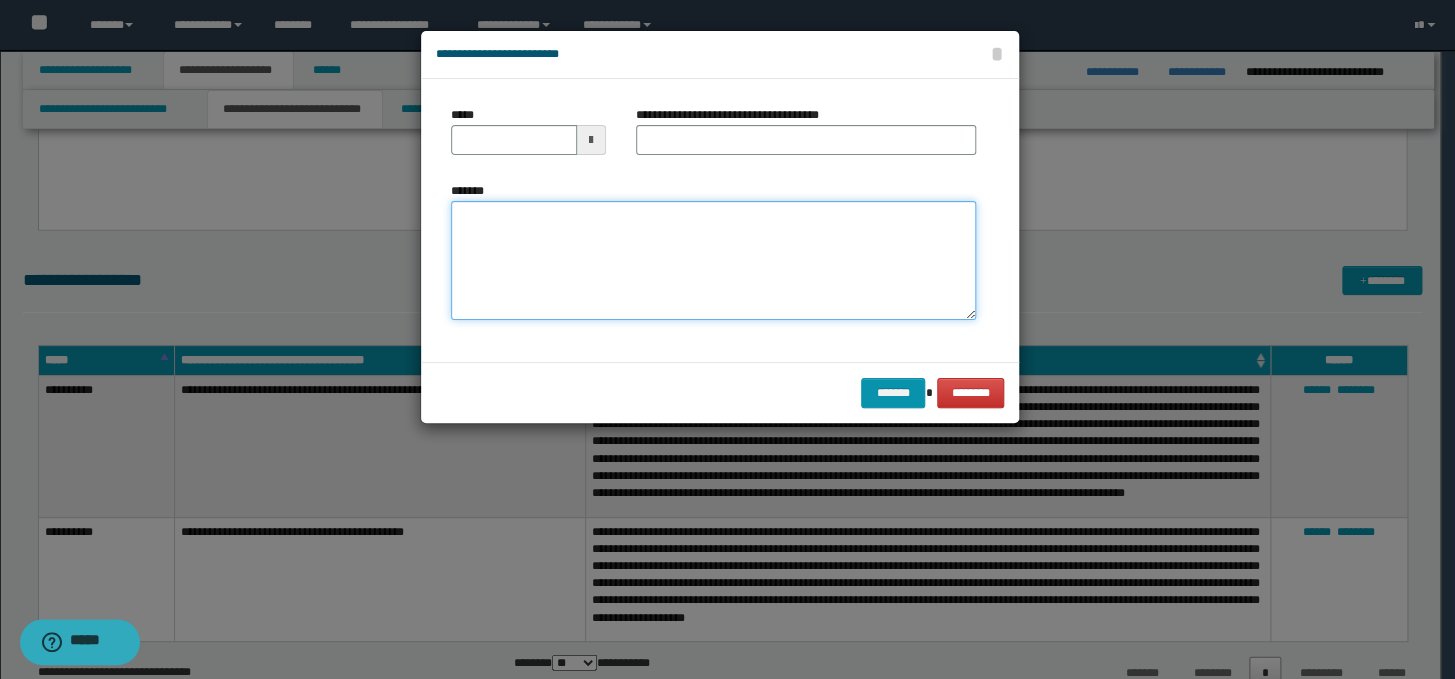 click on "*******" at bounding box center (713, 261) 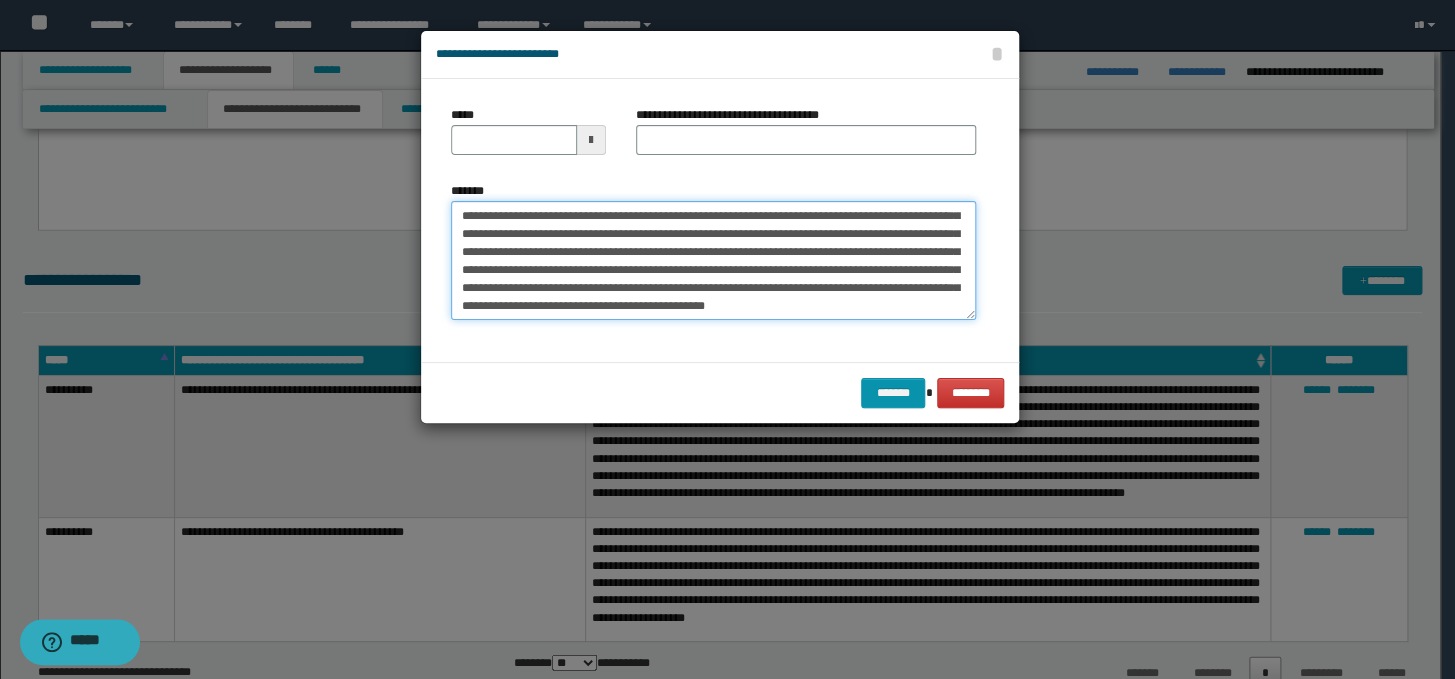 scroll, scrollTop: 0, scrollLeft: 0, axis: both 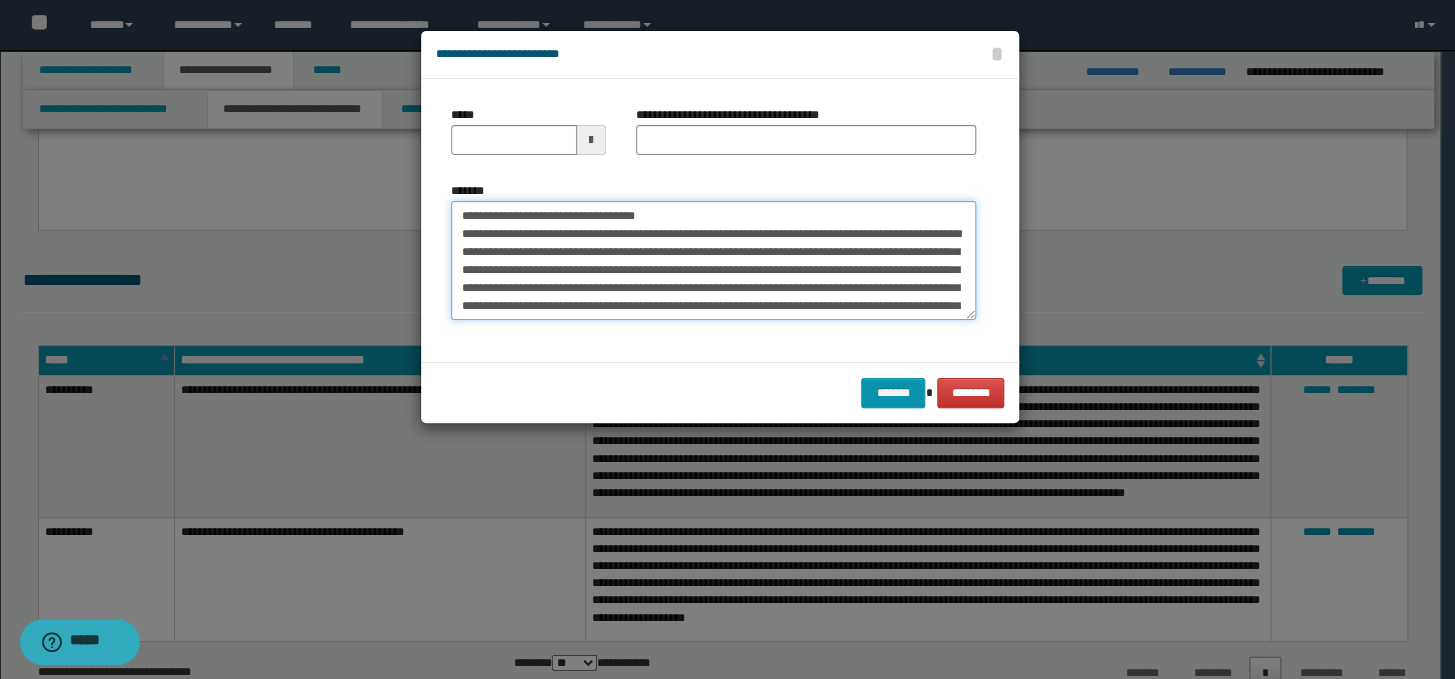 drag, startPoint x: 657, startPoint y: 210, endPoint x: 433, endPoint y: 218, distance: 224.1428 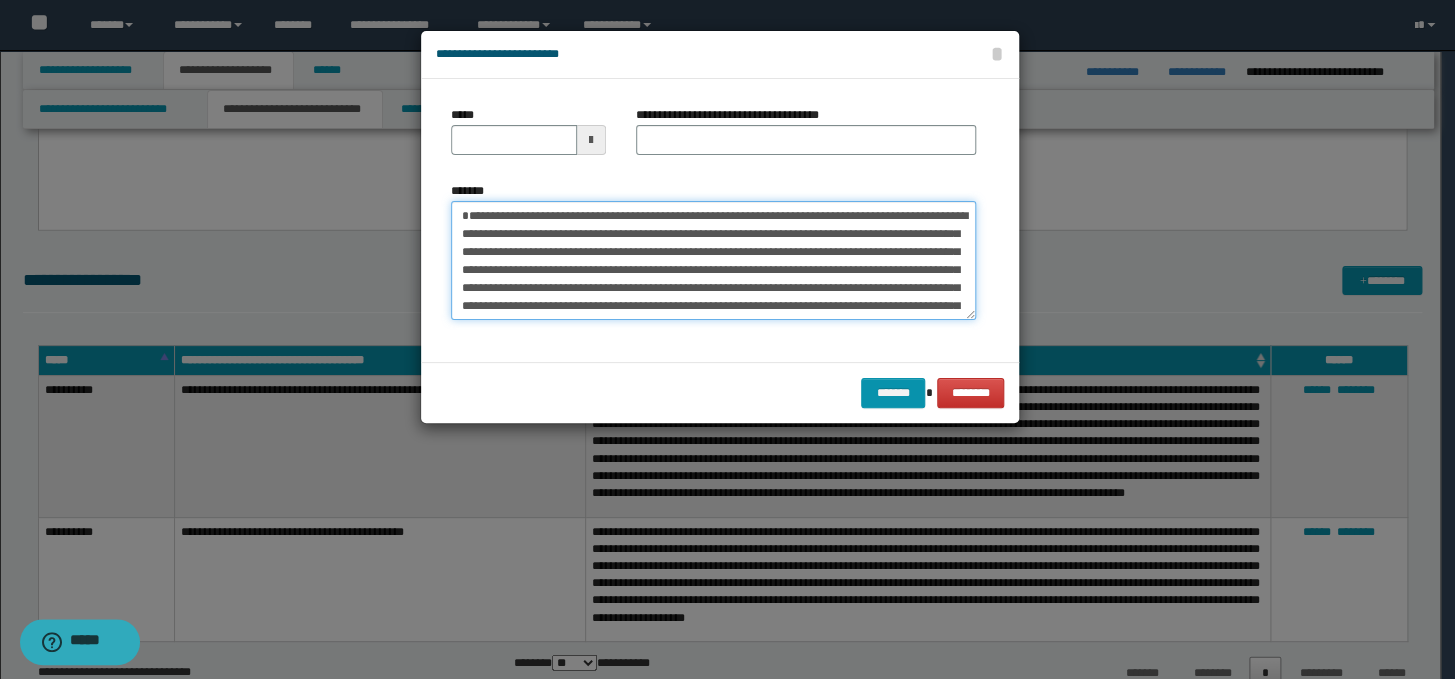 type on "**********" 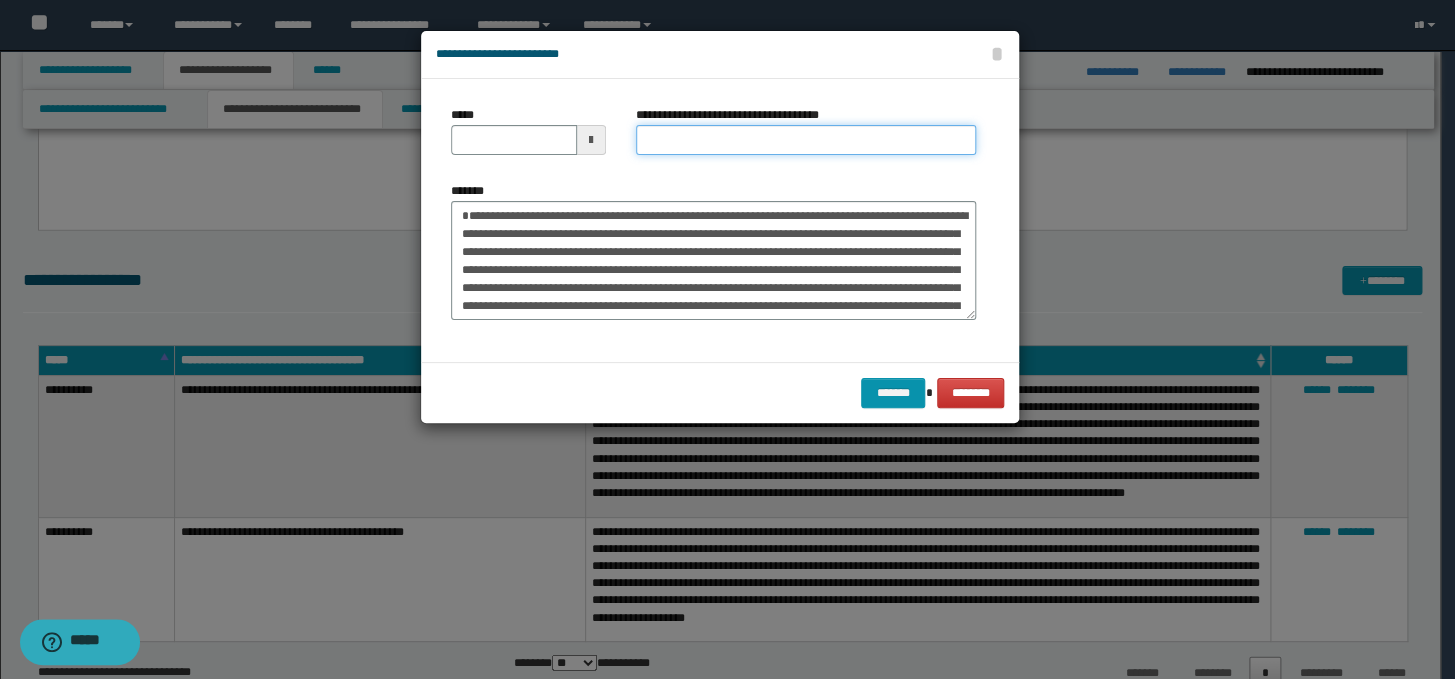 click on "**********" at bounding box center [806, 140] 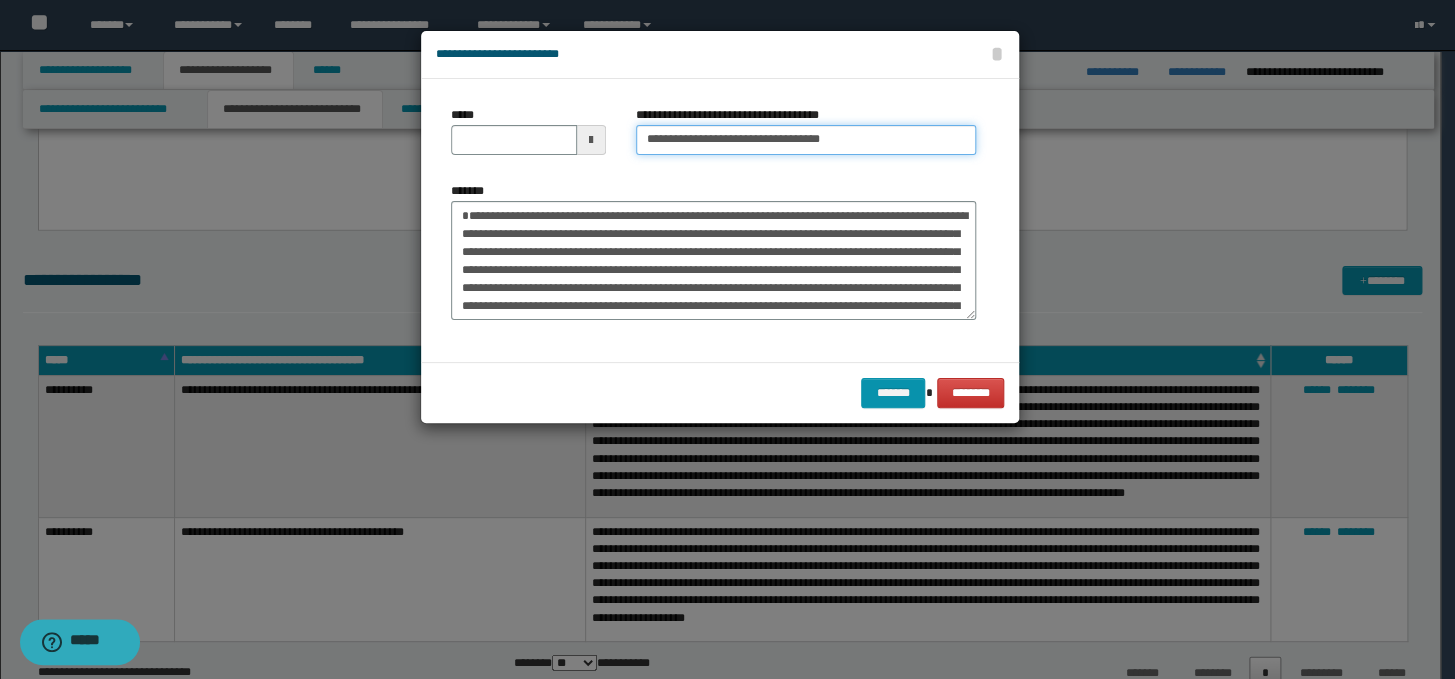 drag, startPoint x: 713, startPoint y: 143, endPoint x: 616, endPoint y: 138, distance: 97.128784 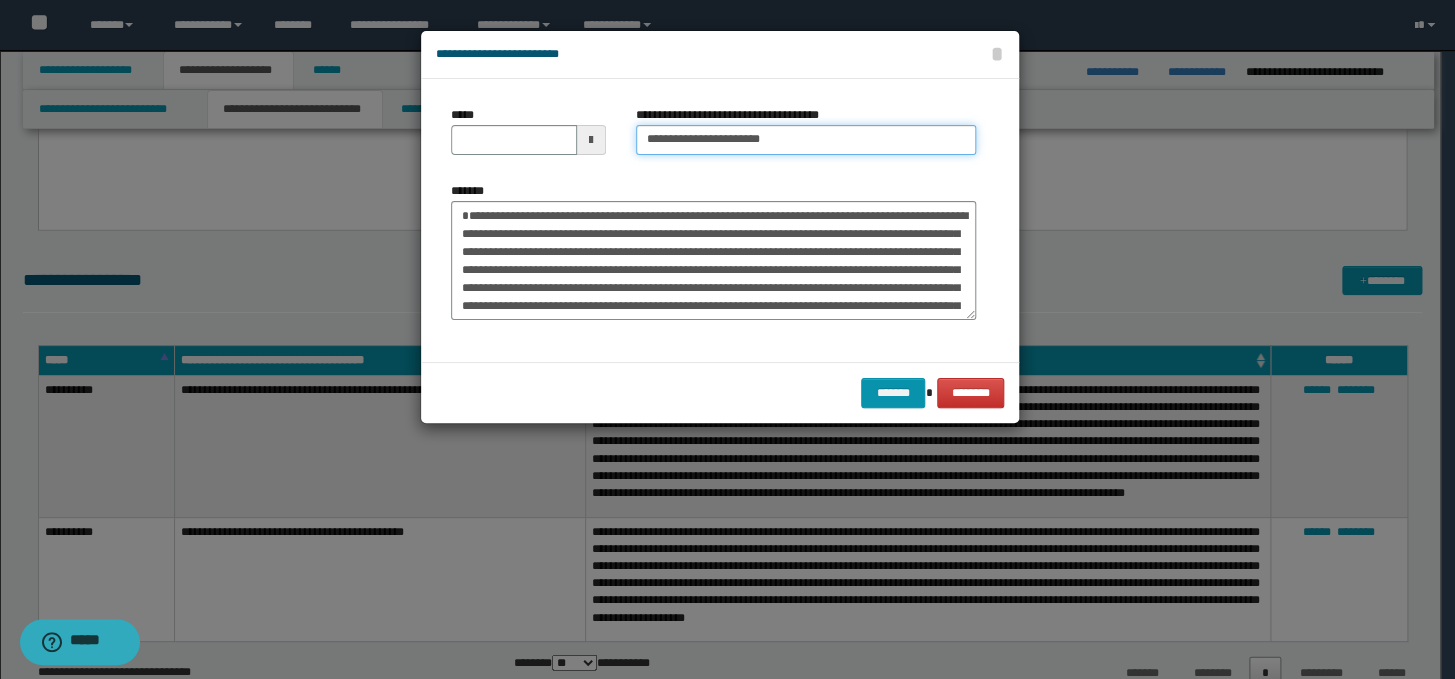 type 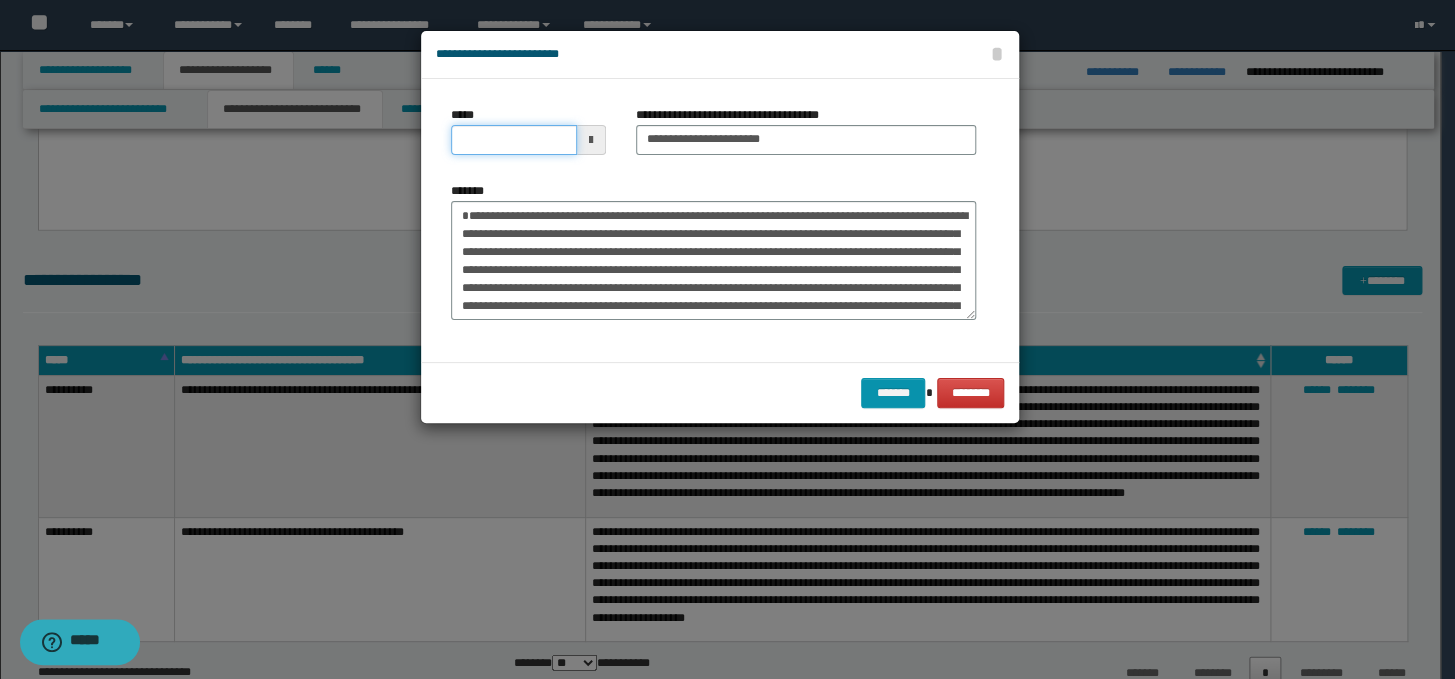 click on "*****" at bounding box center [514, 140] 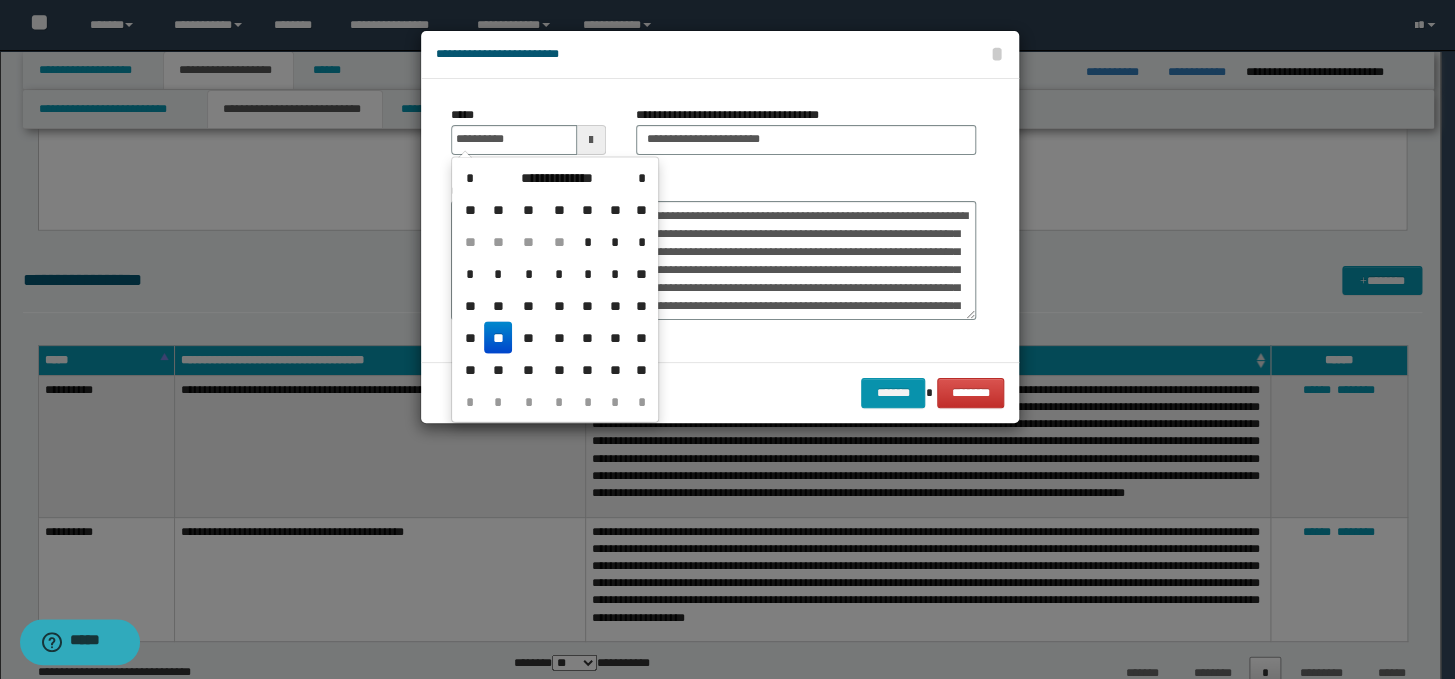 click on "**" at bounding box center [498, 338] 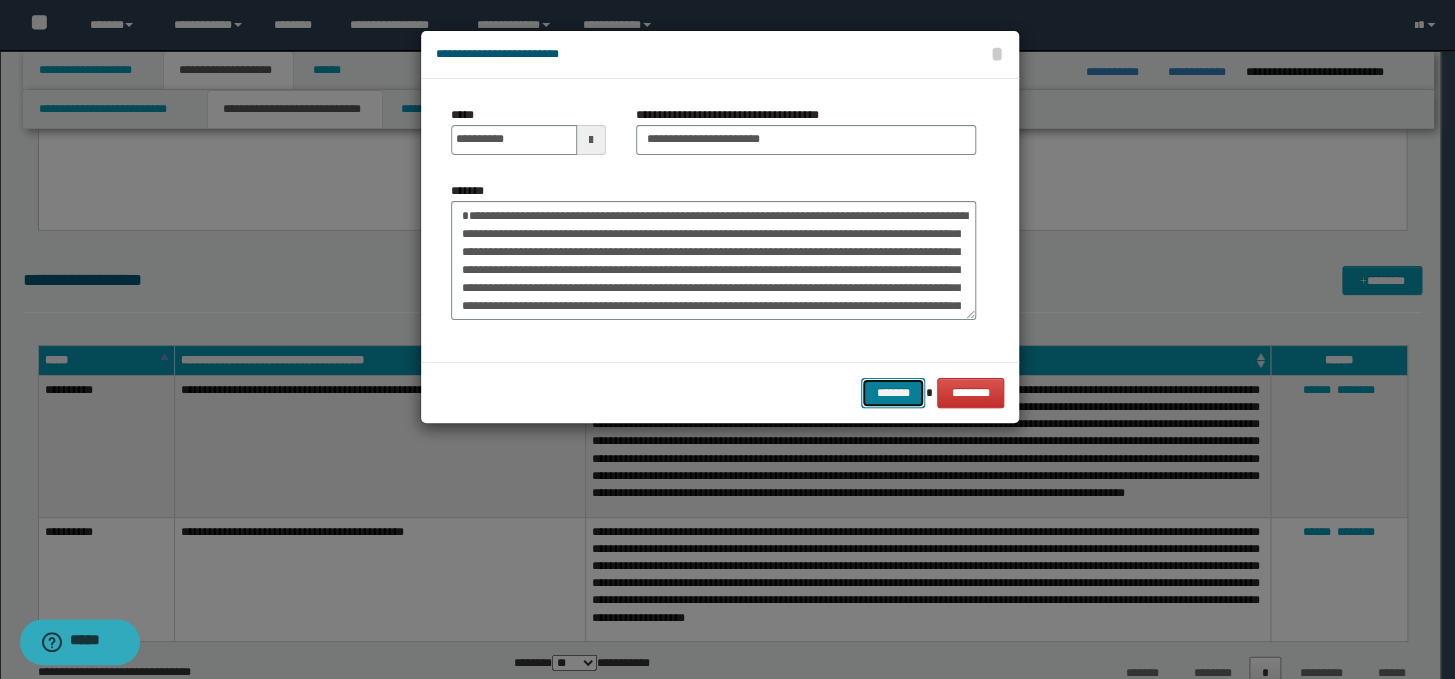 click on "*******" at bounding box center [893, 393] 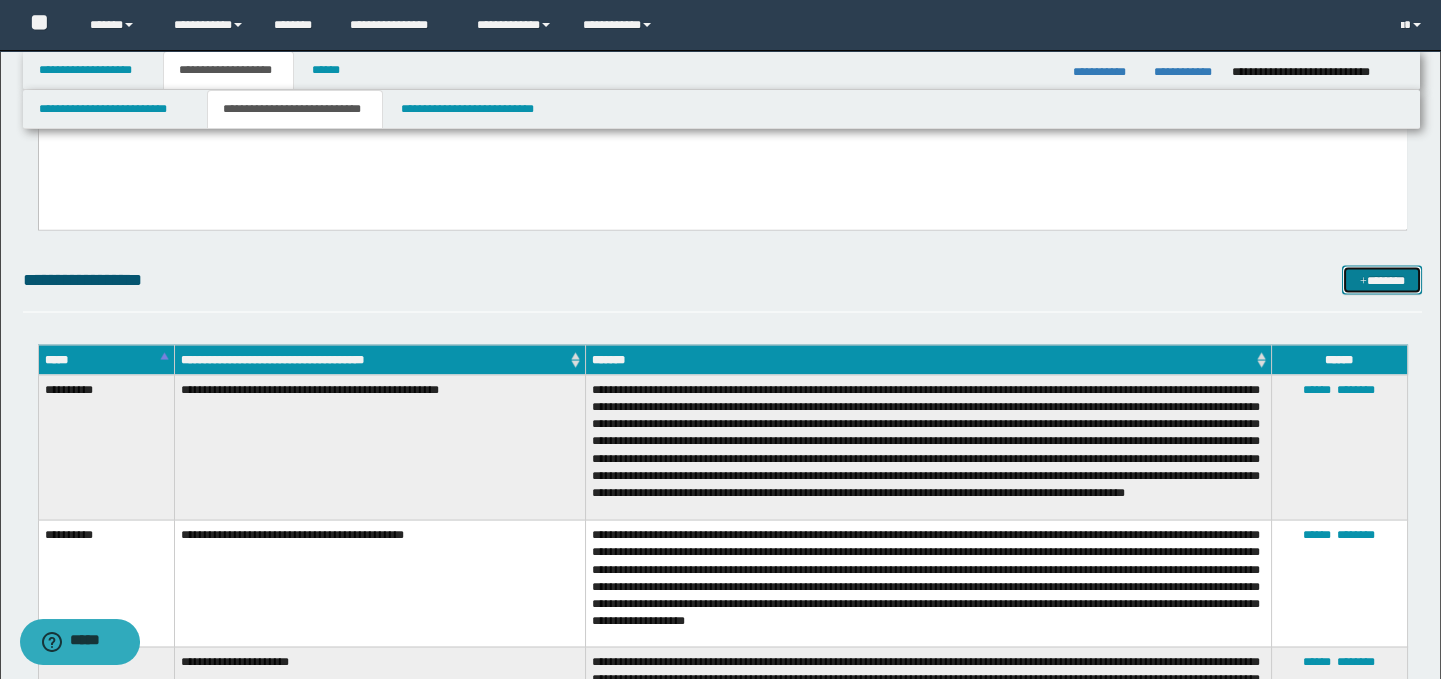click at bounding box center [1363, 282] 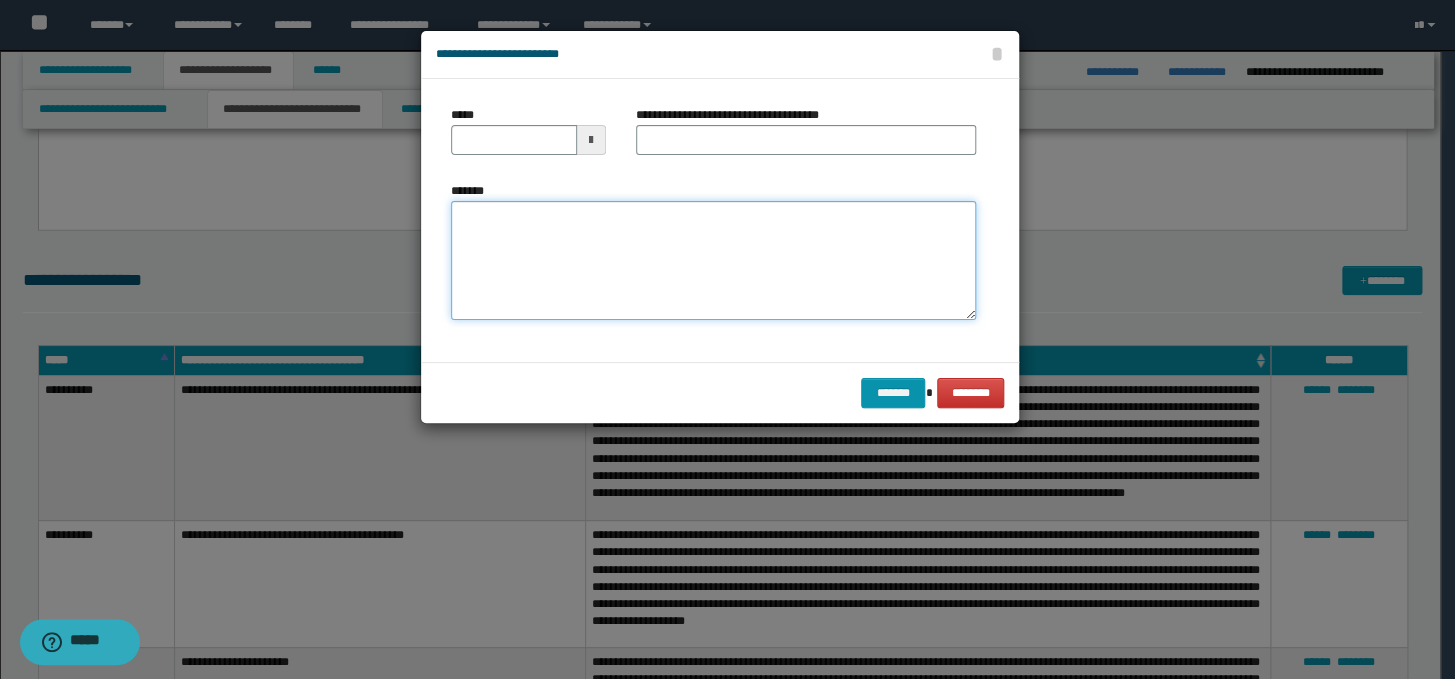 click on "*******" at bounding box center (713, 261) 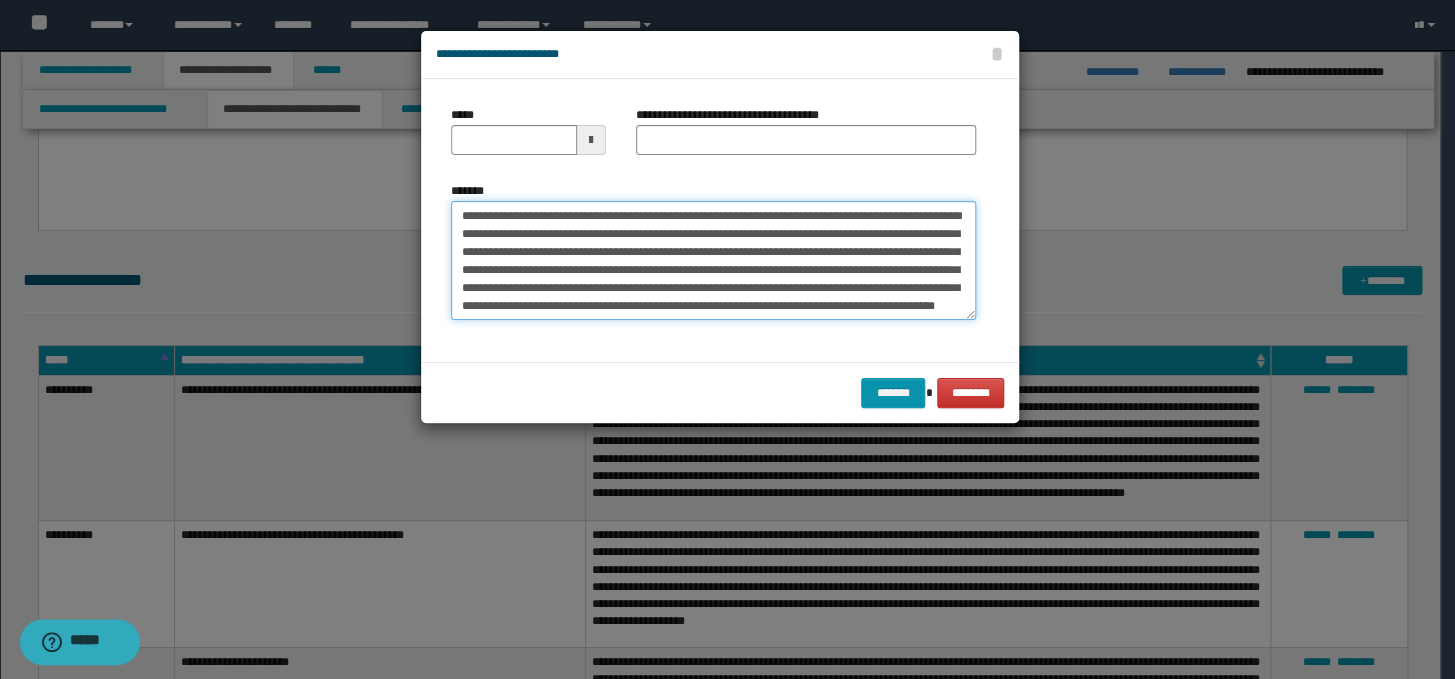 scroll, scrollTop: 0, scrollLeft: 0, axis: both 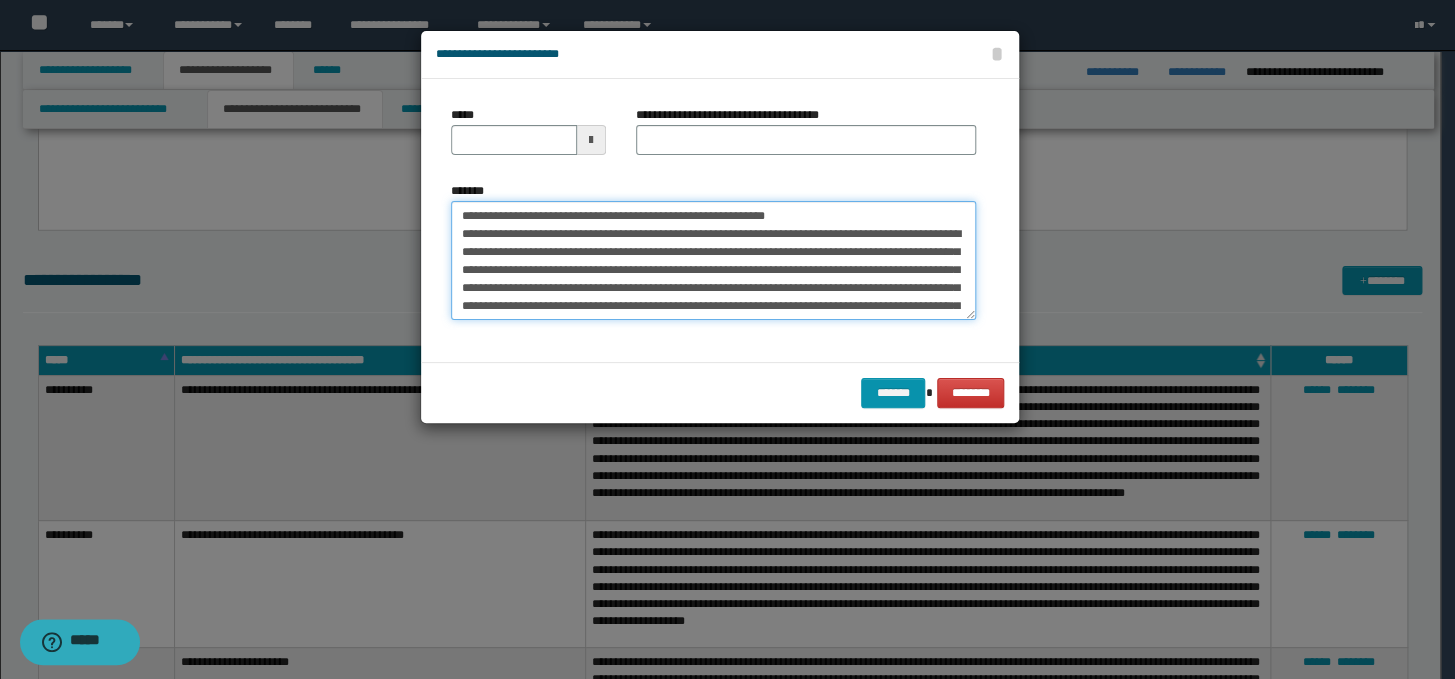 drag, startPoint x: 815, startPoint y: 210, endPoint x: 369, endPoint y: 217, distance: 446.05493 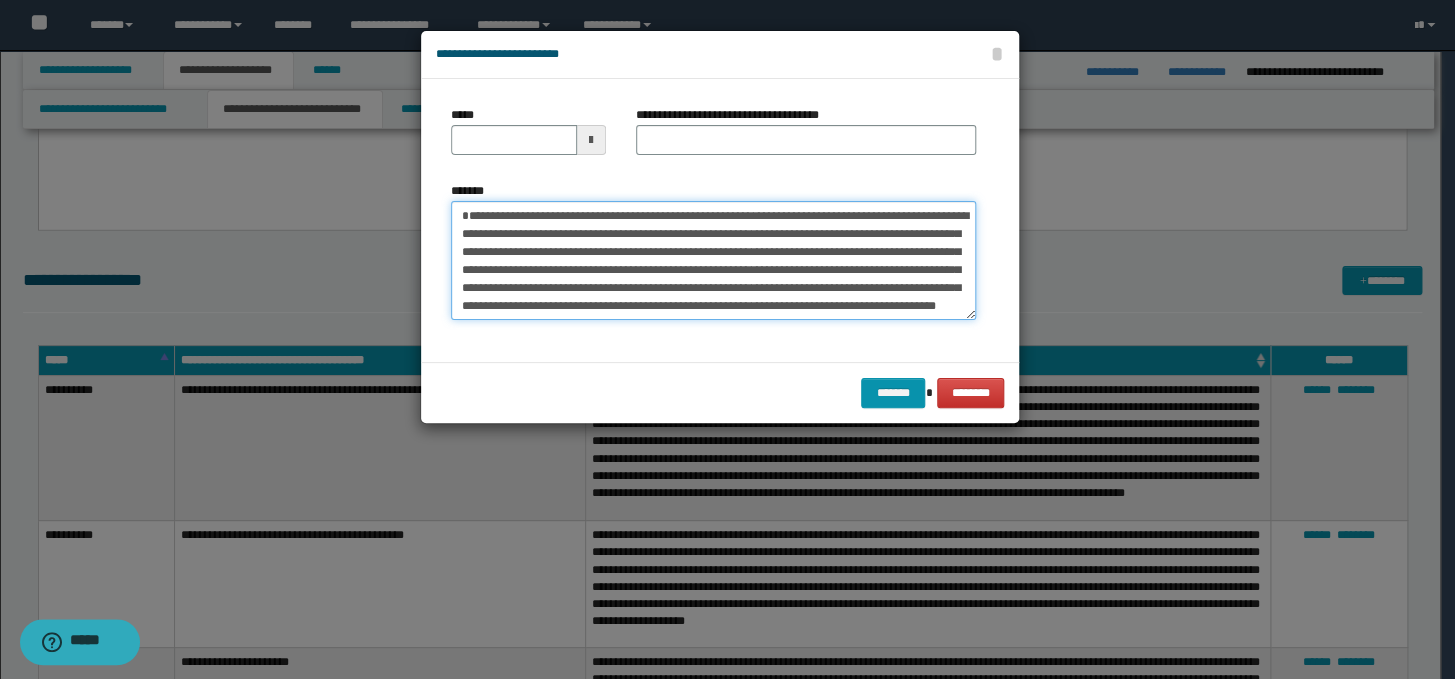 type on "**********" 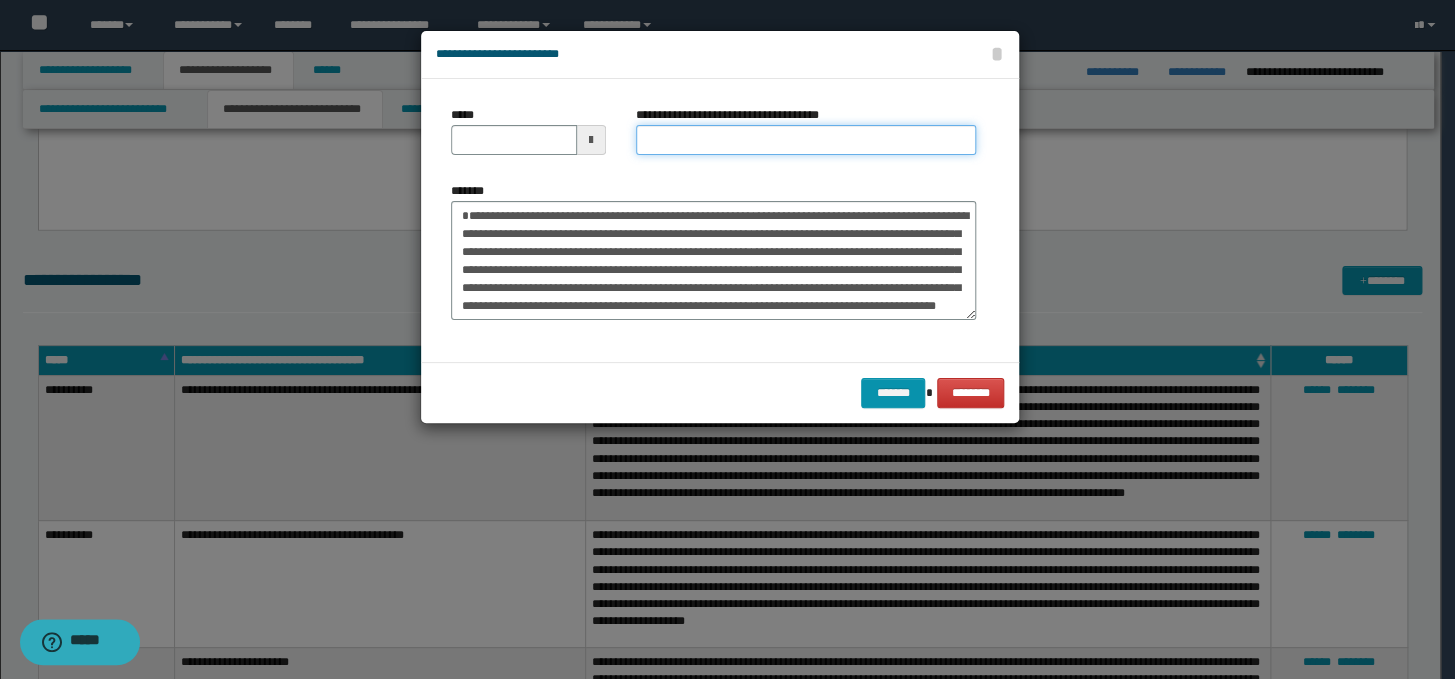 click on "**********" at bounding box center (806, 140) 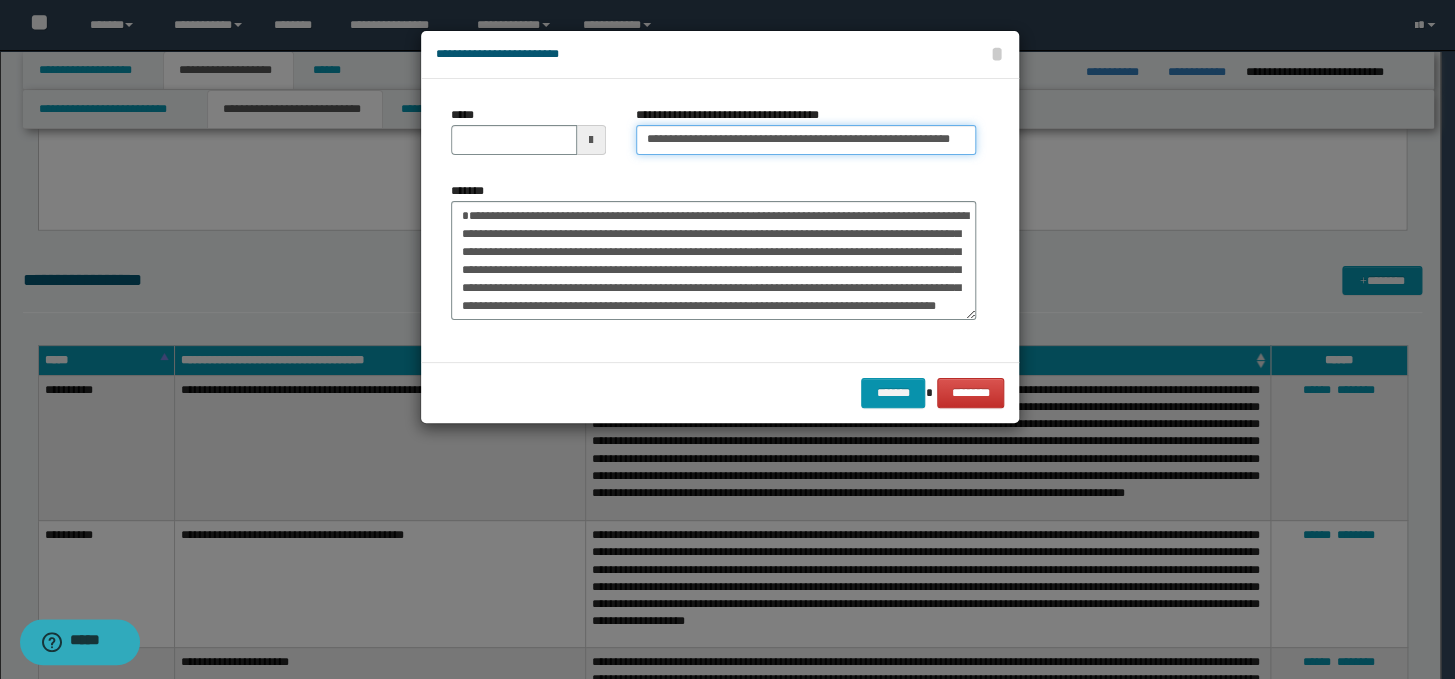 scroll, scrollTop: 0, scrollLeft: 0, axis: both 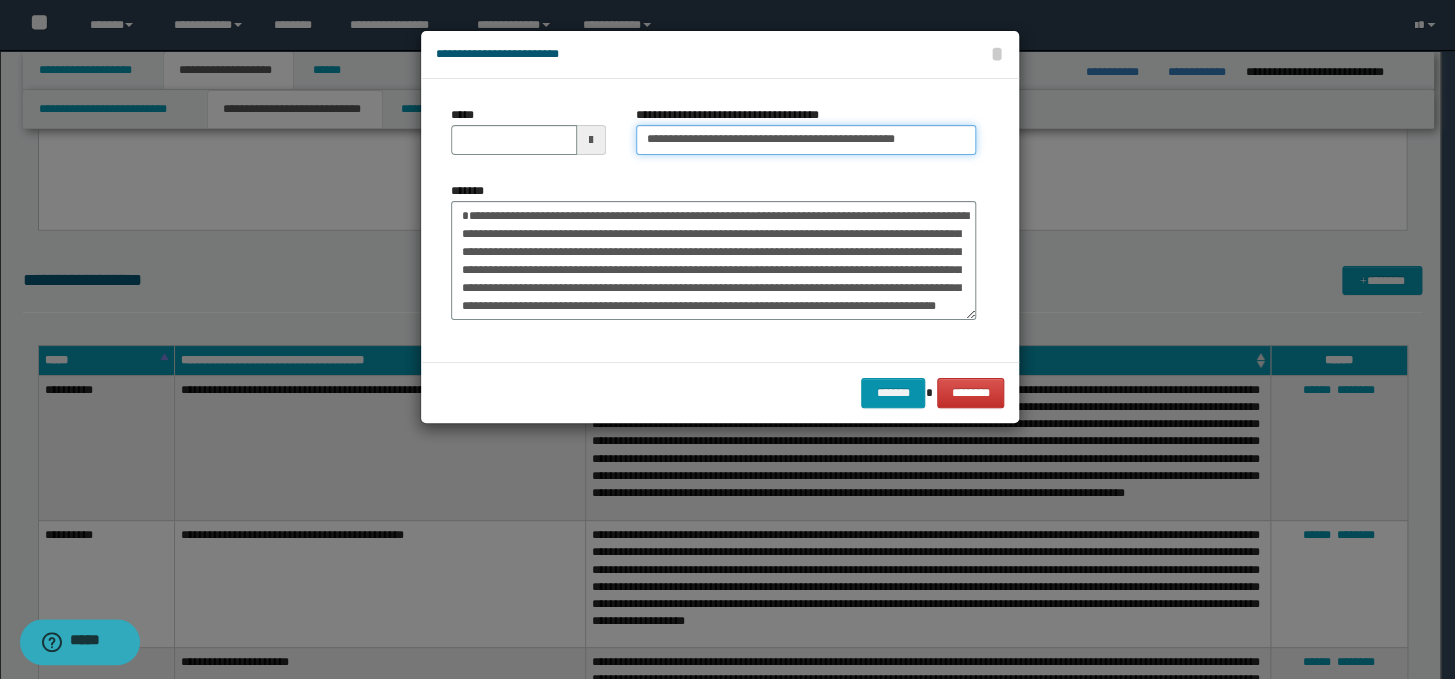 type 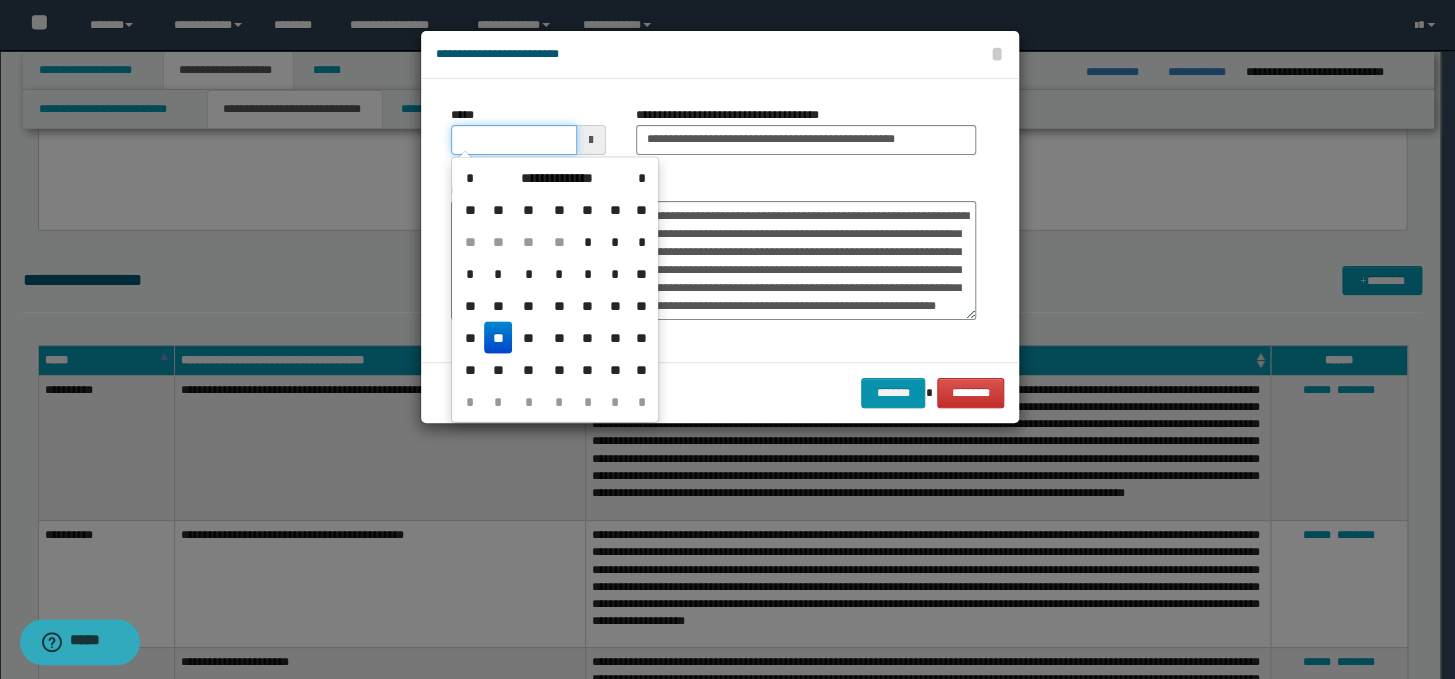 click on "*****" at bounding box center [514, 140] 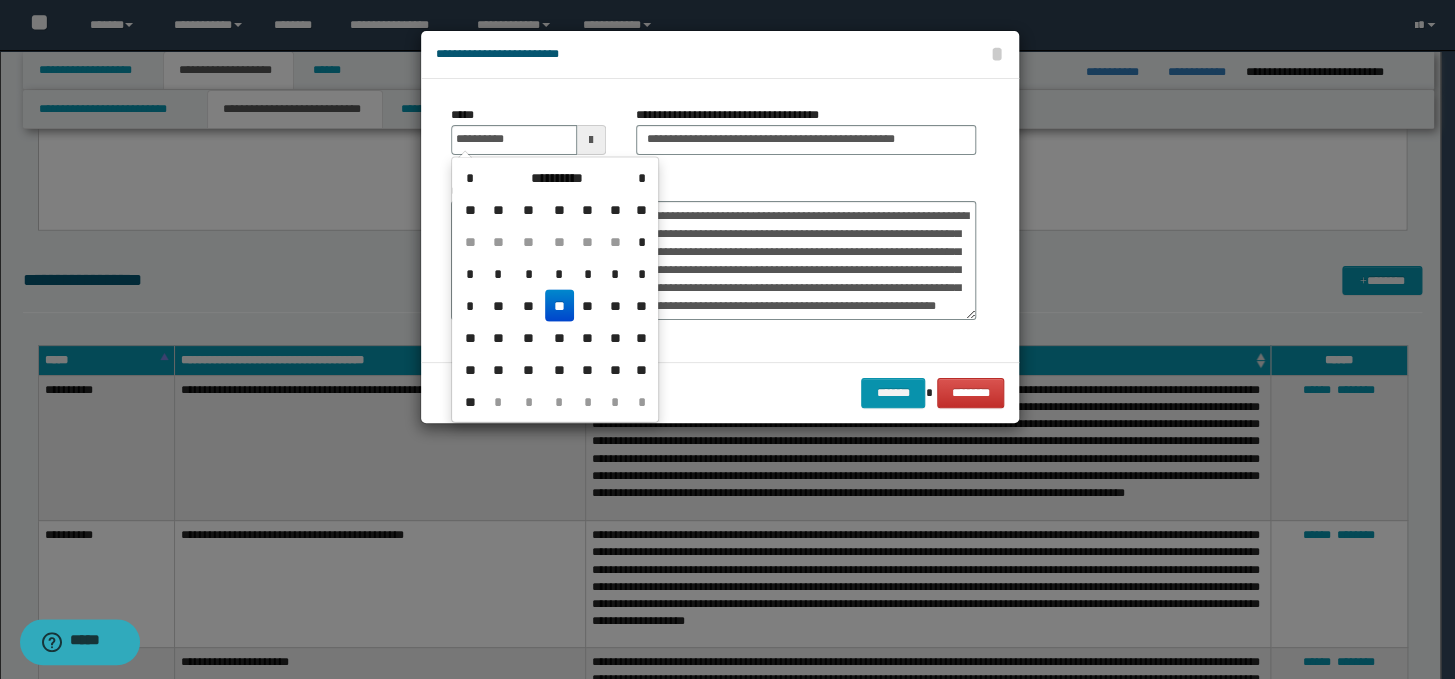 click on "**" at bounding box center (559, 306) 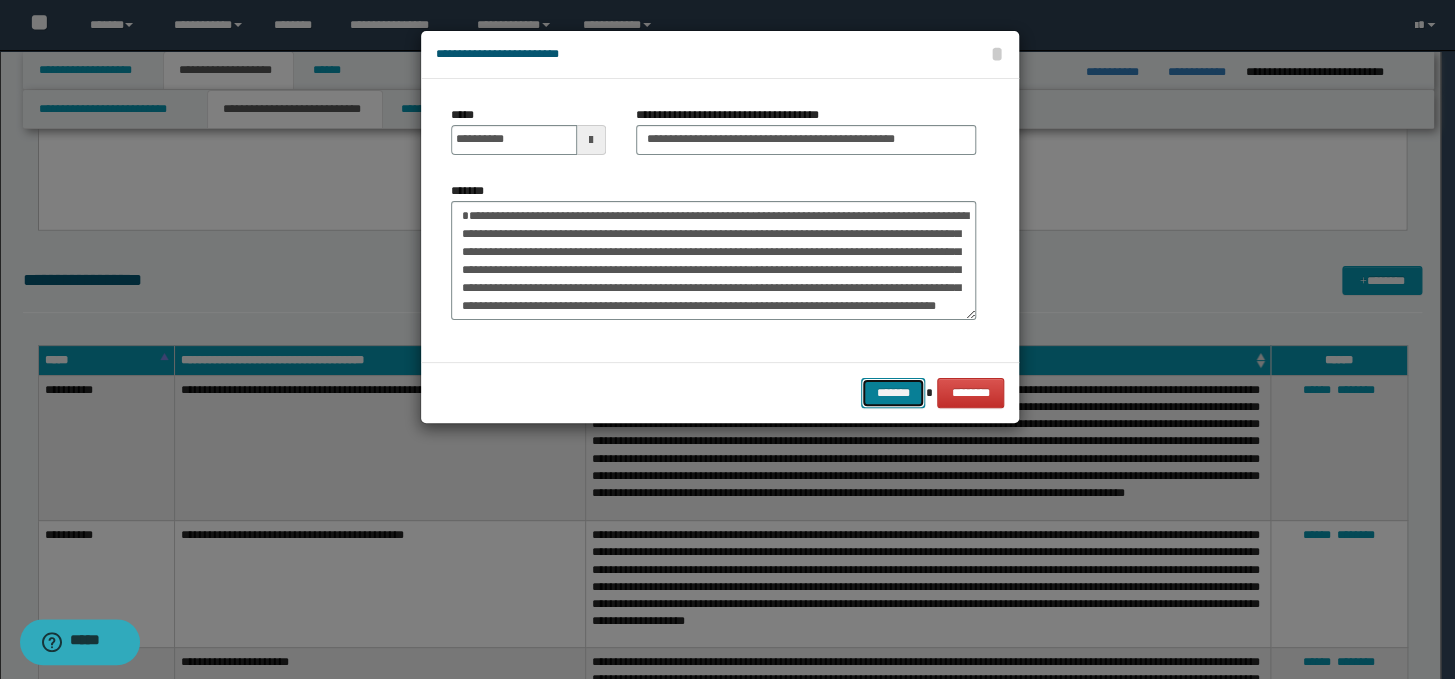 click on "*******" at bounding box center (893, 393) 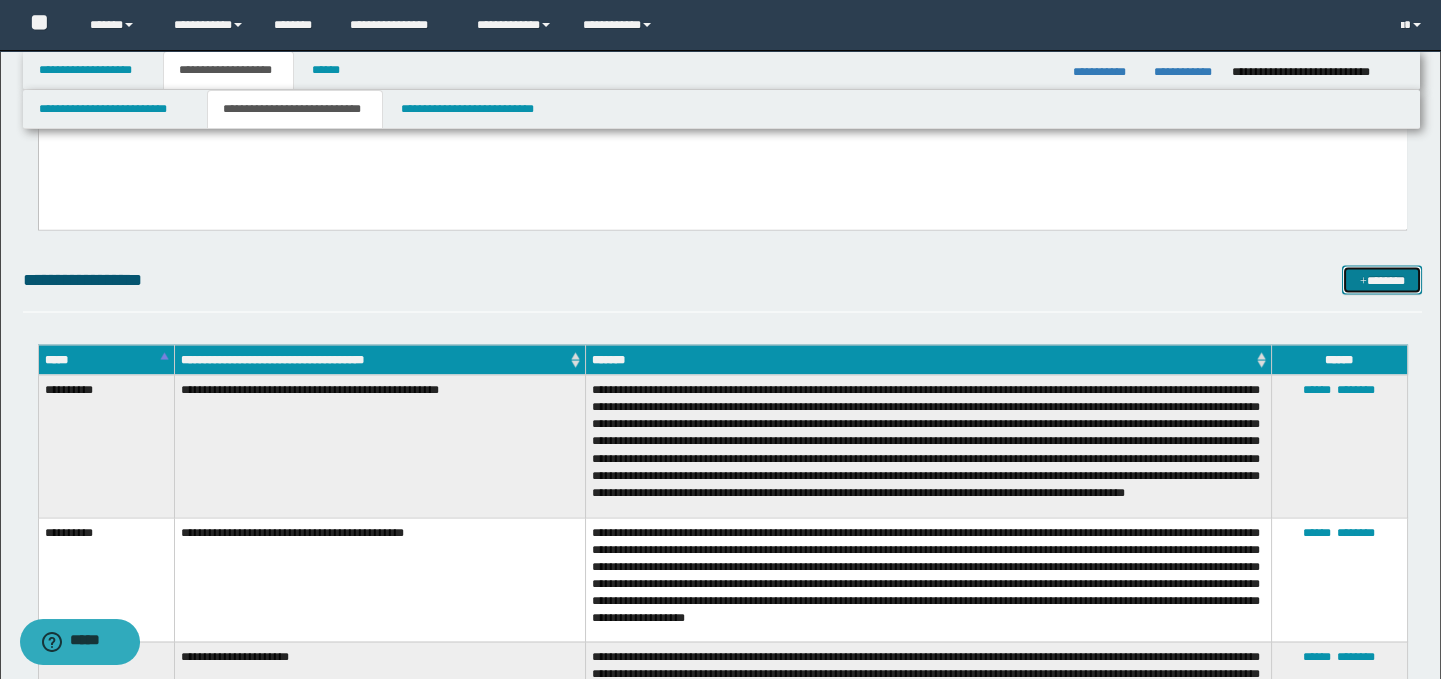 click on "*******" at bounding box center (1382, 281) 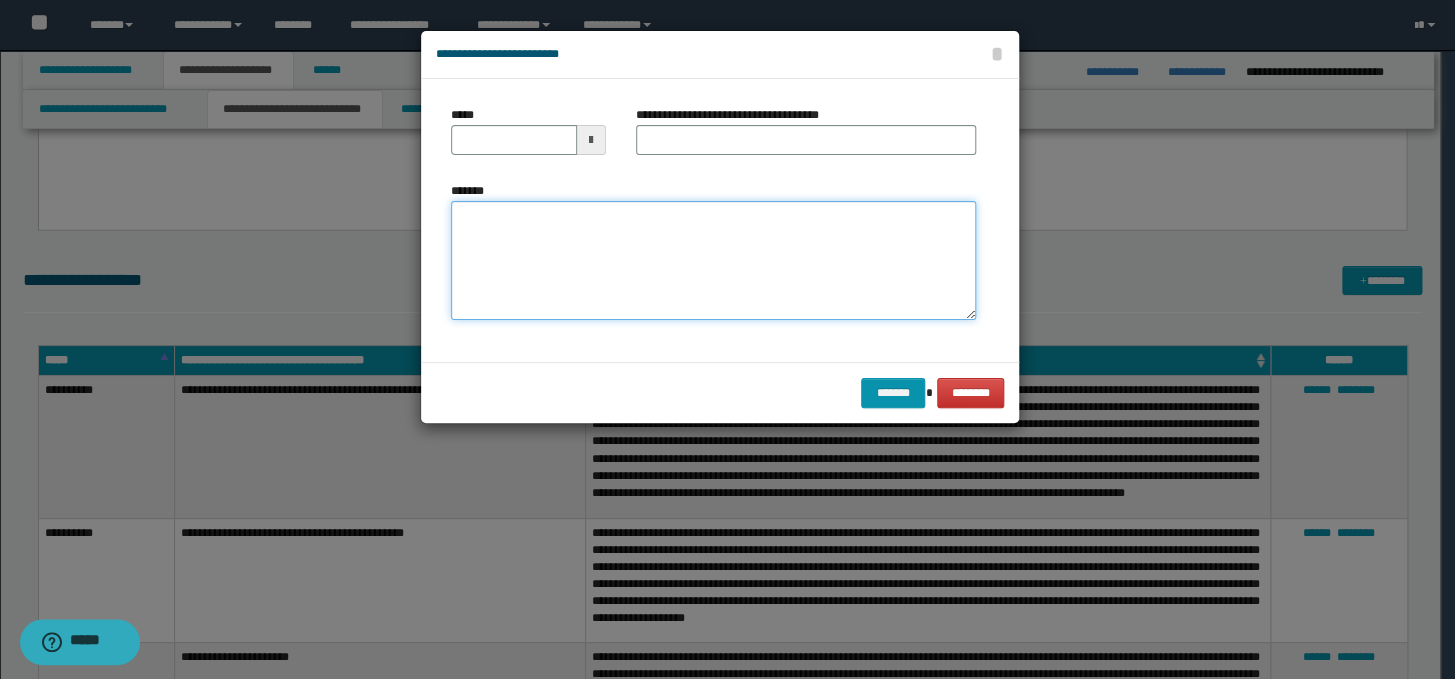 click on "*******" at bounding box center [713, 261] 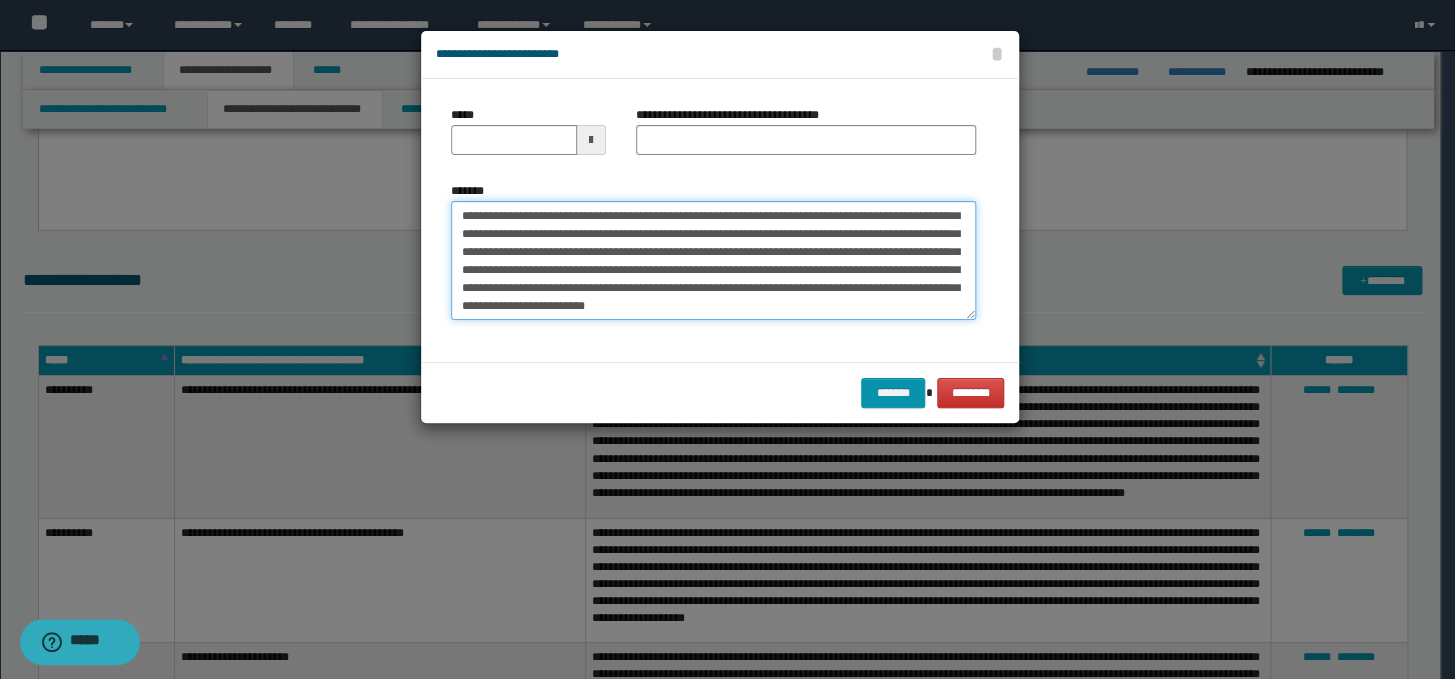scroll, scrollTop: 0, scrollLeft: 0, axis: both 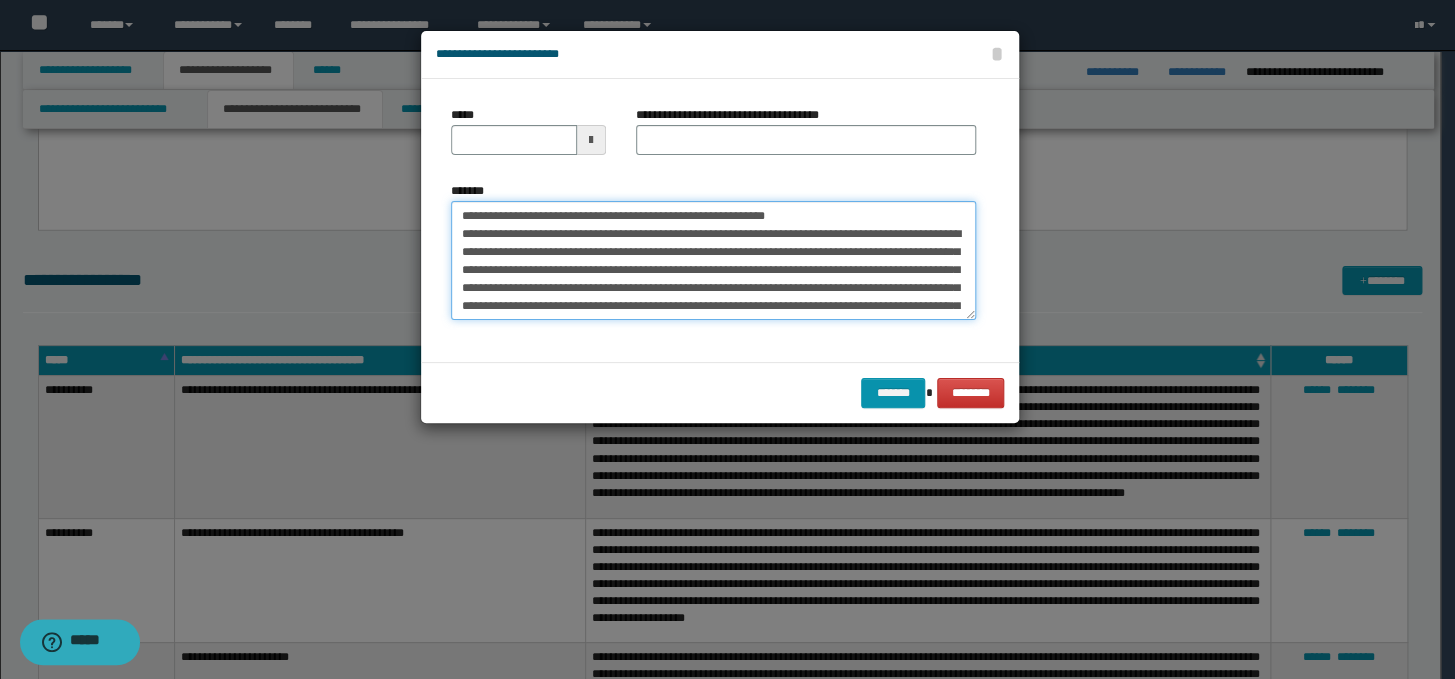 drag, startPoint x: 820, startPoint y: 202, endPoint x: 452, endPoint y: 209, distance: 368.06656 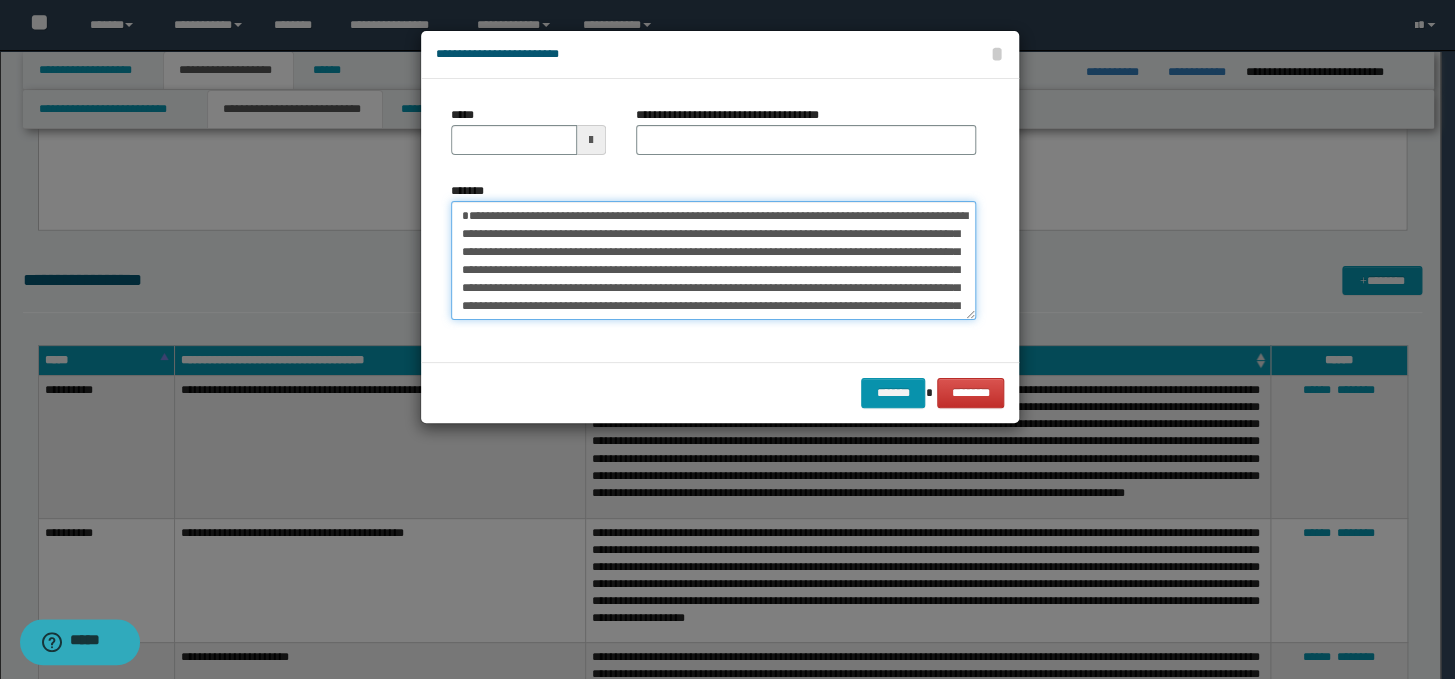 type on "**********" 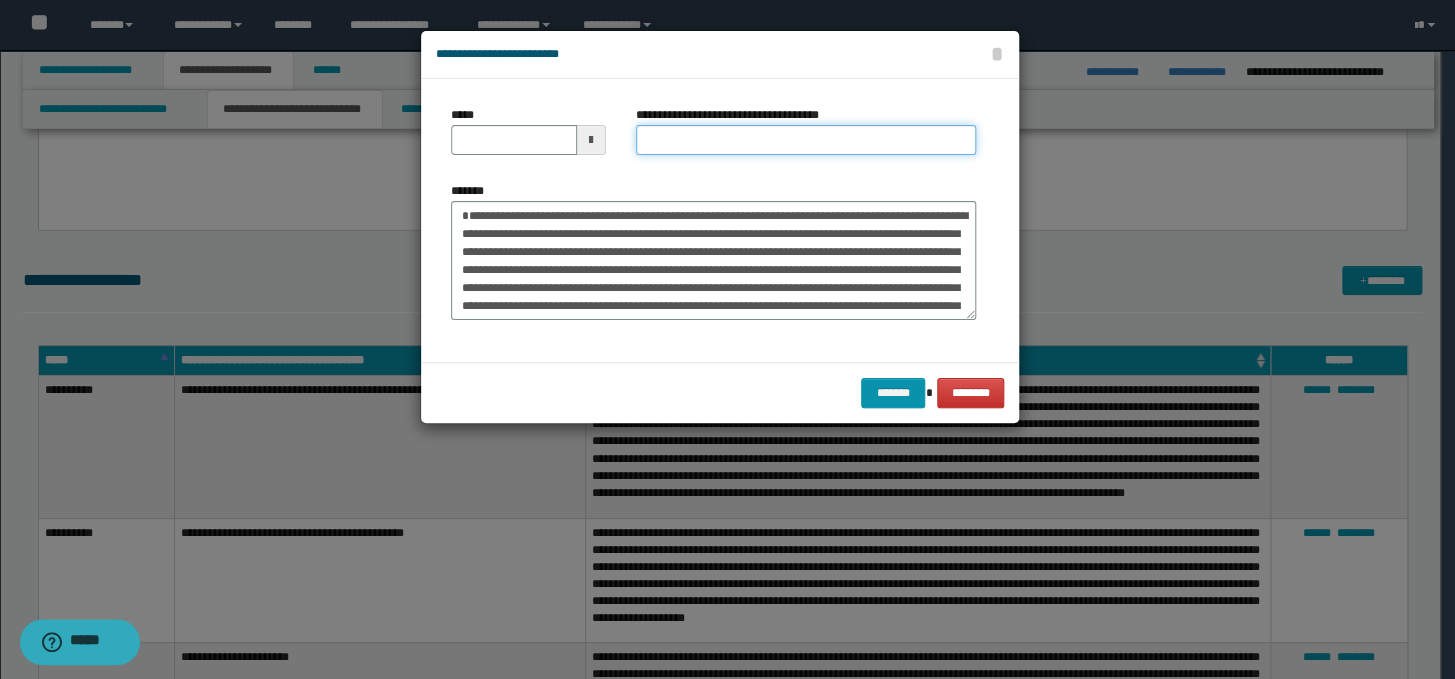 click on "**********" at bounding box center [806, 140] 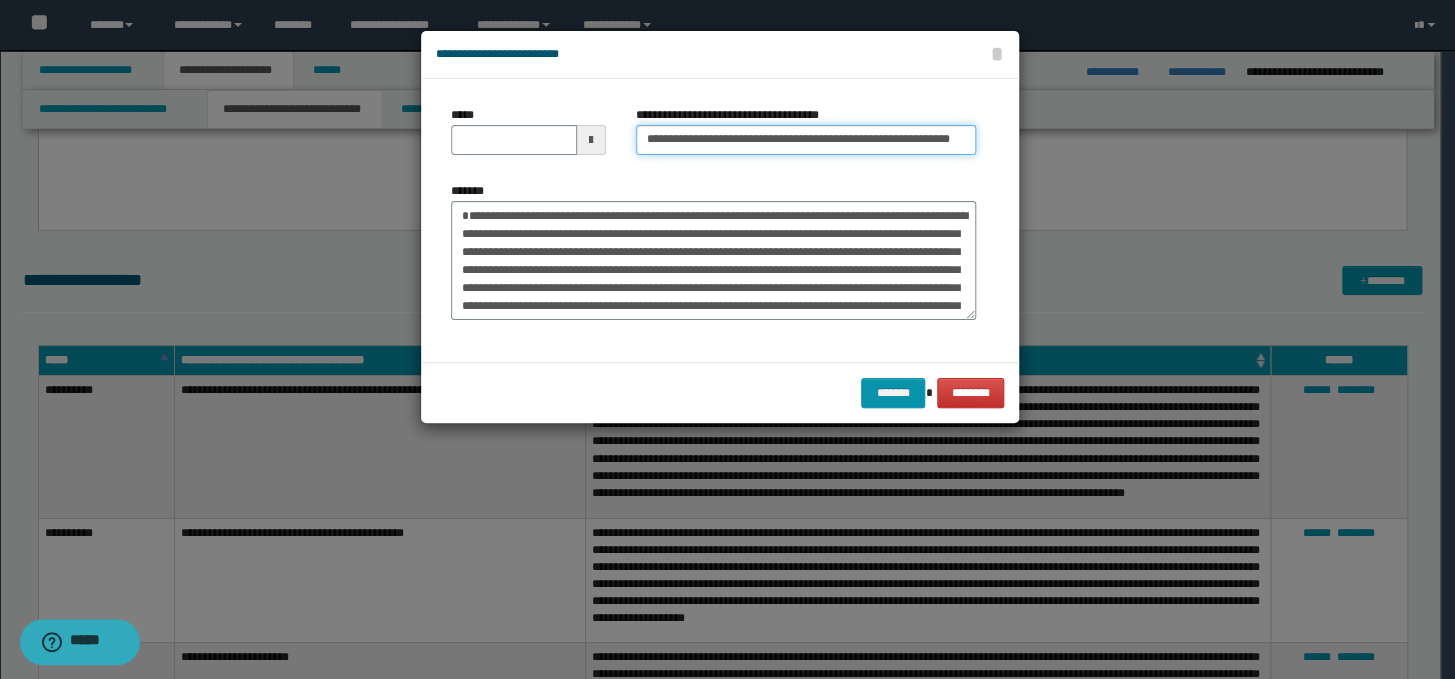 scroll, scrollTop: 0, scrollLeft: 0, axis: both 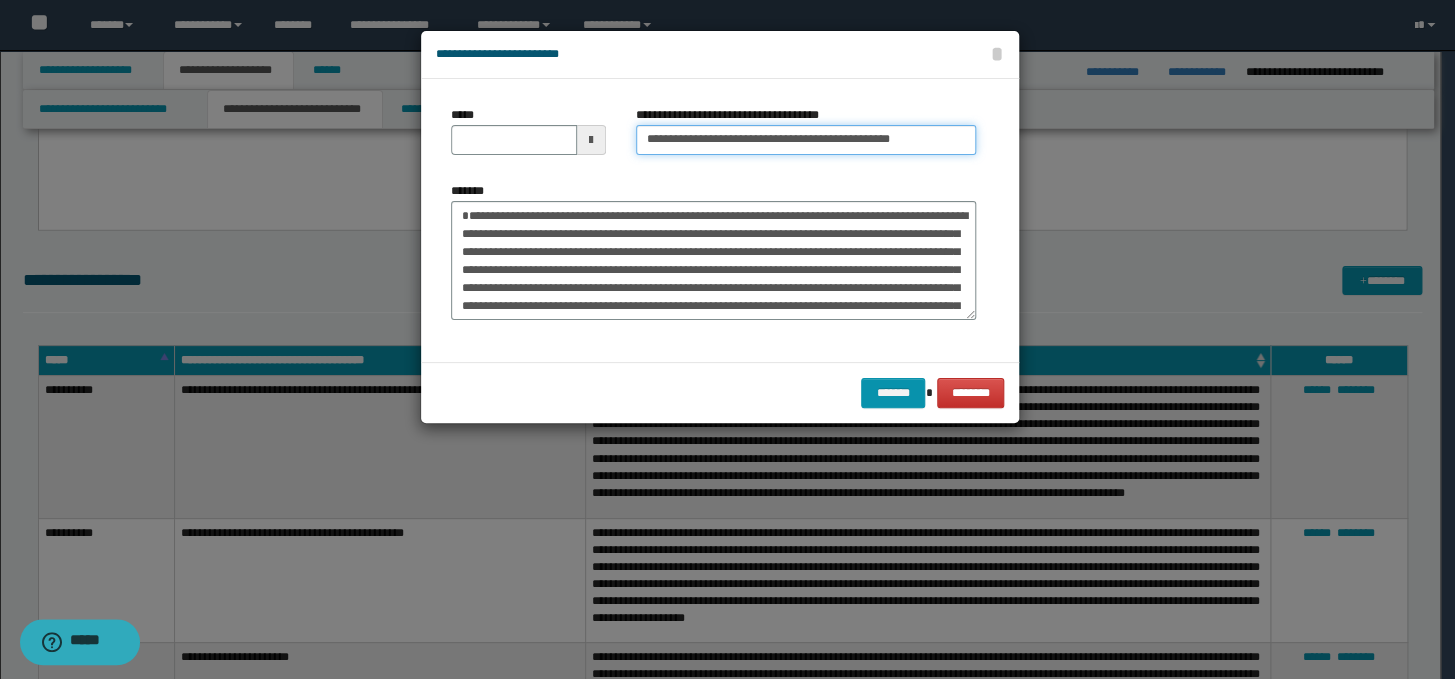 type 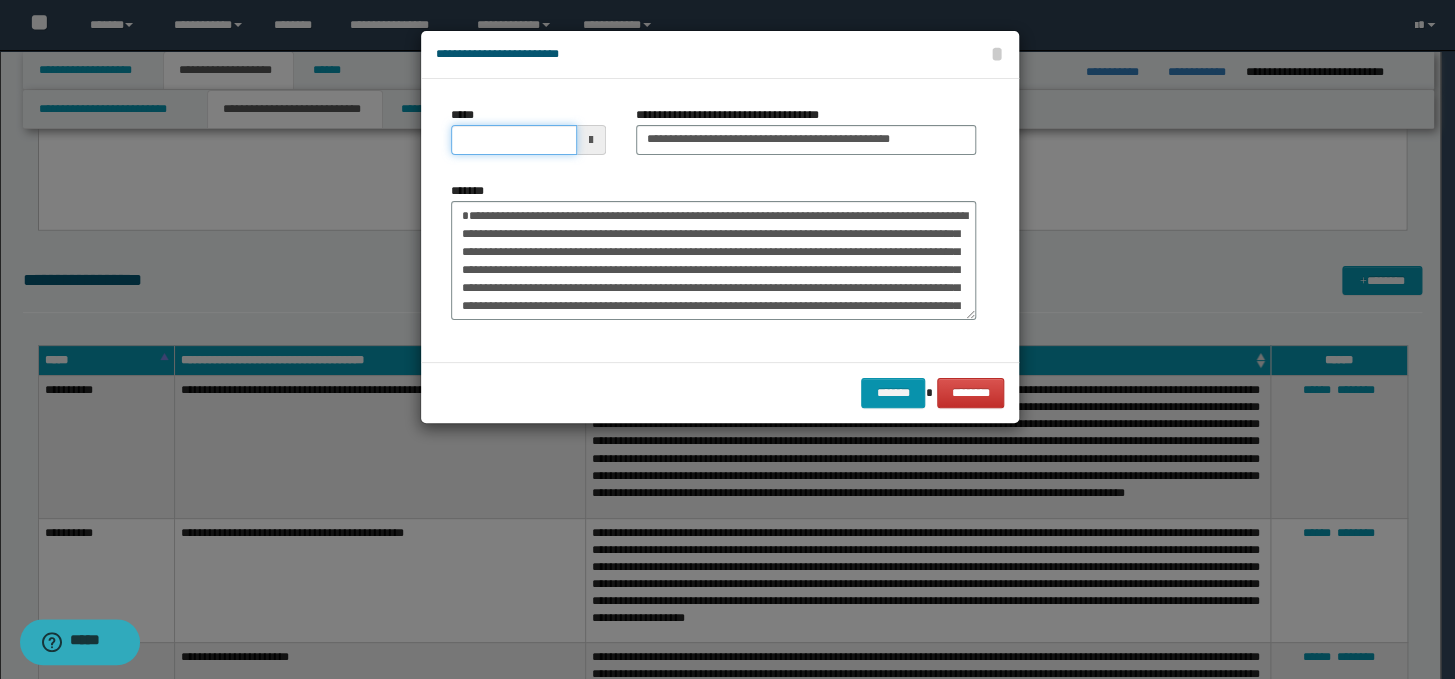 click on "*****" at bounding box center (514, 140) 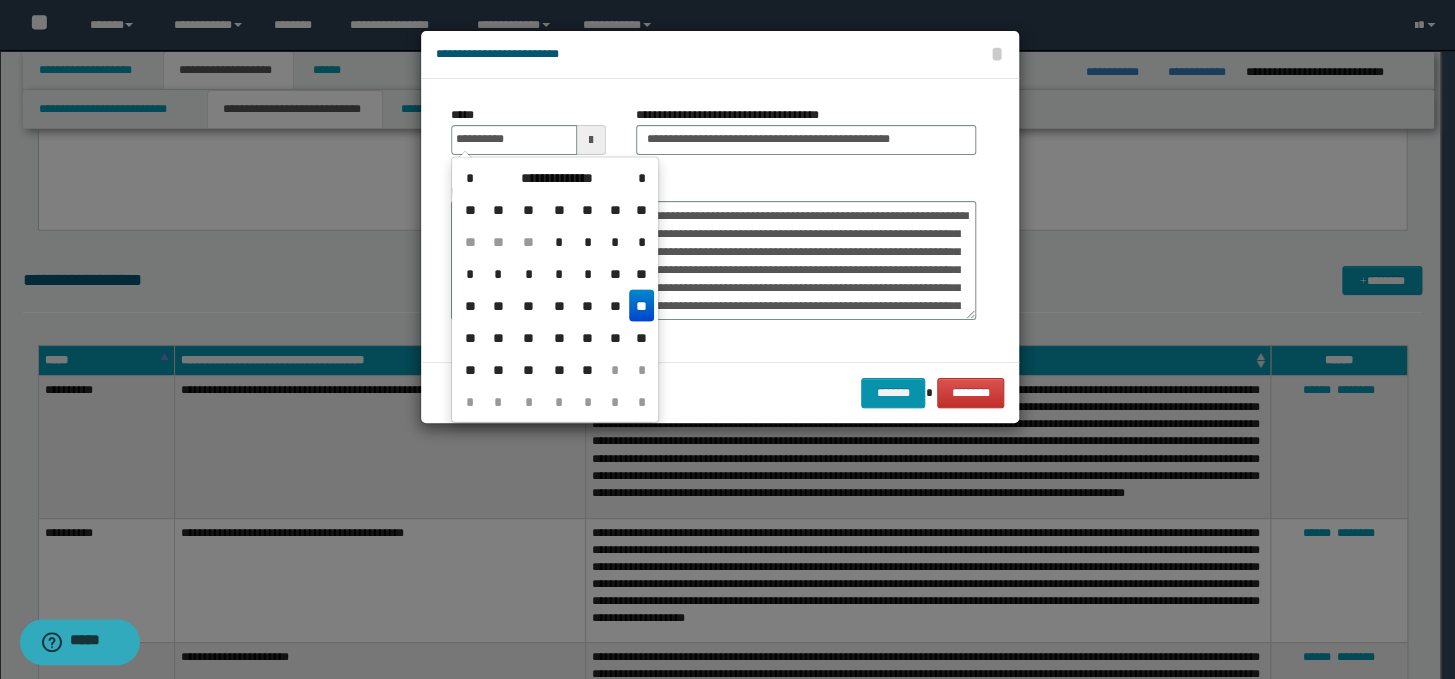 click on "**" at bounding box center [641, 306] 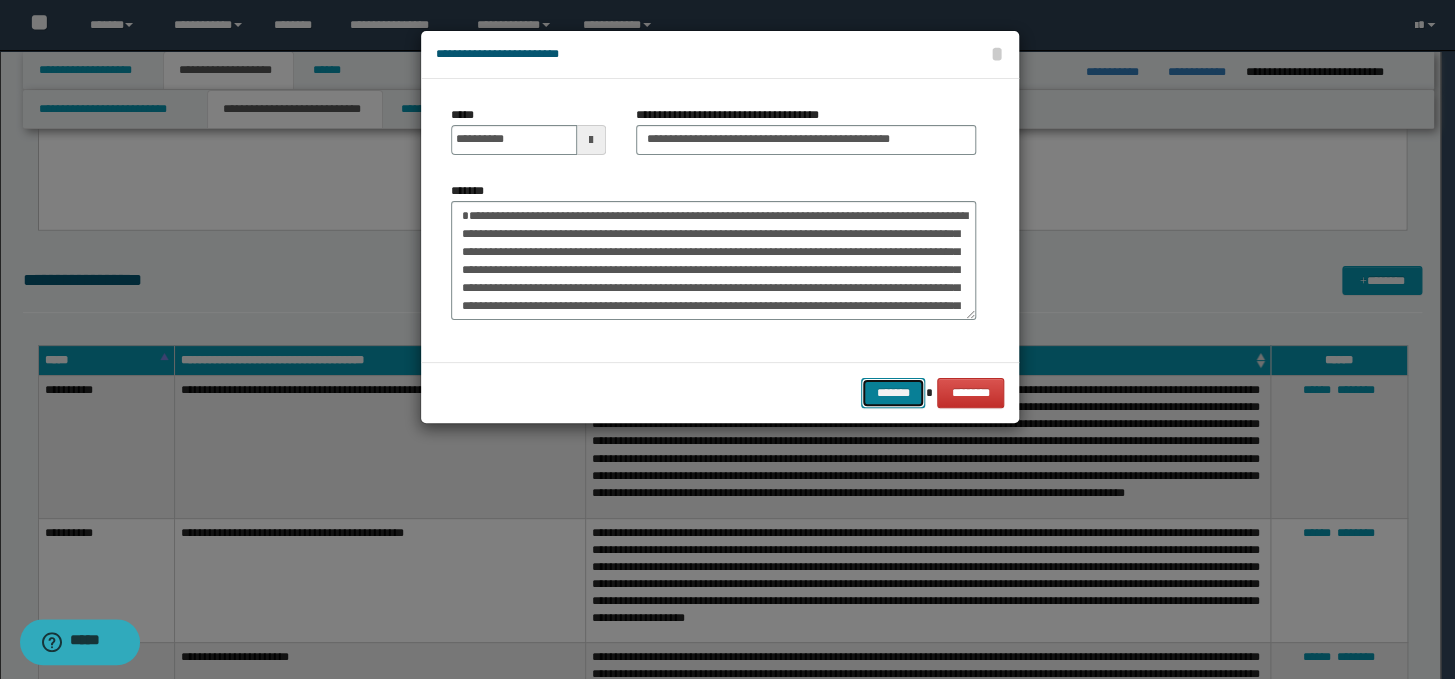 click on "*******" at bounding box center (893, 393) 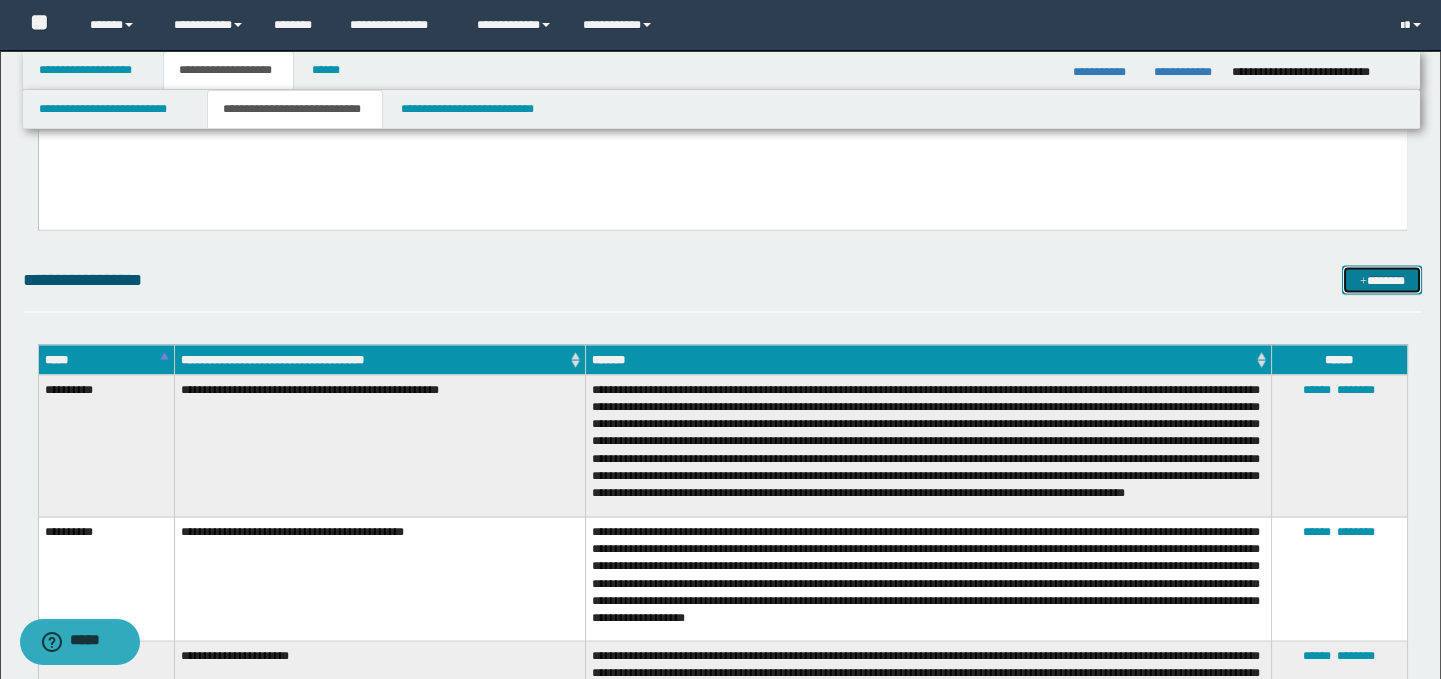click on "*******" at bounding box center (1382, 281) 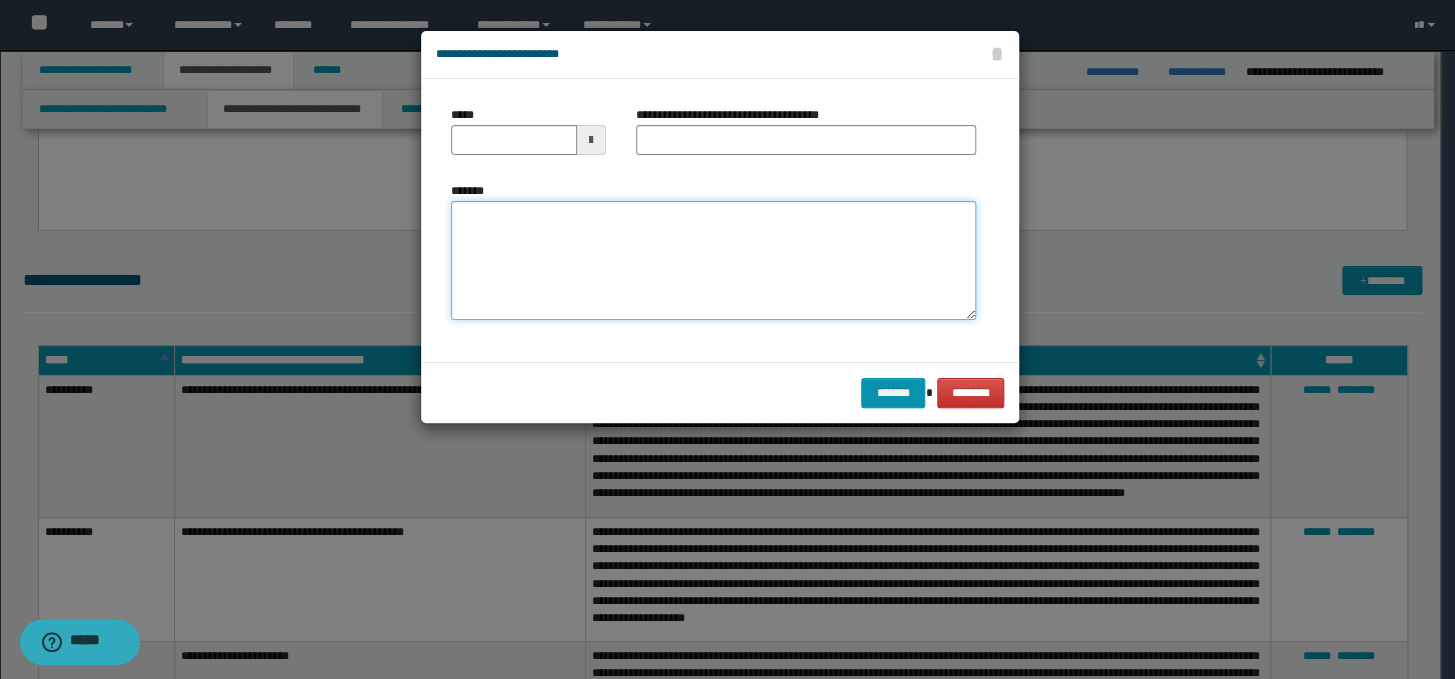 click on "*******" at bounding box center [713, 261] 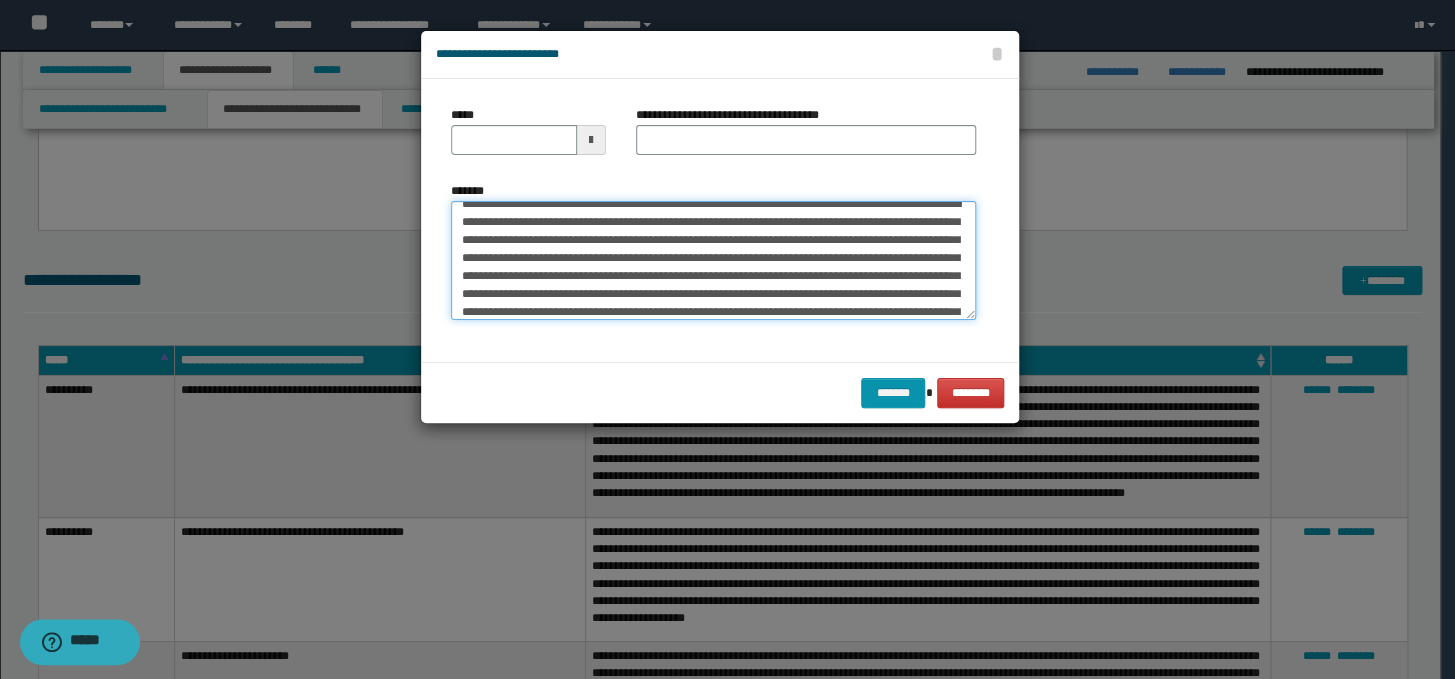 scroll, scrollTop: 0, scrollLeft: 0, axis: both 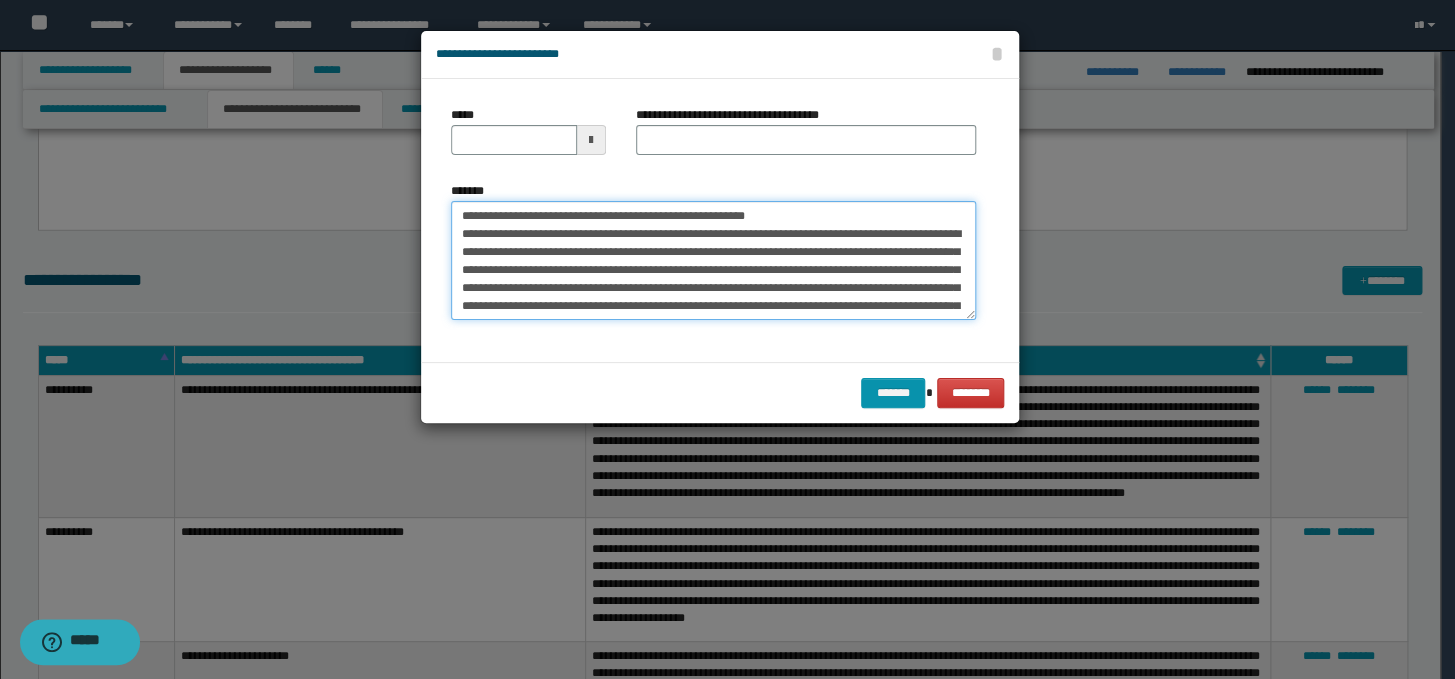 drag, startPoint x: 802, startPoint y: 215, endPoint x: 451, endPoint y: 213, distance: 351.0057 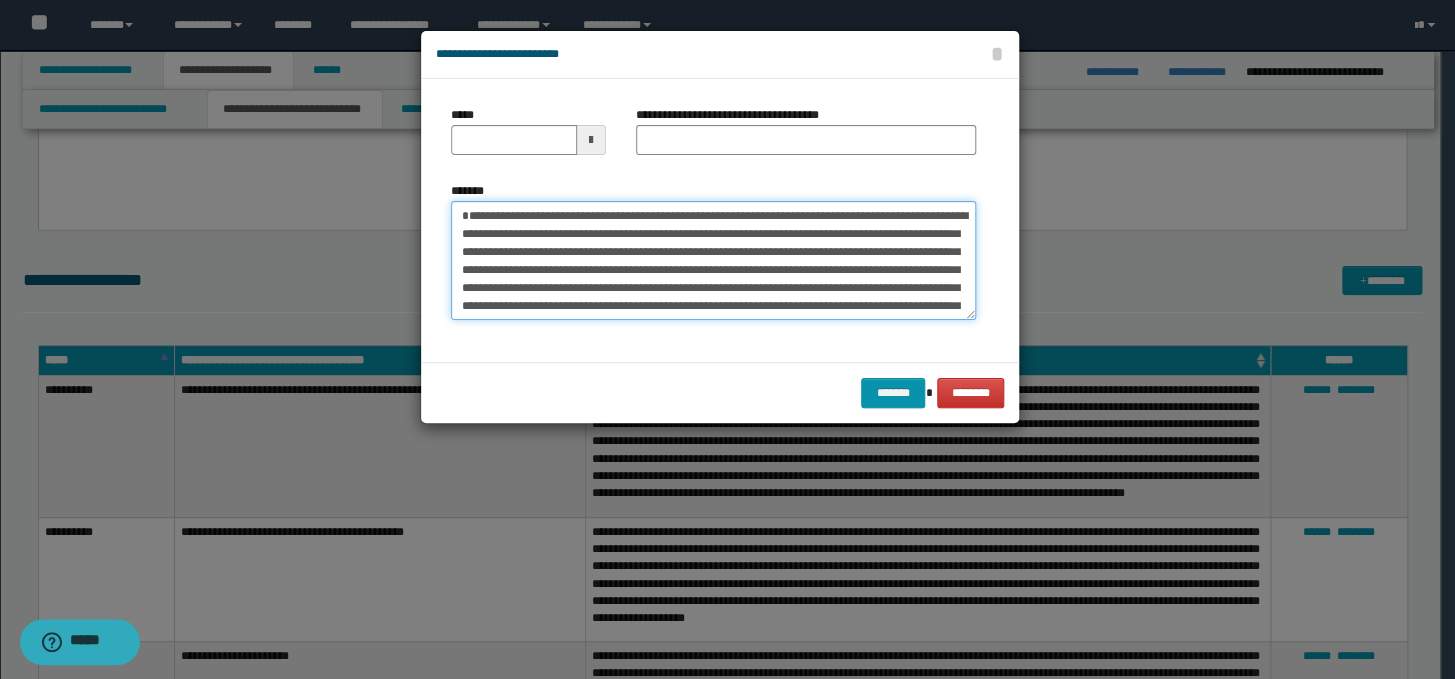 type on "**********" 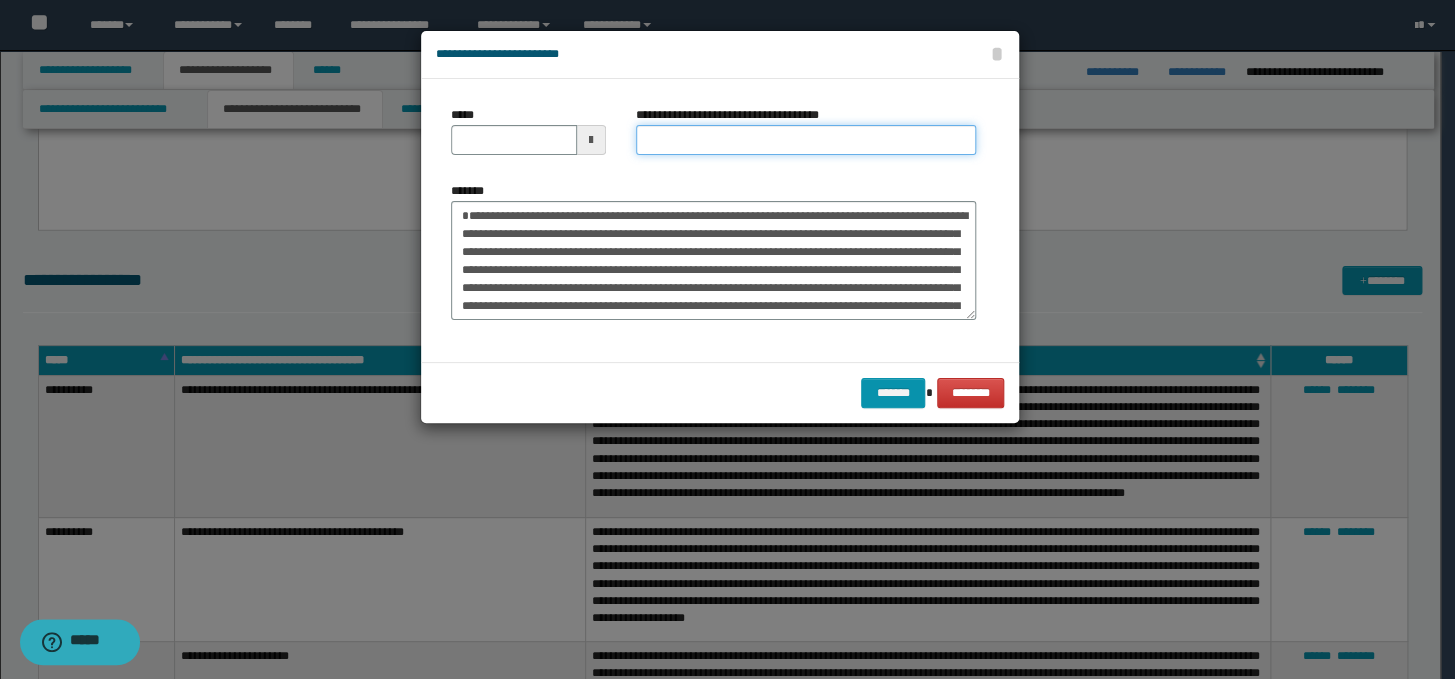 click on "**********" at bounding box center [806, 140] 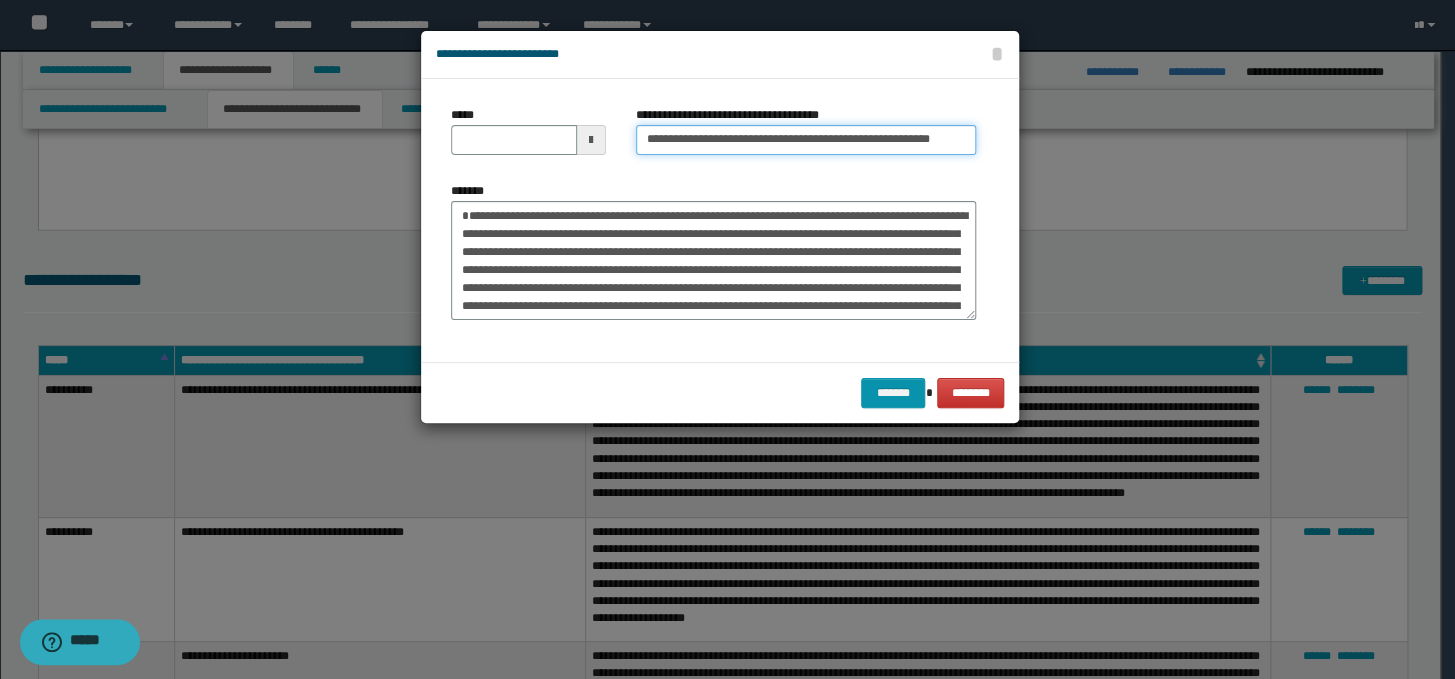 drag, startPoint x: 714, startPoint y: 136, endPoint x: 575, endPoint y: 143, distance: 139.17615 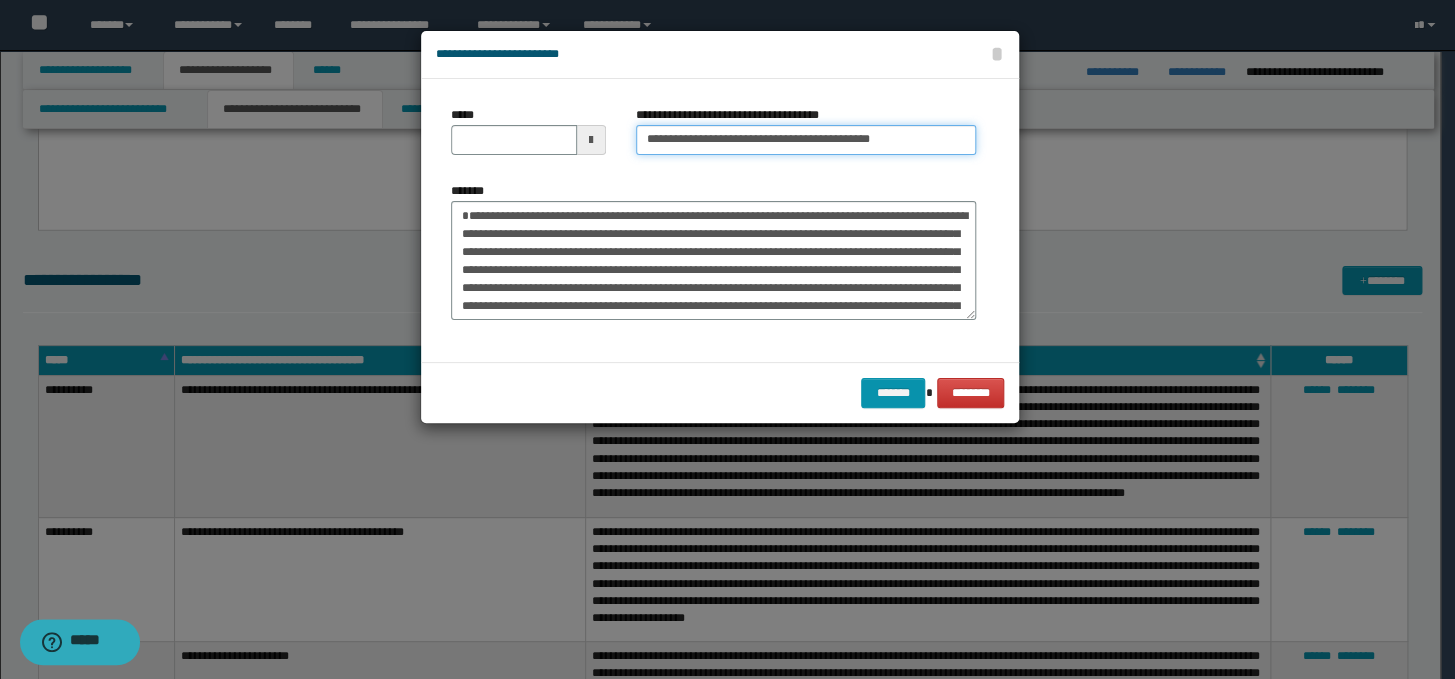 type 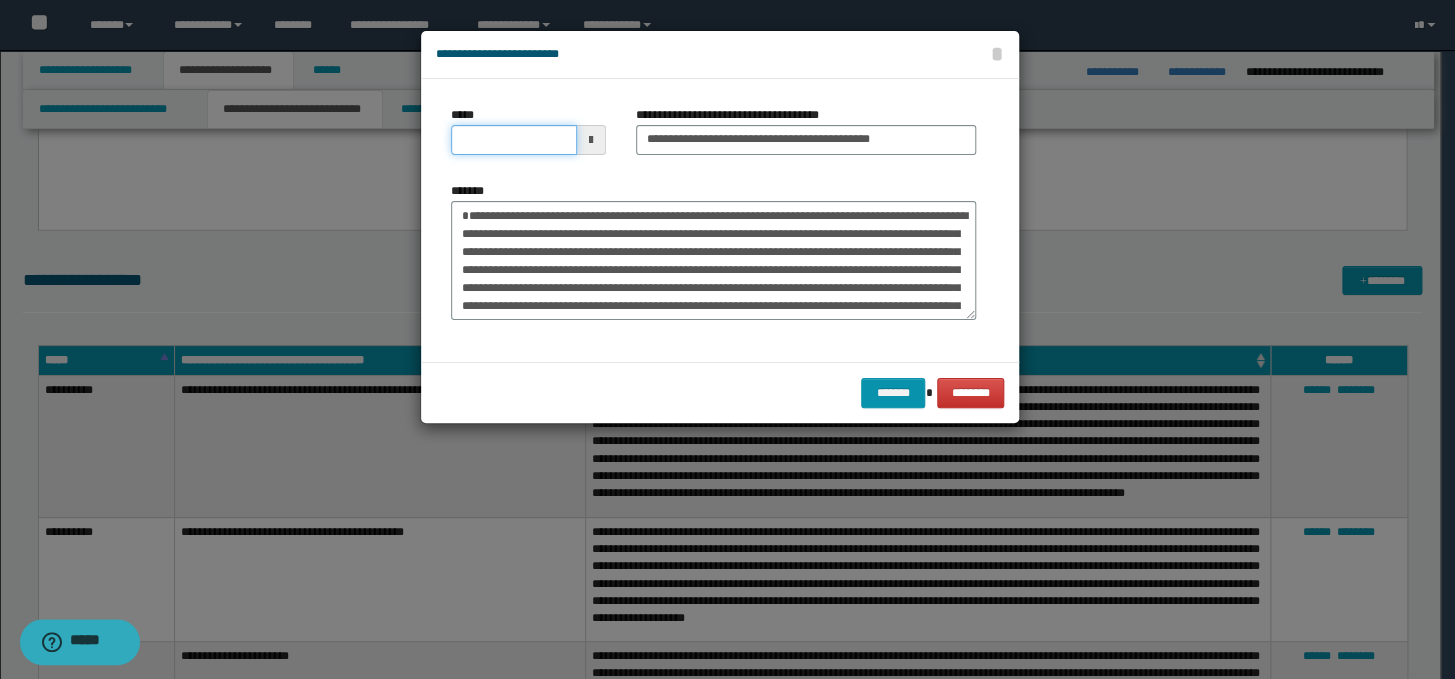 click on "*****" at bounding box center [514, 140] 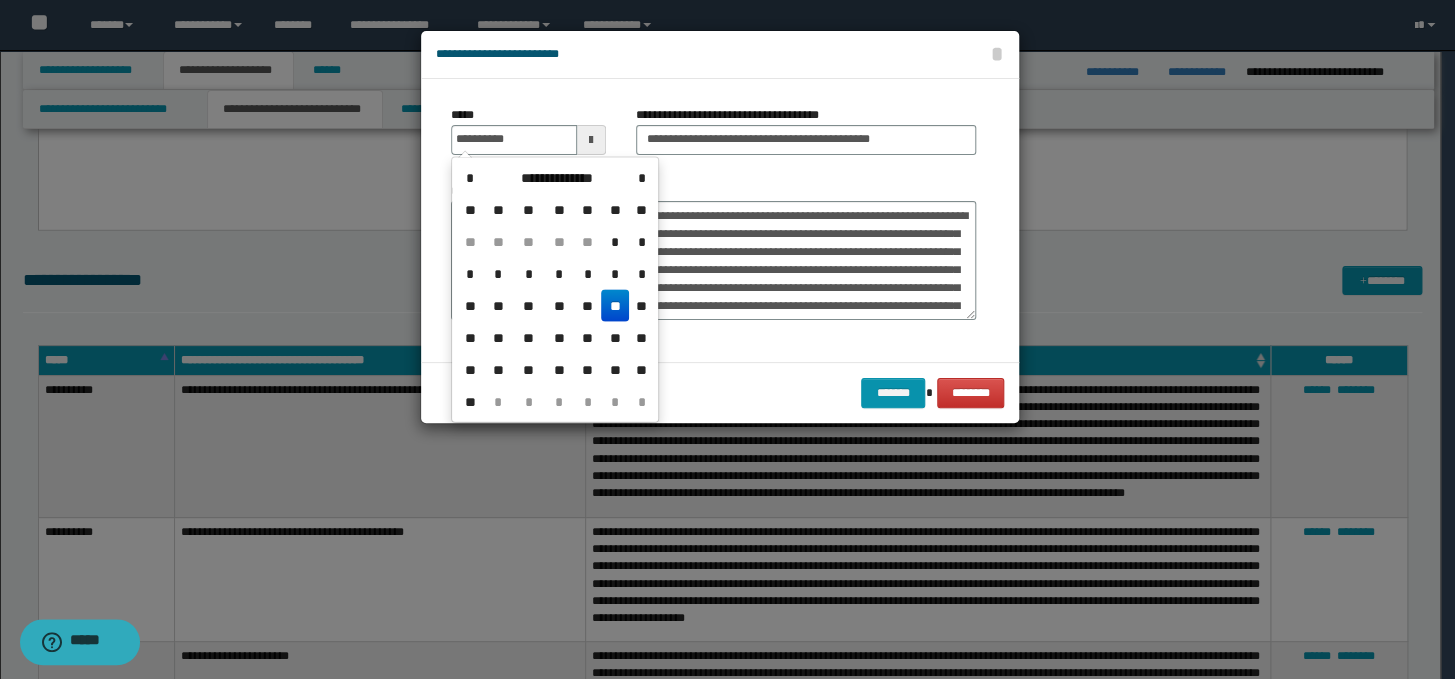 click on "**" at bounding box center (615, 306) 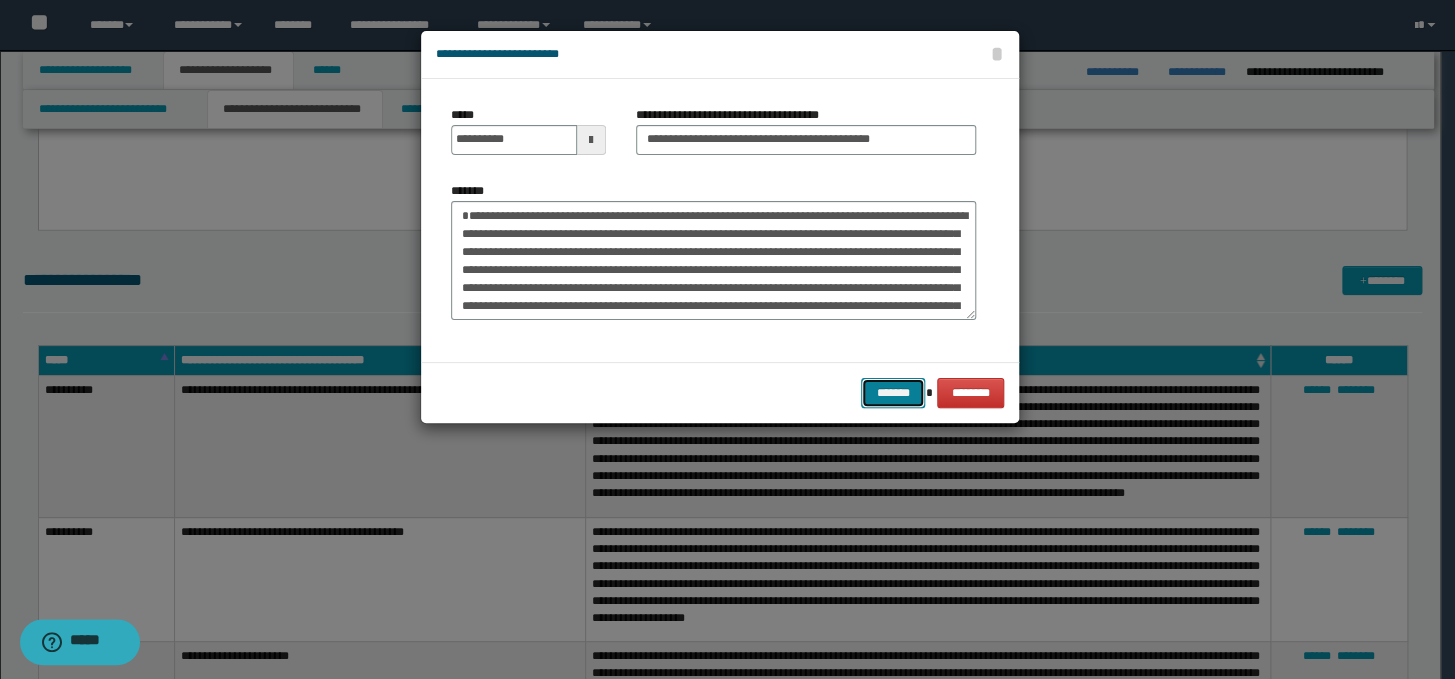 click on "*******" at bounding box center [893, 393] 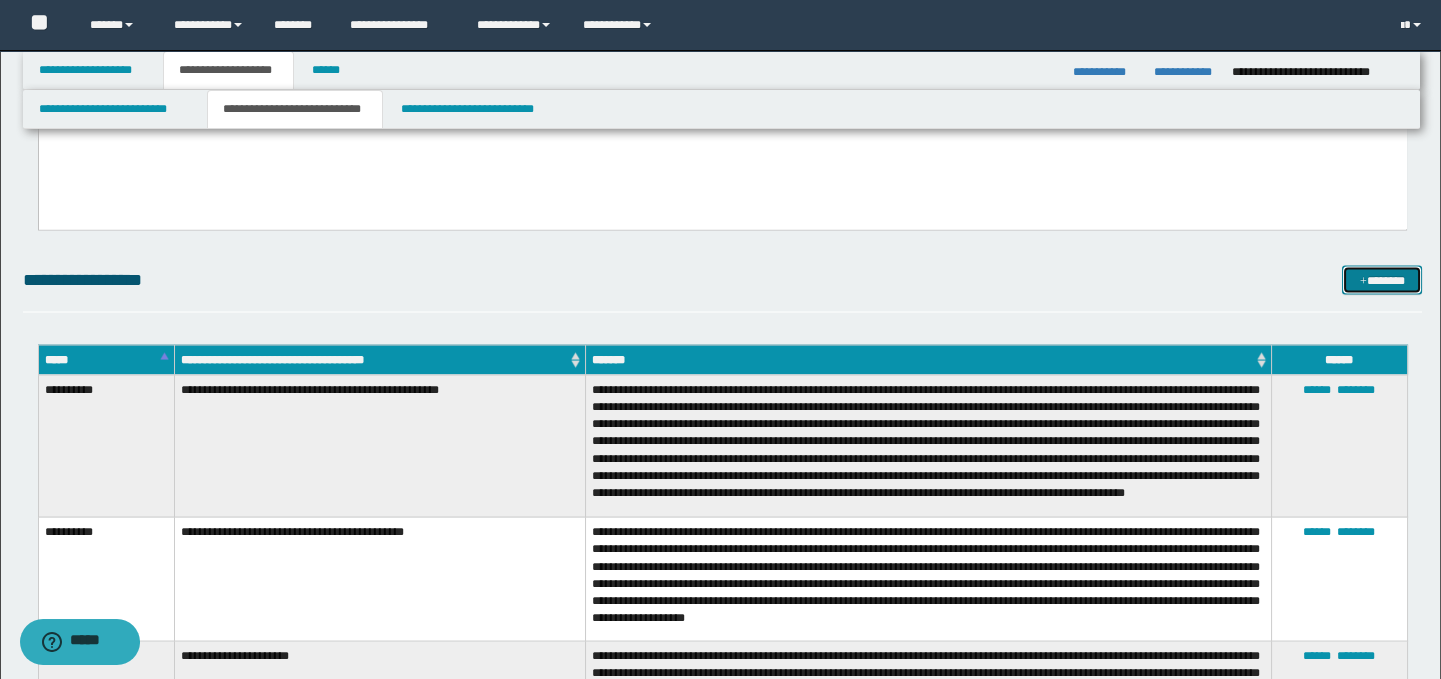 click on "*******" at bounding box center [1382, 281] 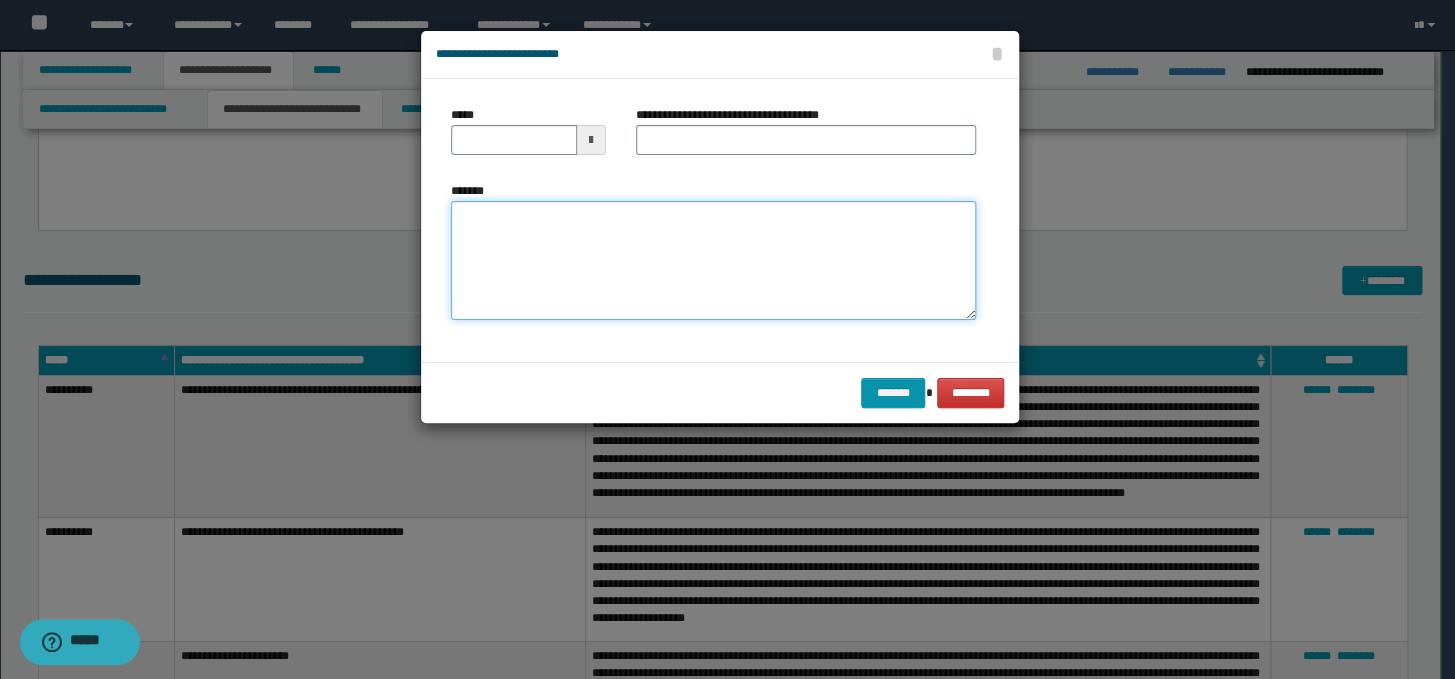 click on "*******" at bounding box center (713, 261) 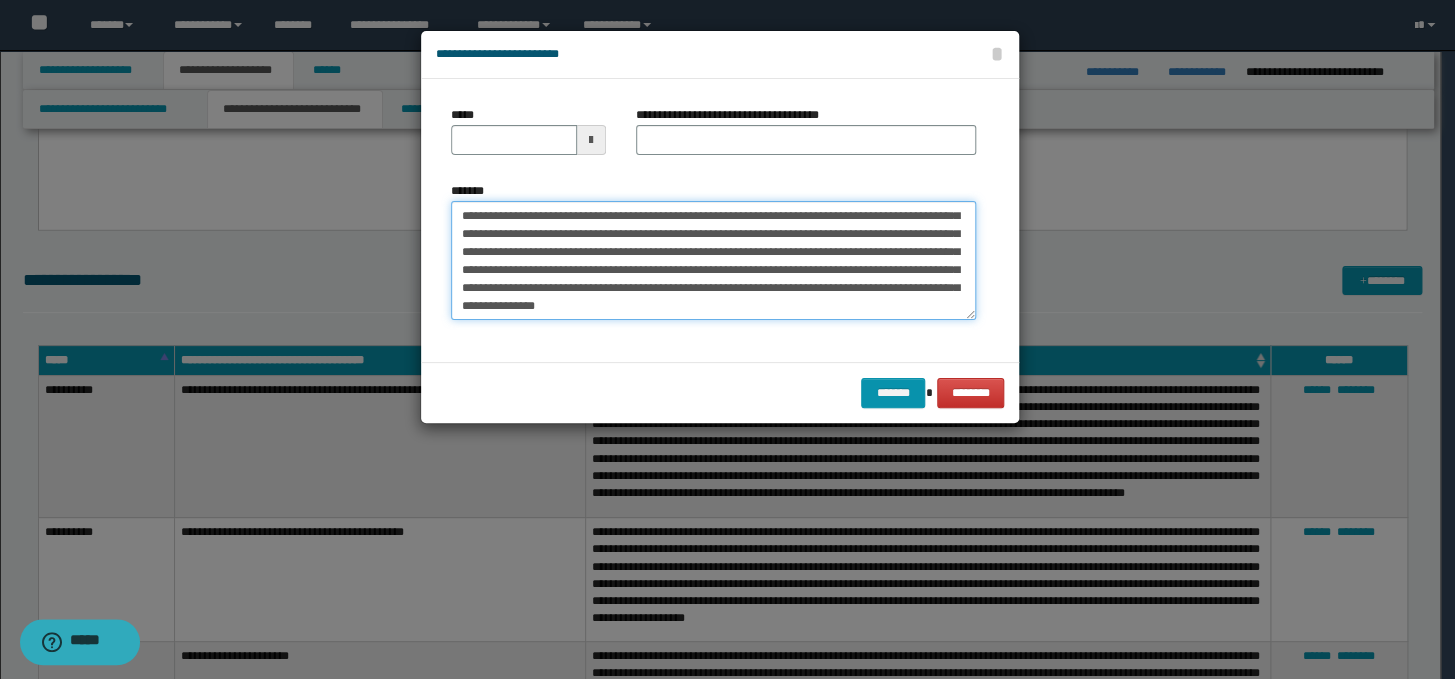 scroll, scrollTop: 0, scrollLeft: 0, axis: both 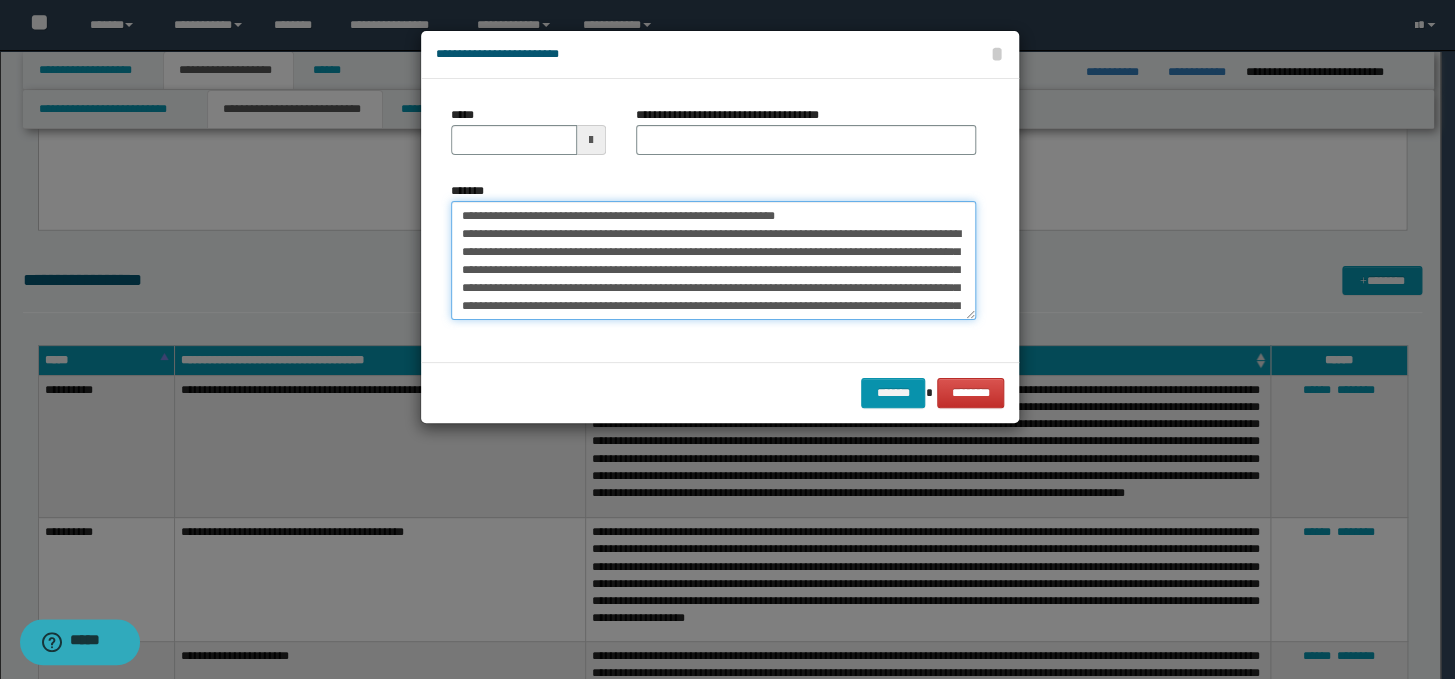 drag, startPoint x: 807, startPoint y: 212, endPoint x: 448, endPoint y: 210, distance: 359.00558 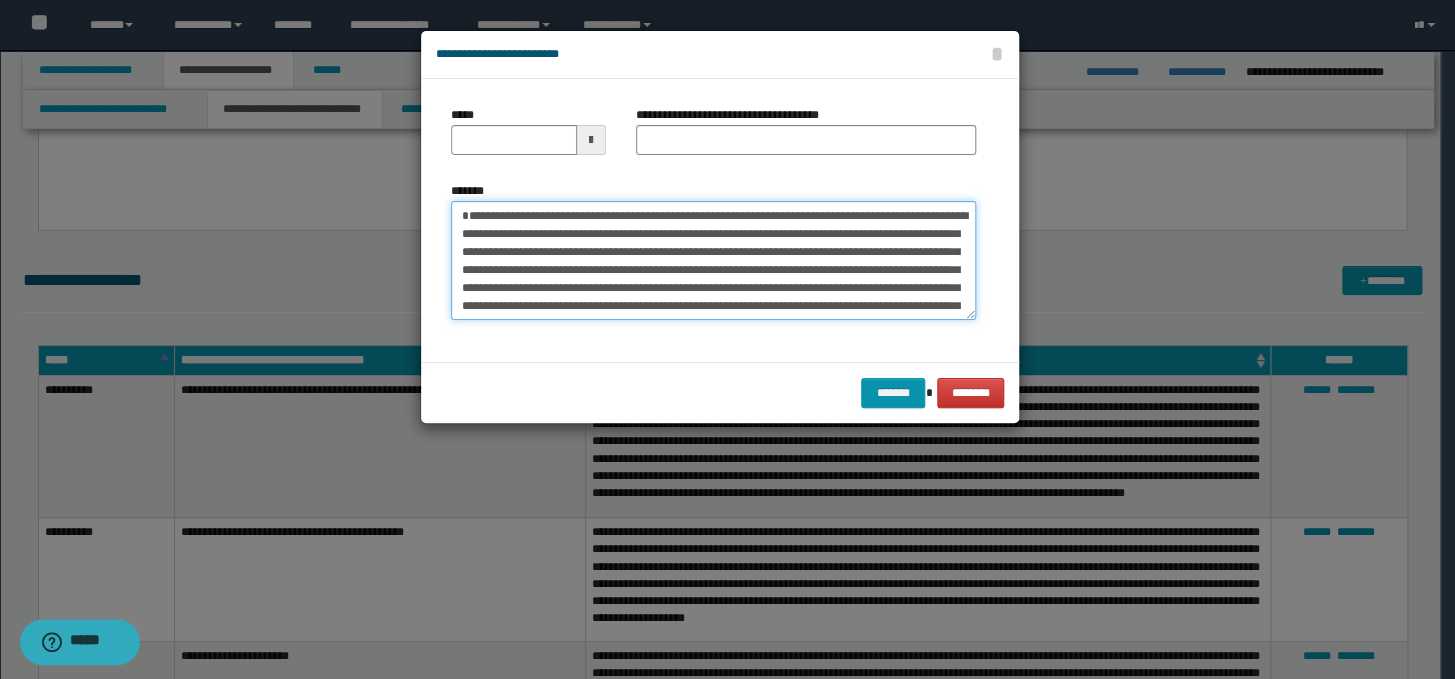 type on "**********" 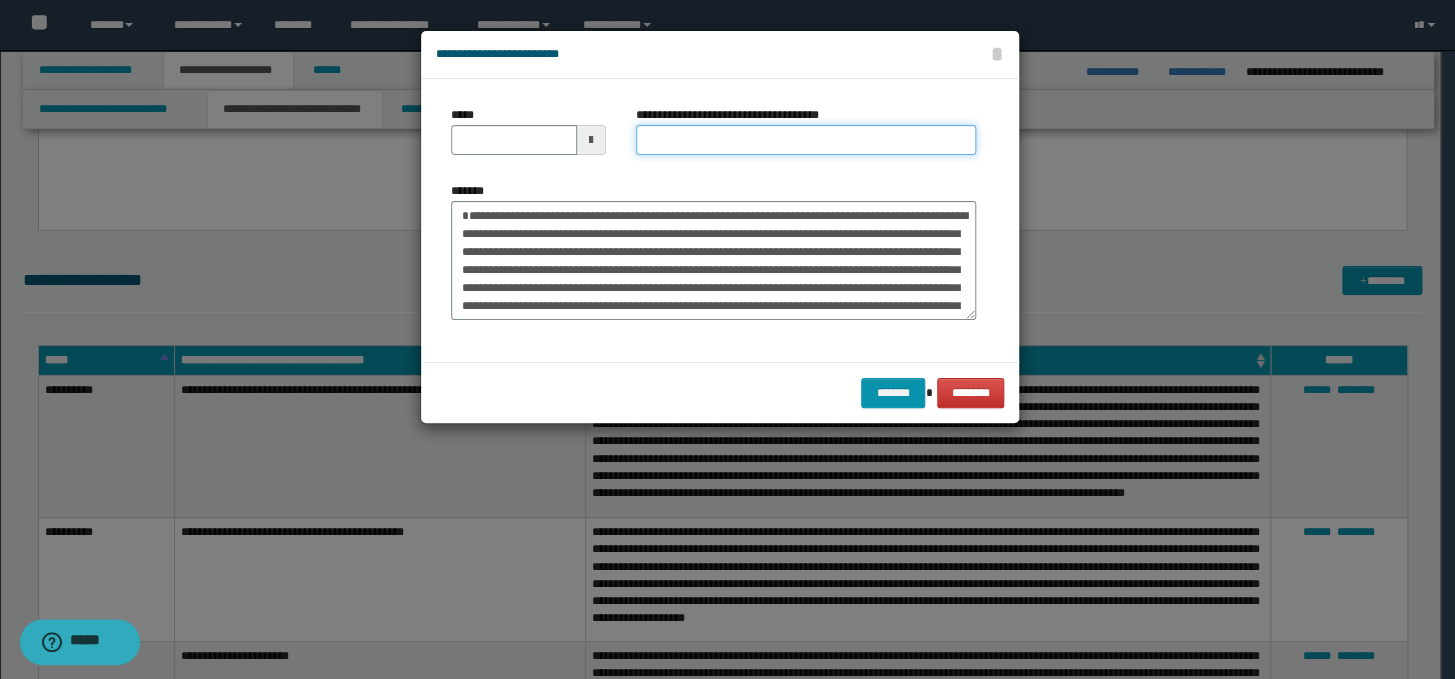 click on "**********" at bounding box center [806, 140] 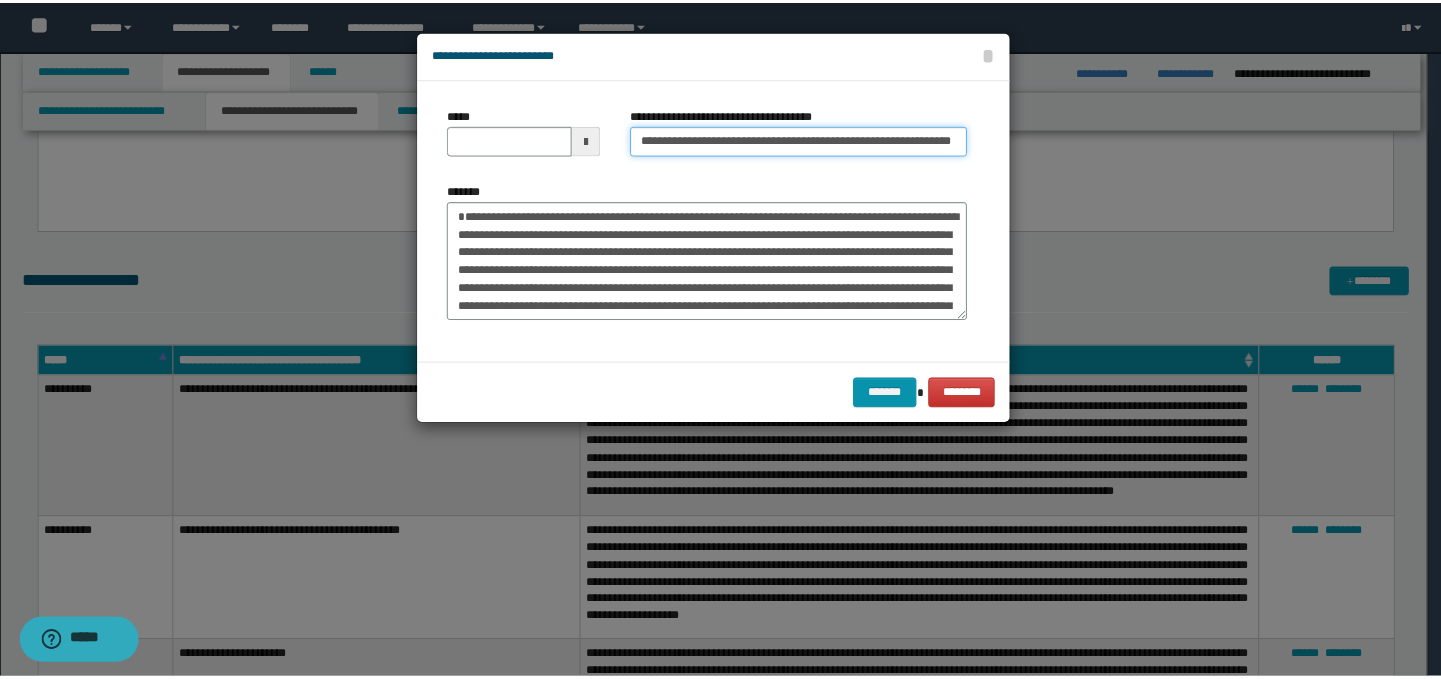 scroll, scrollTop: 0, scrollLeft: 0, axis: both 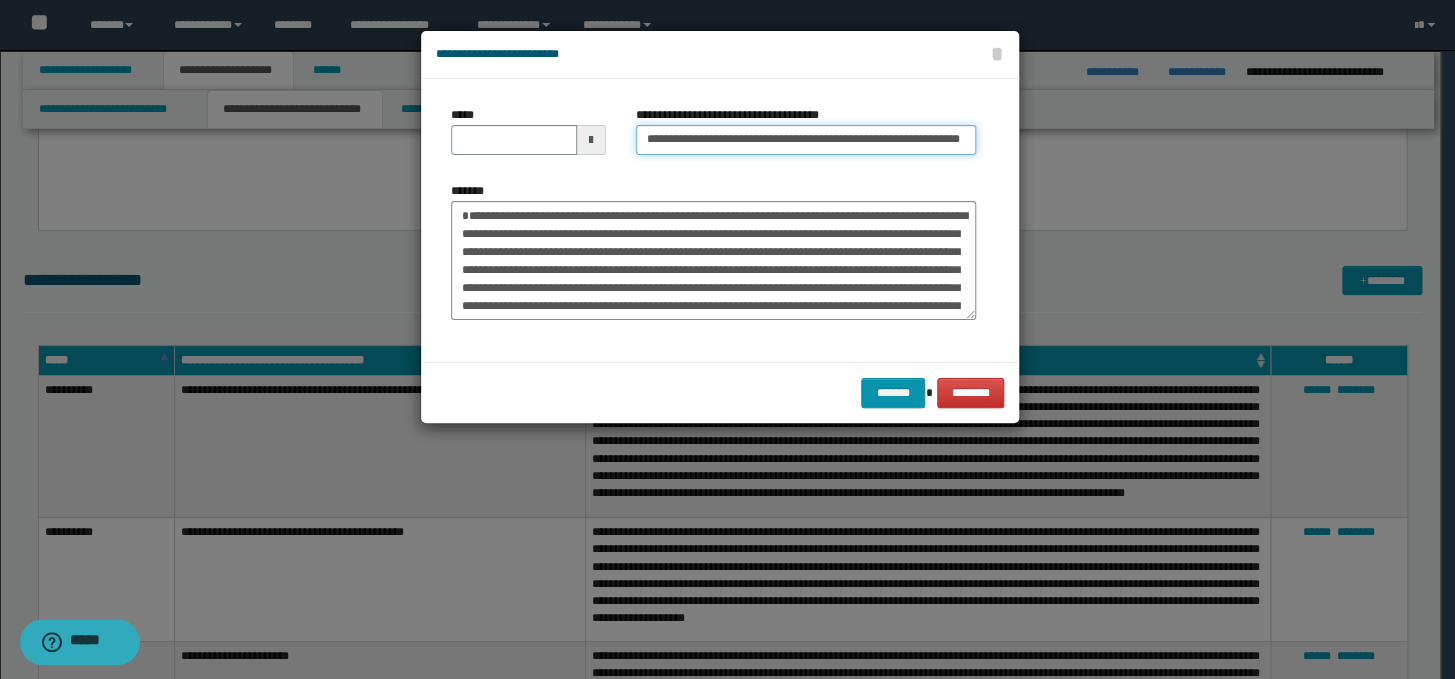 drag, startPoint x: 683, startPoint y: 140, endPoint x: 600, endPoint y: 135, distance: 83.15047 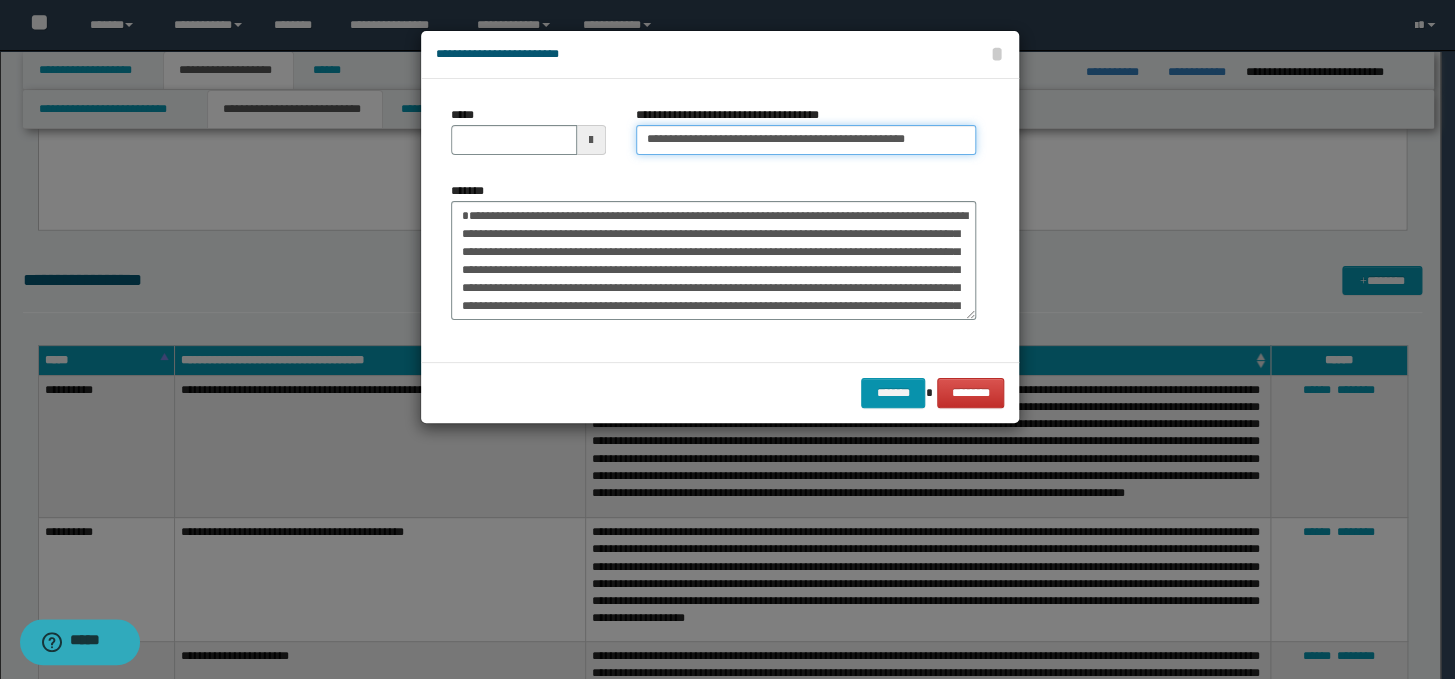 type 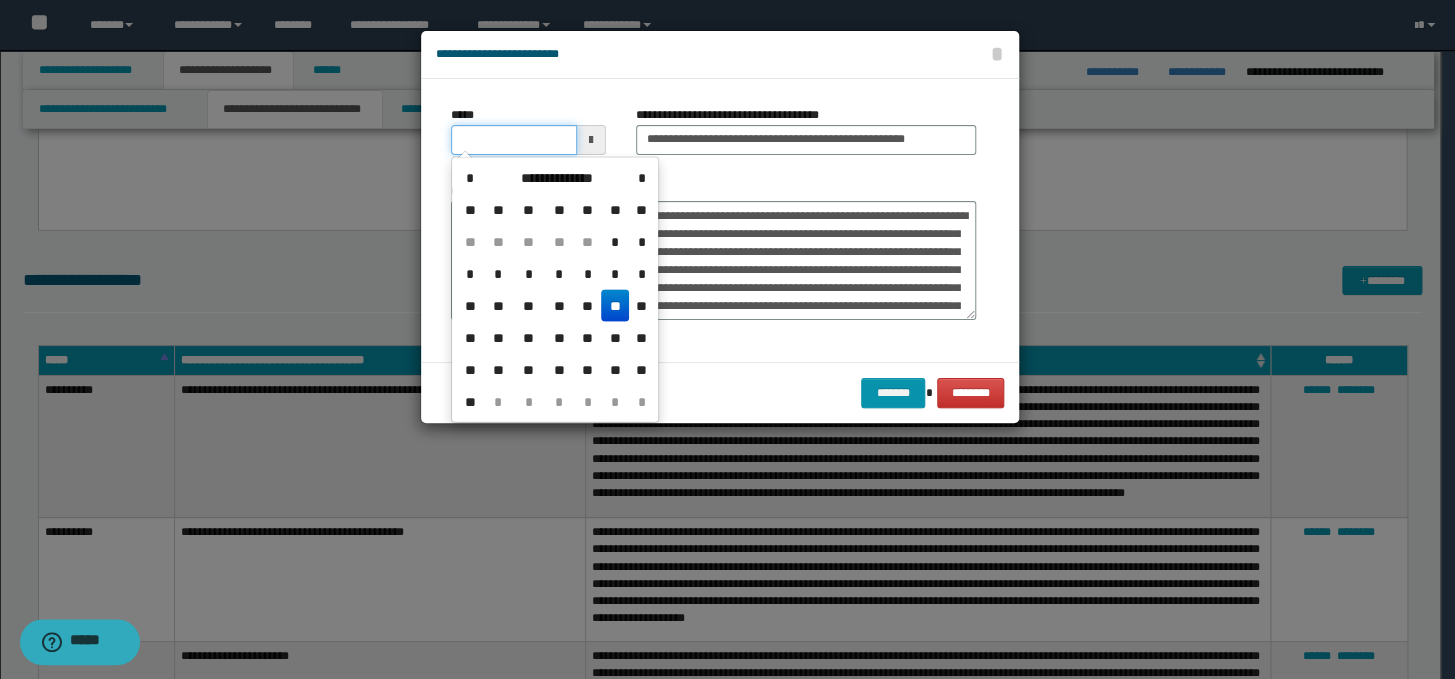 click on "*****" at bounding box center (514, 140) 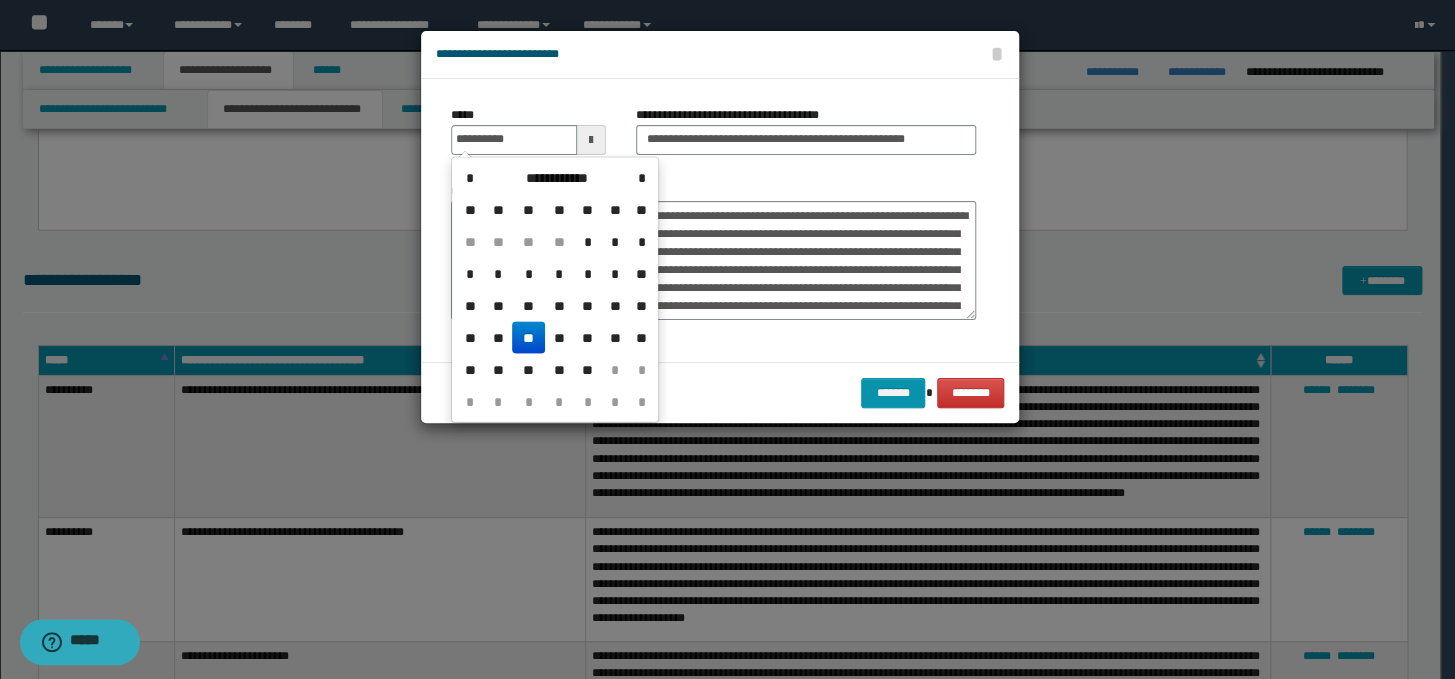 click on "**" at bounding box center [528, 338] 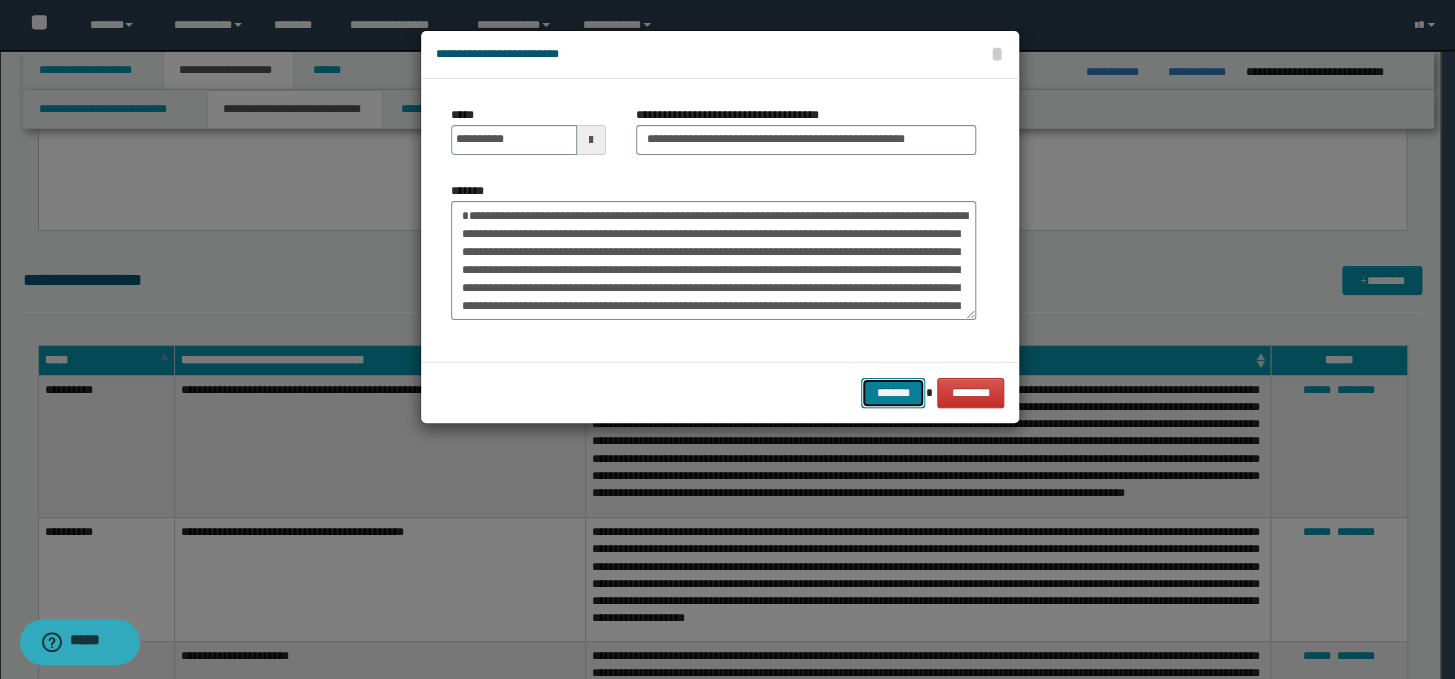 click on "*******" at bounding box center [893, 393] 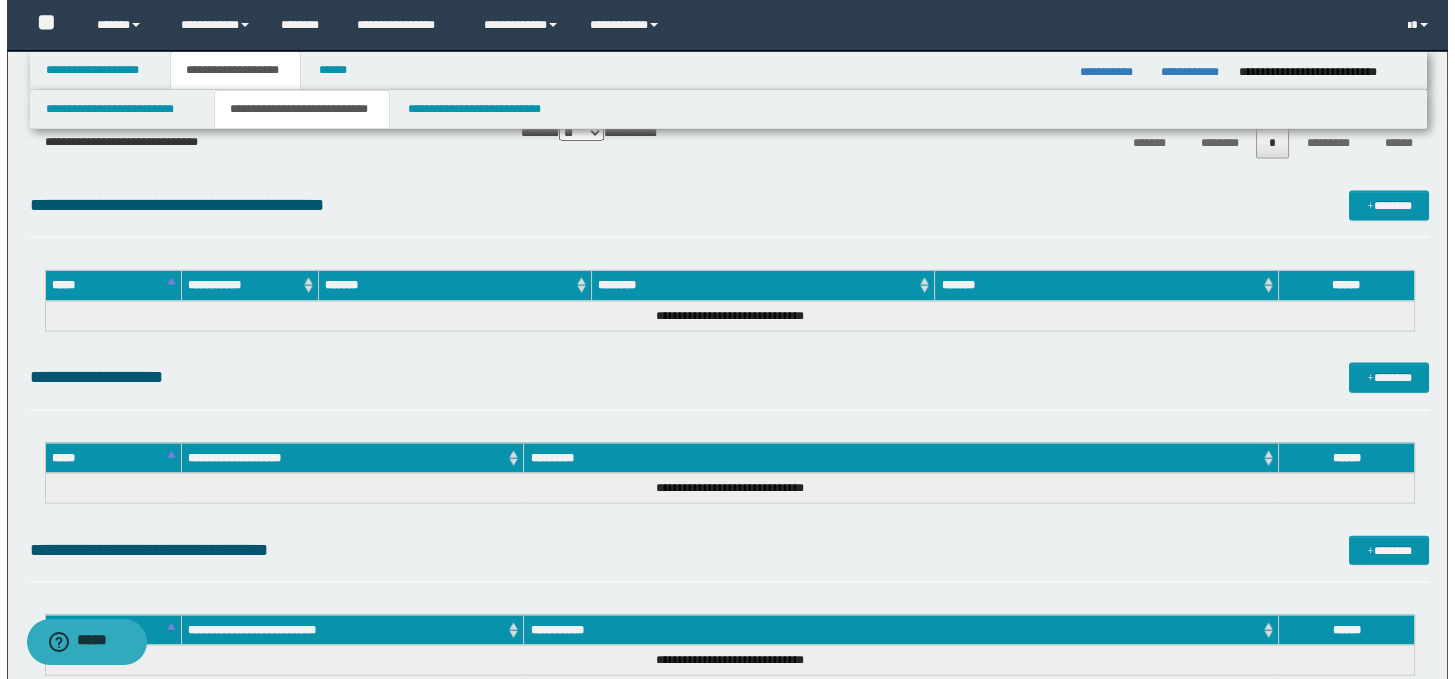 scroll, scrollTop: 9610, scrollLeft: 0, axis: vertical 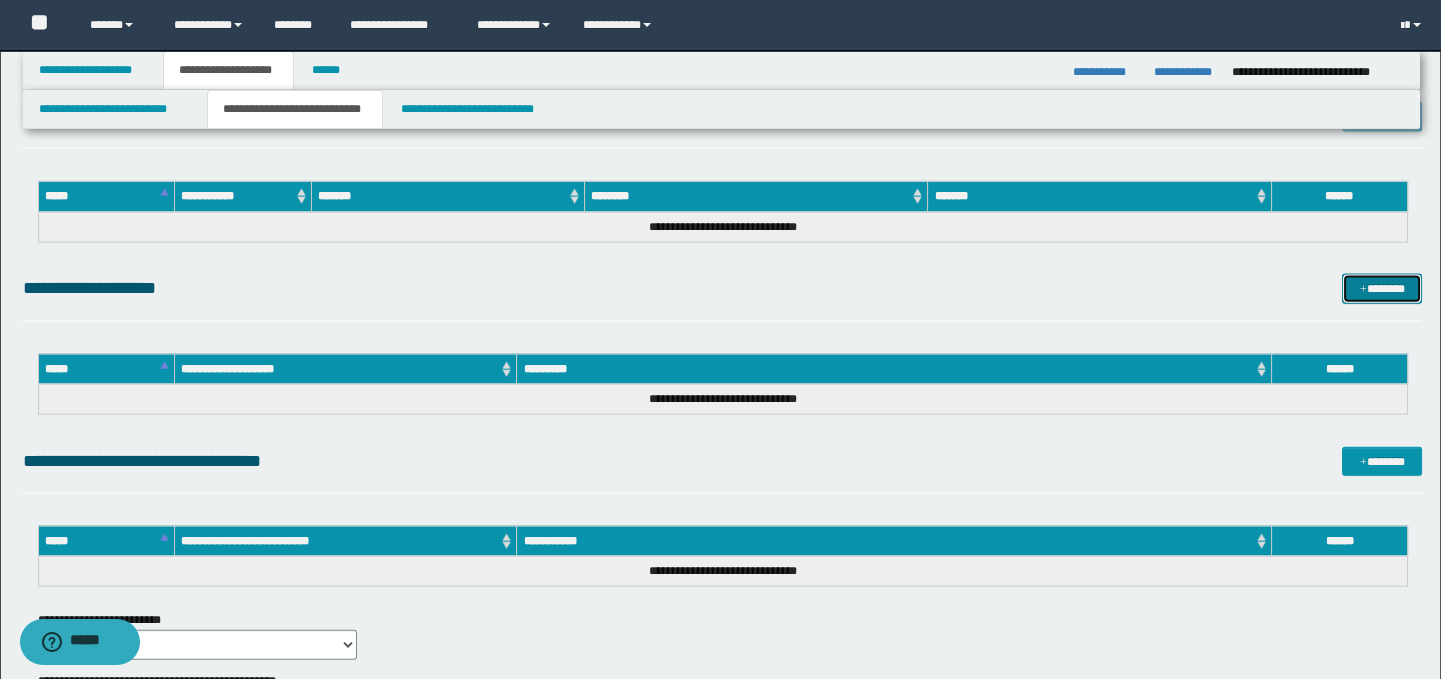 click on "*******" at bounding box center (1382, 289) 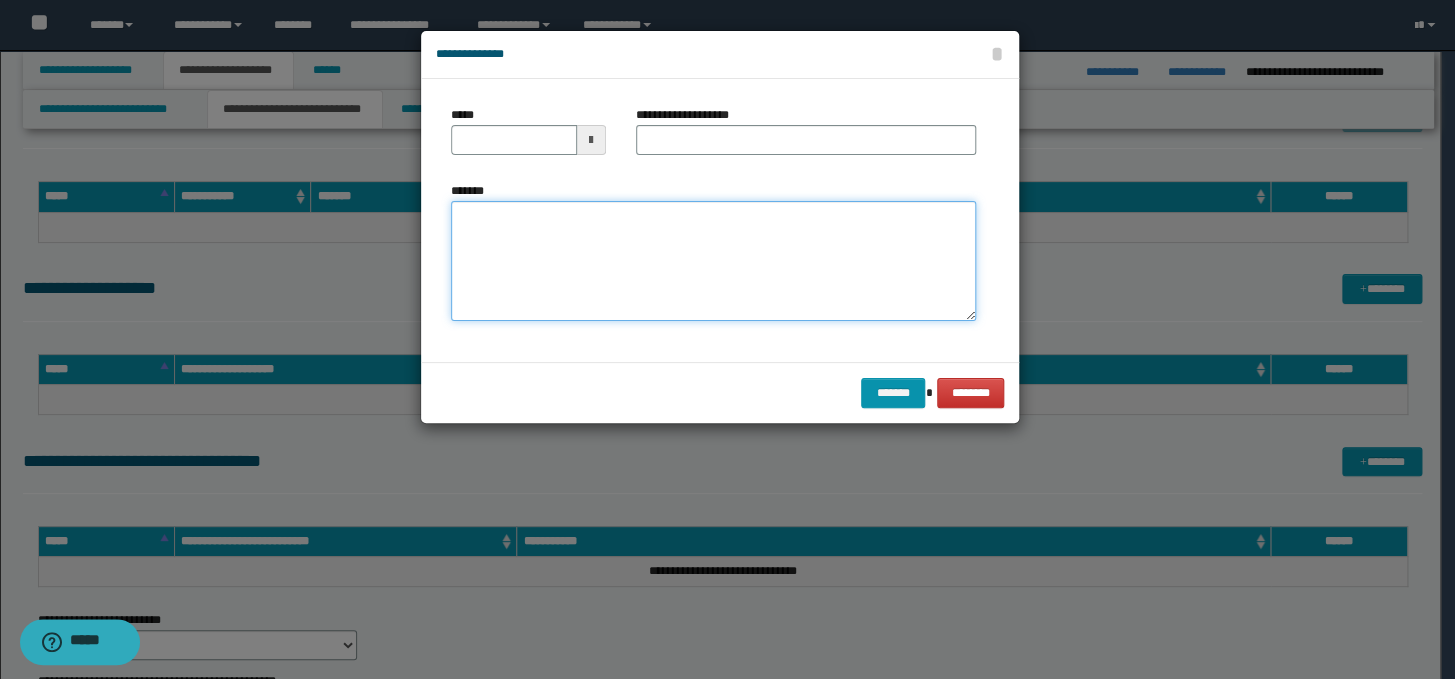 click on "*******" at bounding box center [713, 261] 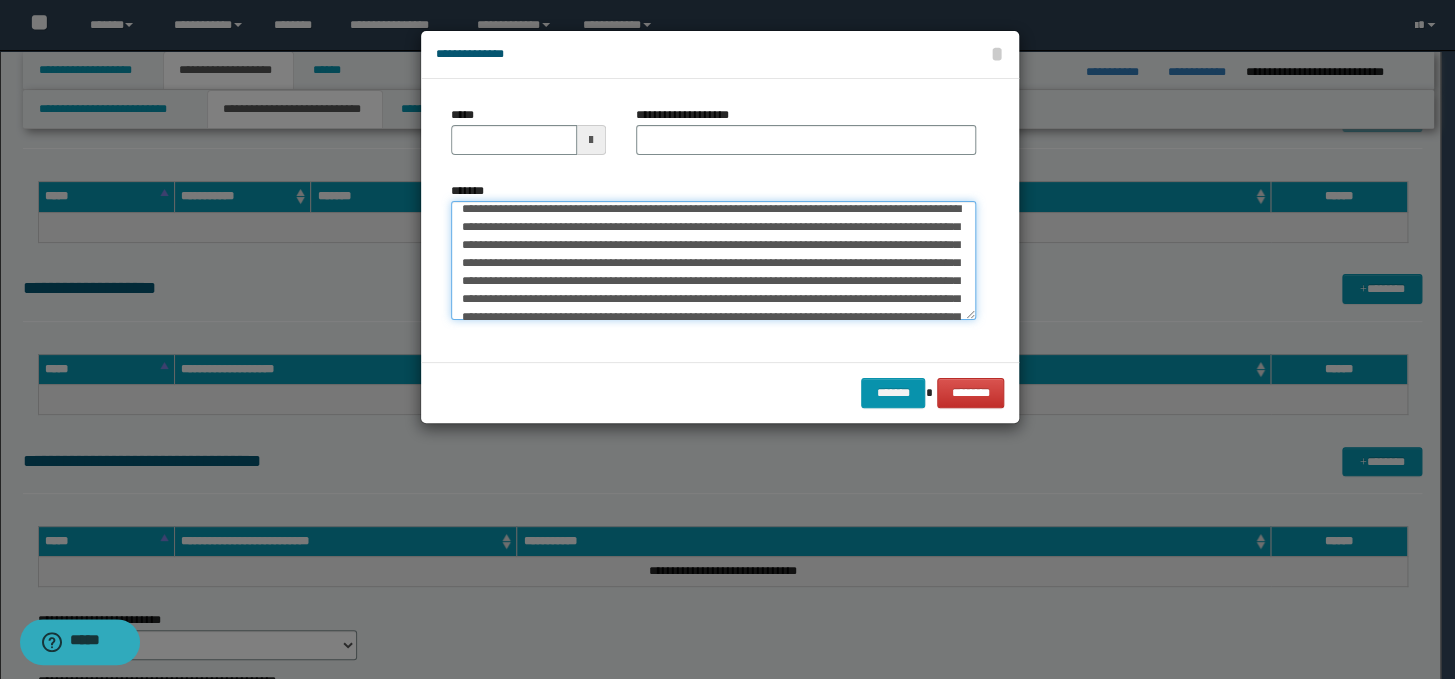 scroll, scrollTop: 0, scrollLeft: 0, axis: both 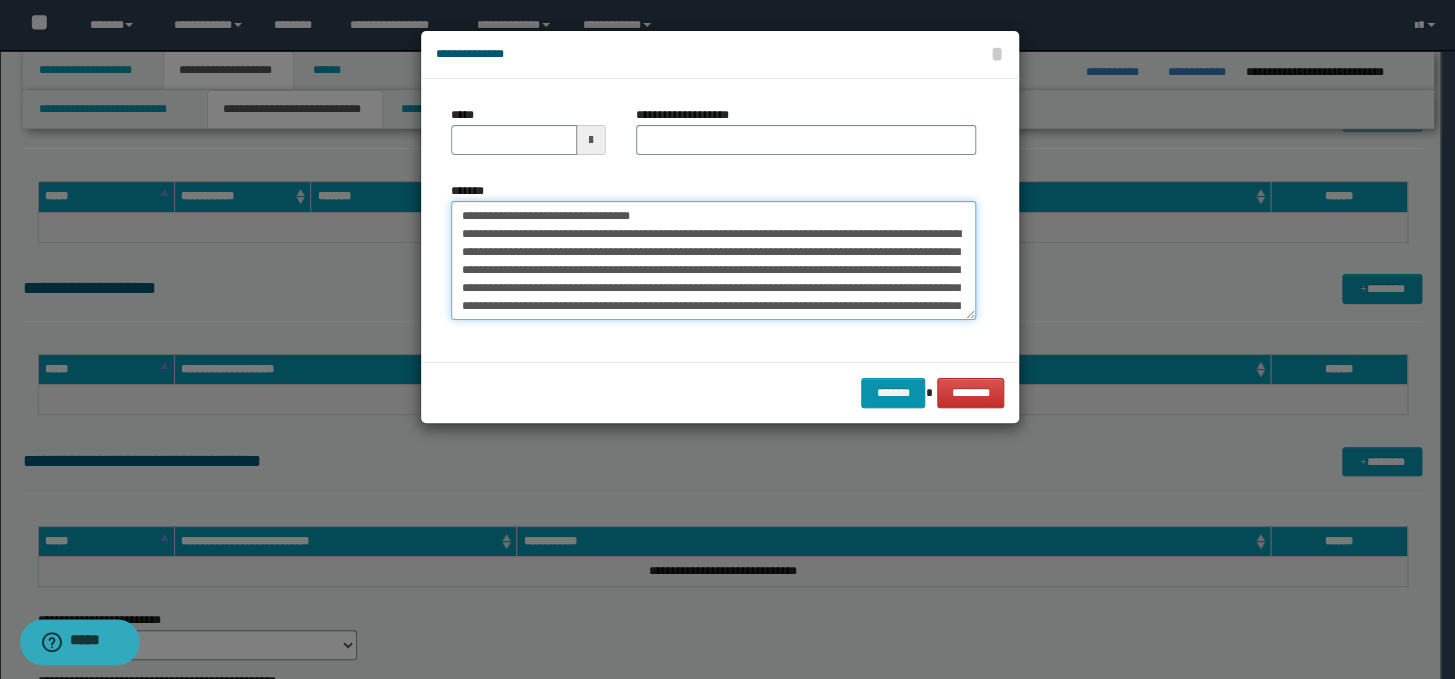 drag, startPoint x: 683, startPoint y: 216, endPoint x: 444, endPoint y: 206, distance: 239.2091 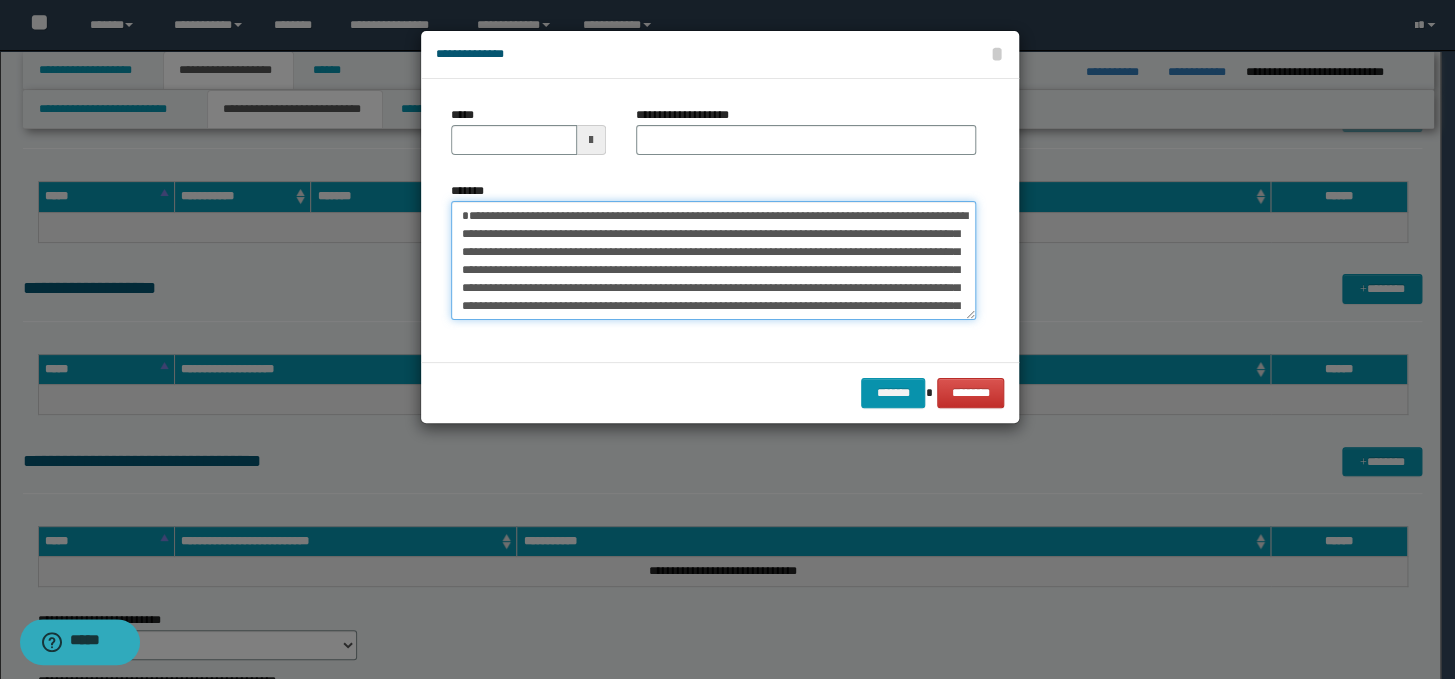 type on "**********" 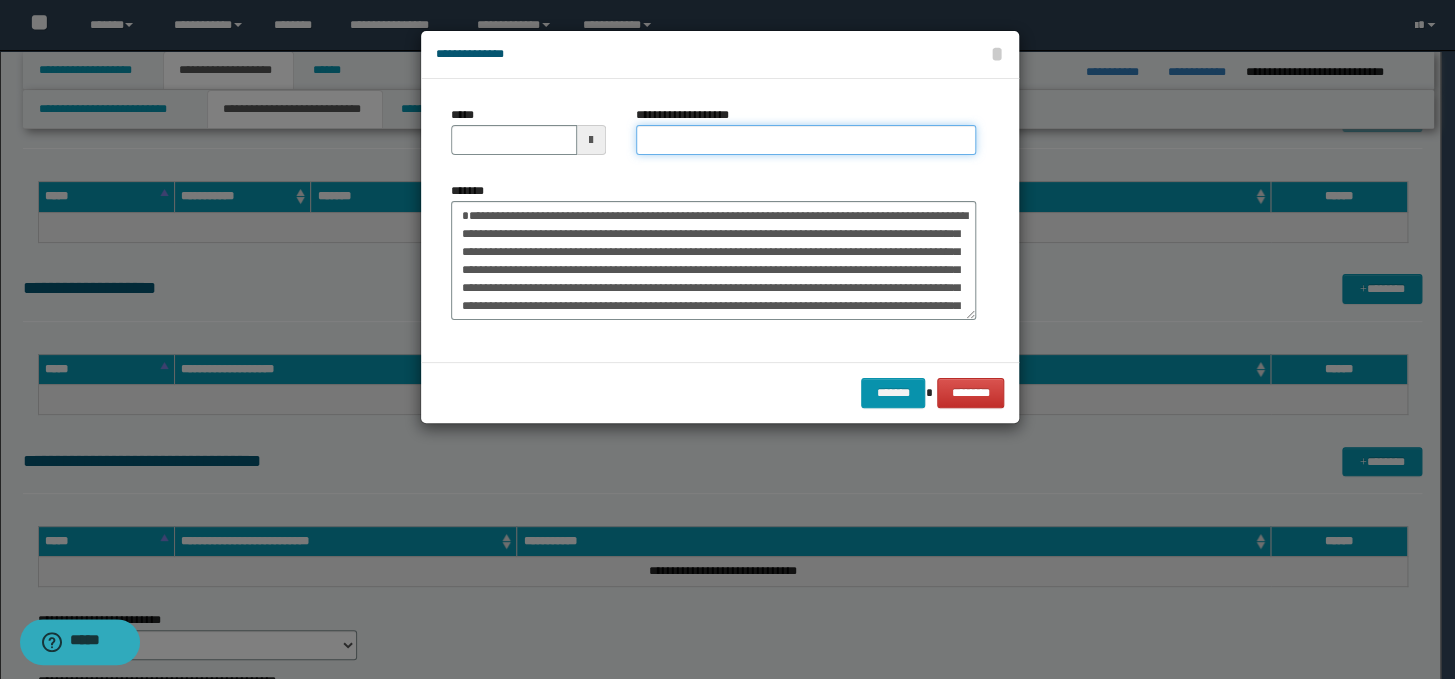 click on "**********" at bounding box center (806, 140) 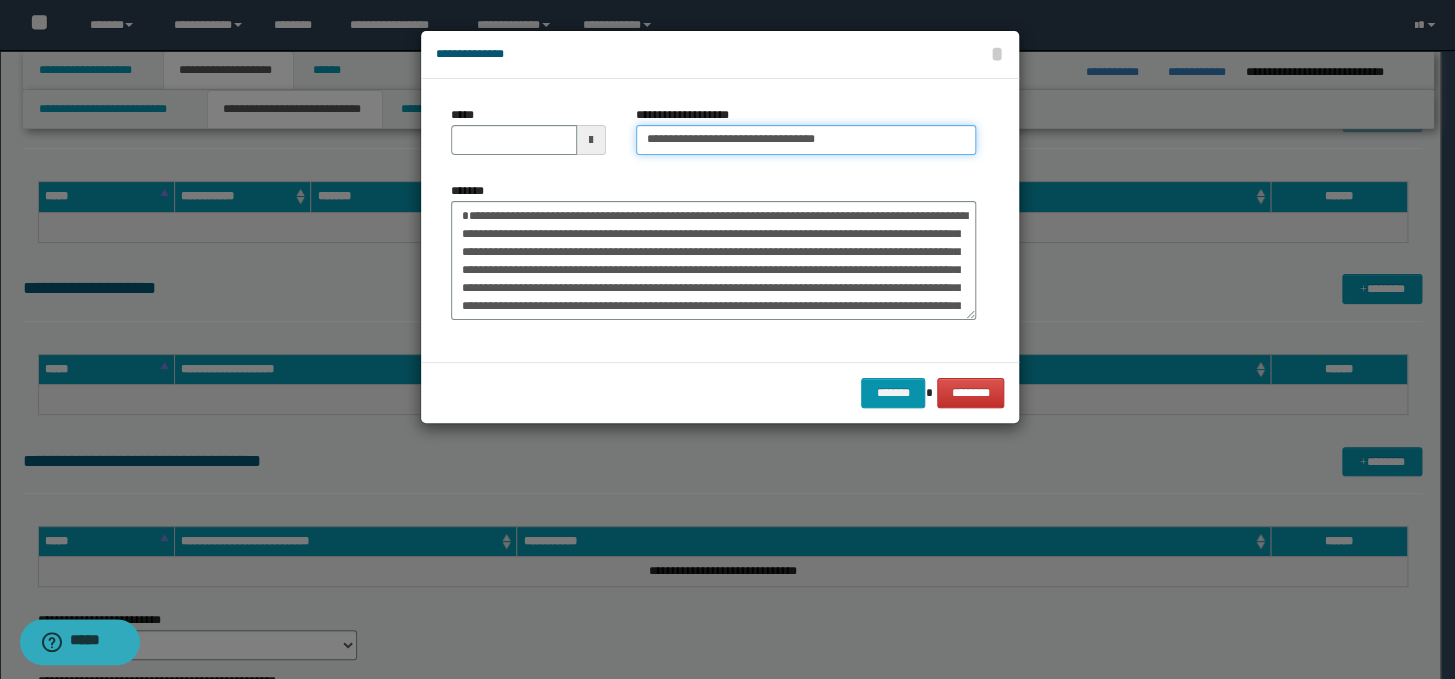 drag, startPoint x: 711, startPoint y: 140, endPoint x: 613, endPoint y: 126, distance: 98.99495 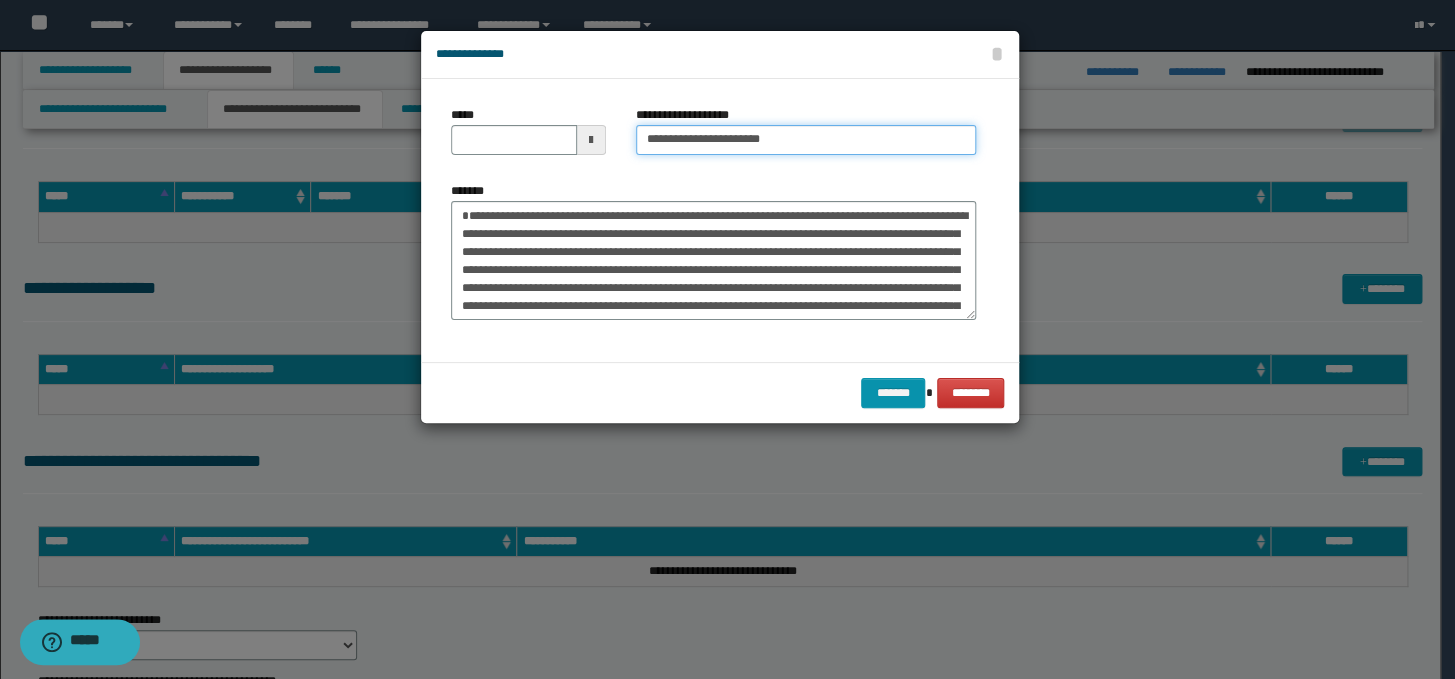 type 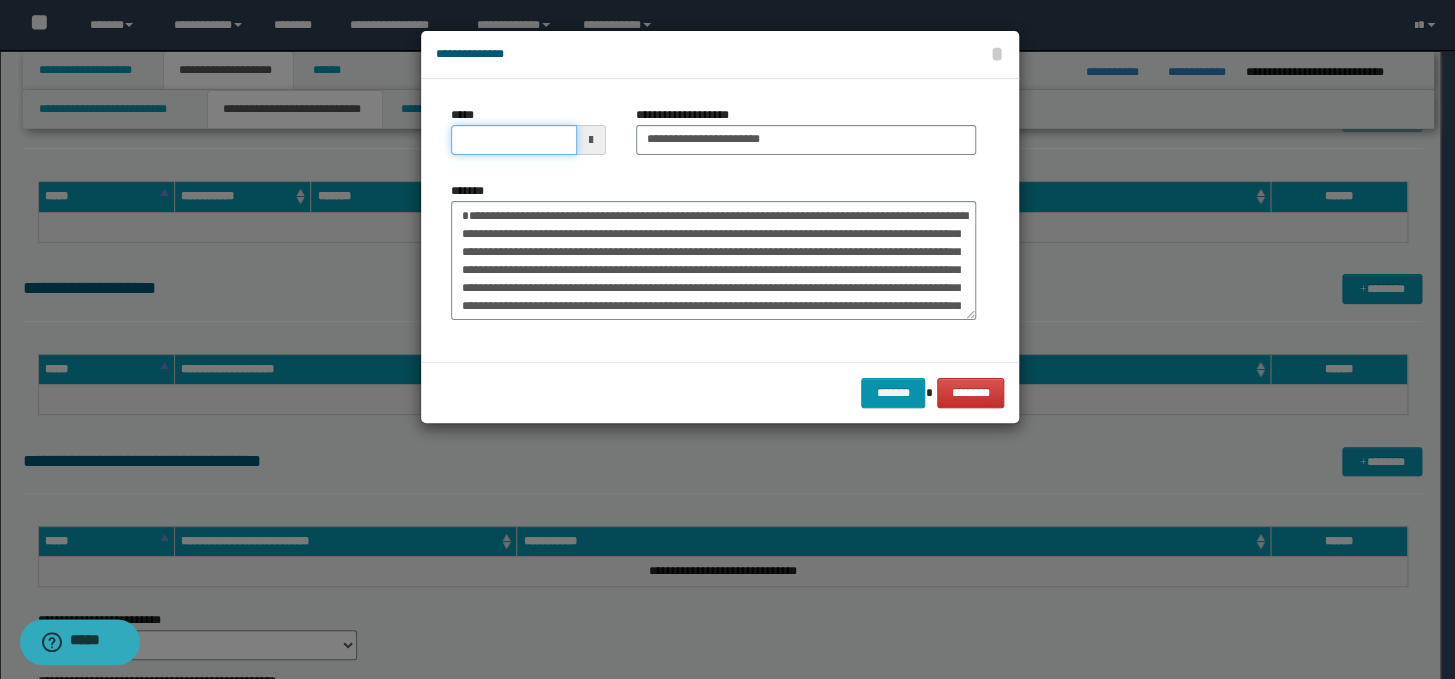 click on "*****" at bounding box center (514, 140) 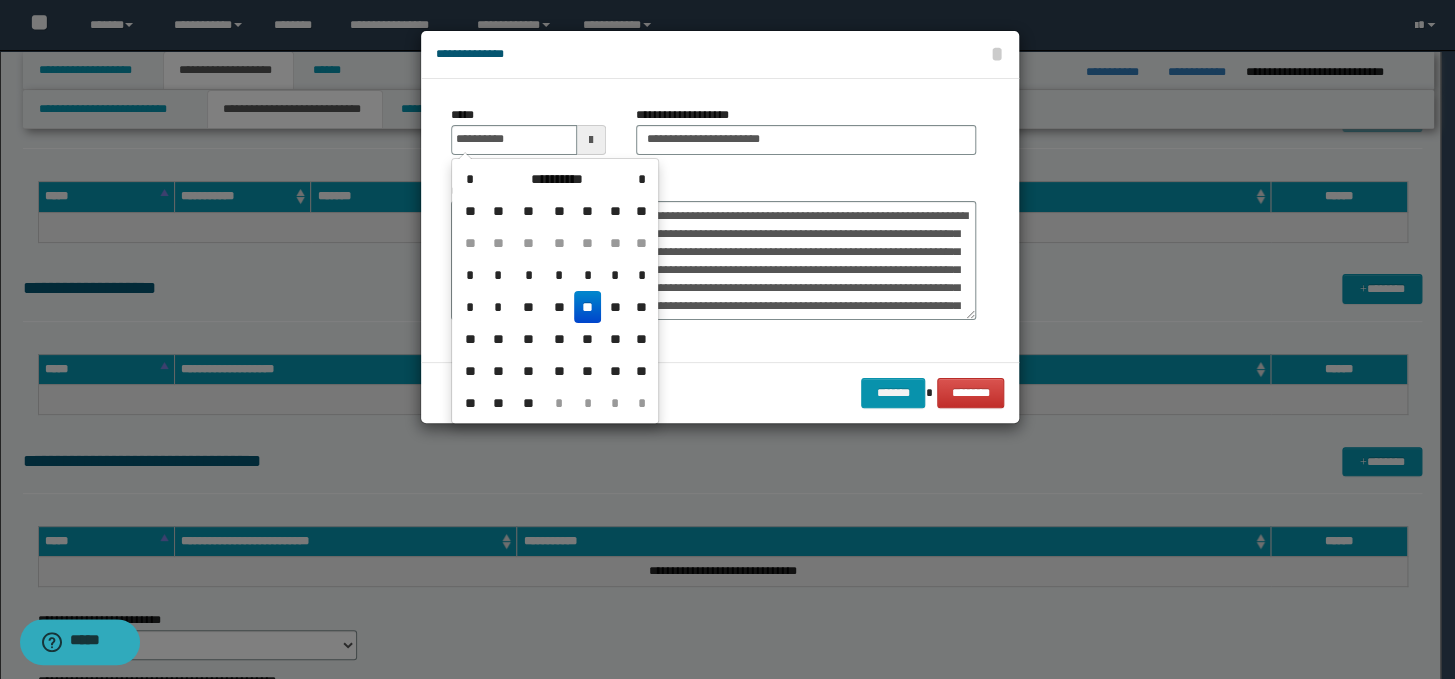 click on "**" at bounding box center [588, 307] 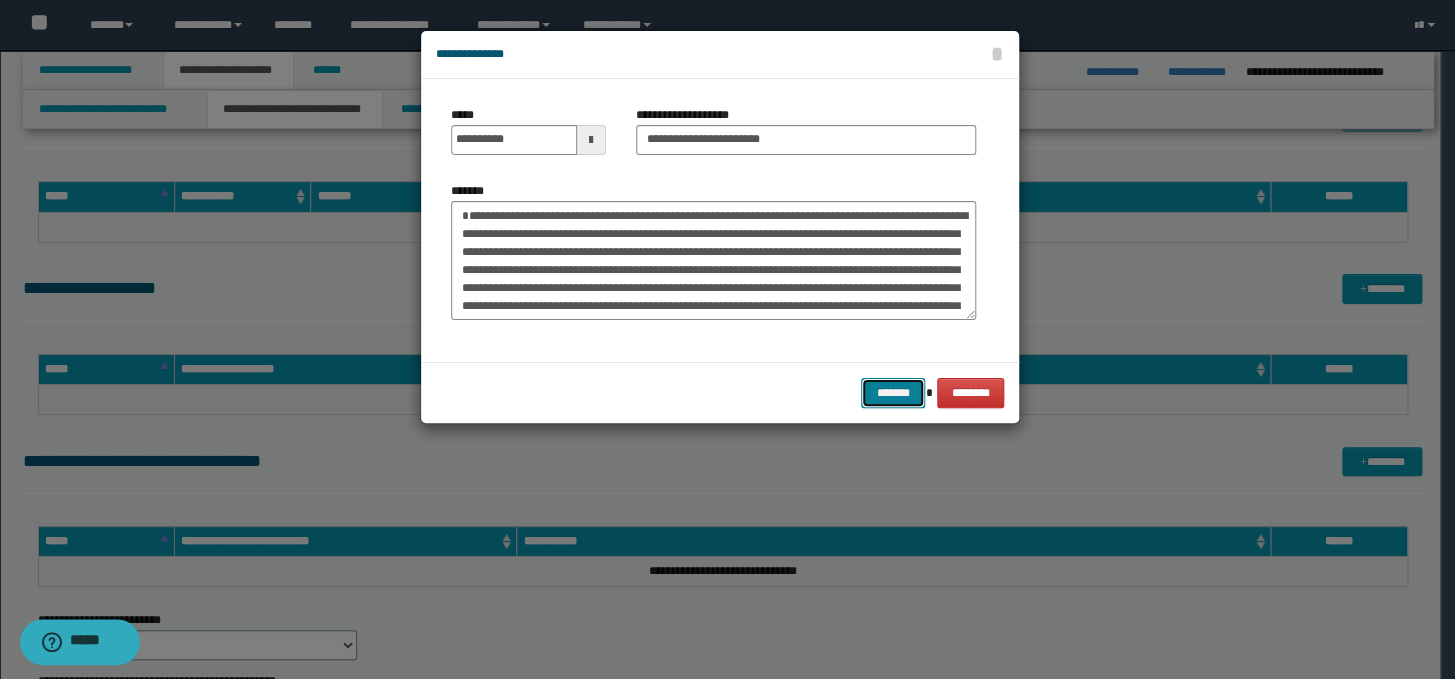 click on "*******" at bounding box center [893, 393] 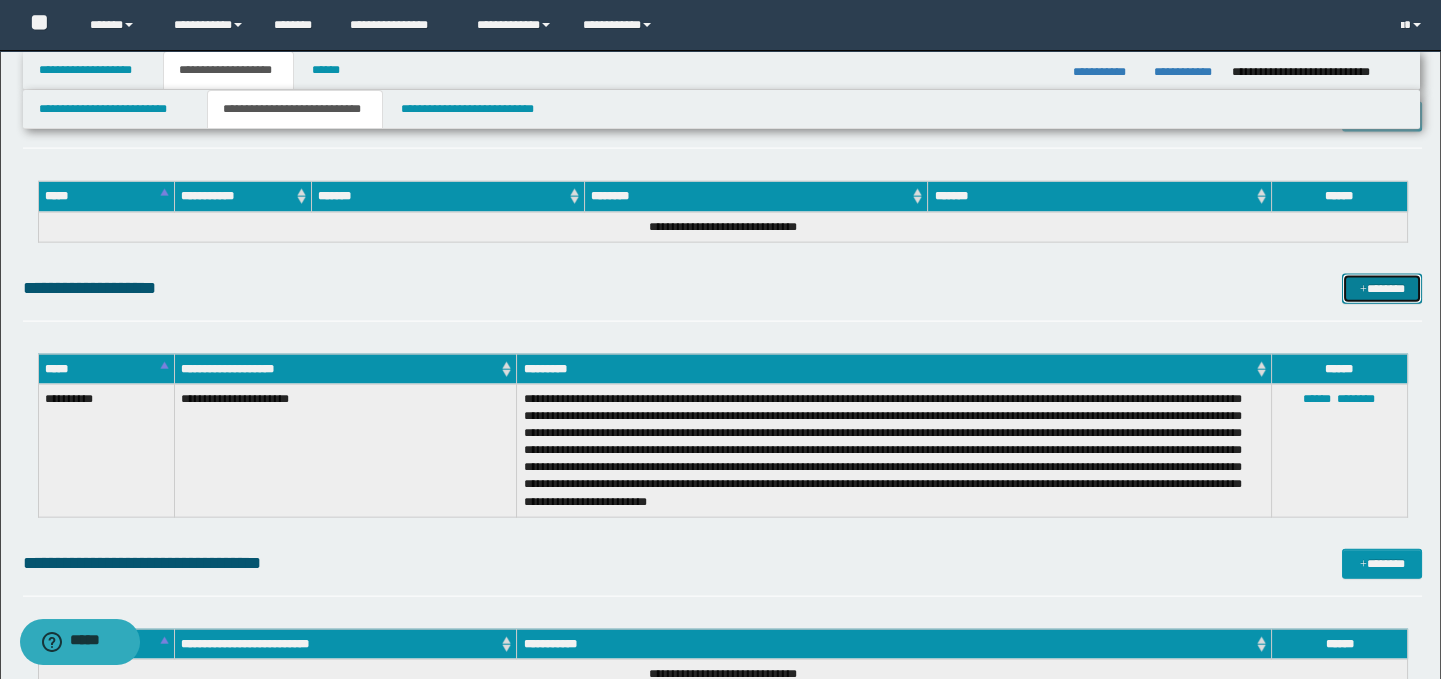 click on "*******" at bounding box center [1382, 289] 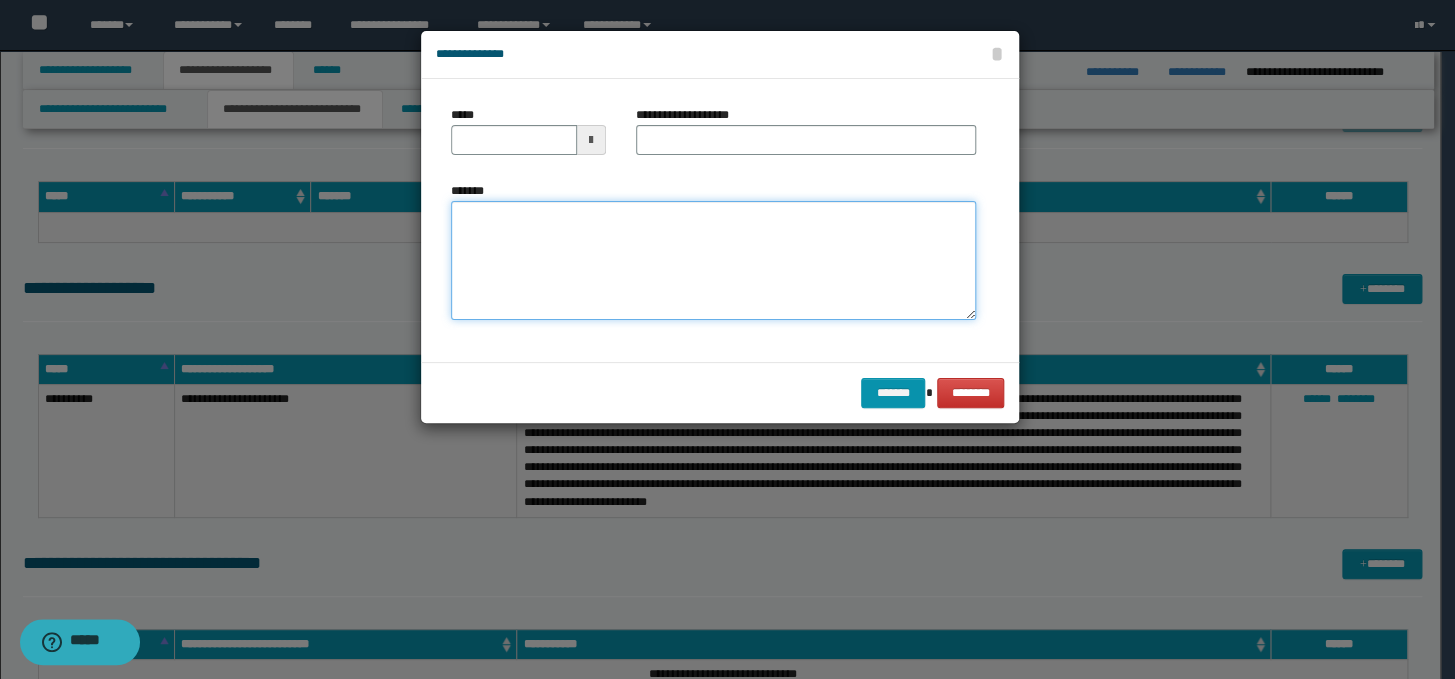 click on "*******" at bounding box center [713, 261] 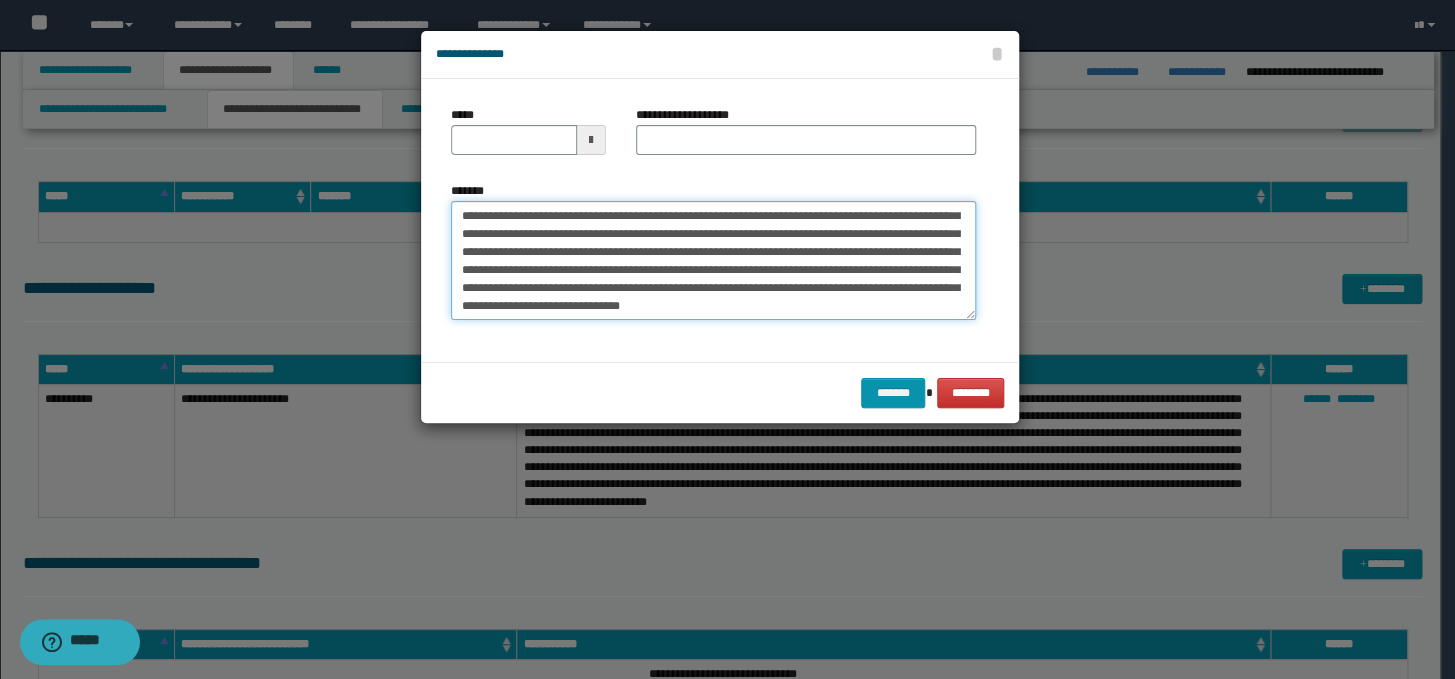scroll, scrollTop: 0, scrollLeft: 0, axis: both 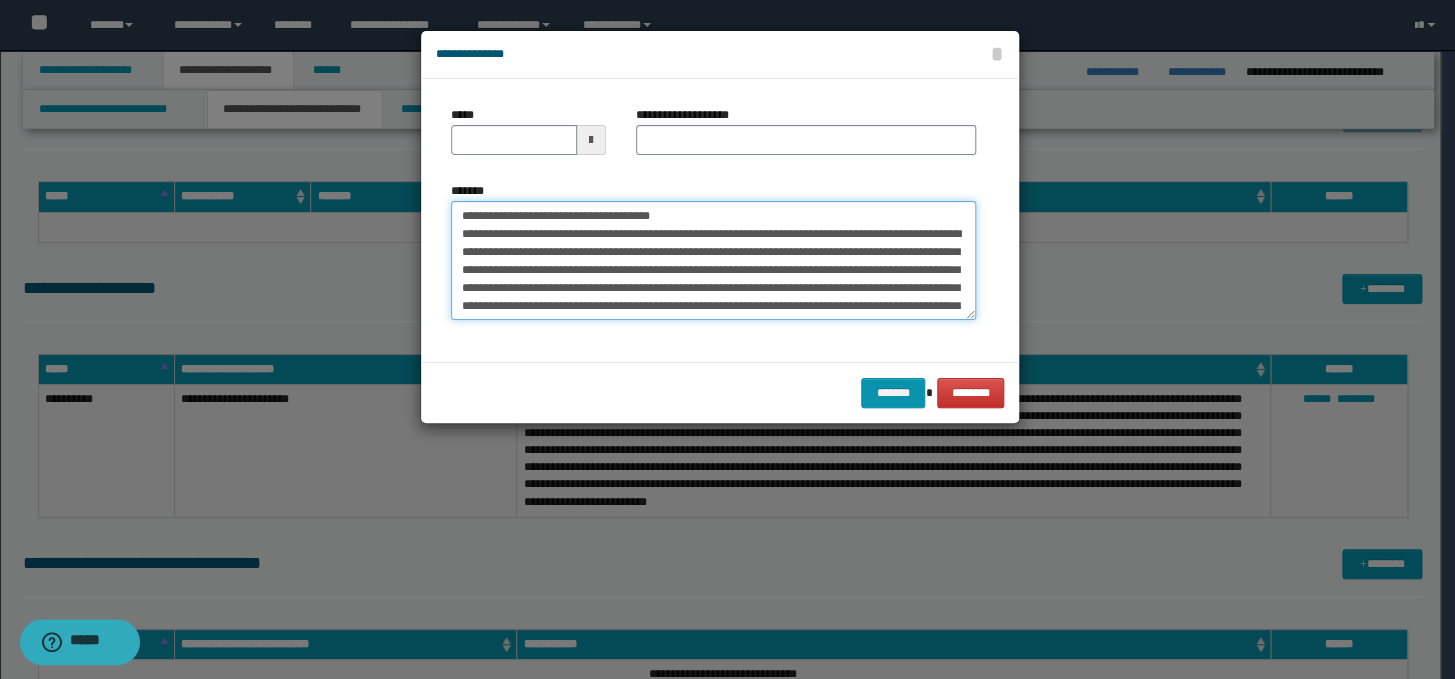 drag, startPoint x: 685, startPoint y: 216, endPoint x: 626, endPoint y: 218, distance: 59.03389 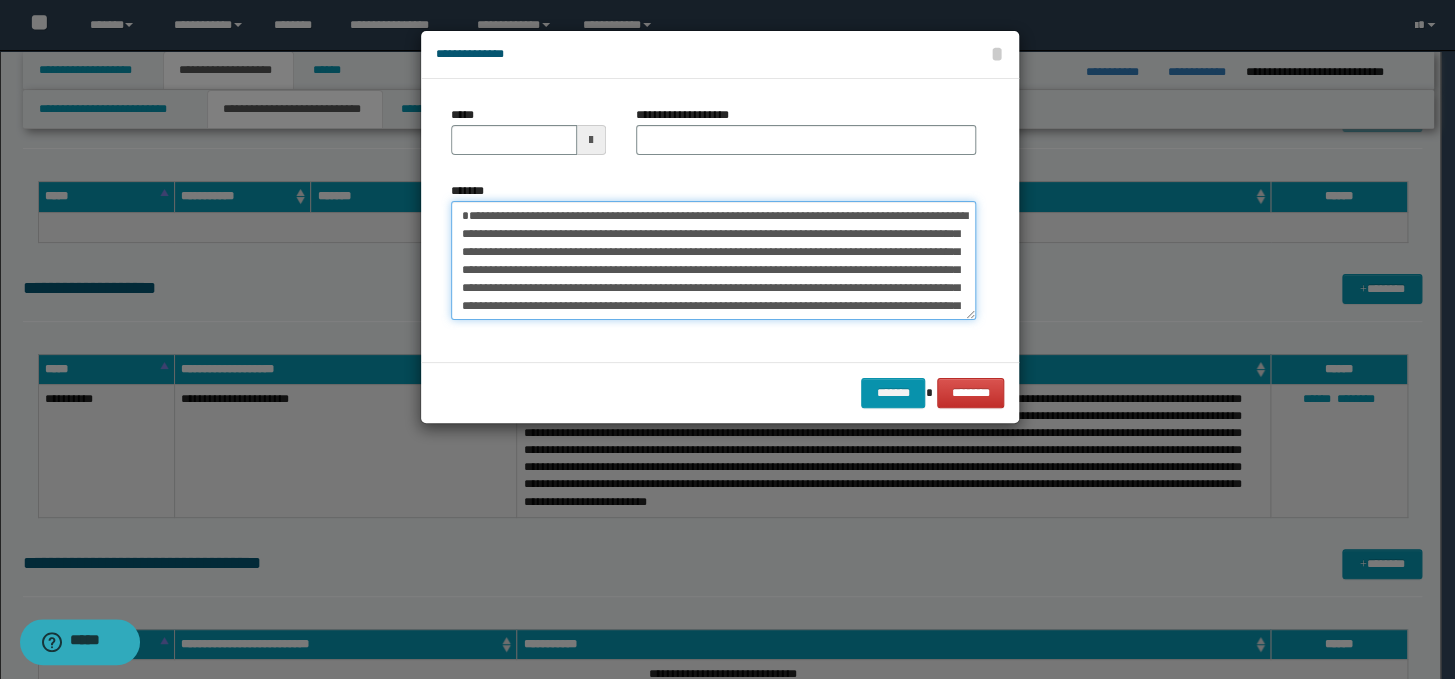 type on "**********" 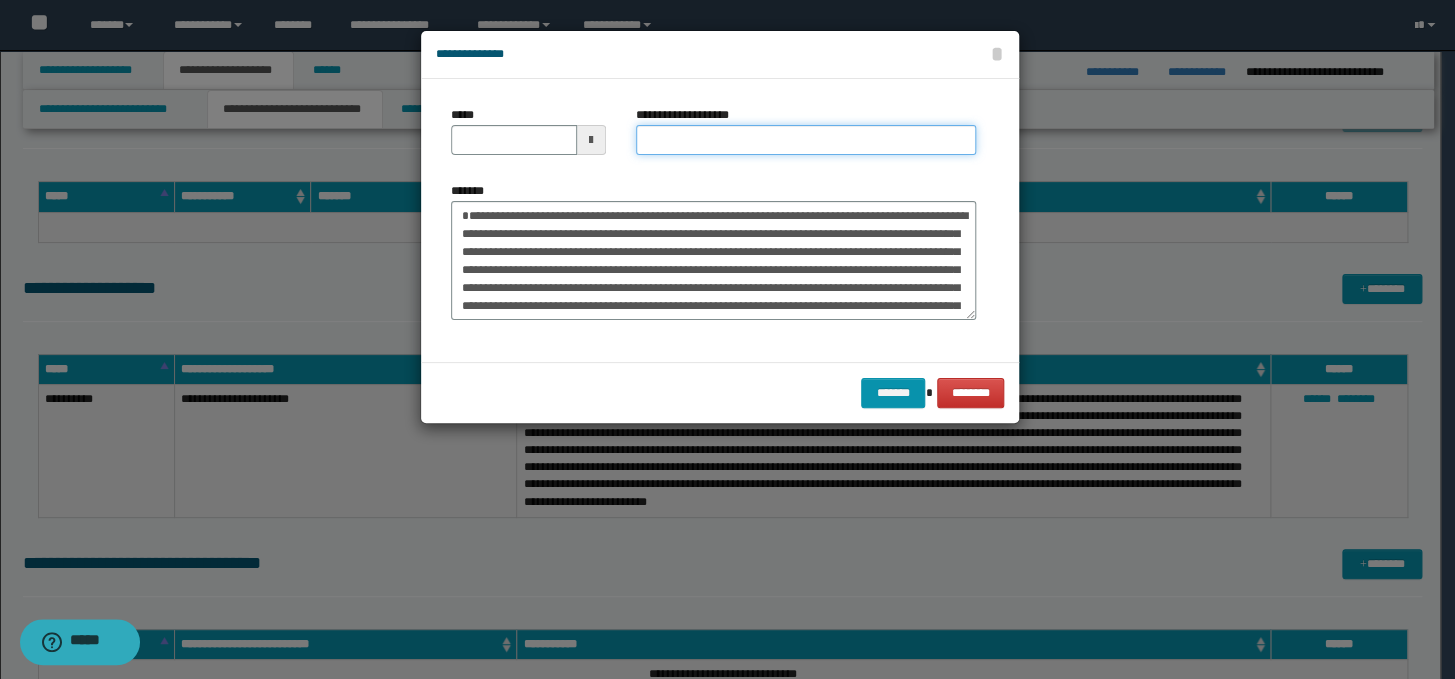 click on "**********" at bounding box center (806, 140) 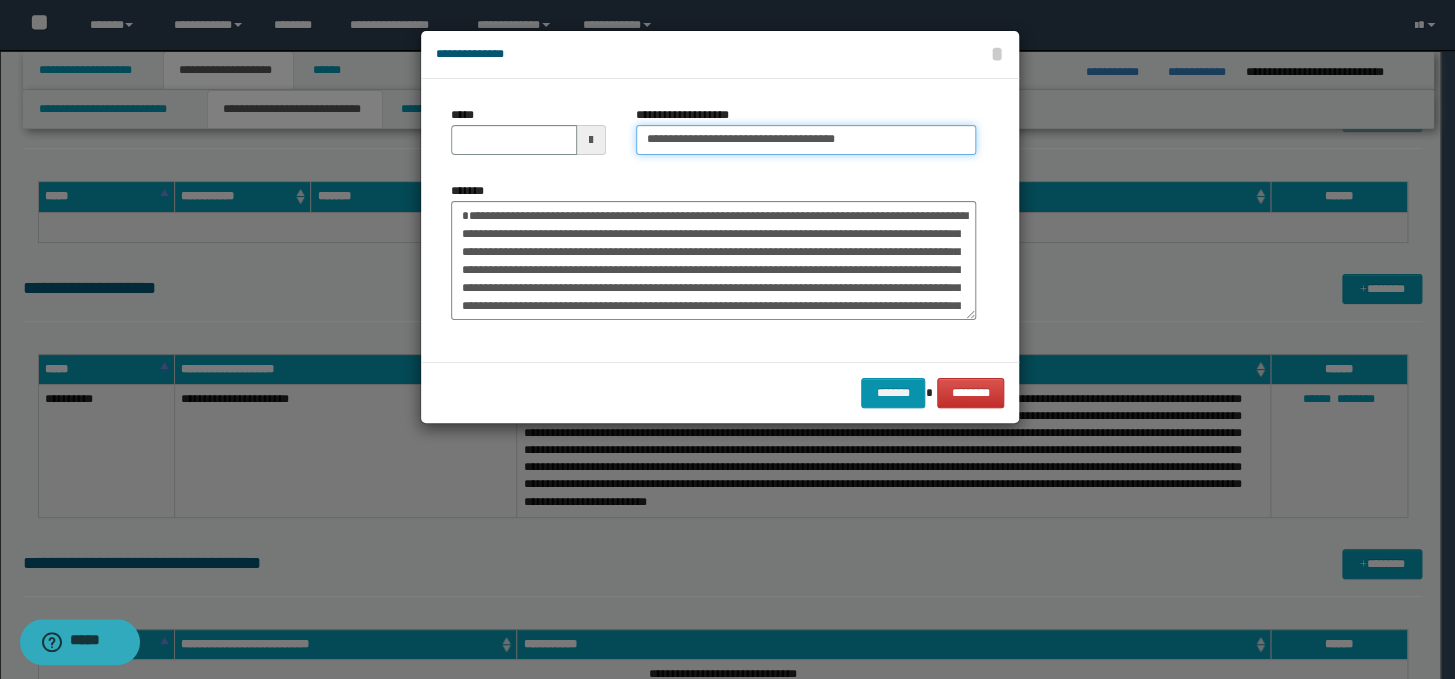 drag, startPoint x: 716, startPoint y: 140, endPoint x: 603, endPoint y: 140, distance: 113 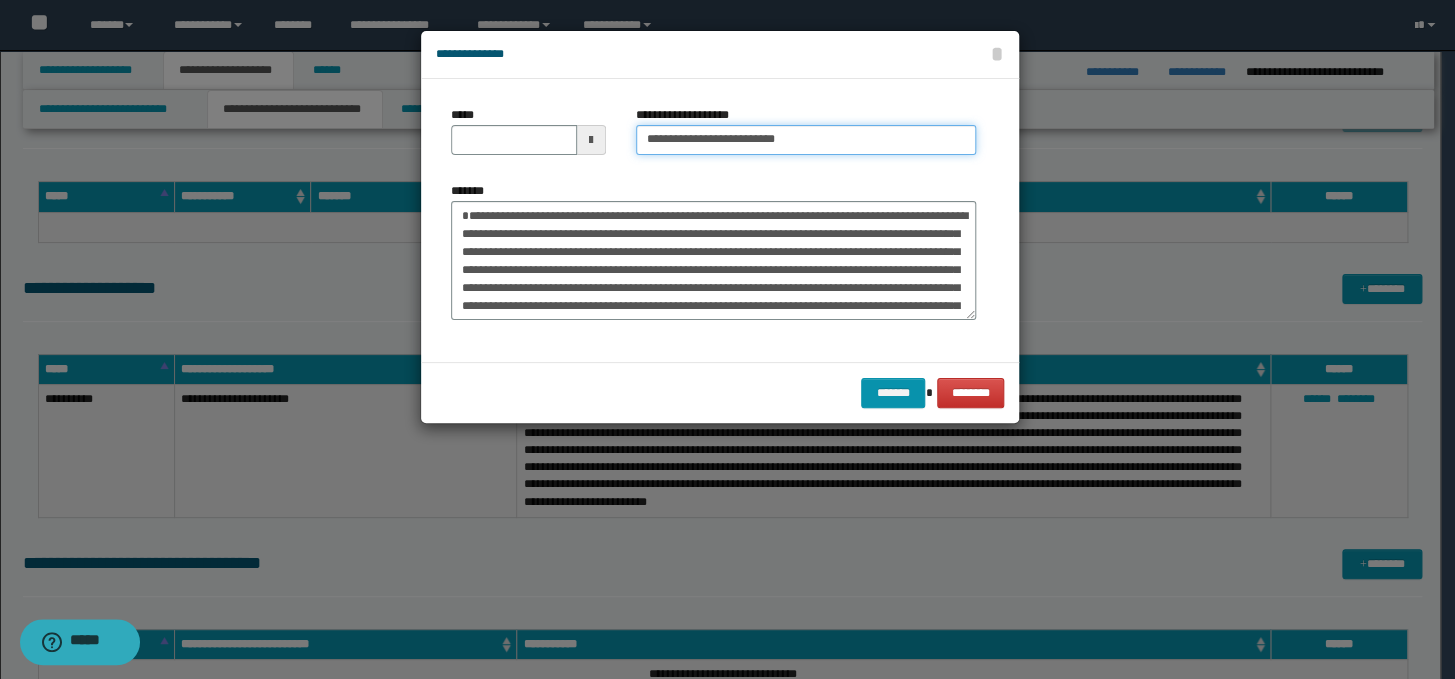 type 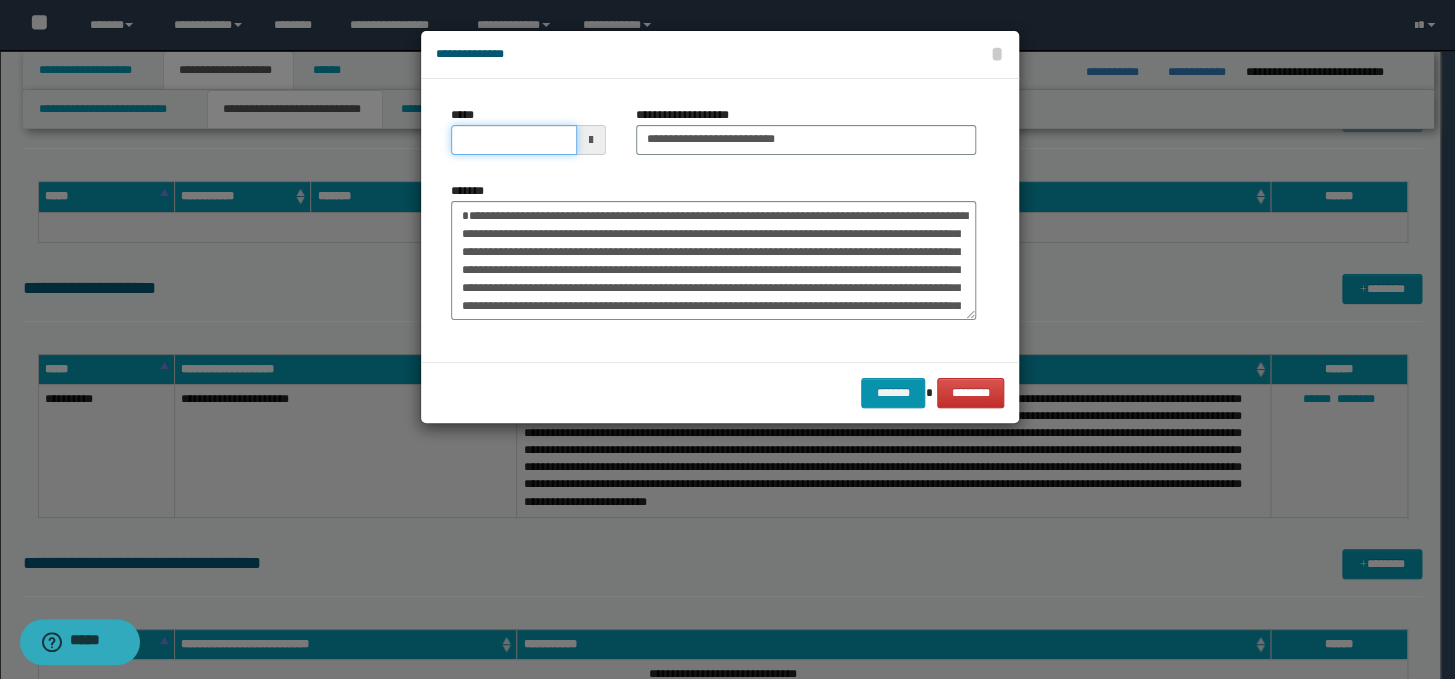 click on "*****" at bounding box center (514, 140) 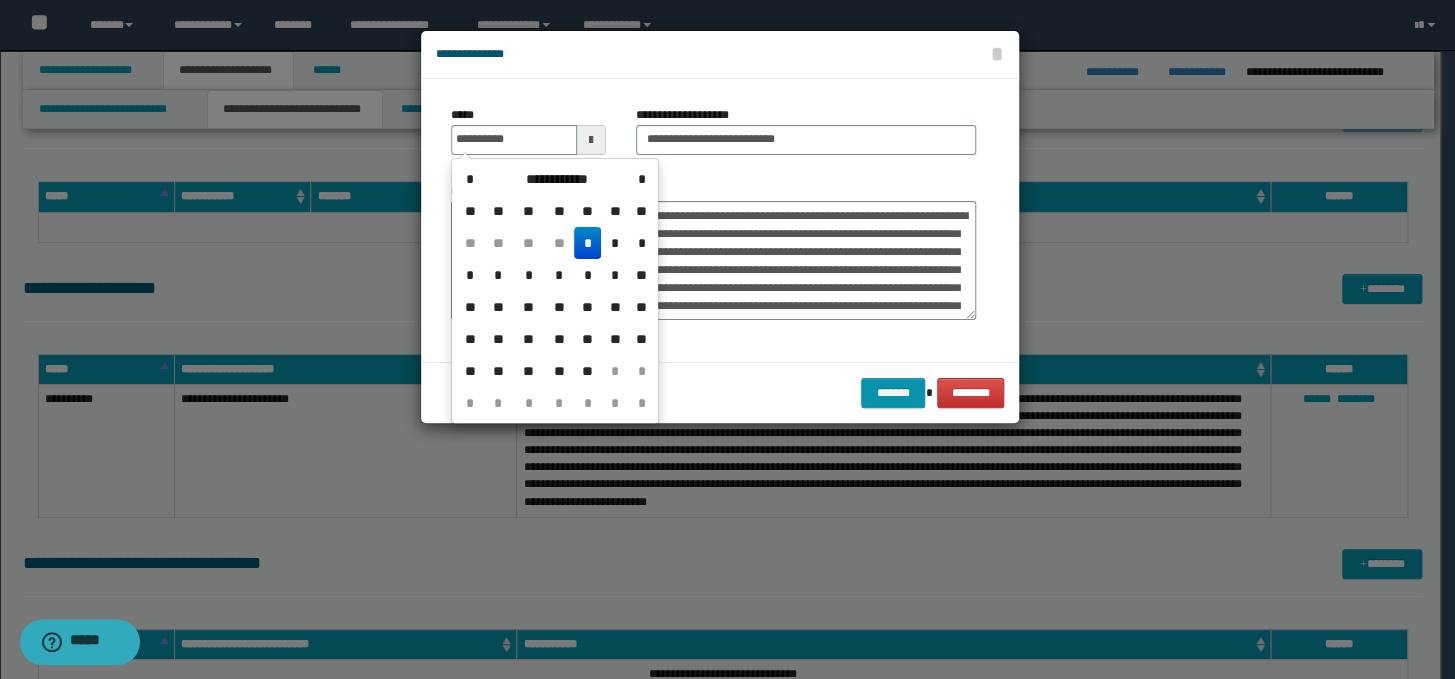 click on "*" at bounding box center [588, 243] 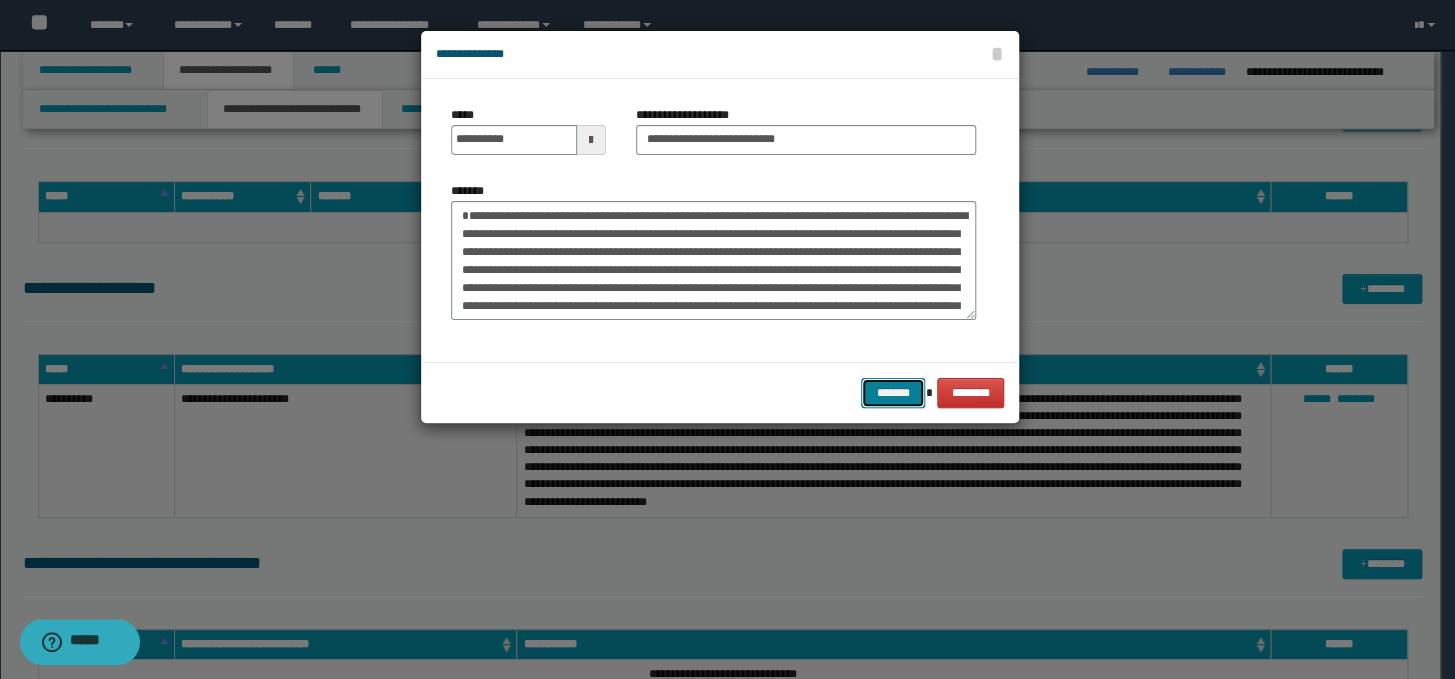 click on "*******" at bounding box center (893, 393) 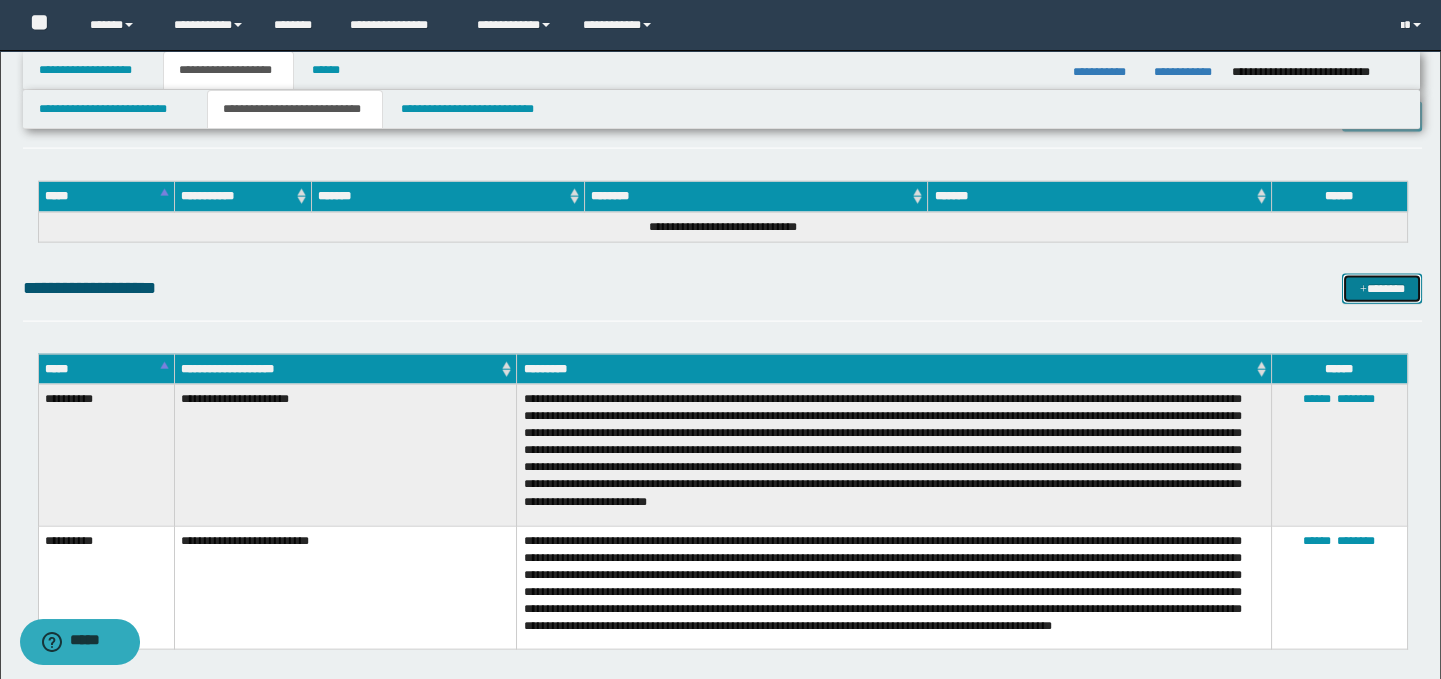 click on "*******" at bounding box center [1382, 289] 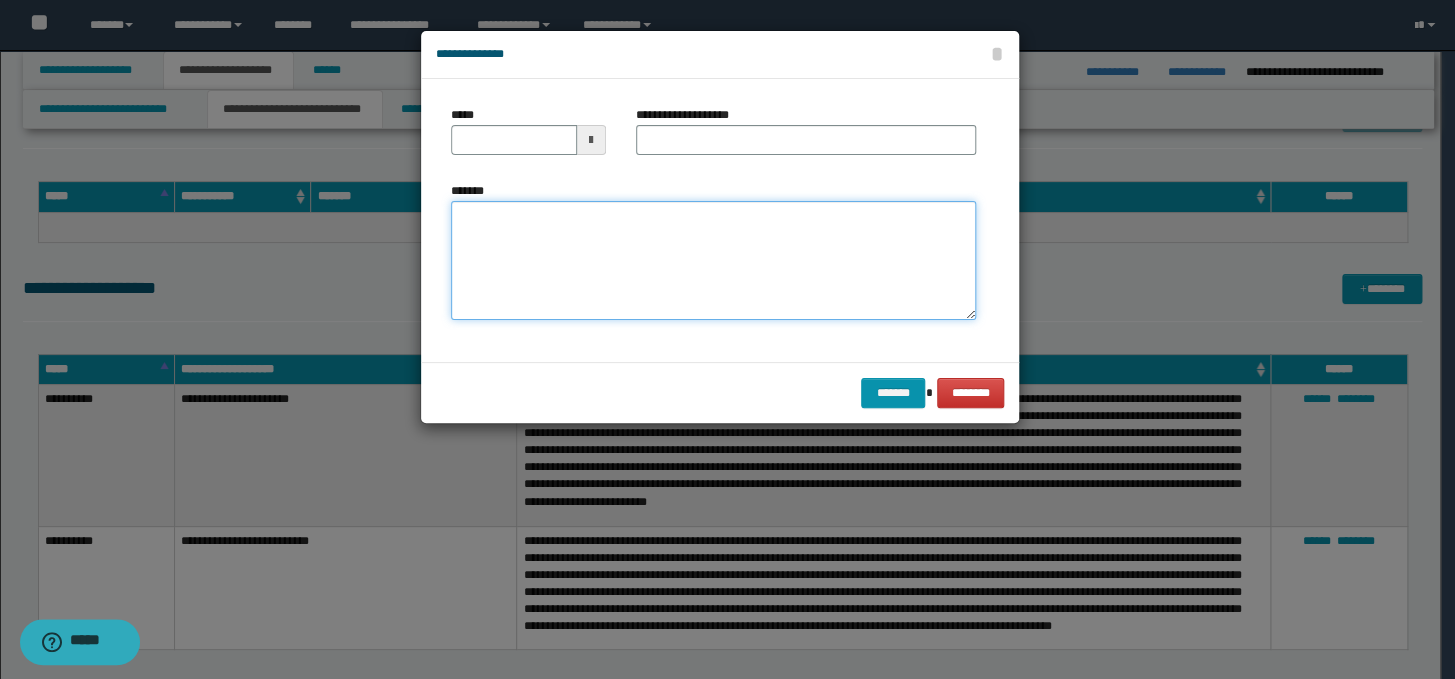 click on "*******" at bounding box center [713, 261] 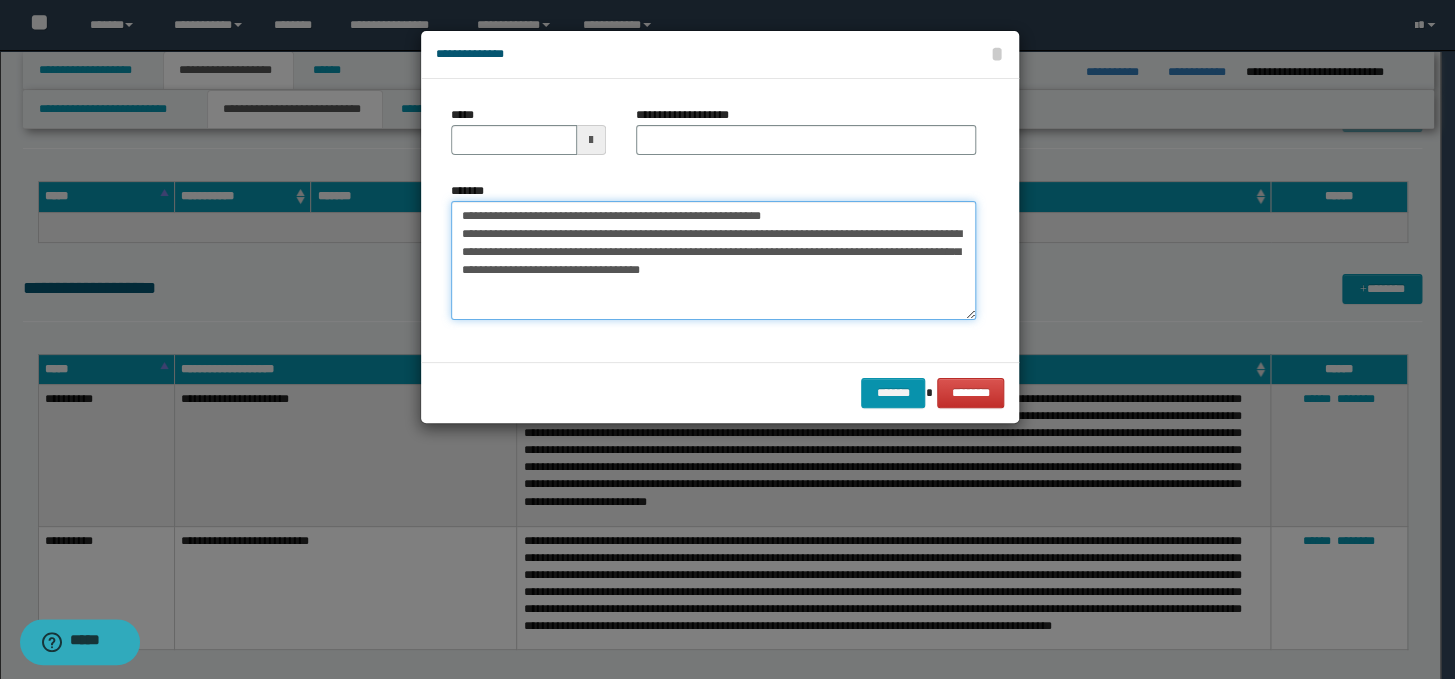 drag, startPoint x: 809, startPoint y: 216, endPoint x: 440, endPoint y: 213, distance: 369.0122 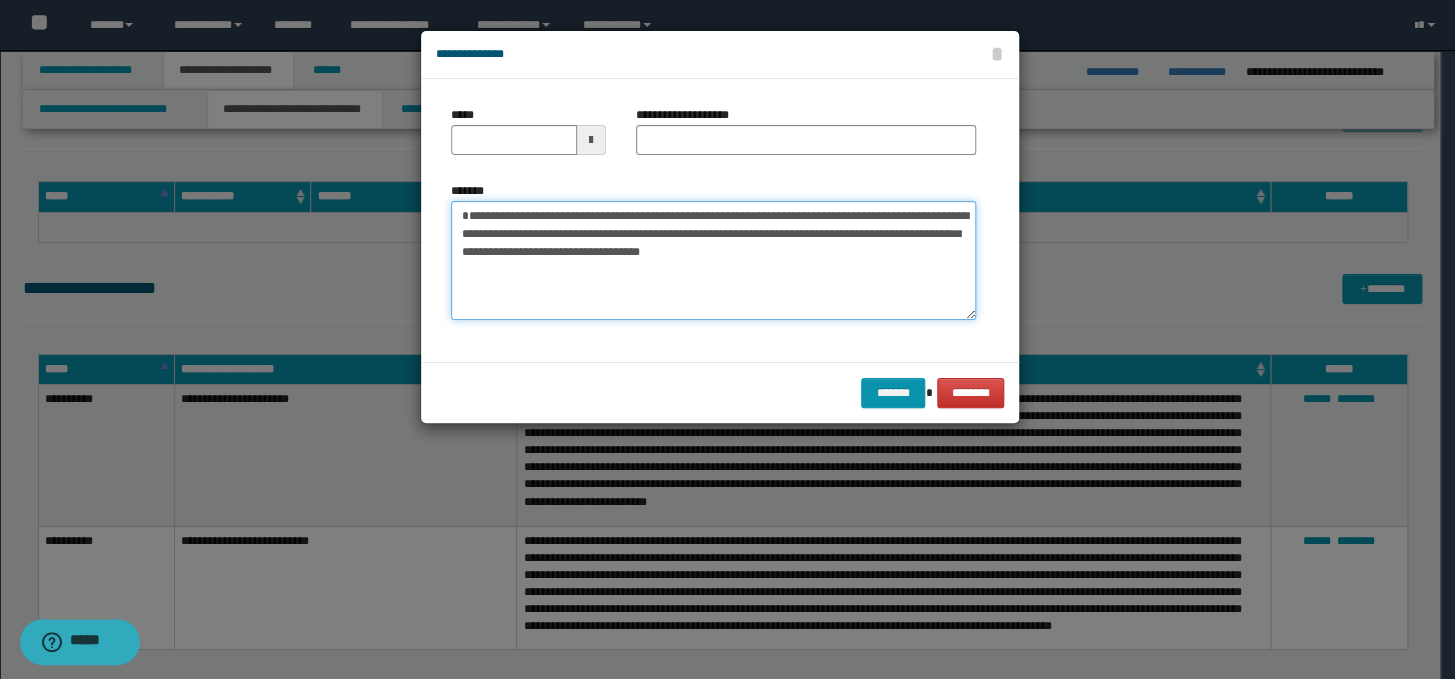 type on "**********" 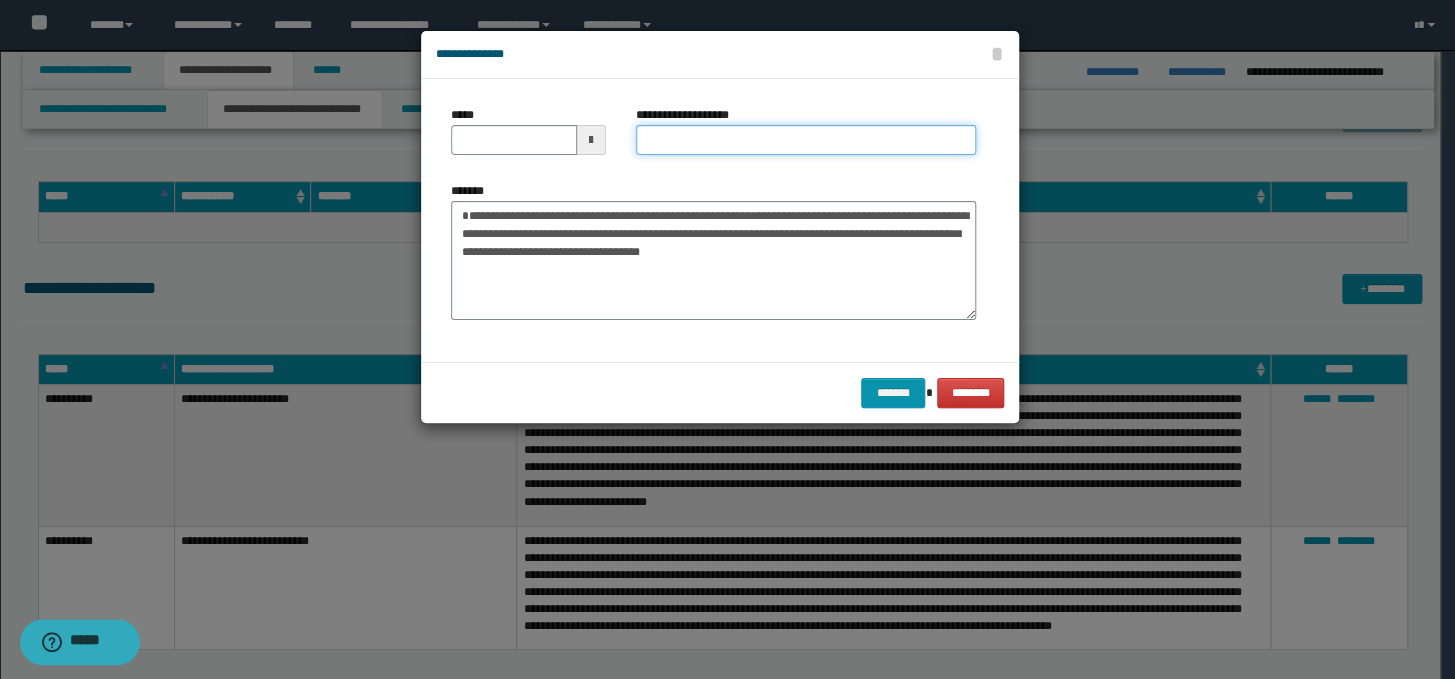 click on "**********" at bounding box center (806, 140) 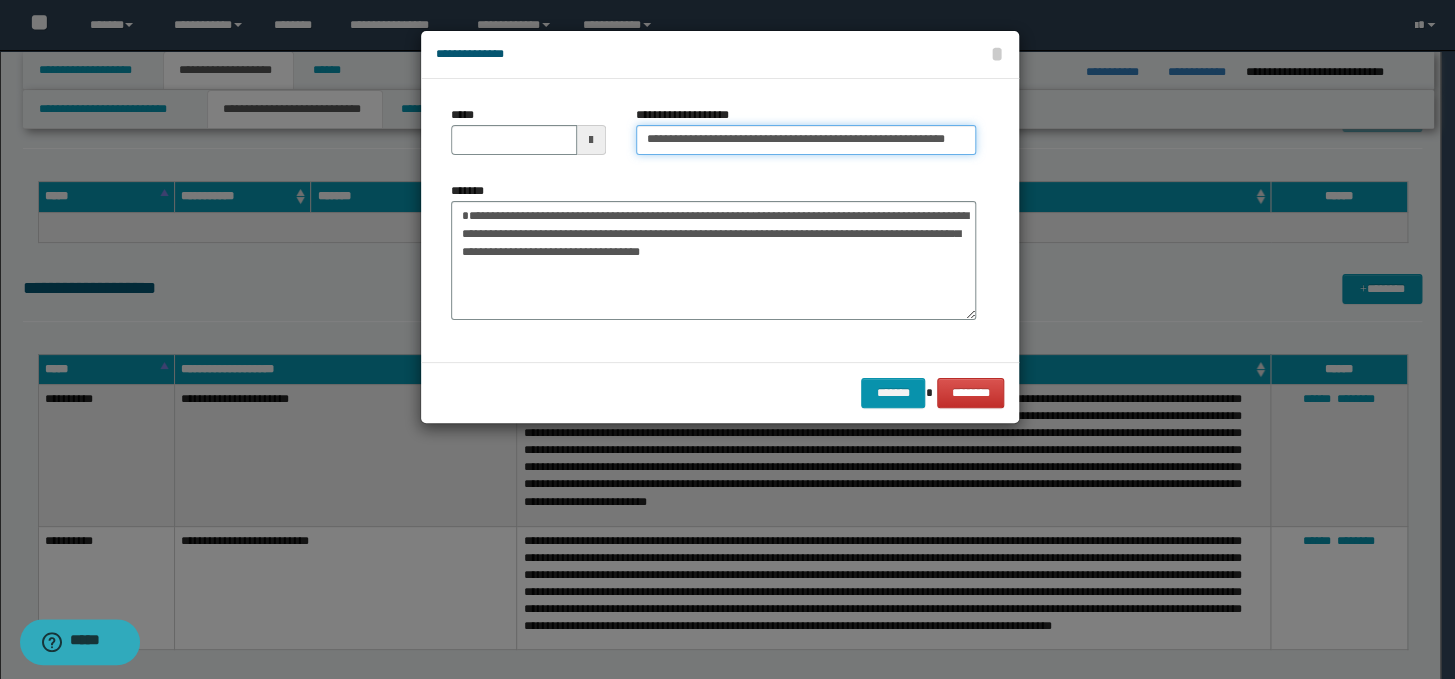scroll, scrollTop: 0, scrollLeft: 0, axis: both 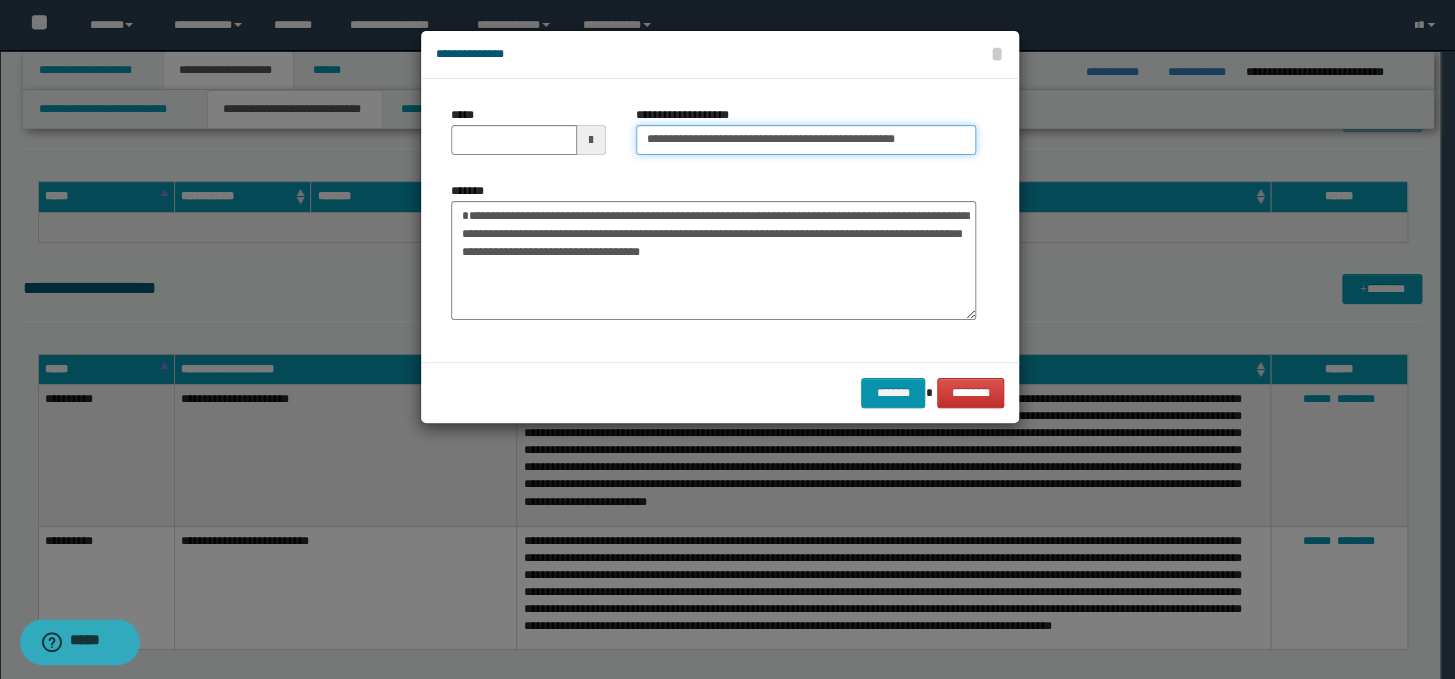 type 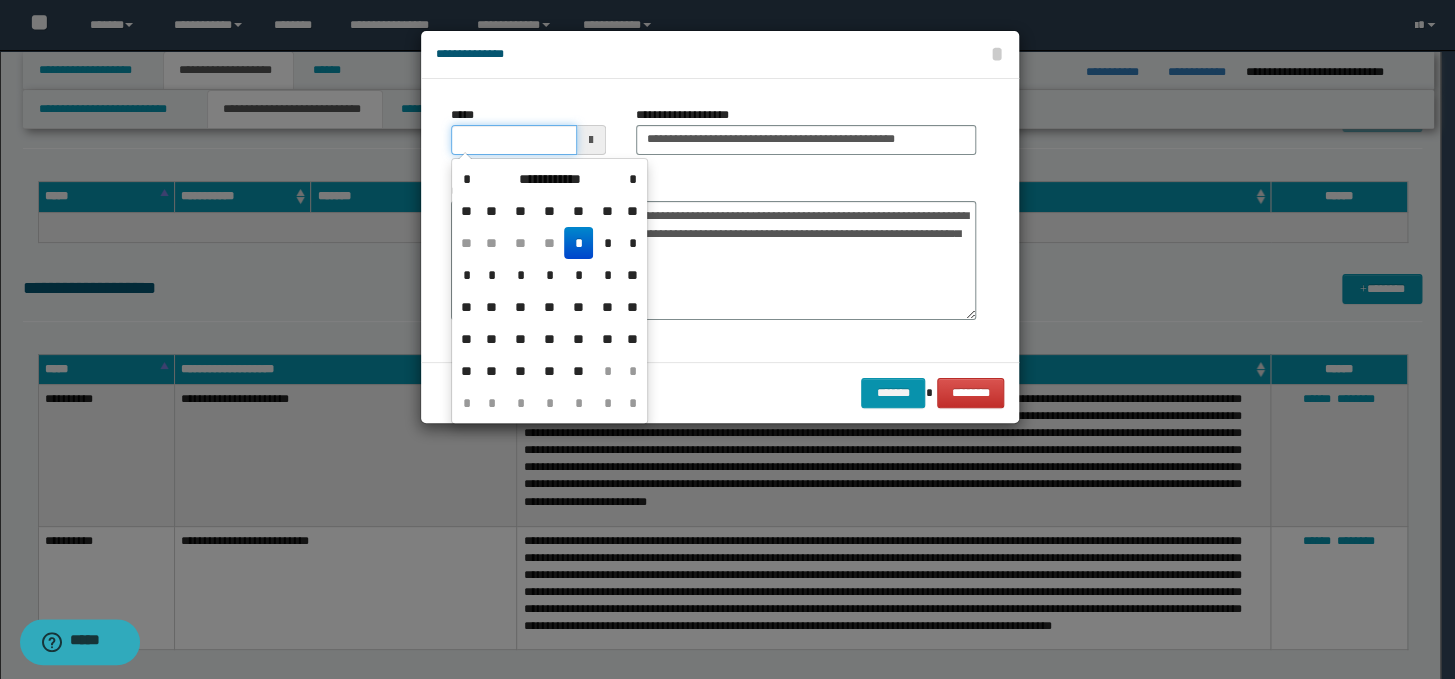 click on "*****" at bounding box center (514, 140) 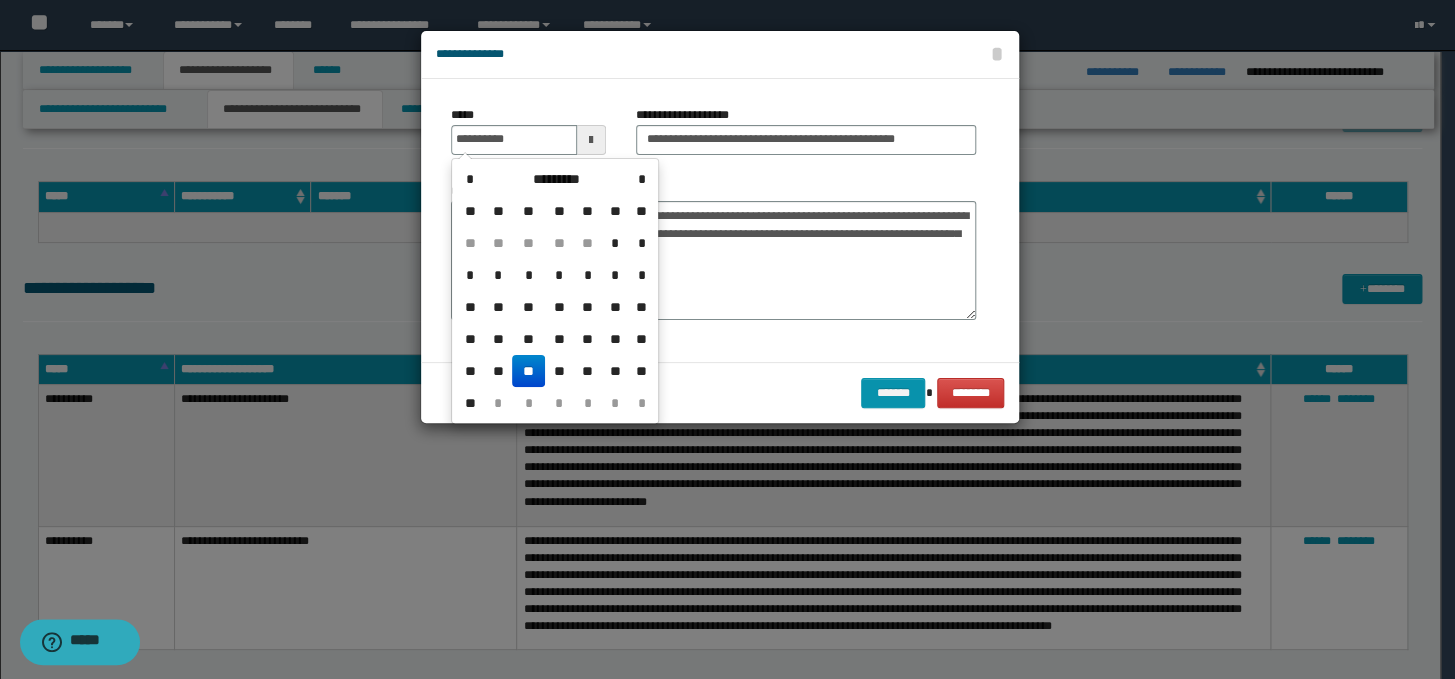click on "**" at bounding box center (528, 371) 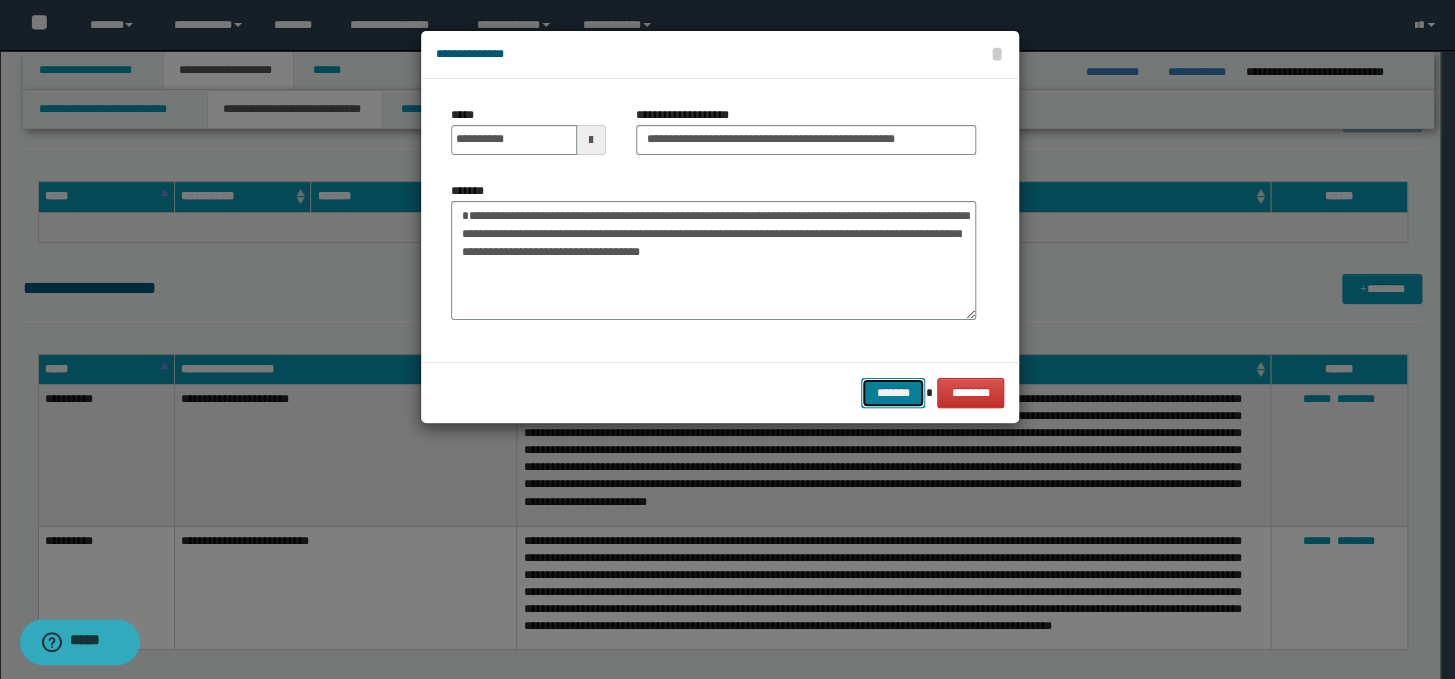 click on "*******" at bounding box center (893, 393) 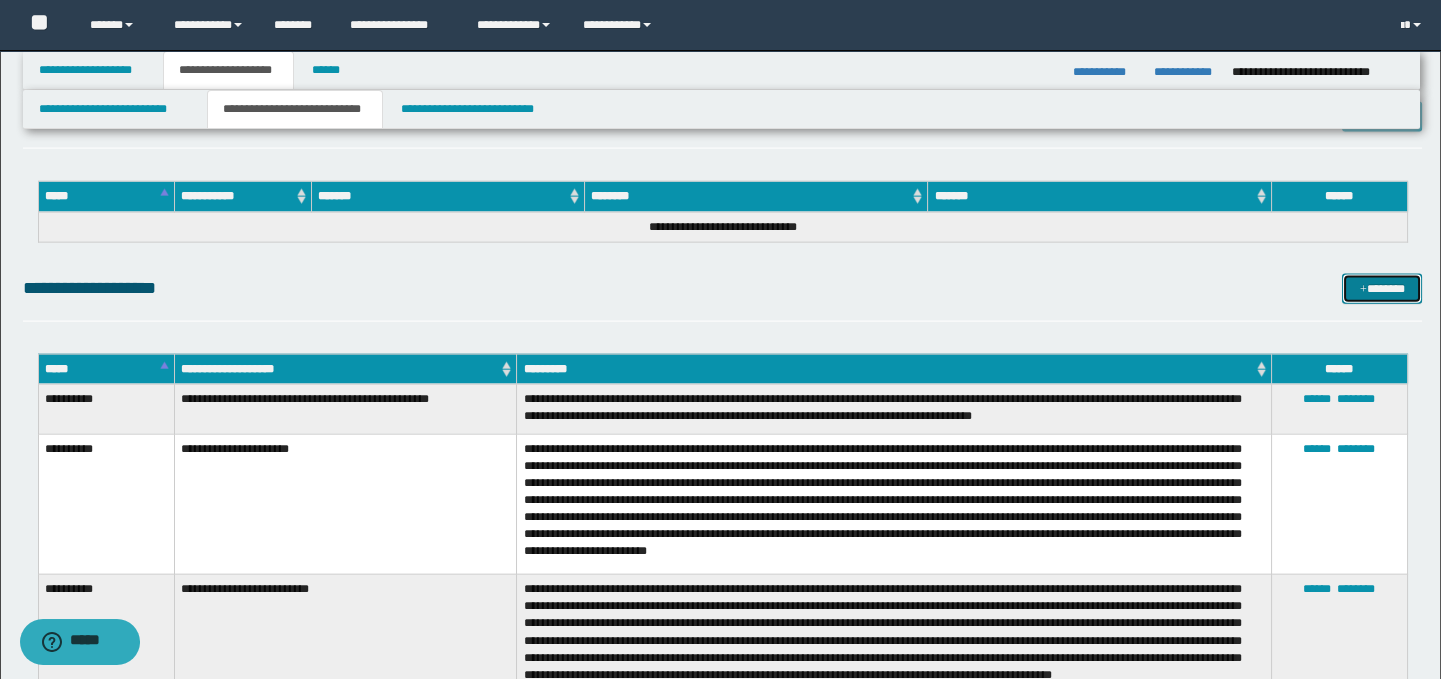 click on "*******" at bounding box center [1382, 289] 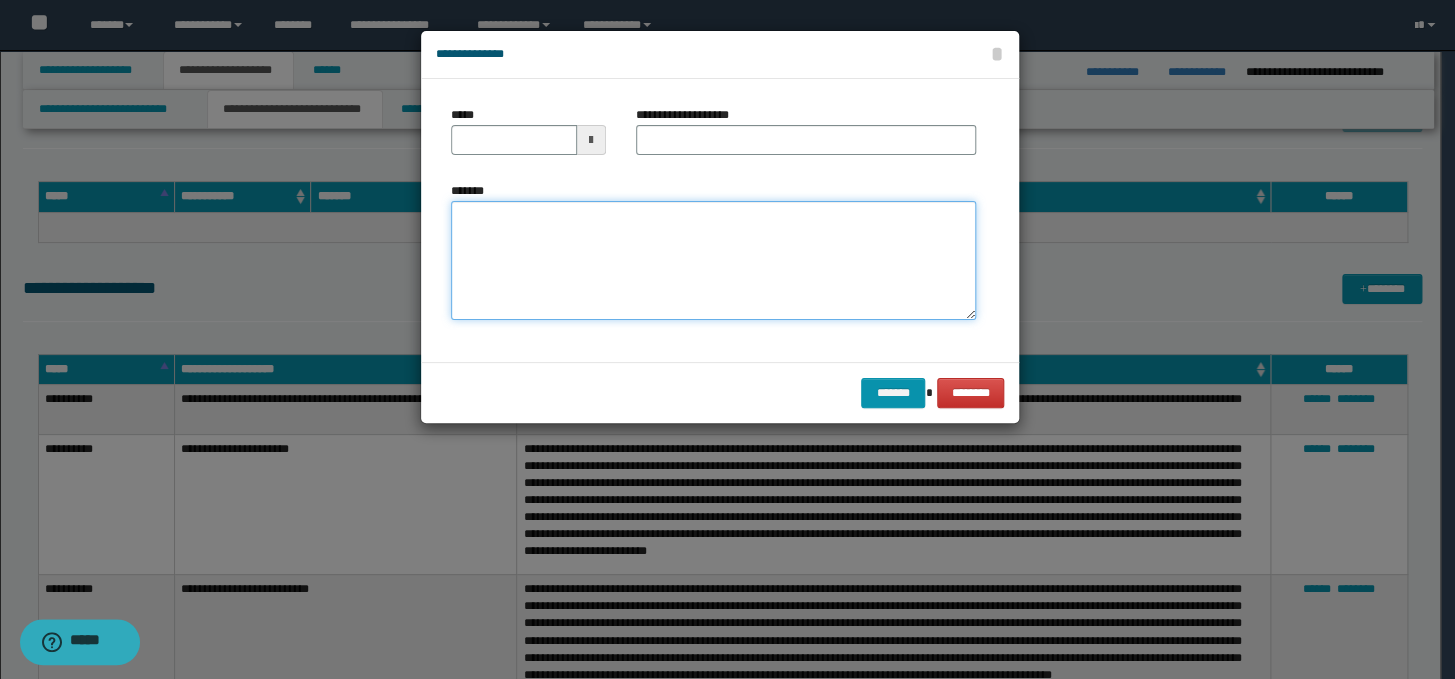 click on "*******" at bounding box center [713, 261] 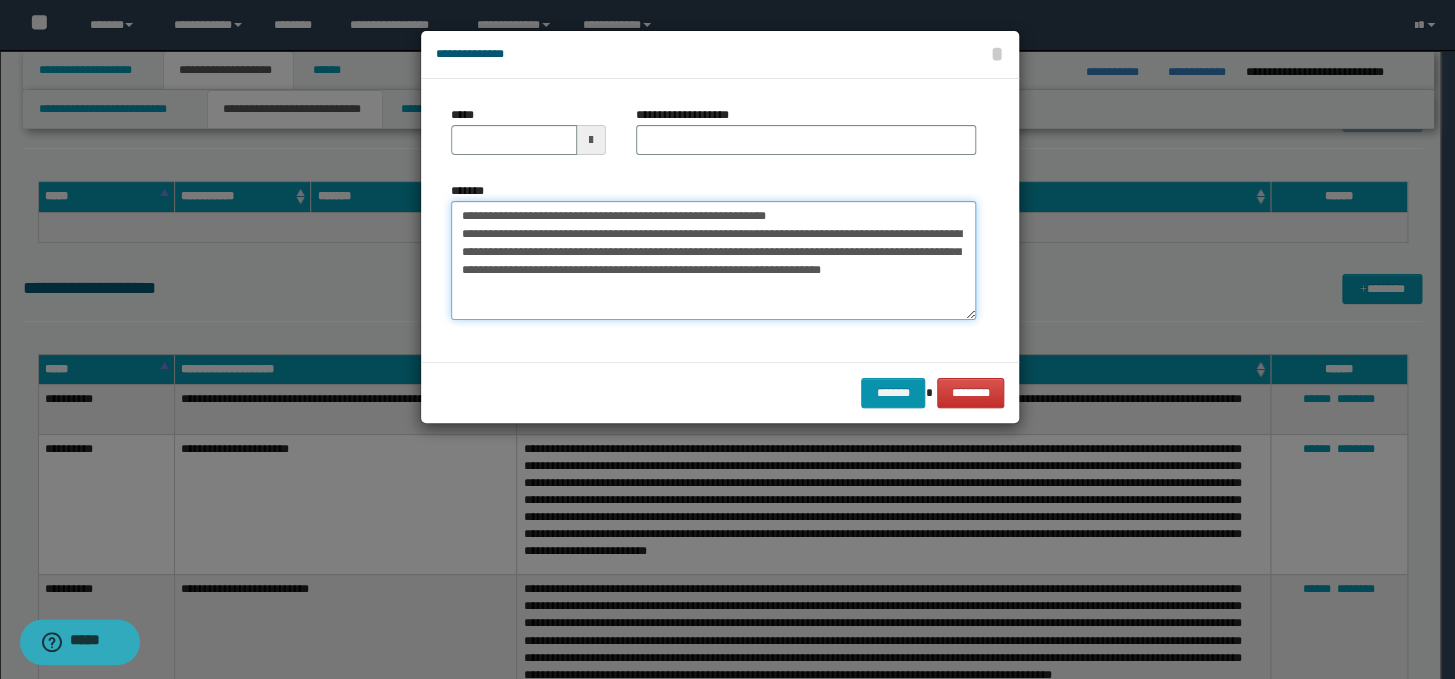 drag, startPoint x: 809, startPoint y: 215, endPoint x: 436, endPoint y: 221, distance: 373.04825 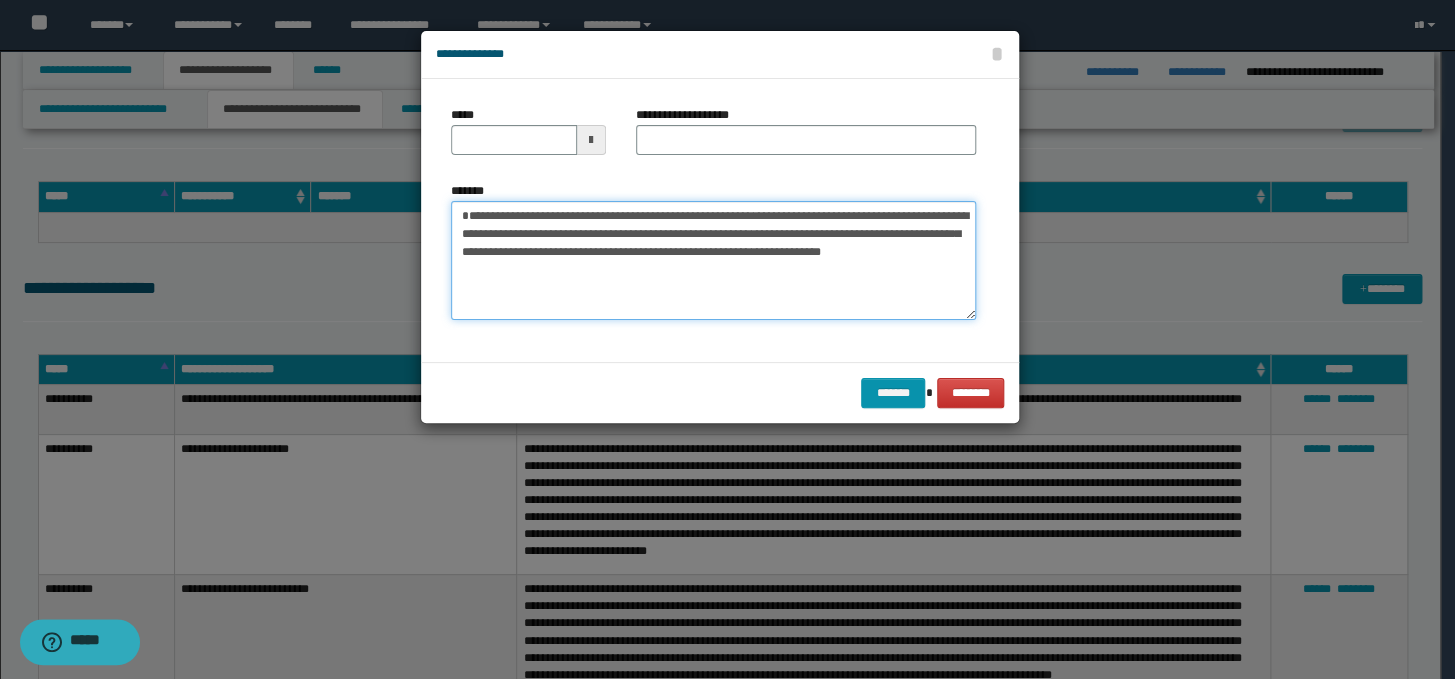 type on "**********" 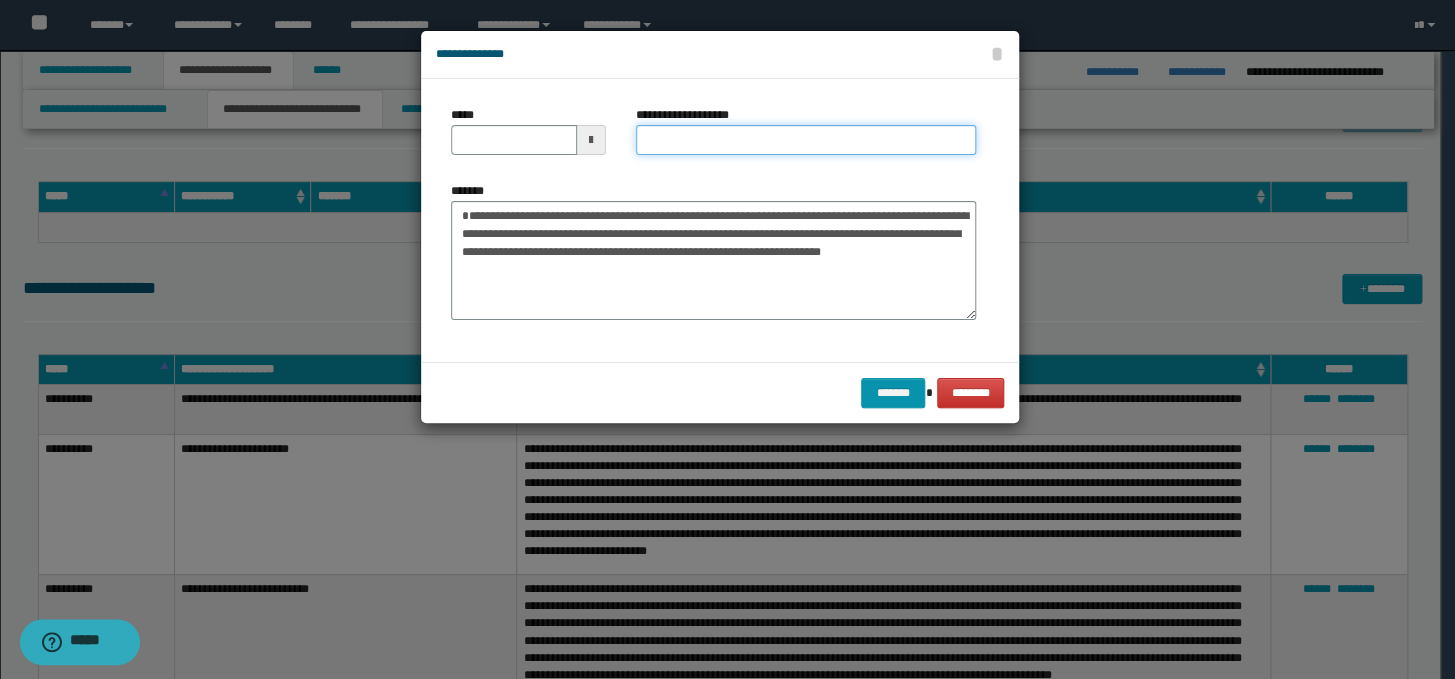 click on "**********" at bounding box center [806, 140] 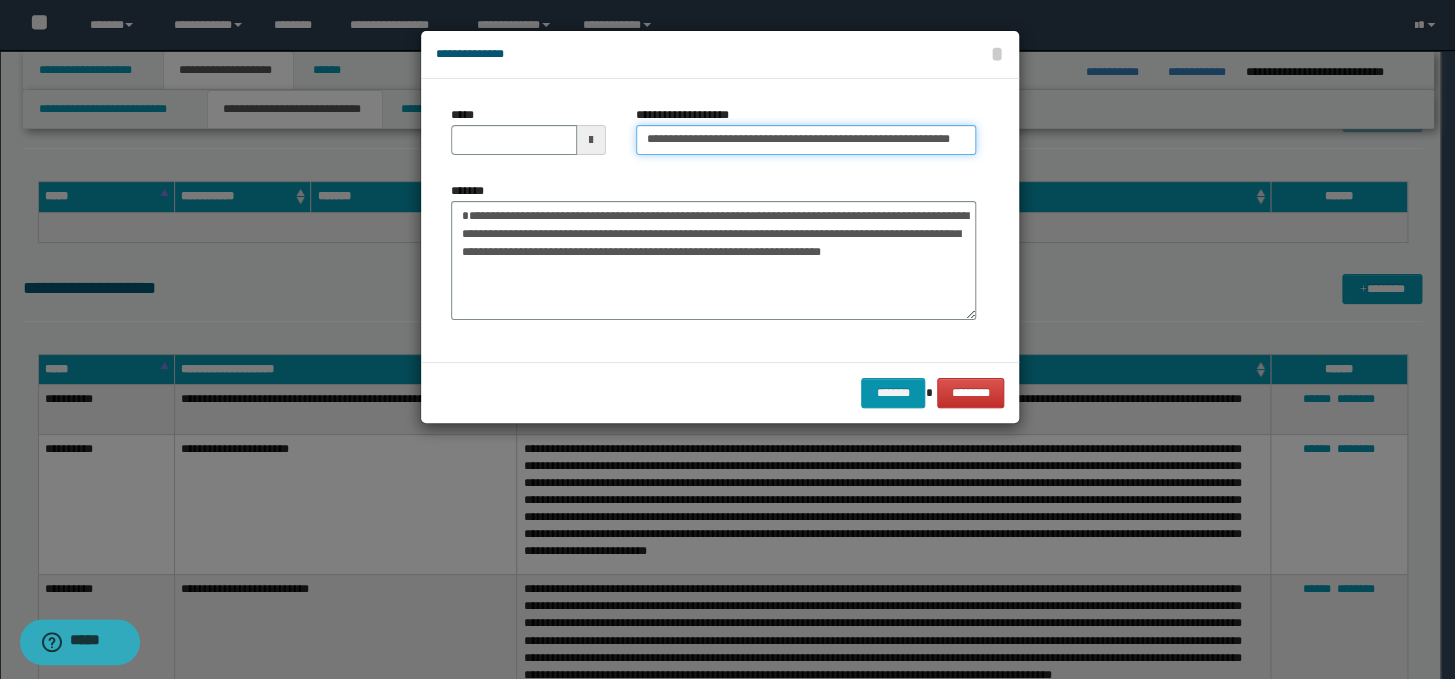 scroll, scrollTop: 0, scrollLeft: 0, axis: both 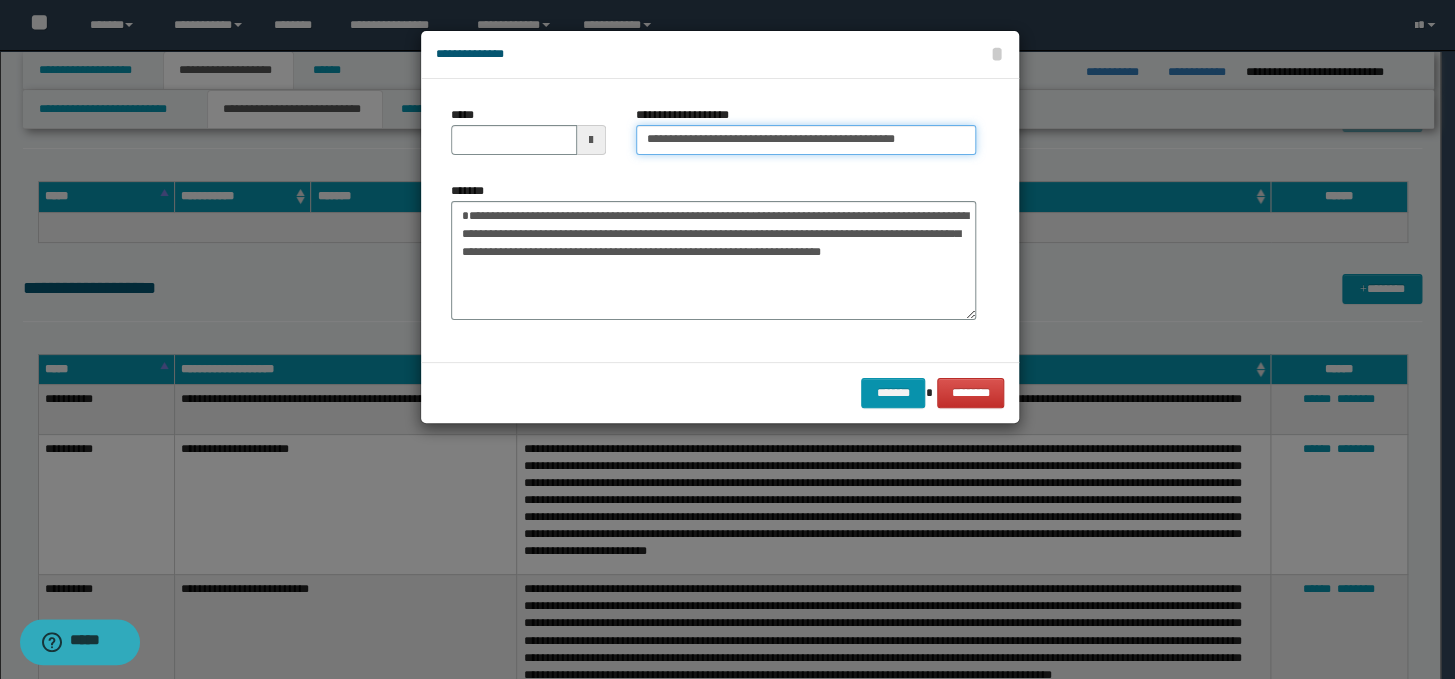 type 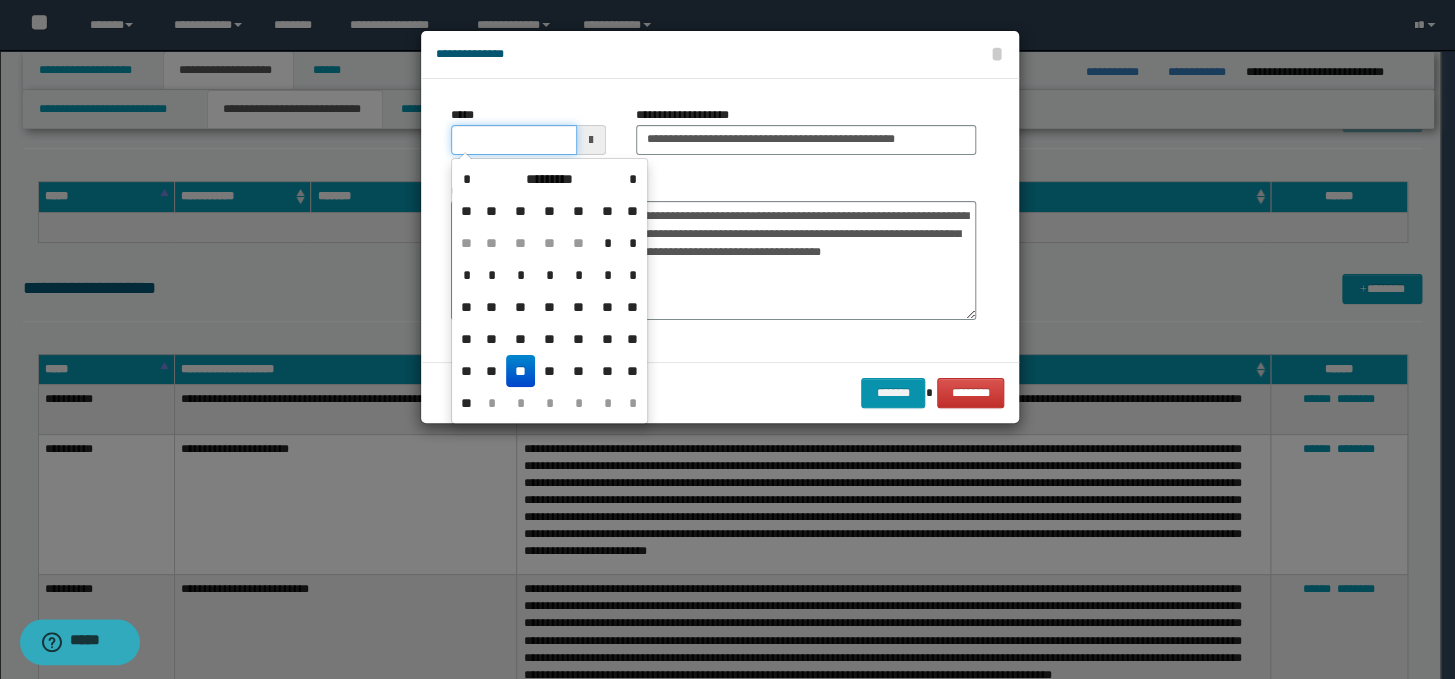 click on "*****" at bounding box center [514, 140] 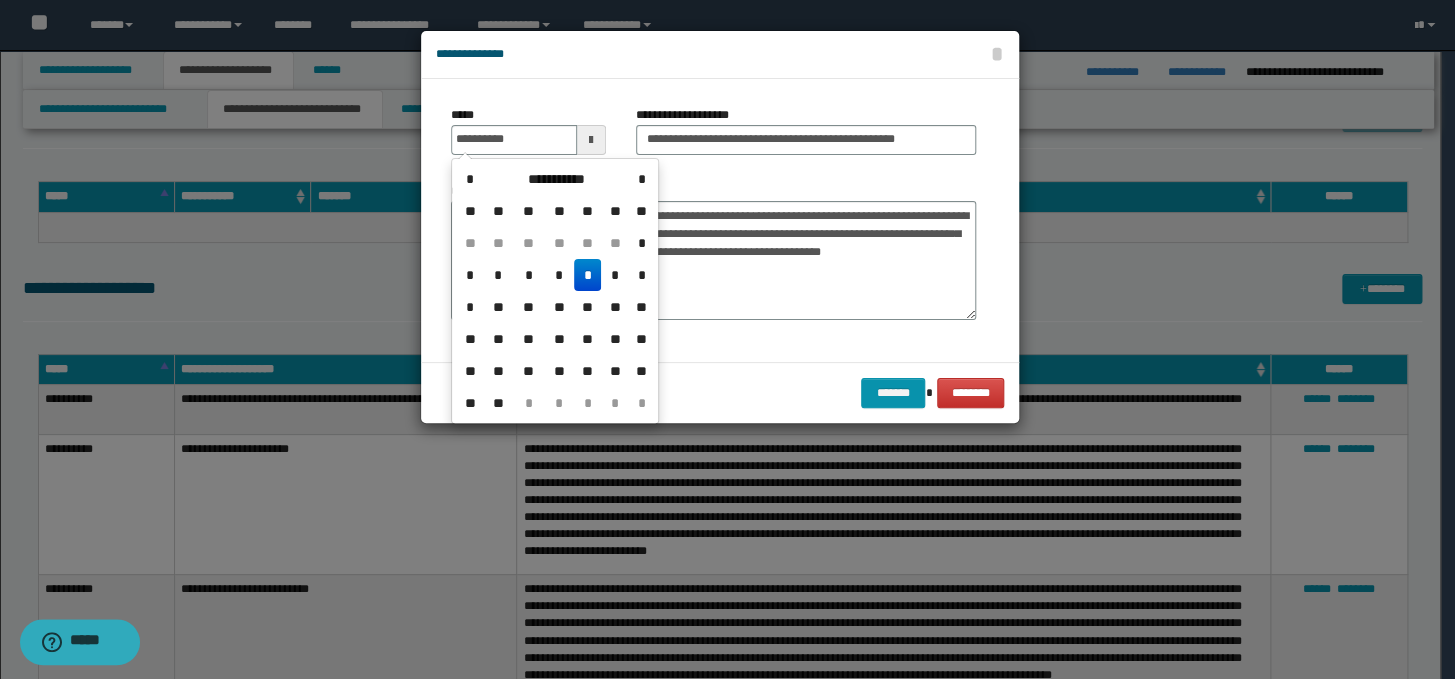 click on "*" at bounding box center (588, 275) 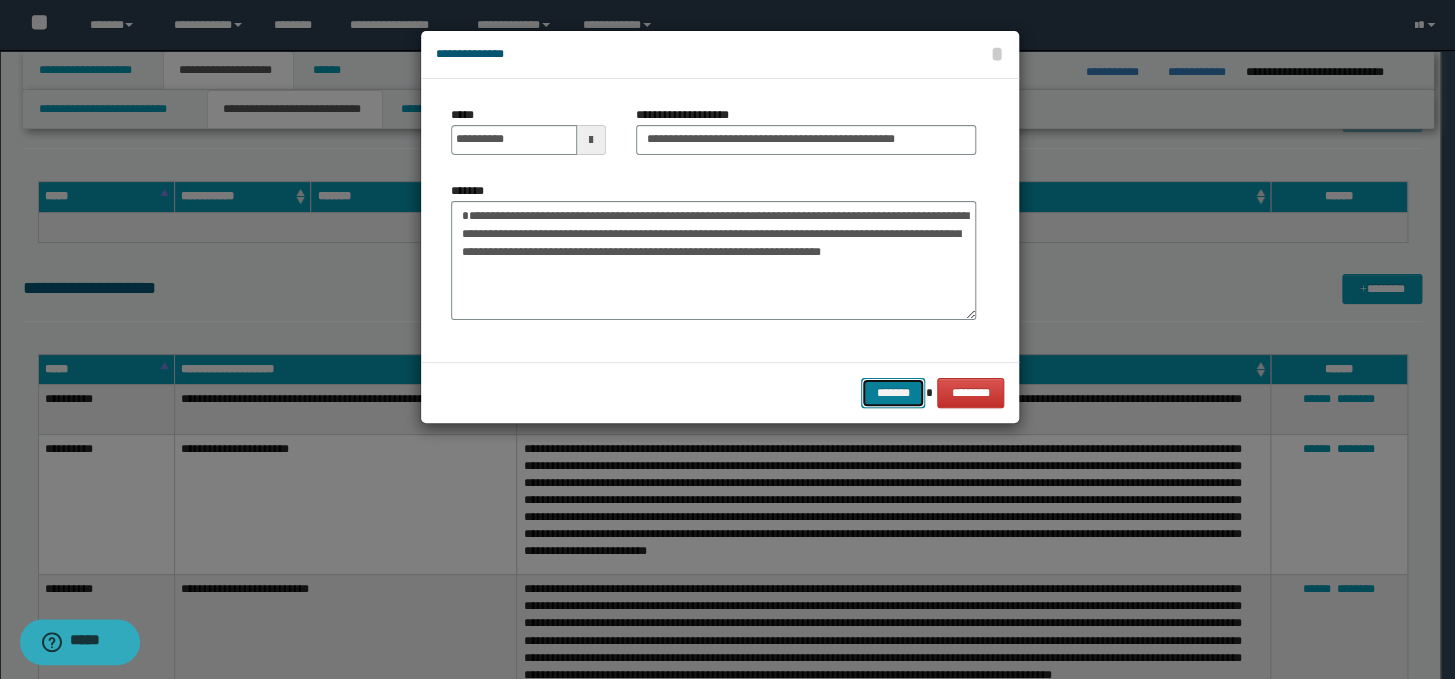 click on "*******" at bounding box center (893, 393) 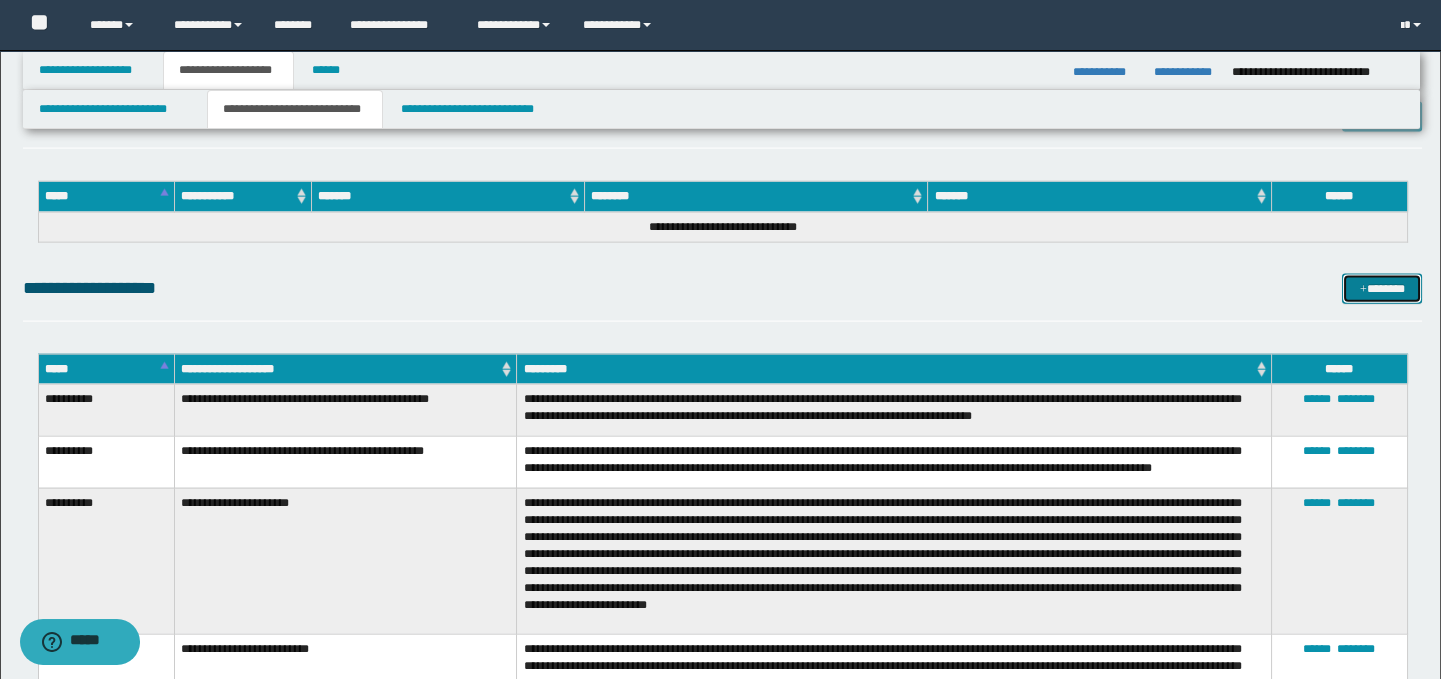 click on "*******" at bounding box center [1382, 289] 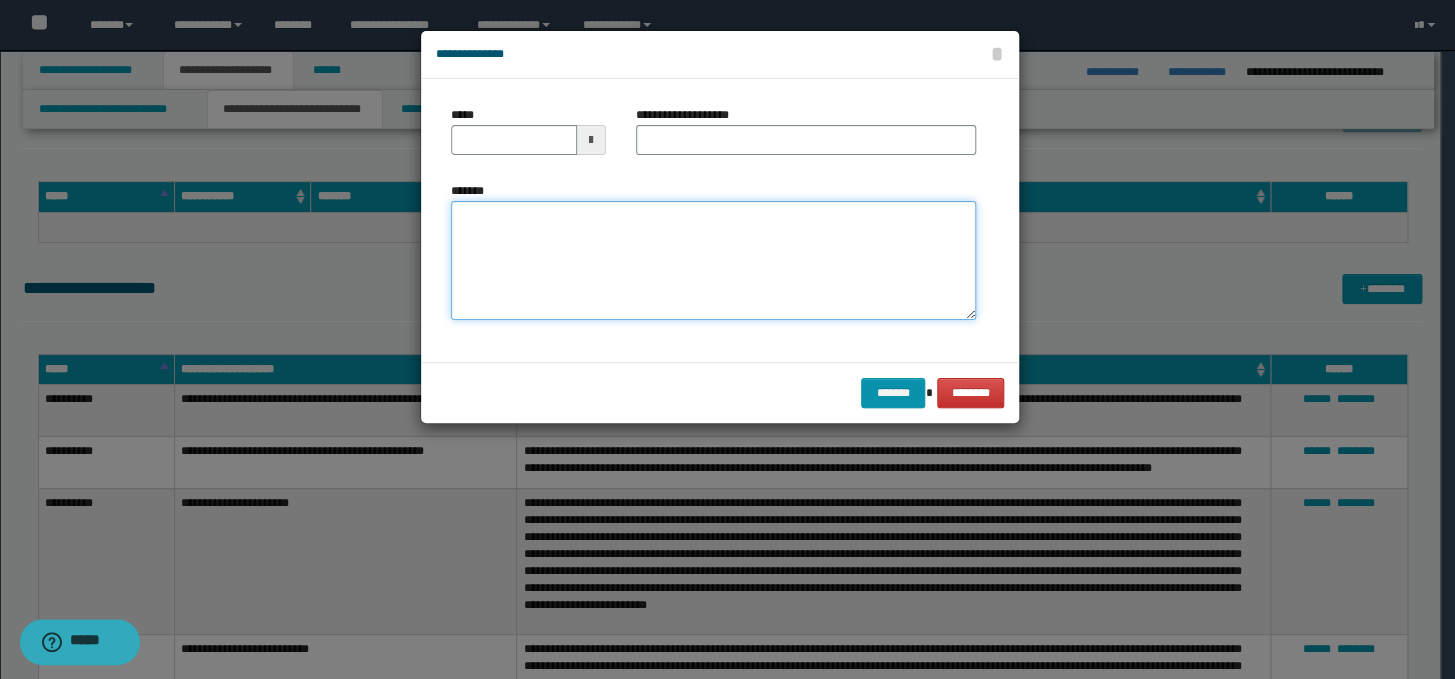 click on "*******" at bounding box center [713, 261] 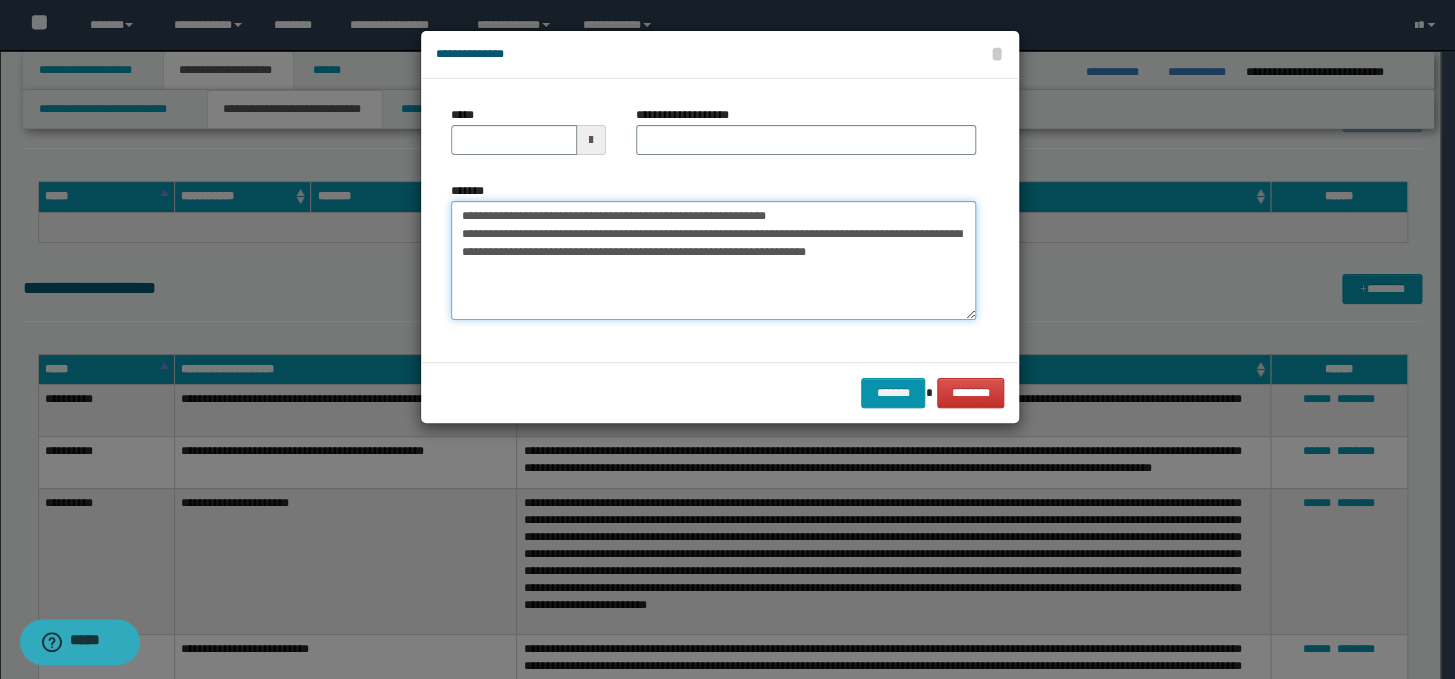 drag, startPoint x: 813, startPoint y: 219, endPoint x: 439, endPoint y: 213, distance: 374.04813 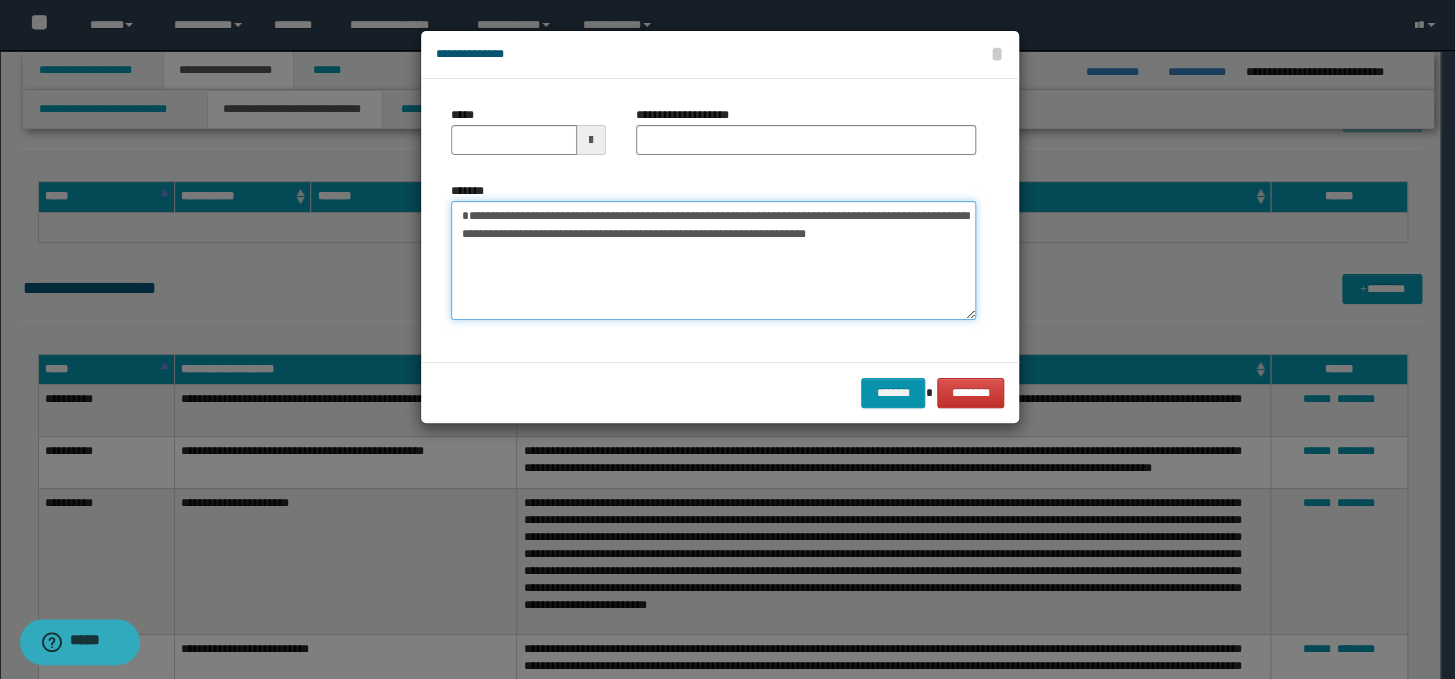 type on "**********" 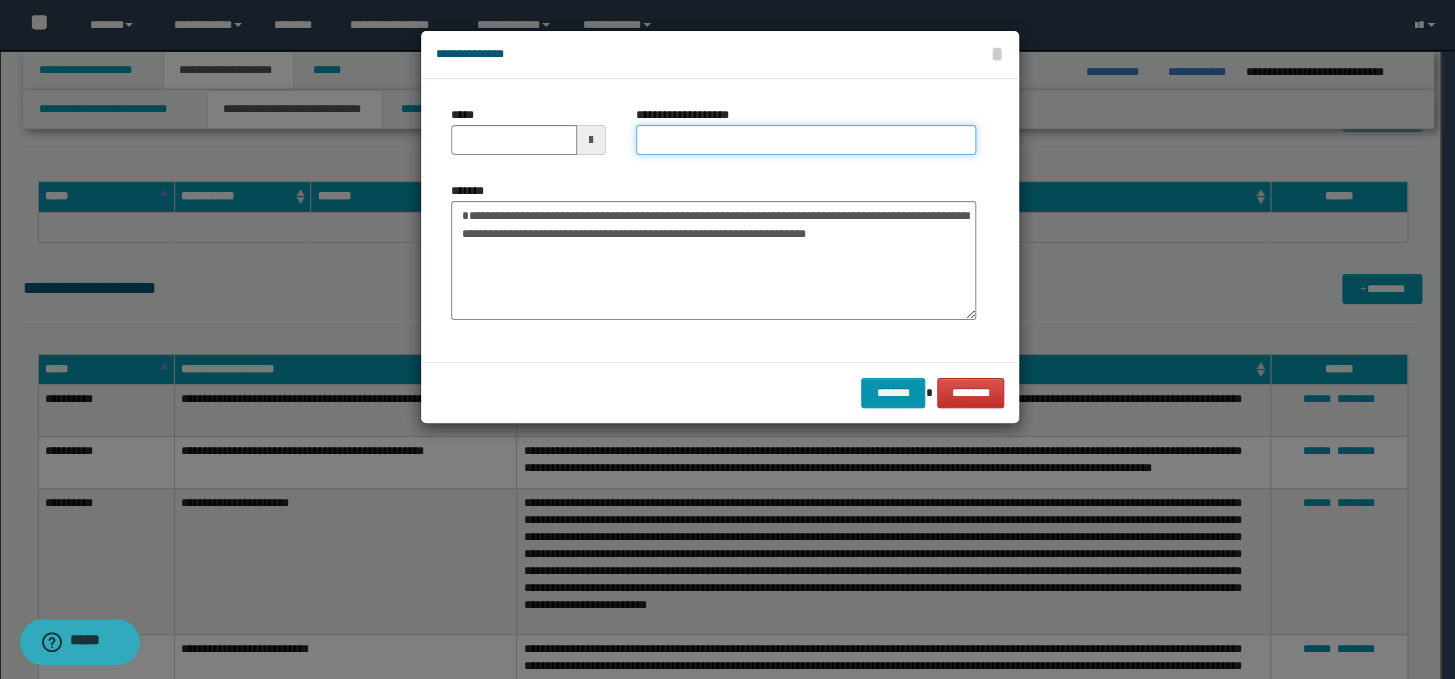 click on "**********" at bounding box center (806, 140) 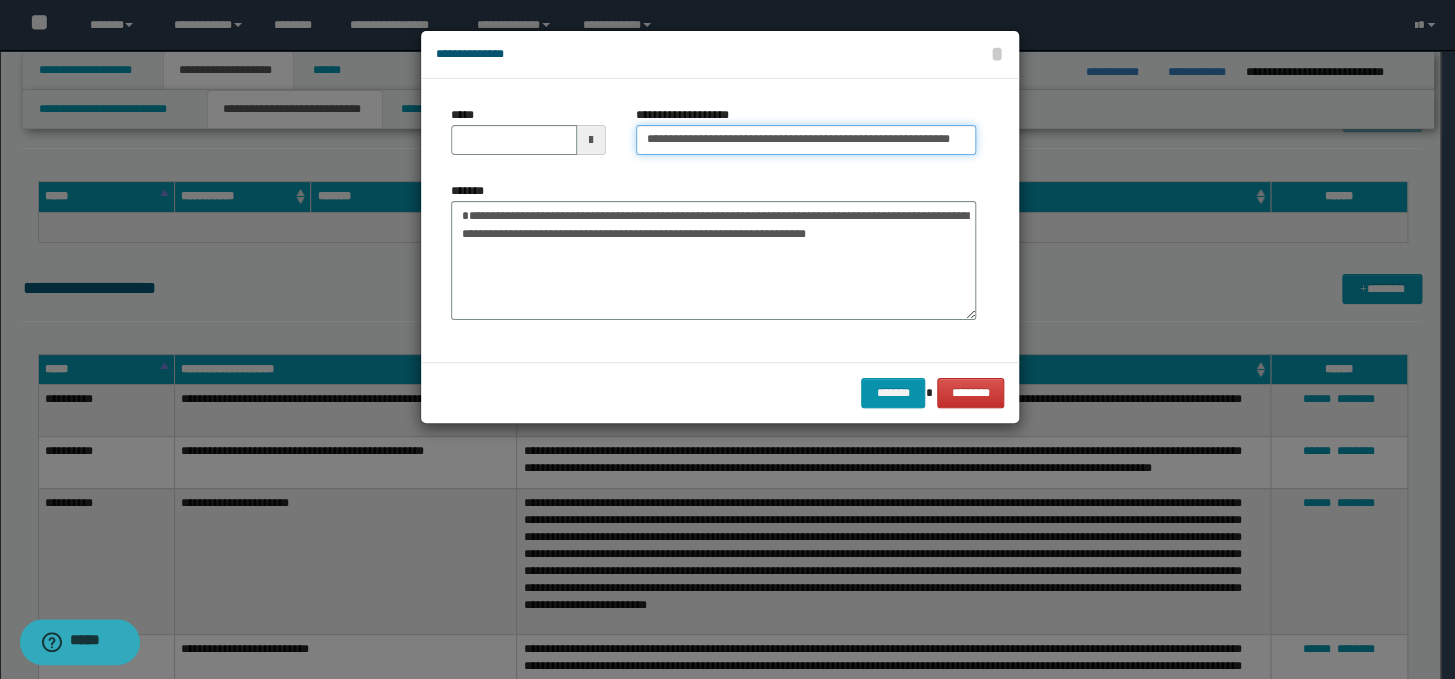 scroll, scrollTop: 0, scrollLeft: 0, axis: both 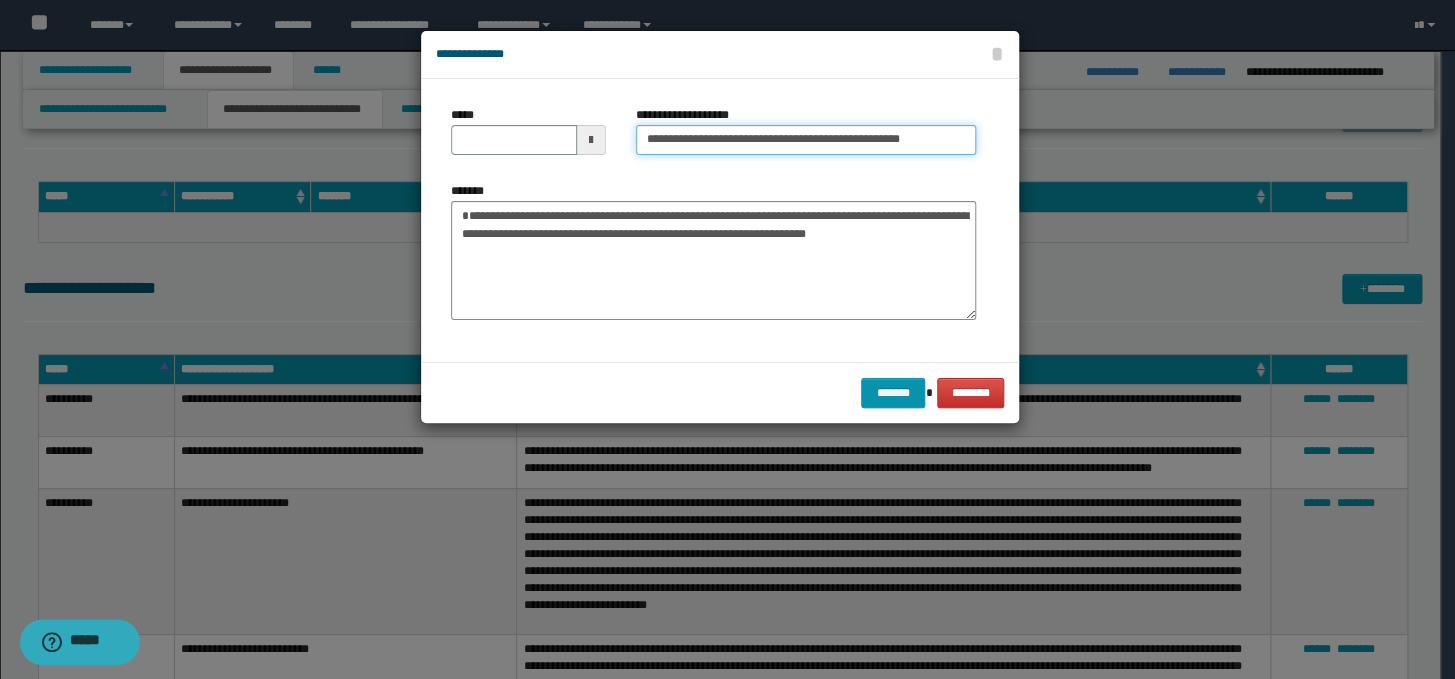 type 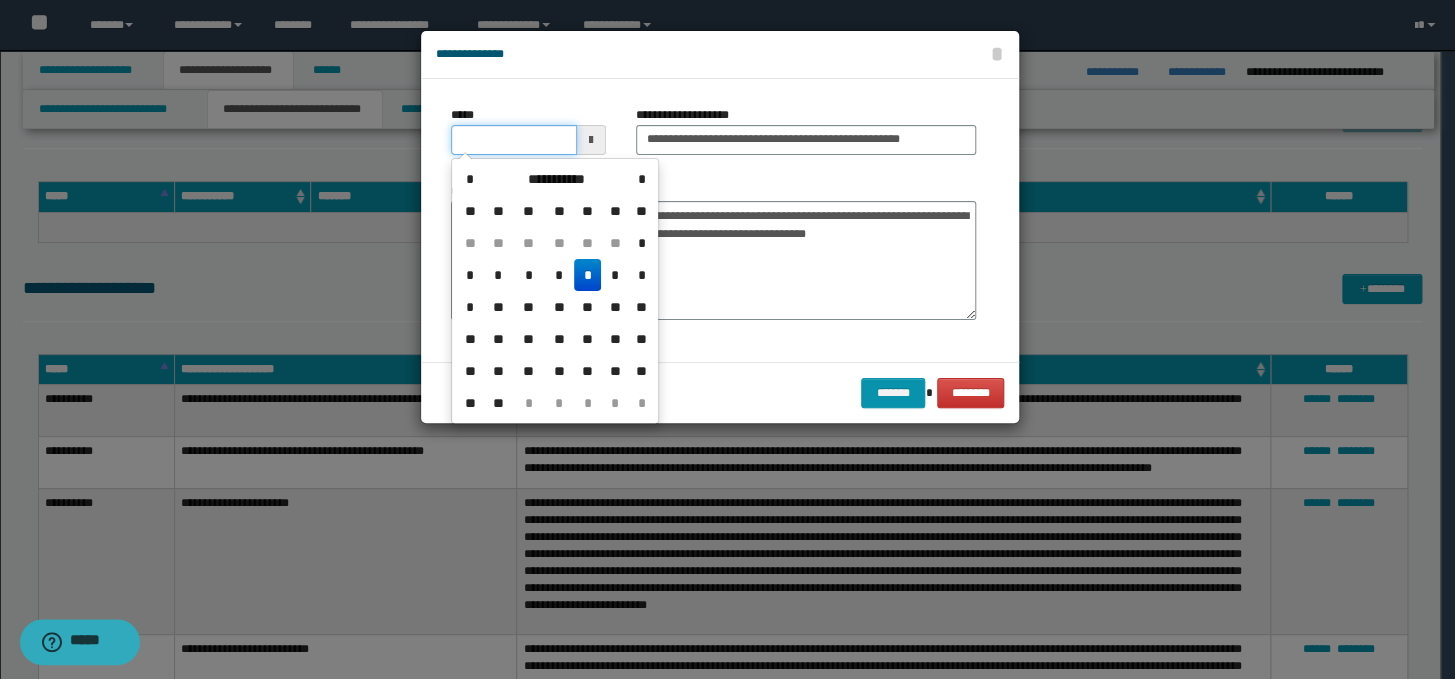 click on "*****" at bounding box center [514, 140] 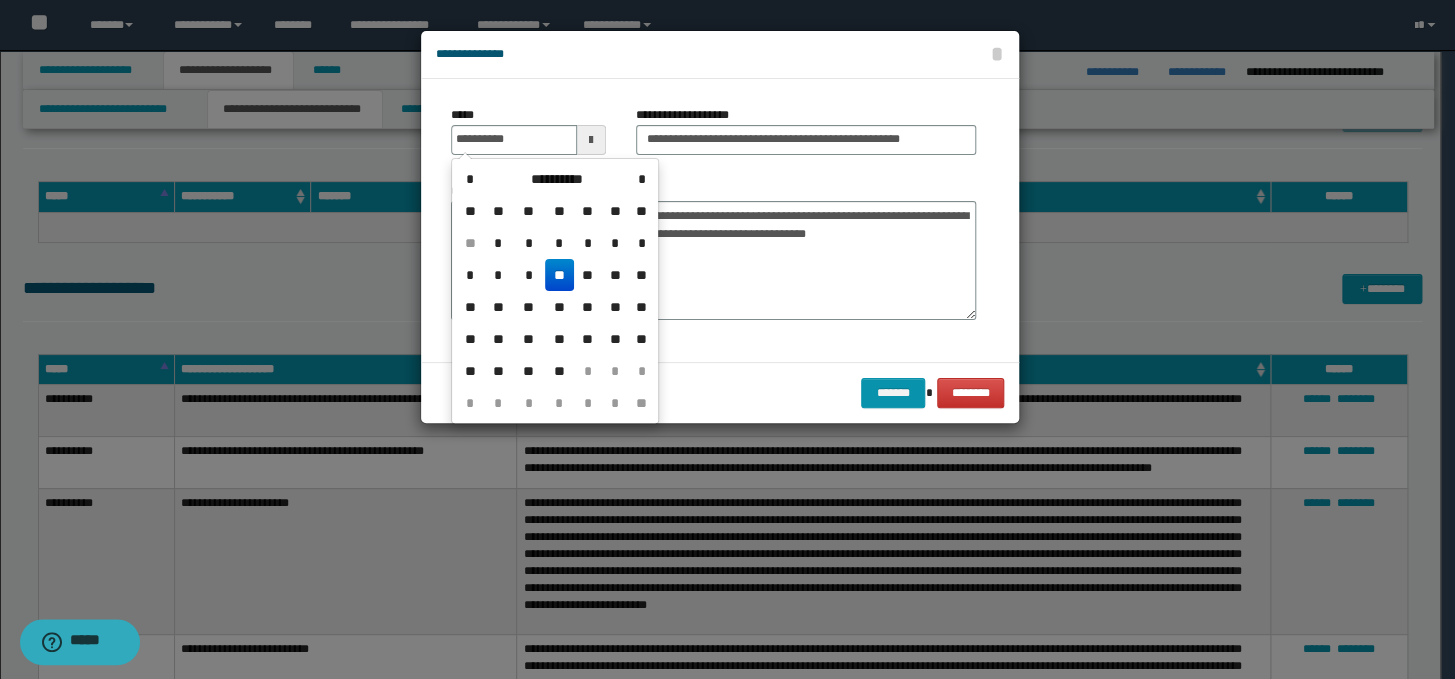 click on "**" at bounding box center [559, 275] 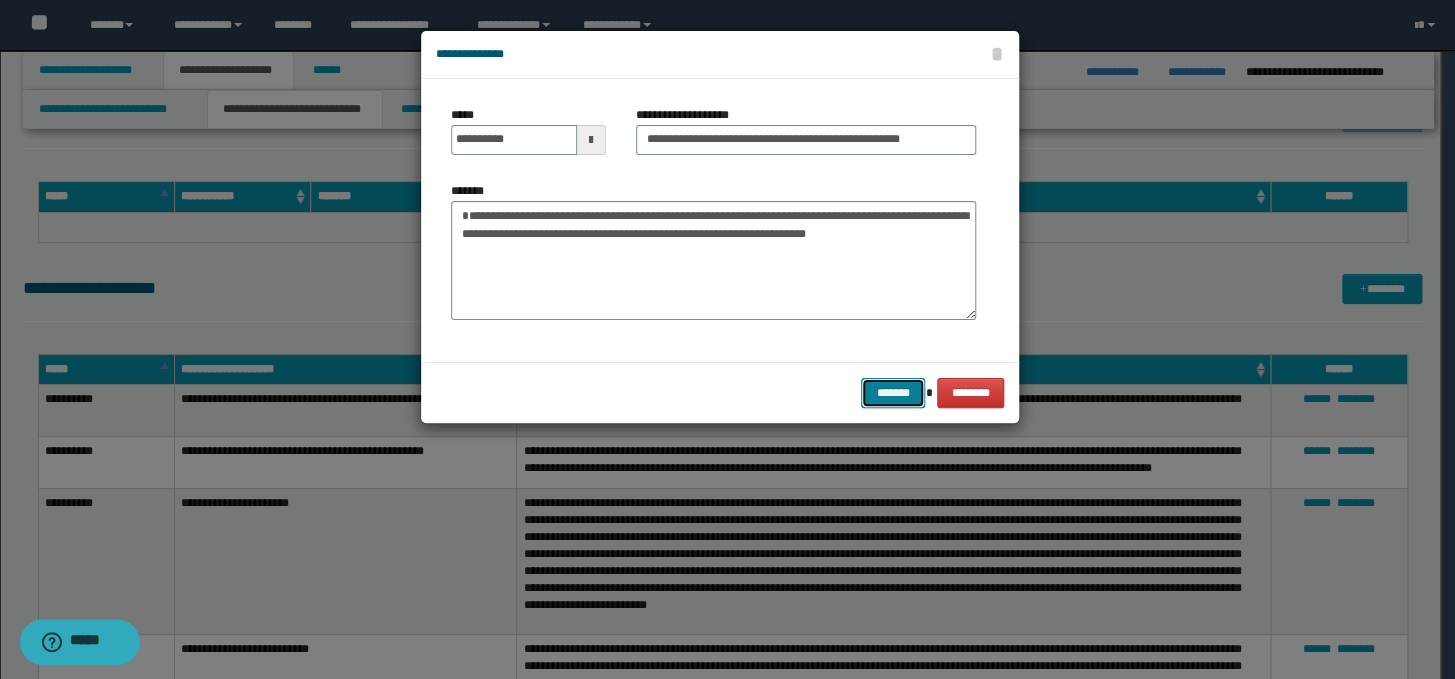 click on "*******" at bounding box center [893, 393] 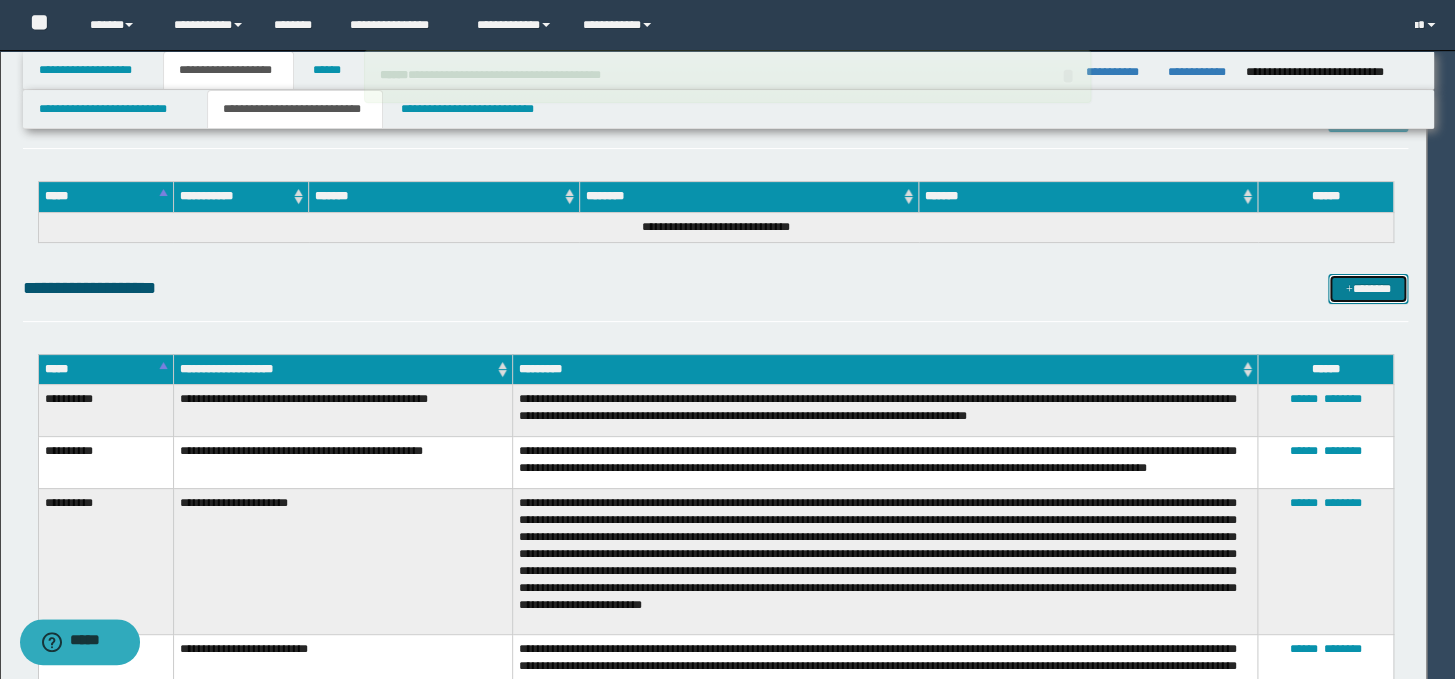 type 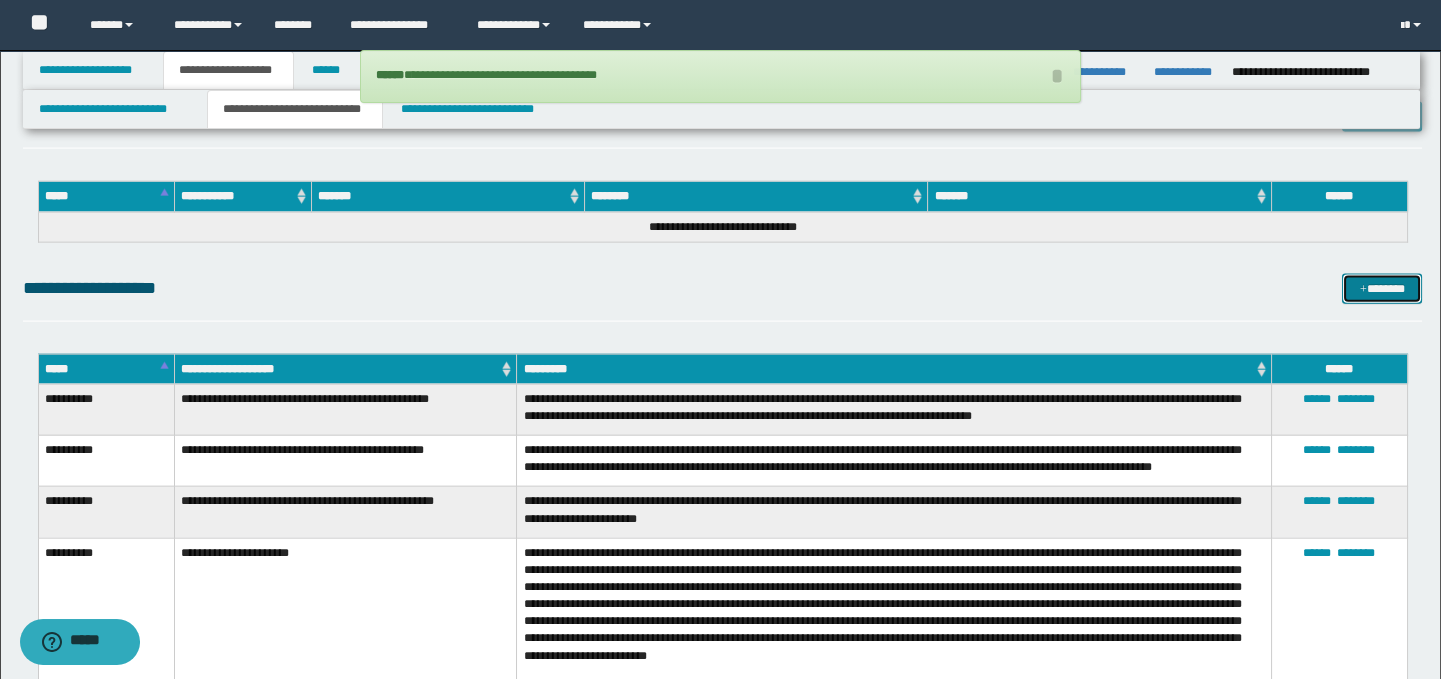 click on "*******" at bounding box center [1382, 289] 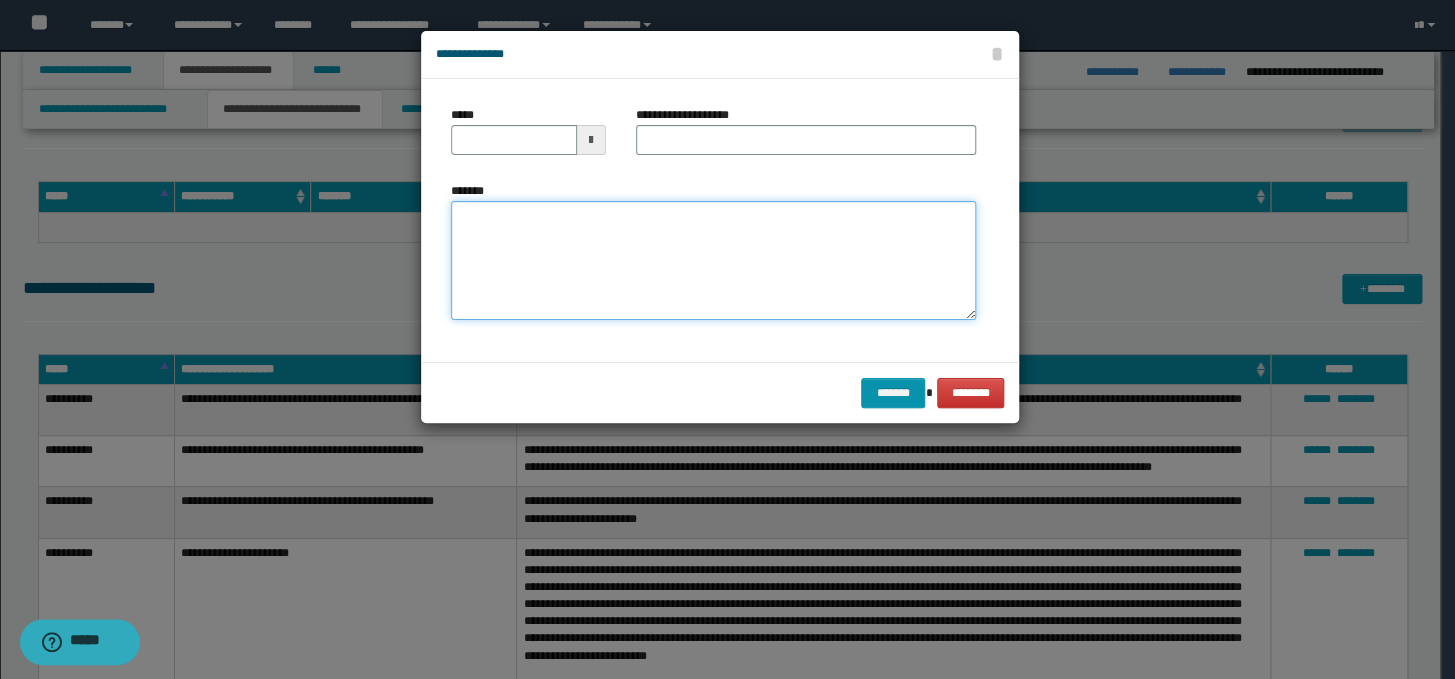 click on "*******" at bounding box center (713, 261) 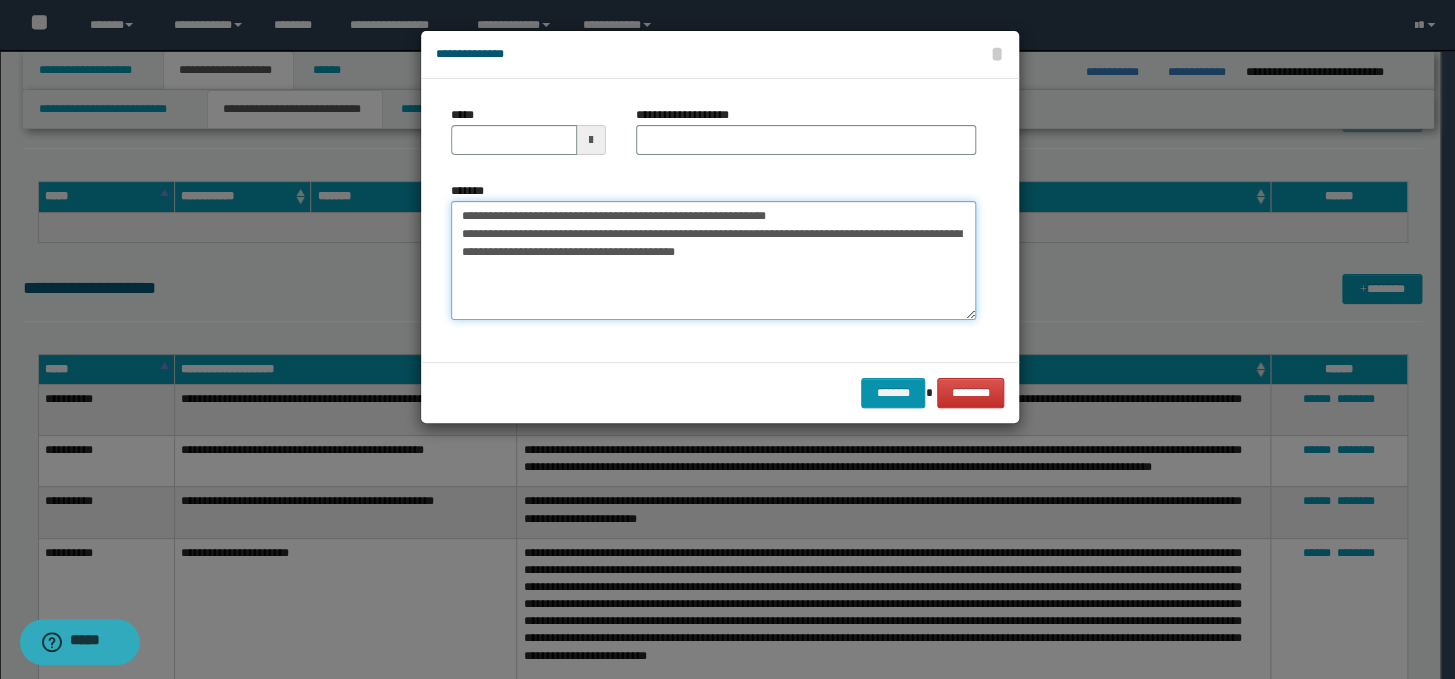 drag, startPoint x: 793, startPoint y: 211, endPoint x: 443, endPoint y: 210, distance: 350.00143 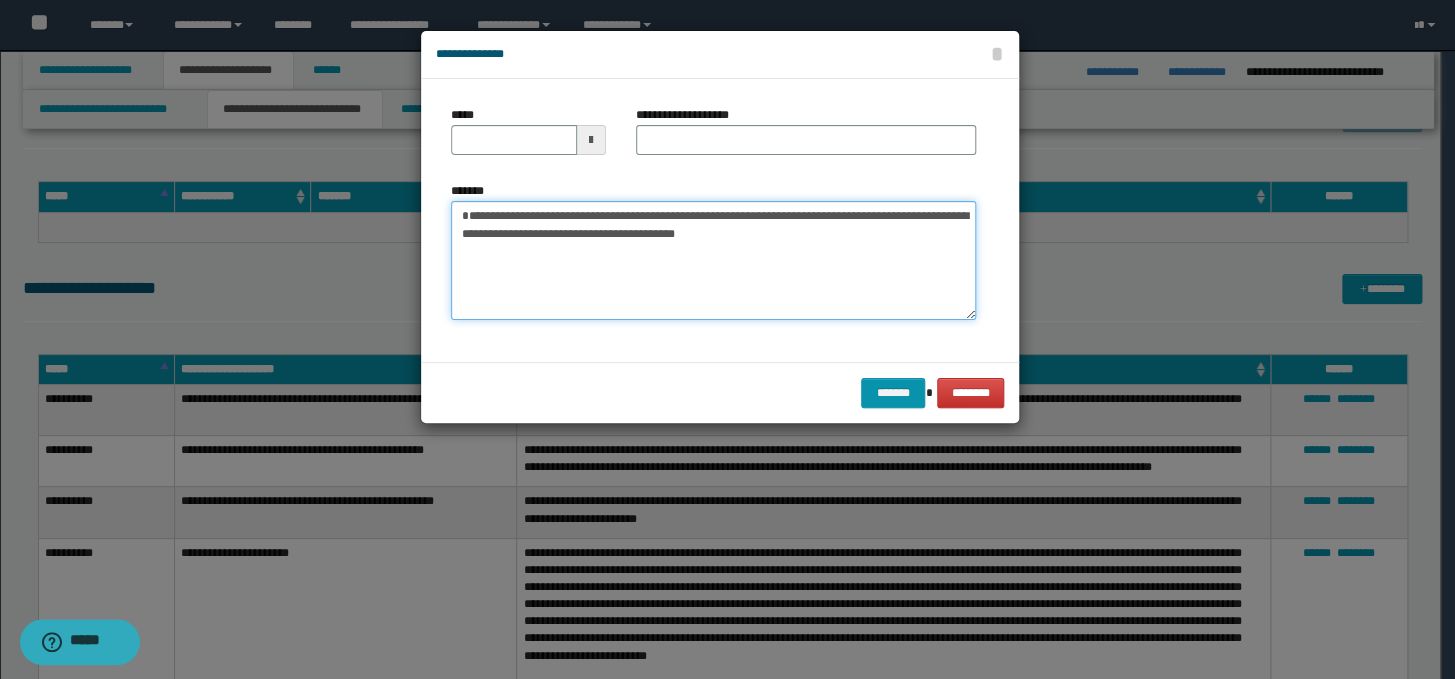 type on "**********" 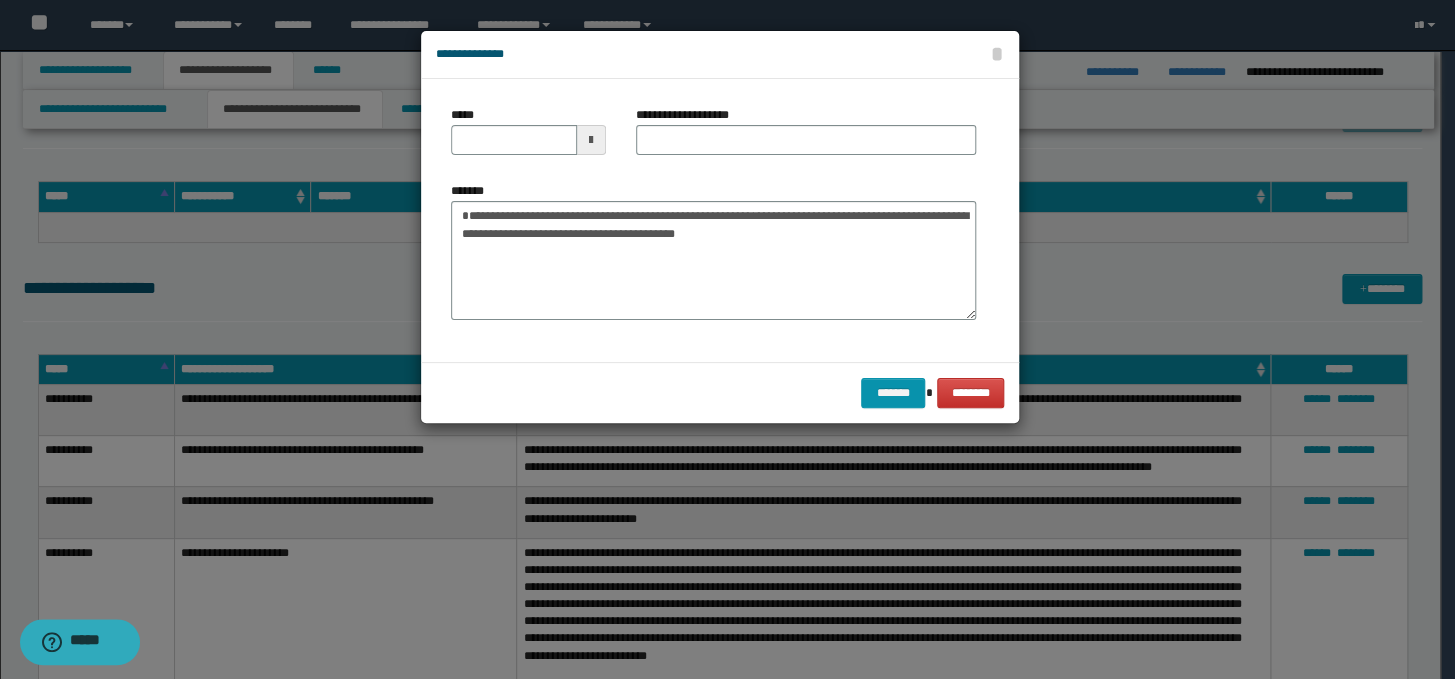click on "**********" at bounding box center (713, 220) 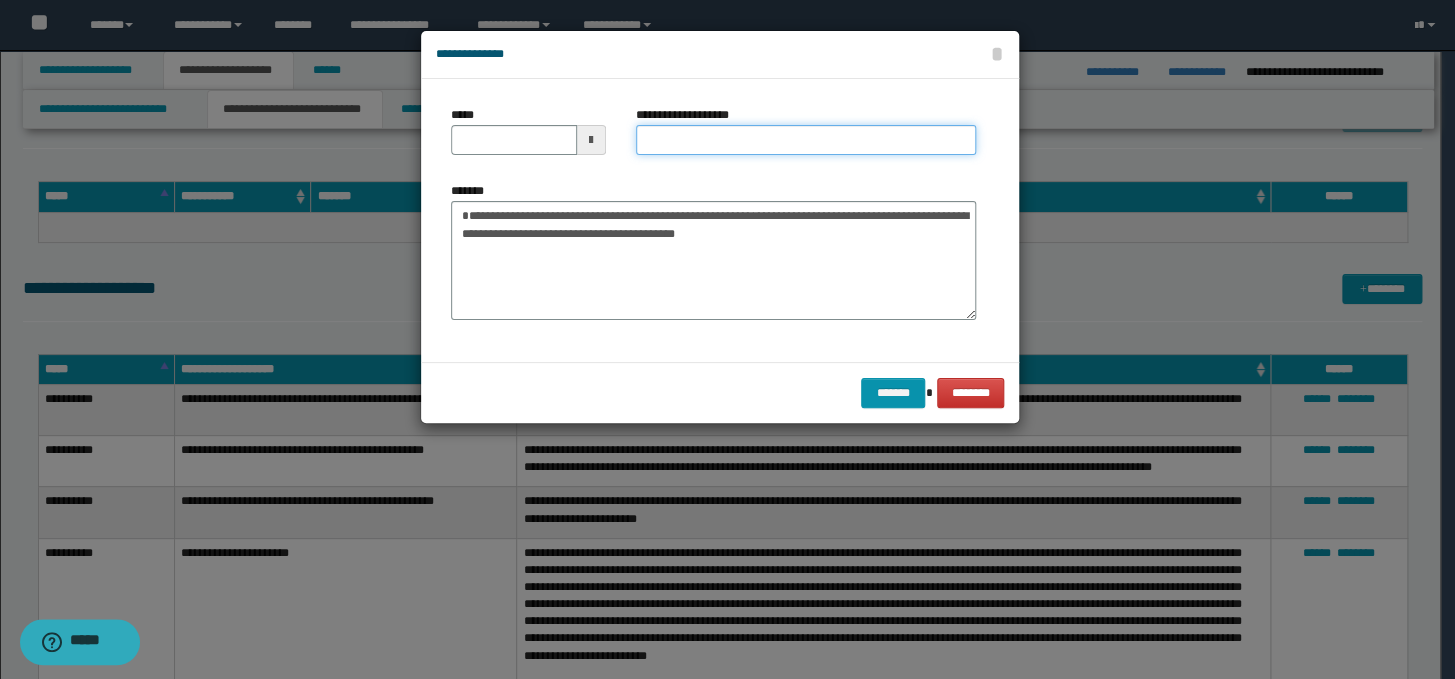 click on "**********" at bounding box center [806, 140] 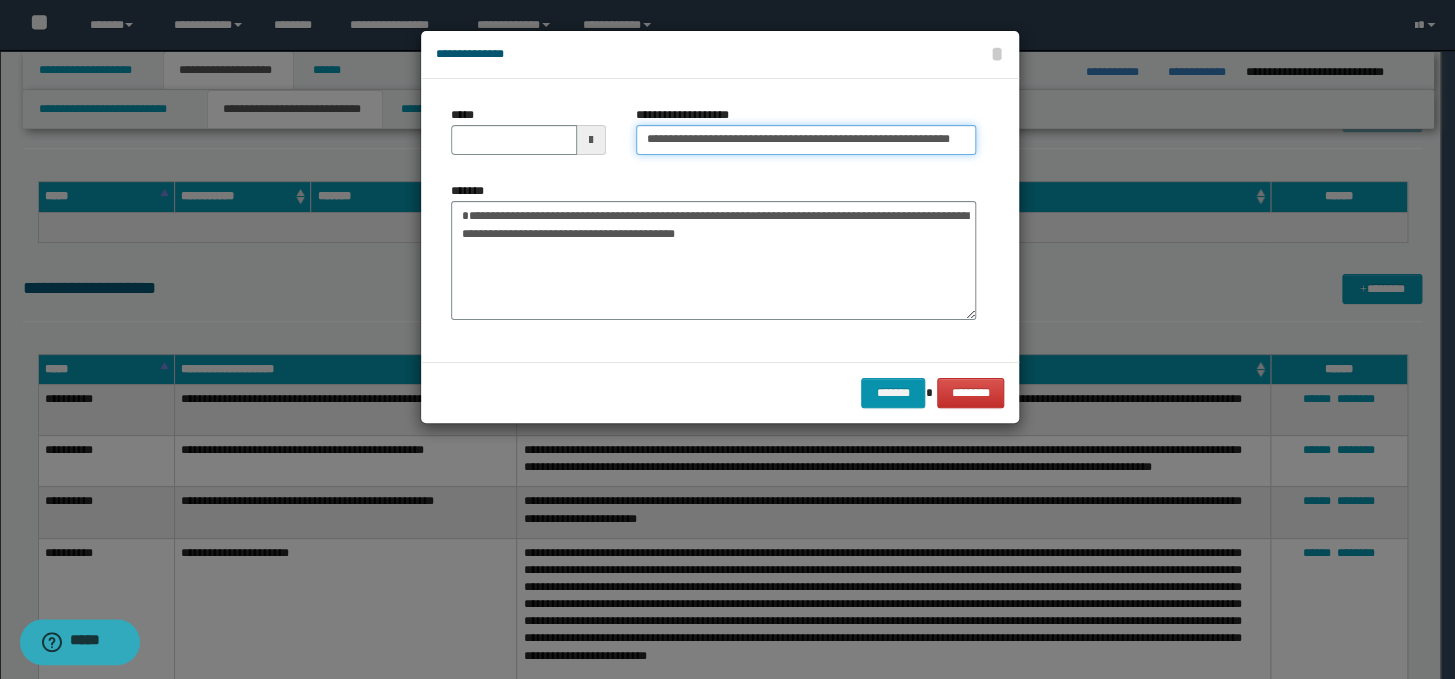 scroll, scrollTop: 0, scrollLeft: 0, axis: both 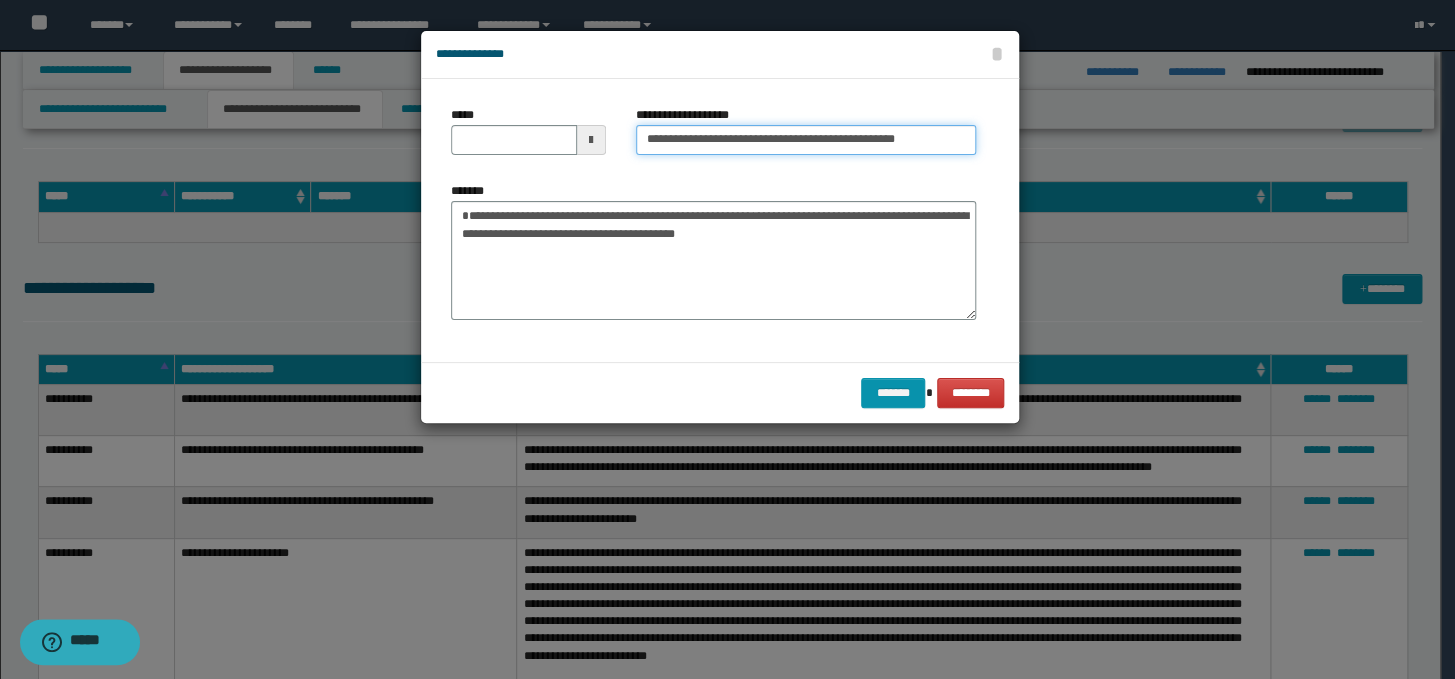 type 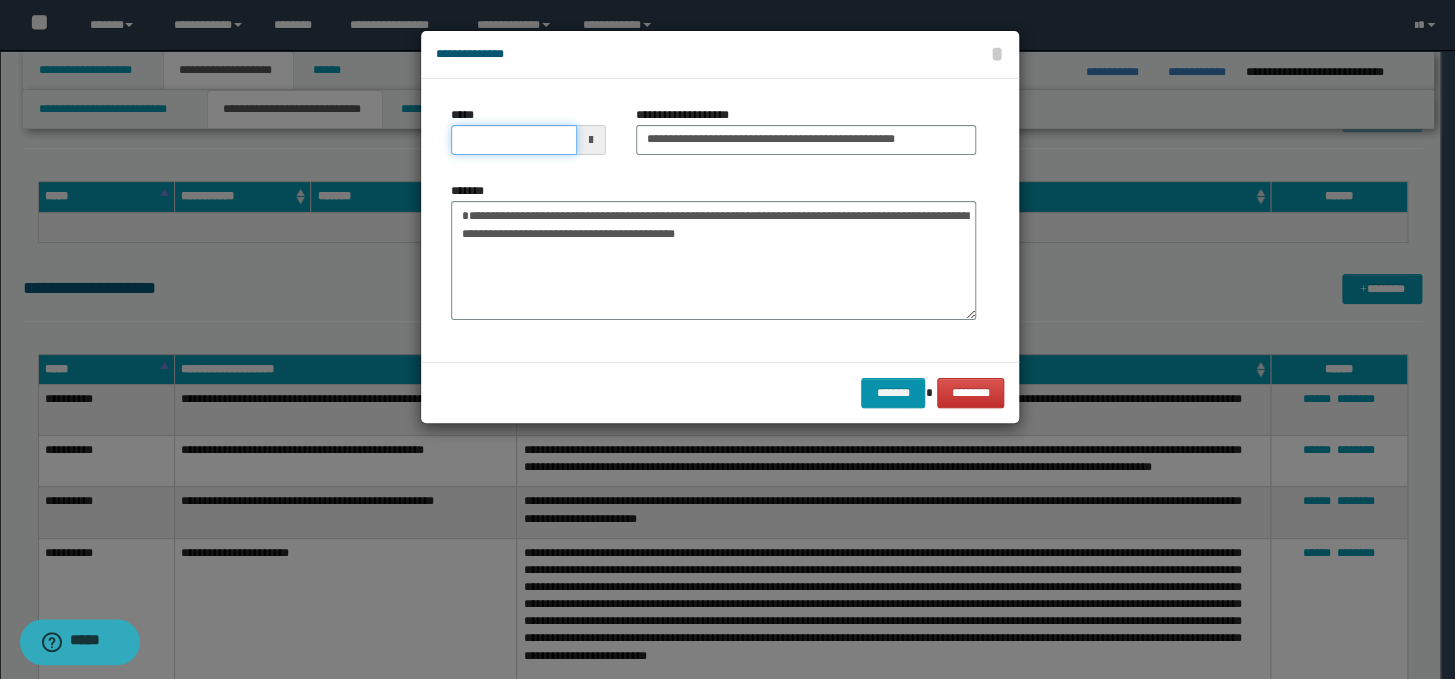 click on "*****" at bounding box center [514, 140] 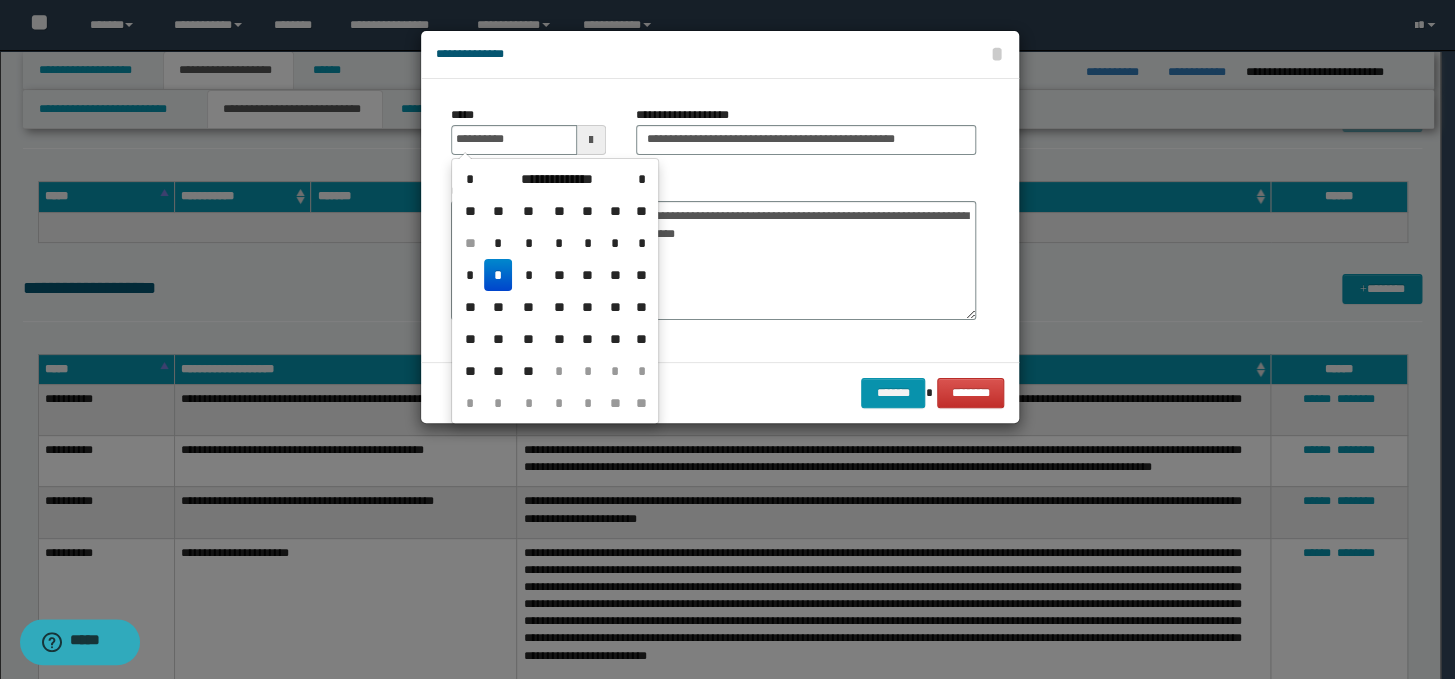 click on "*" at bounding box center [498, 275] 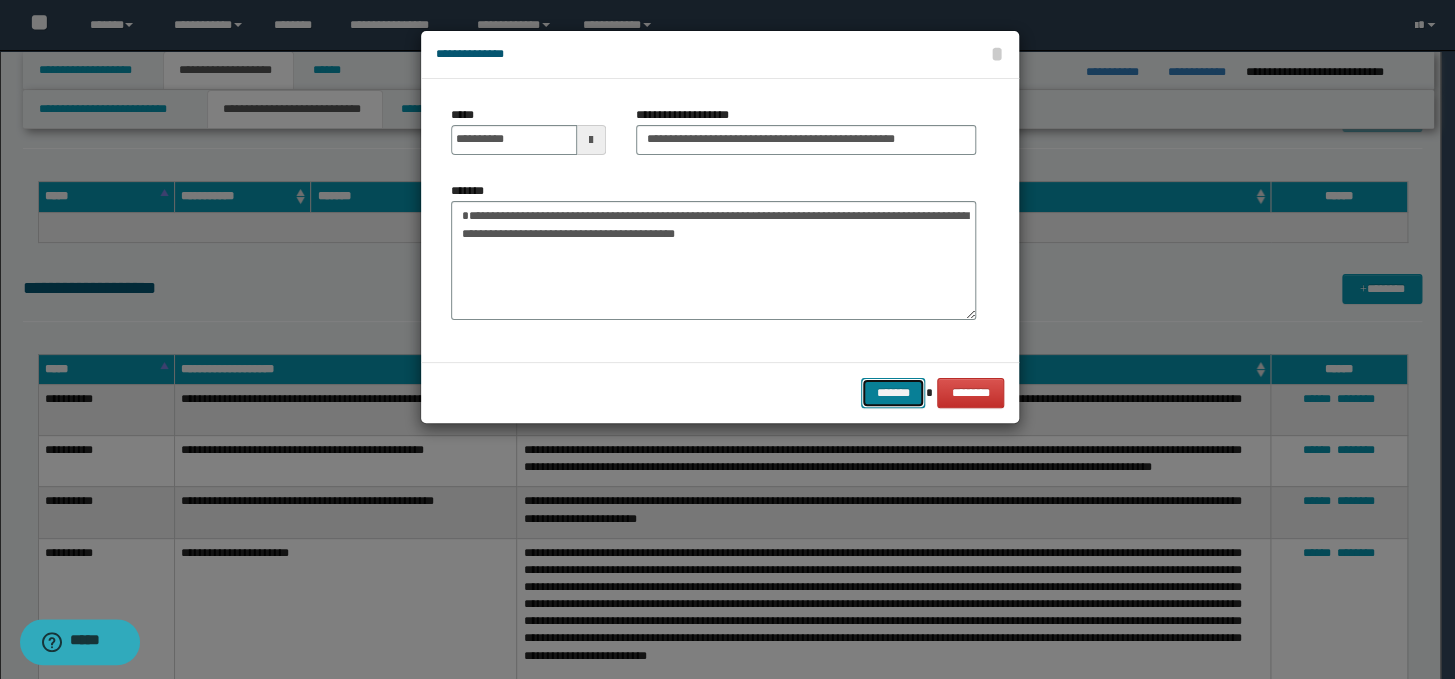 click on "*******" at bounding box center (893, 393) 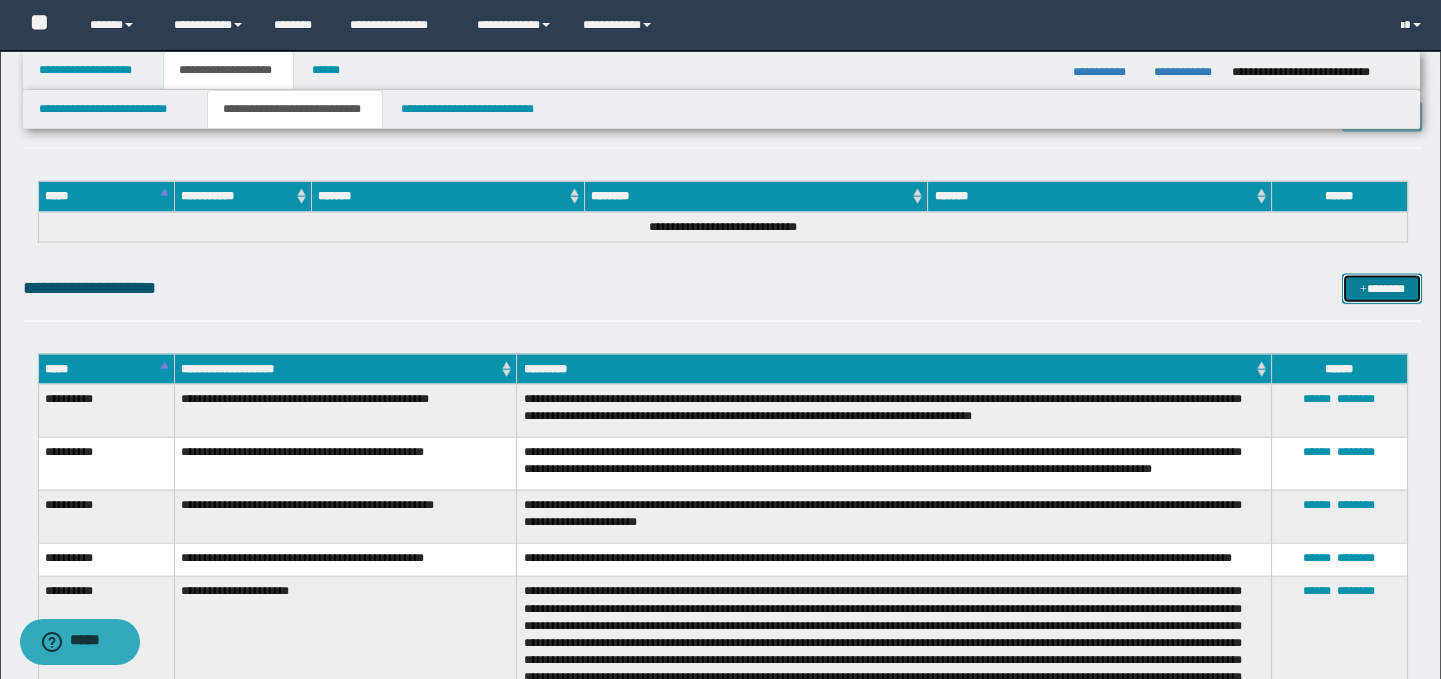 click on "*******" at bounding box center [1382, 289] 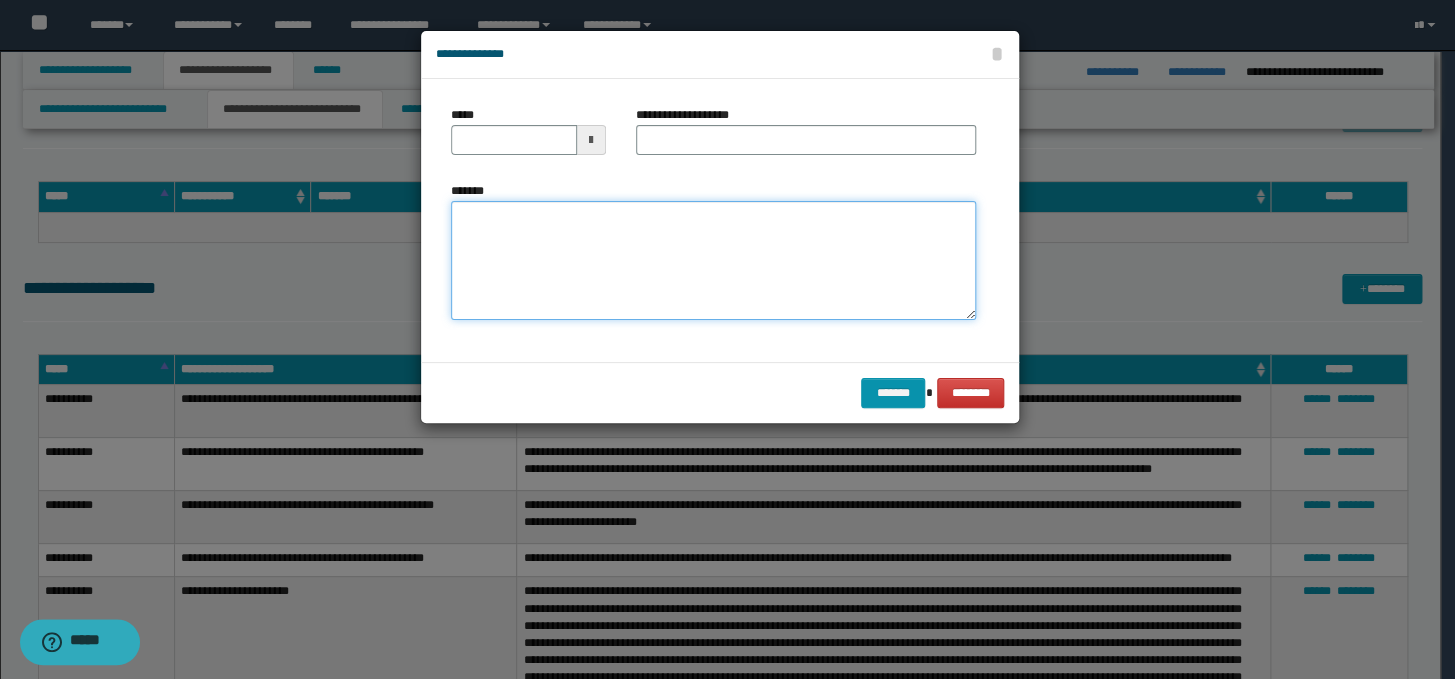 click on "*******" at bounding box center (713, 261) 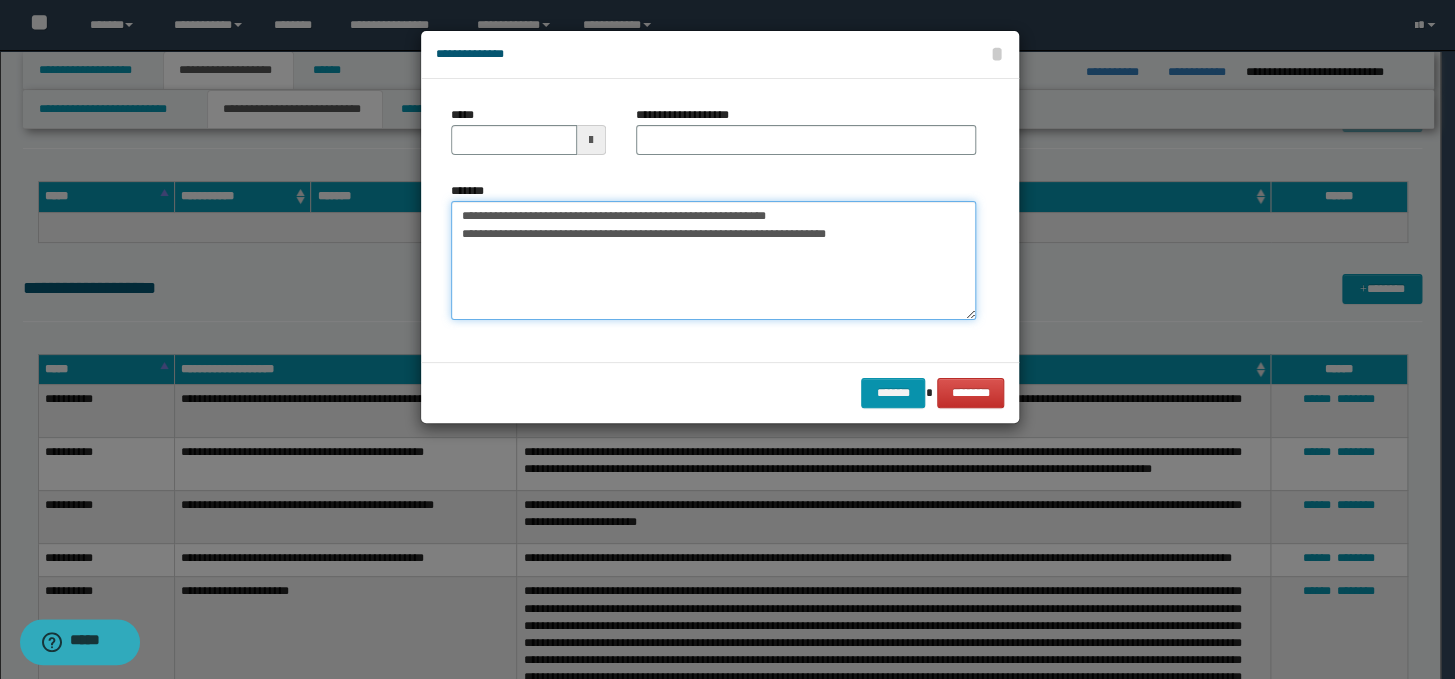 drag, startPoint x: 805, startPoint y: 215, endPoint x: 433, endPoint y: 215, distance: 372 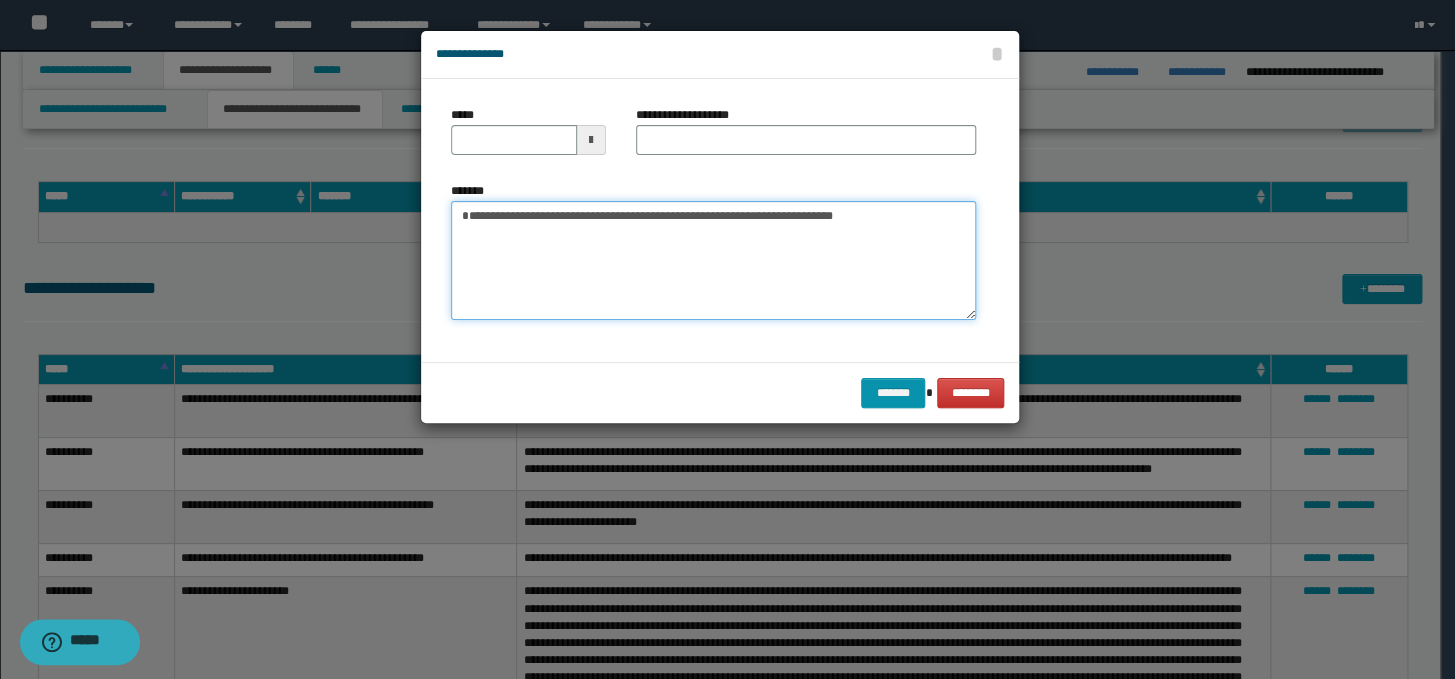 type on "**********" 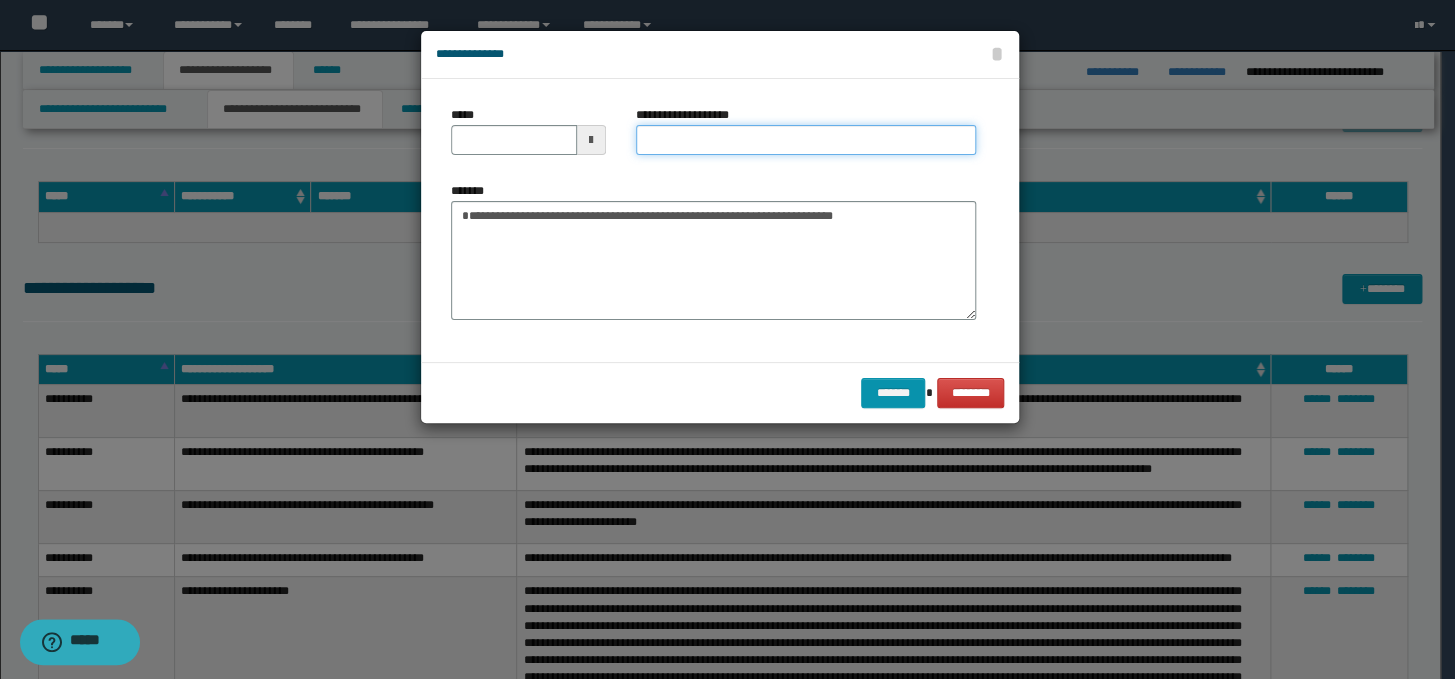 click on "**********" at bounding box center (806, 140) 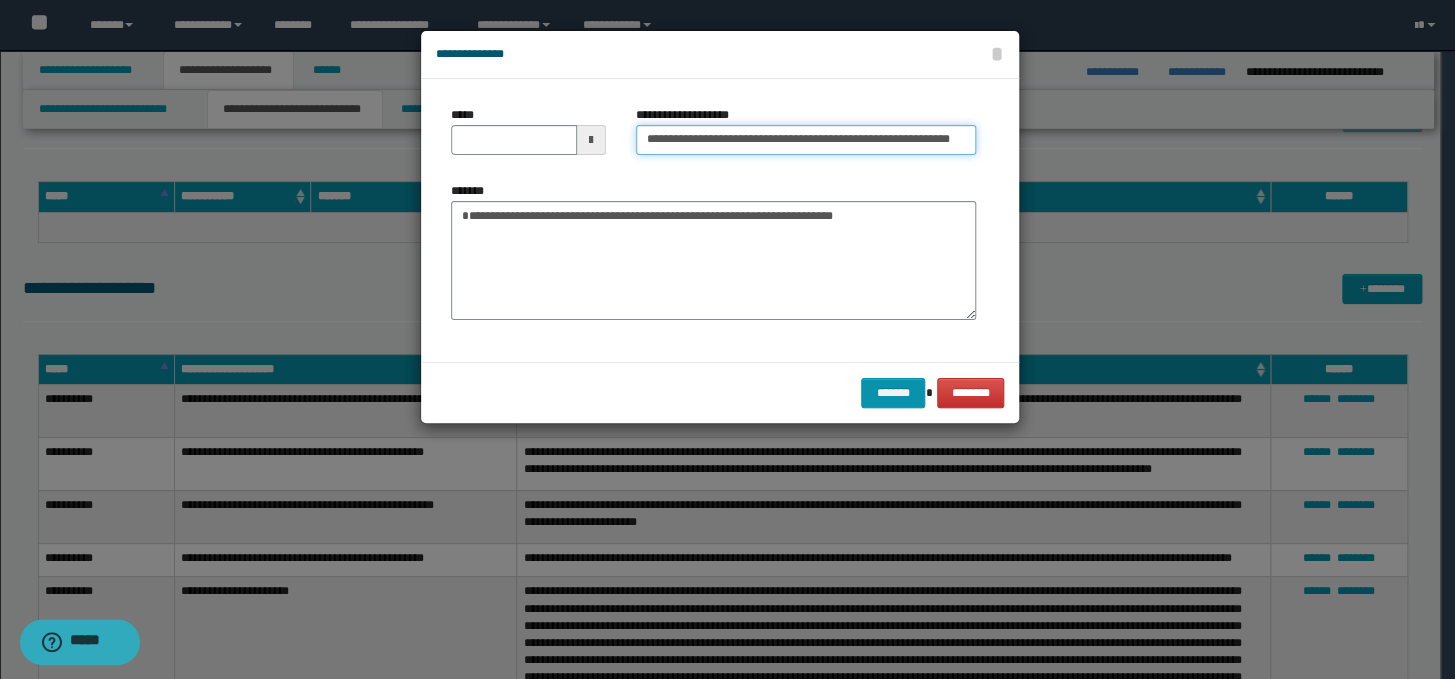 scroll, scrollTop: 0, scrollLeft: 21, axis: horizontal 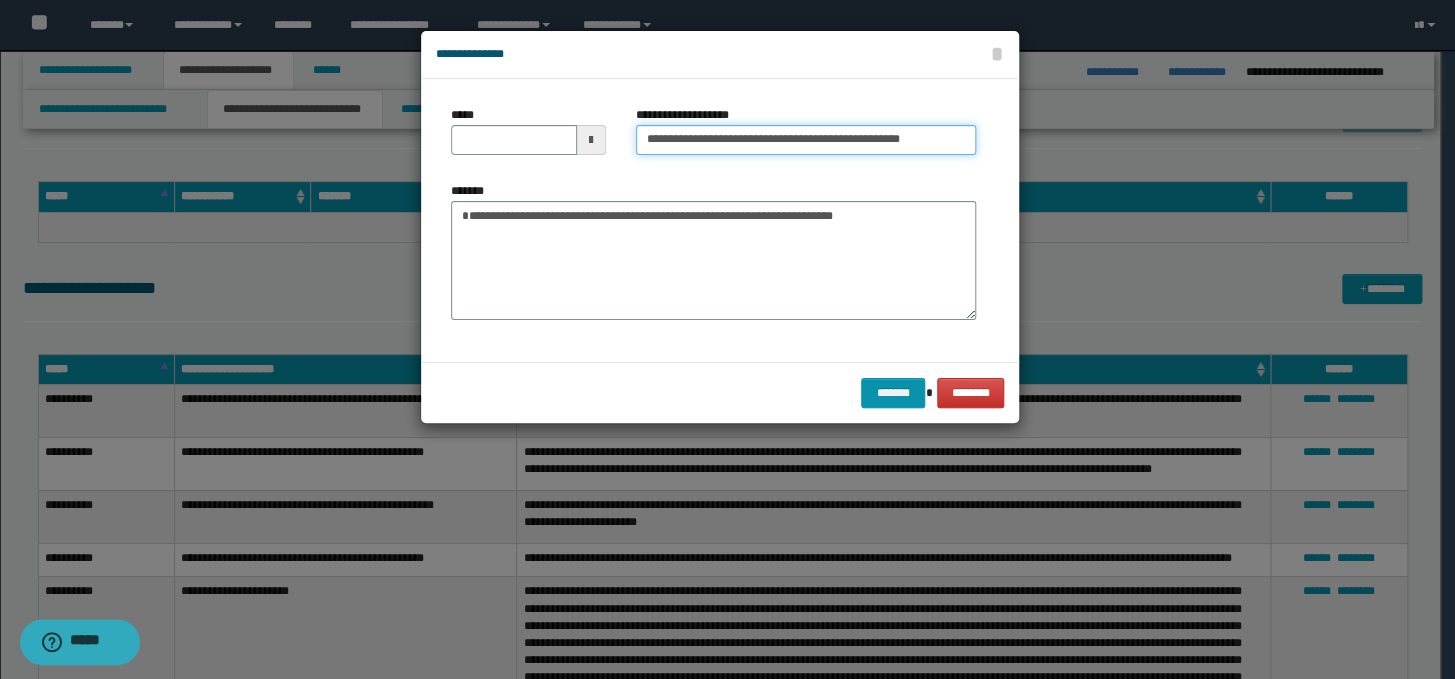 type 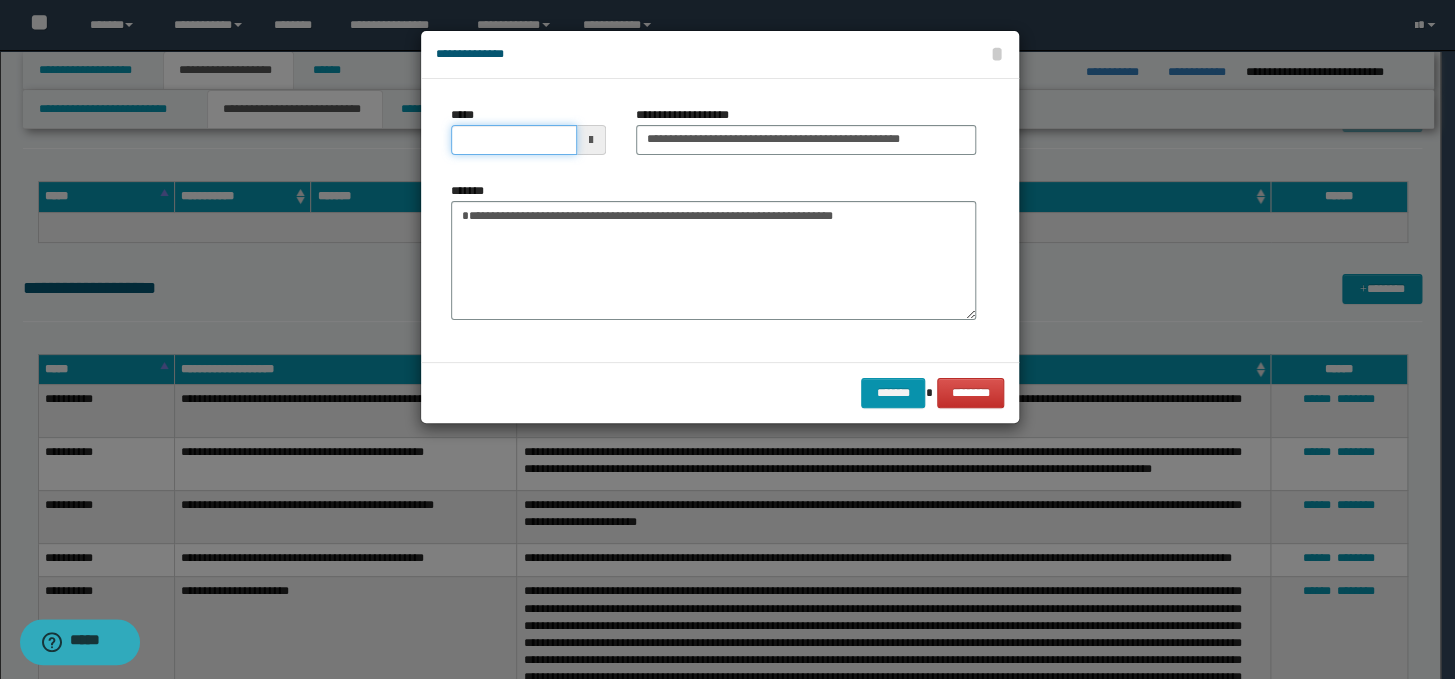 click on "*****" at bounding box center (514, 140) 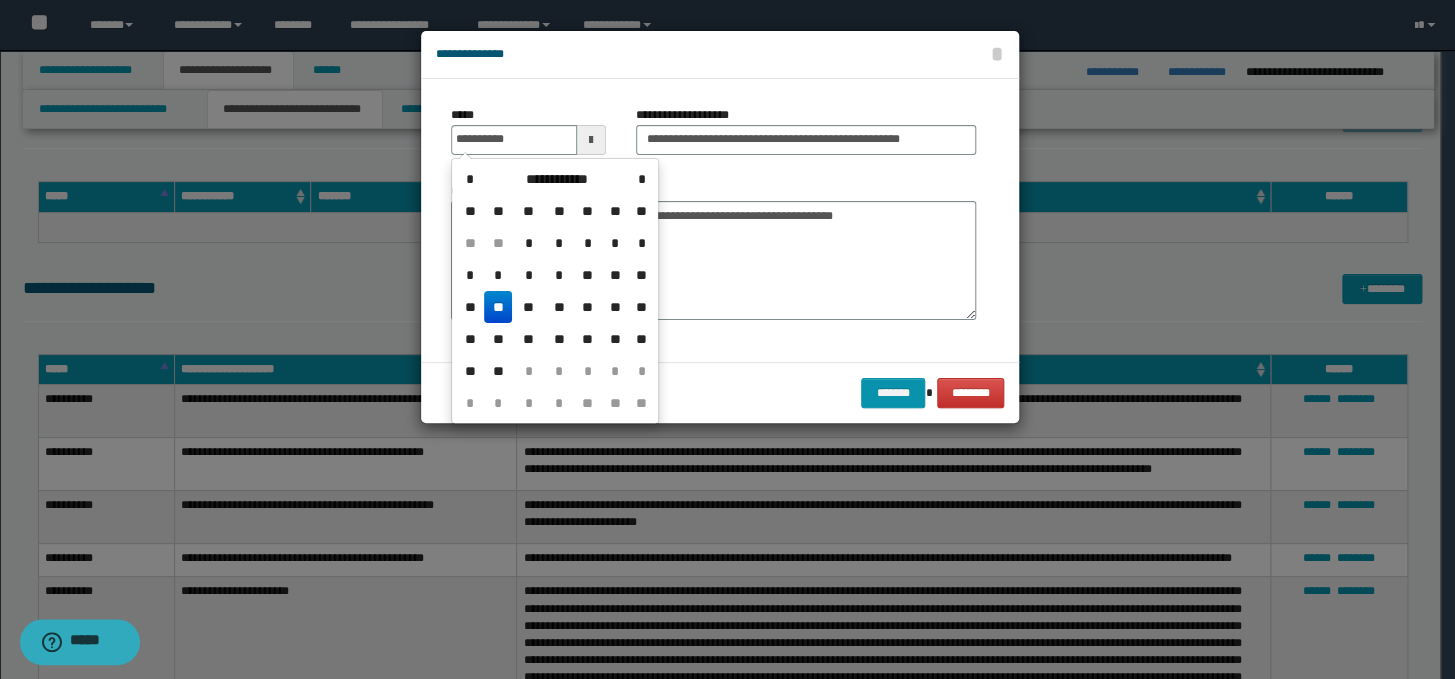 click on "**" at bounding box center [498, 307] 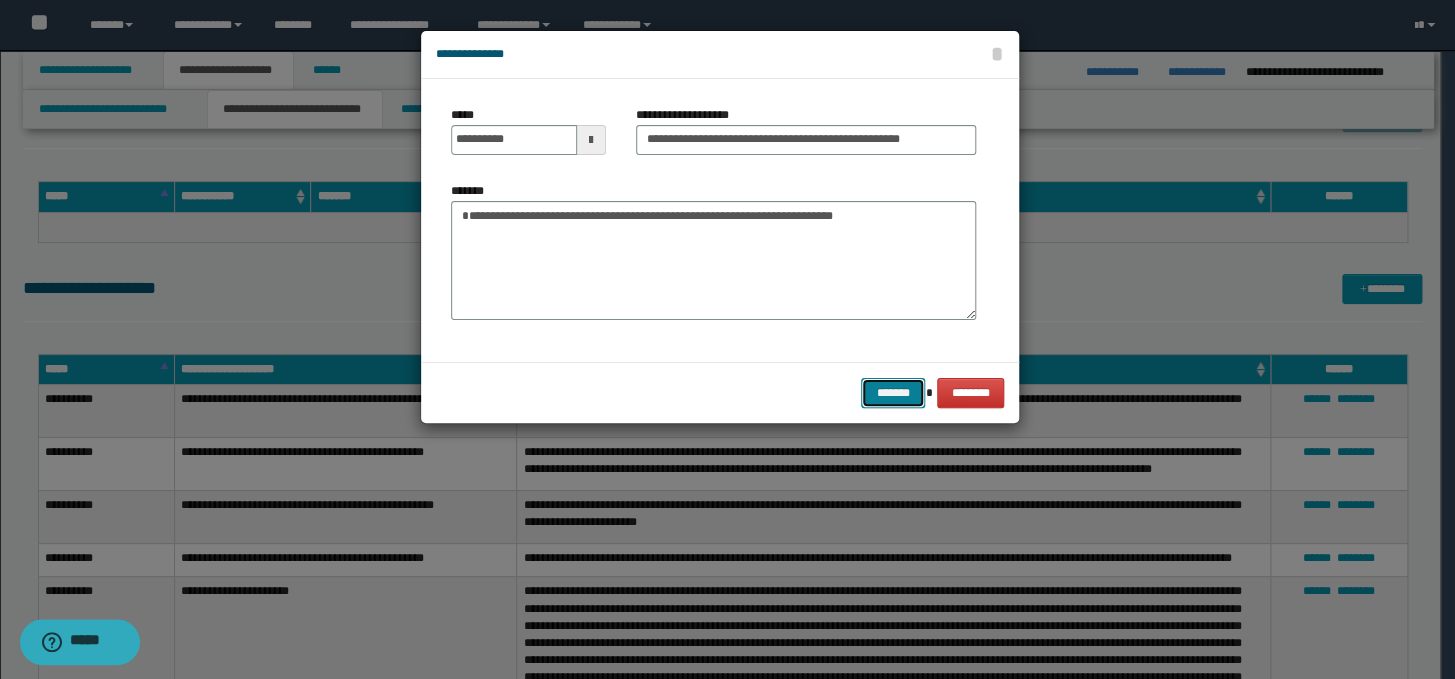 click on "*******" at bounding box center [893, 393] 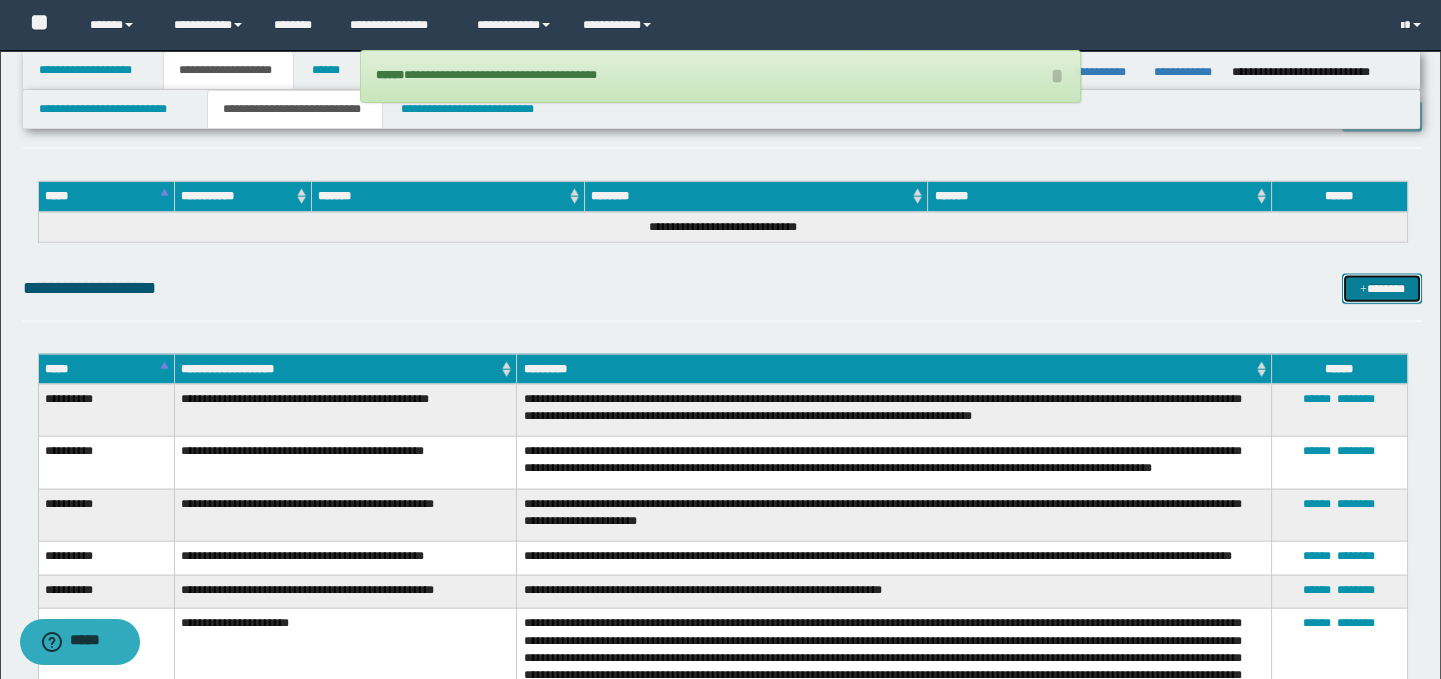 click on "*******" at bounding box center [1382, 289] 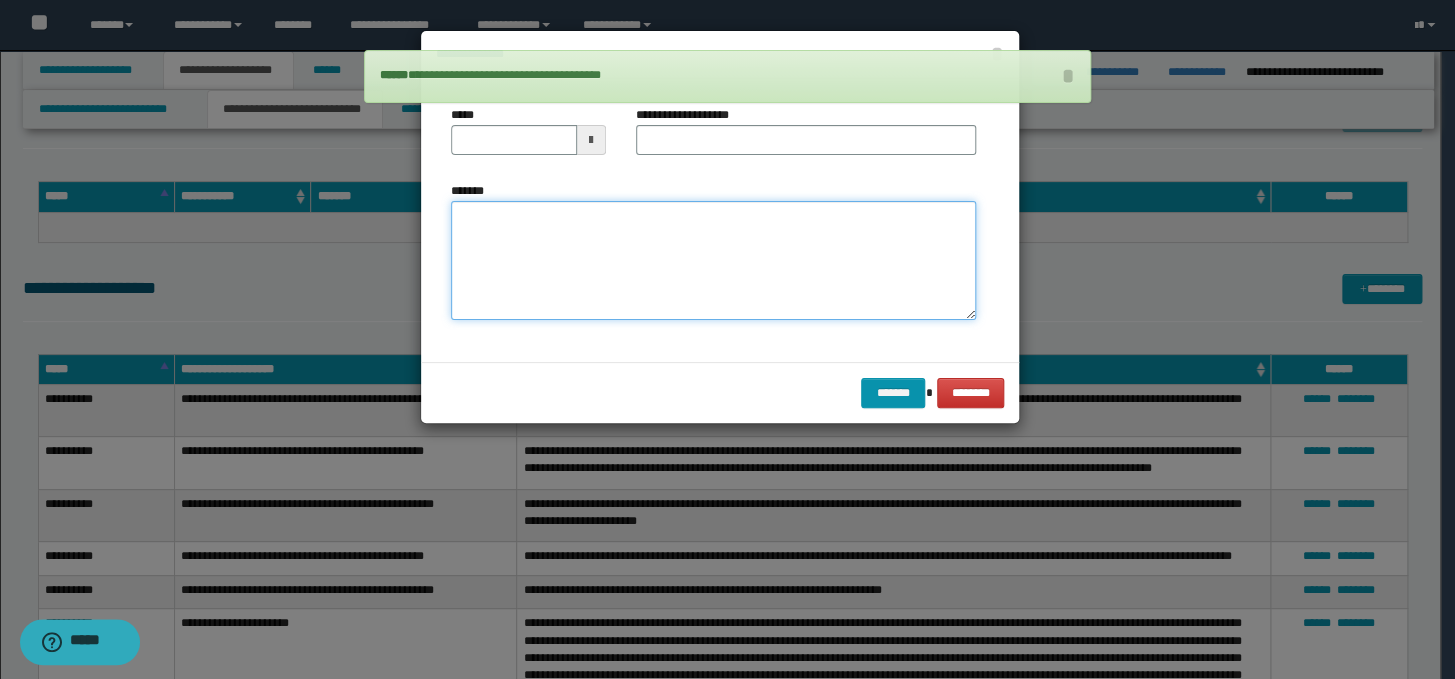 click on "*******" at bounding box center [713, 261] 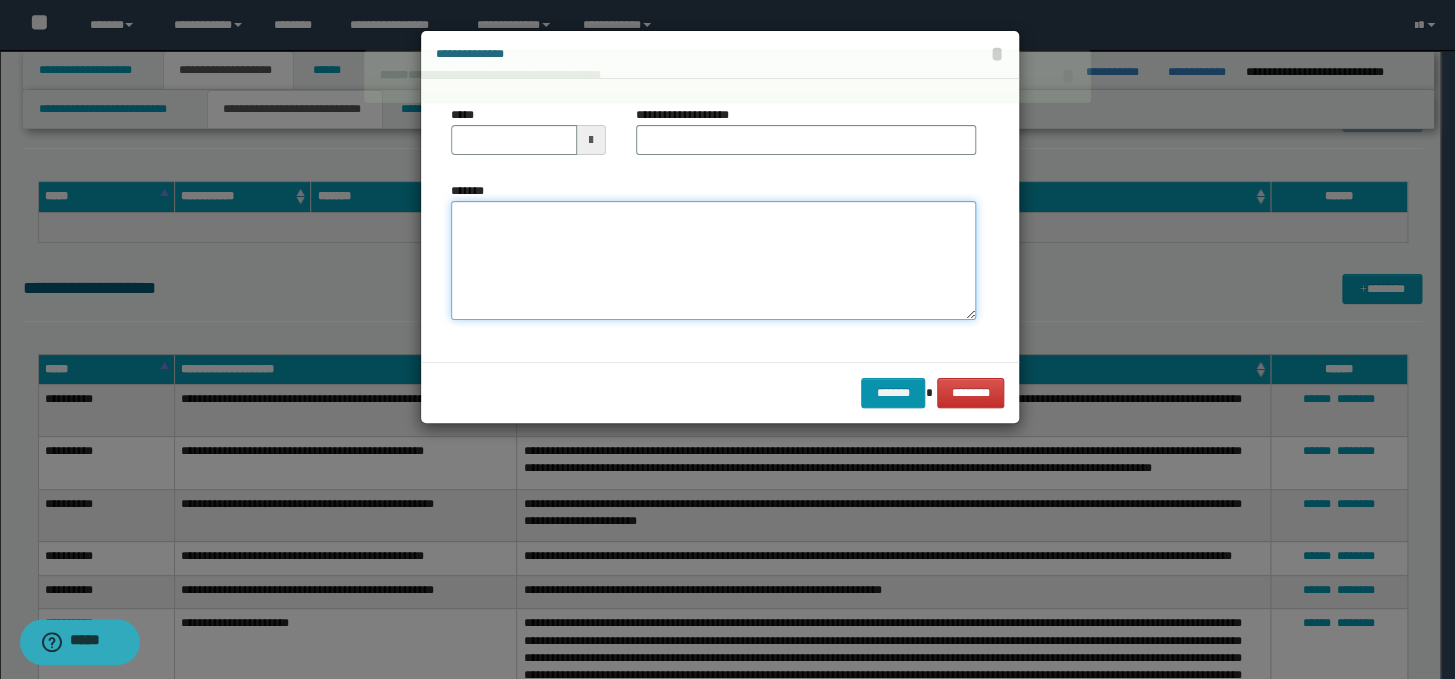 paste on "**********" 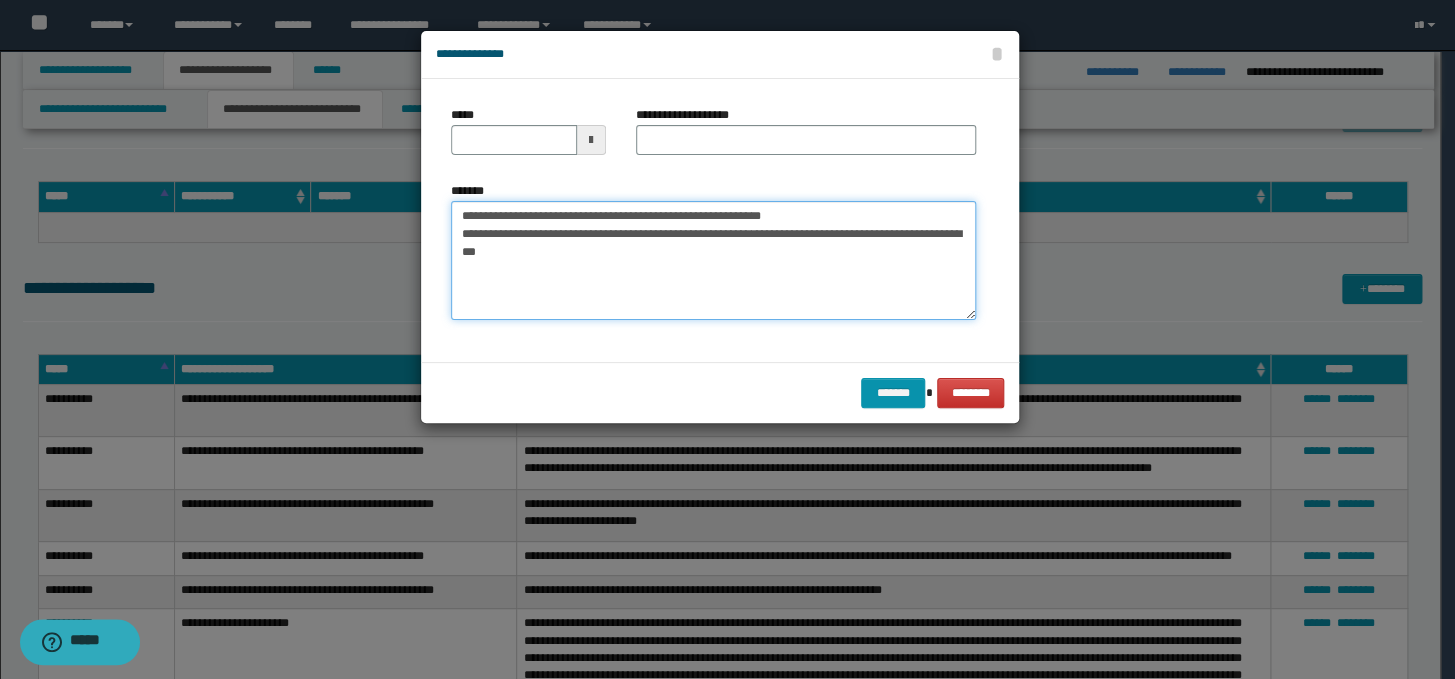 drag, startPoint x: 808, startPoint y: 213, endPoint x: 426, endPoint y: 200, distance: 382.22113 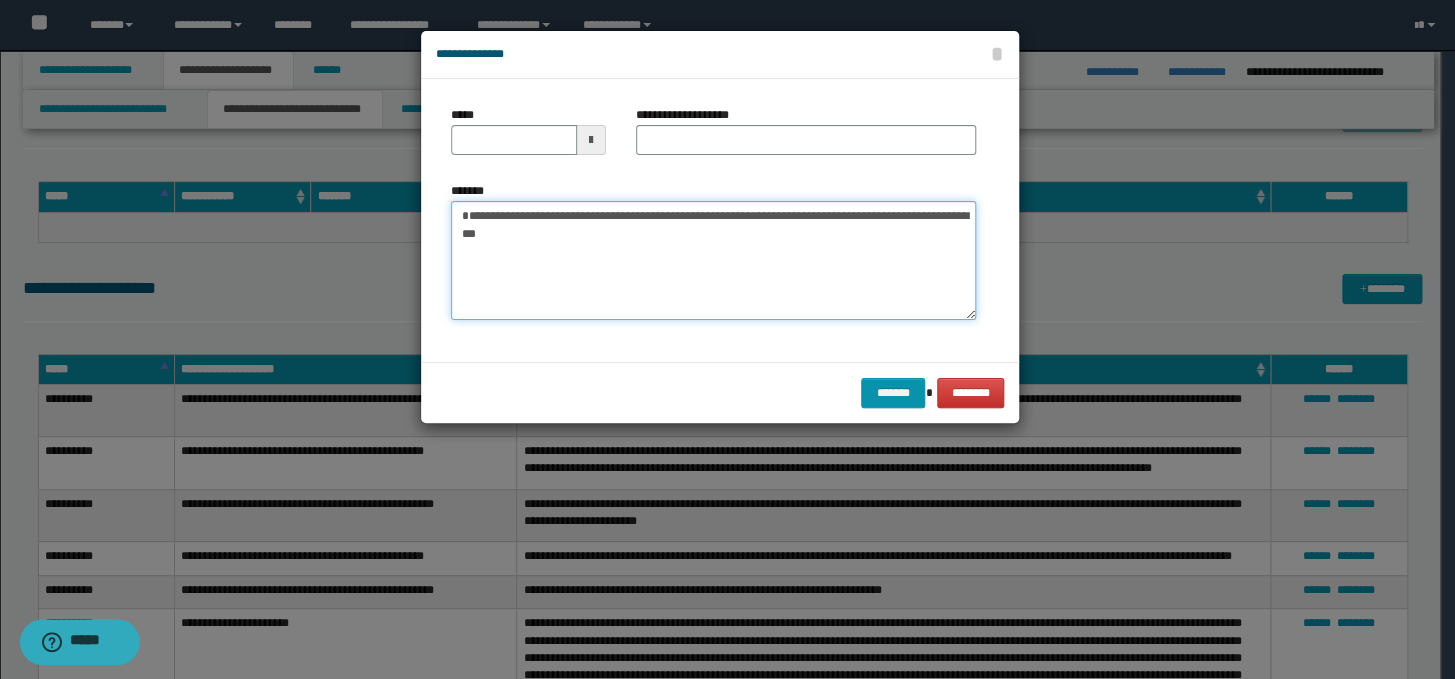type on "**********" 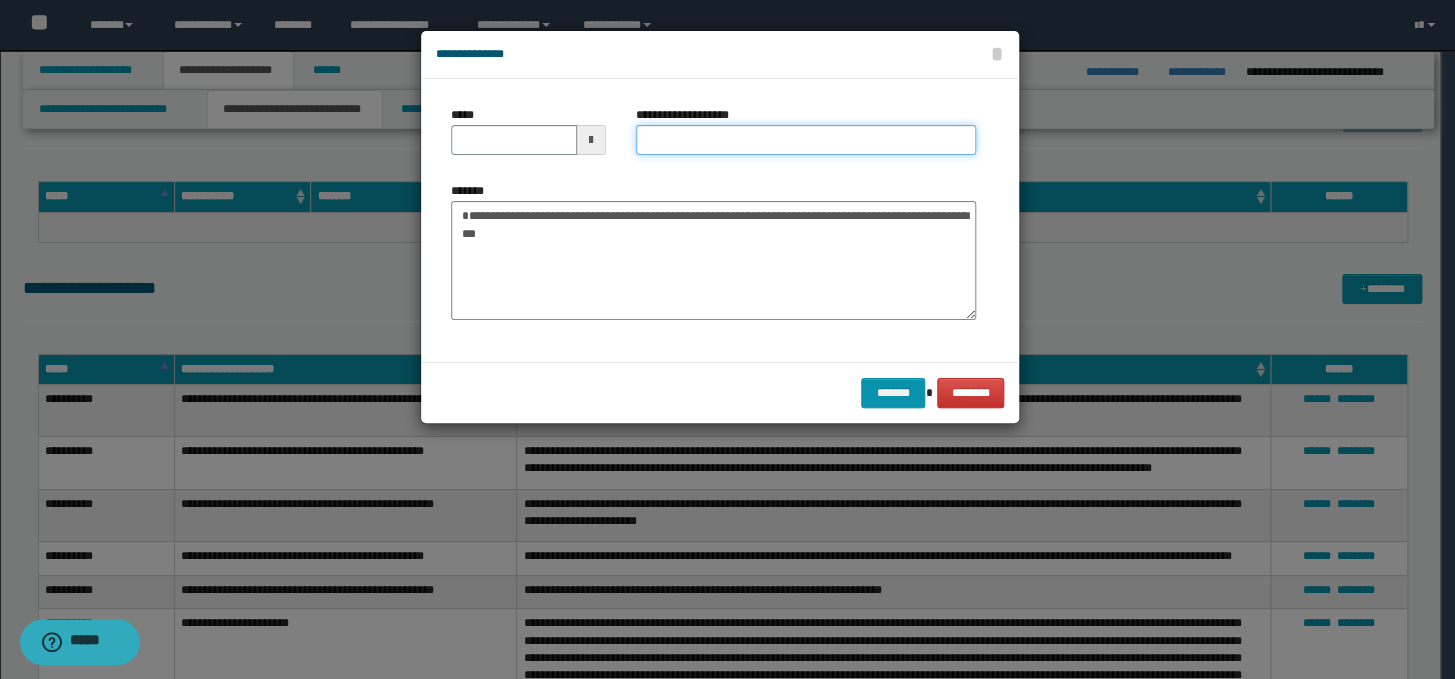click on "**********" at bounding box center [806, 140] 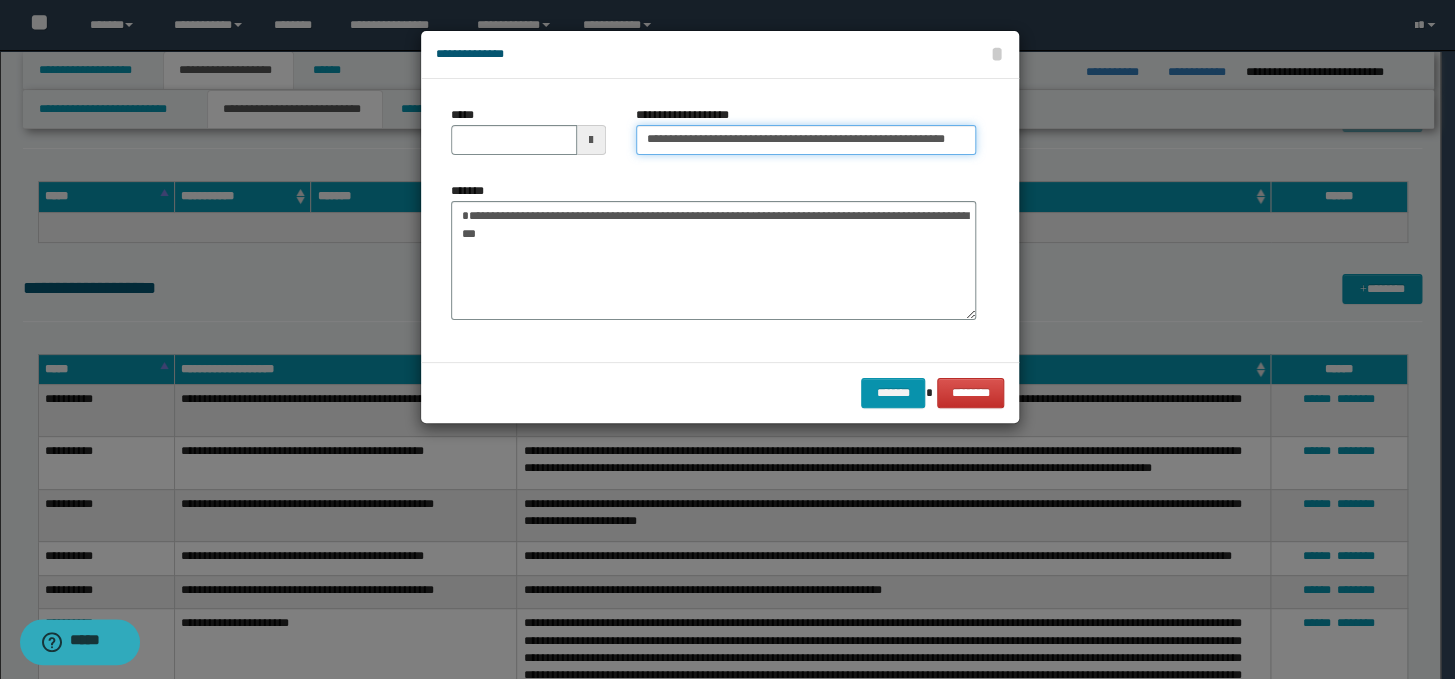 scroll, scrollTop: 0, scrollLeft: 19, axis: horizontal 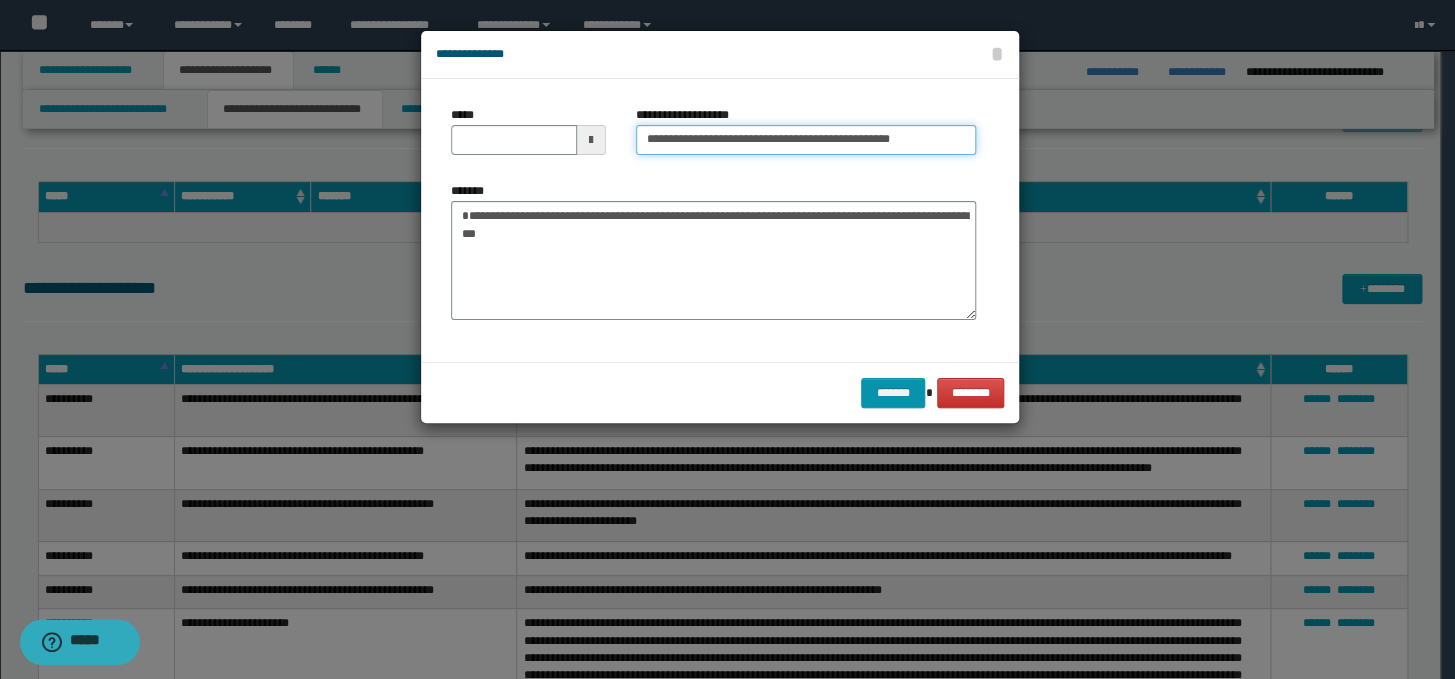 type 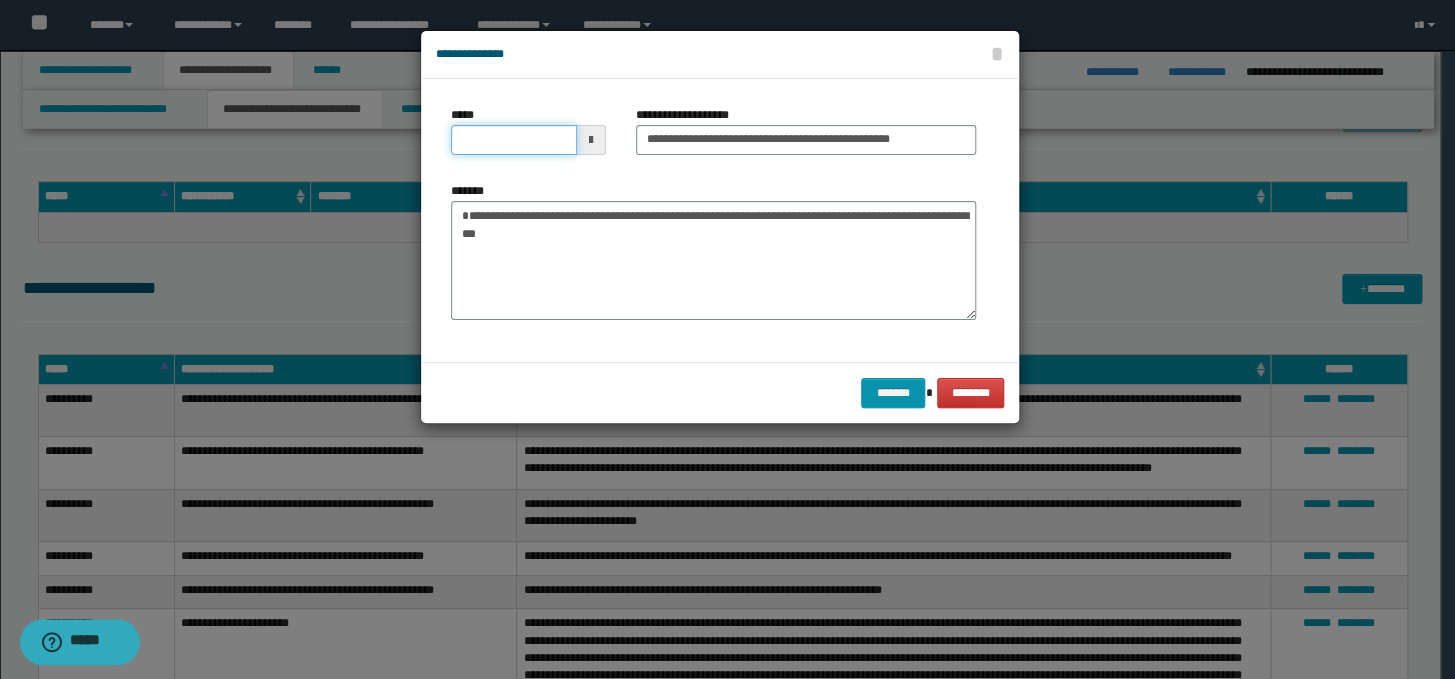 click on "*****" at bounding box center (514, 140) 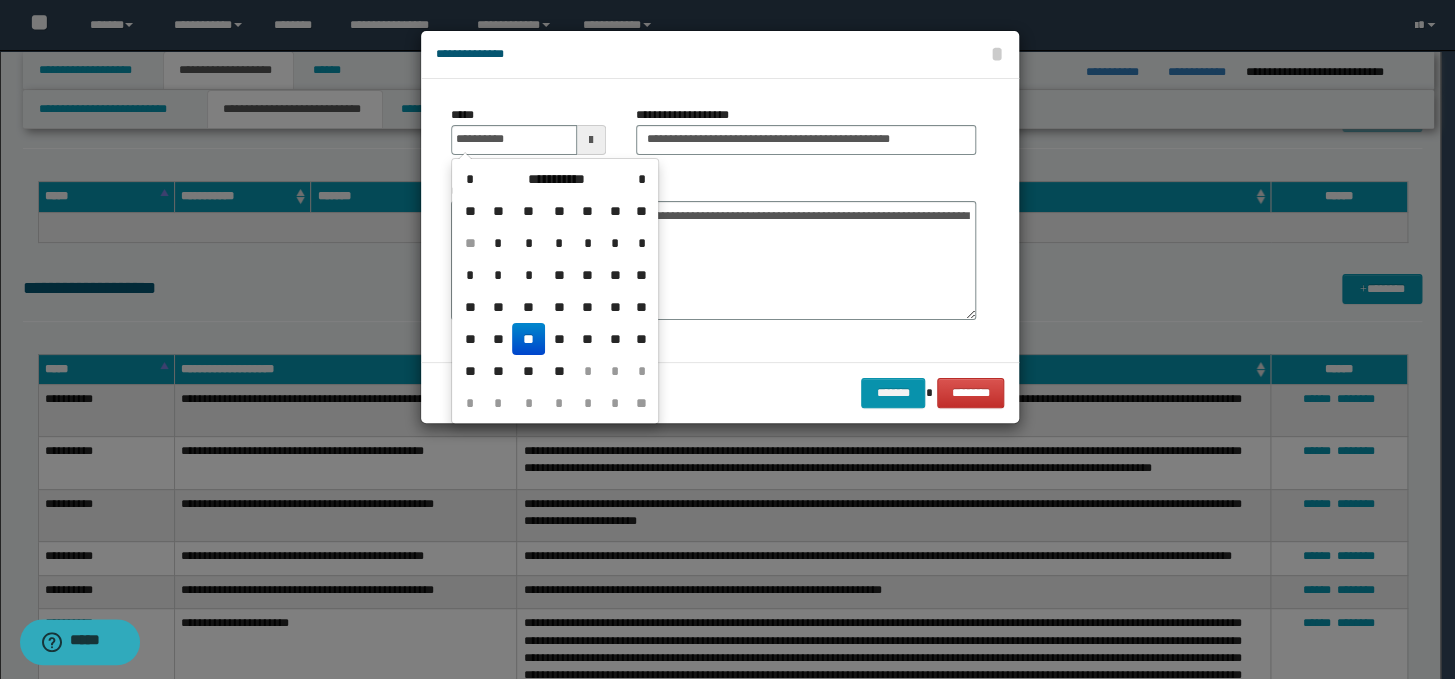 click on "**" at bounding box center (528, 339) 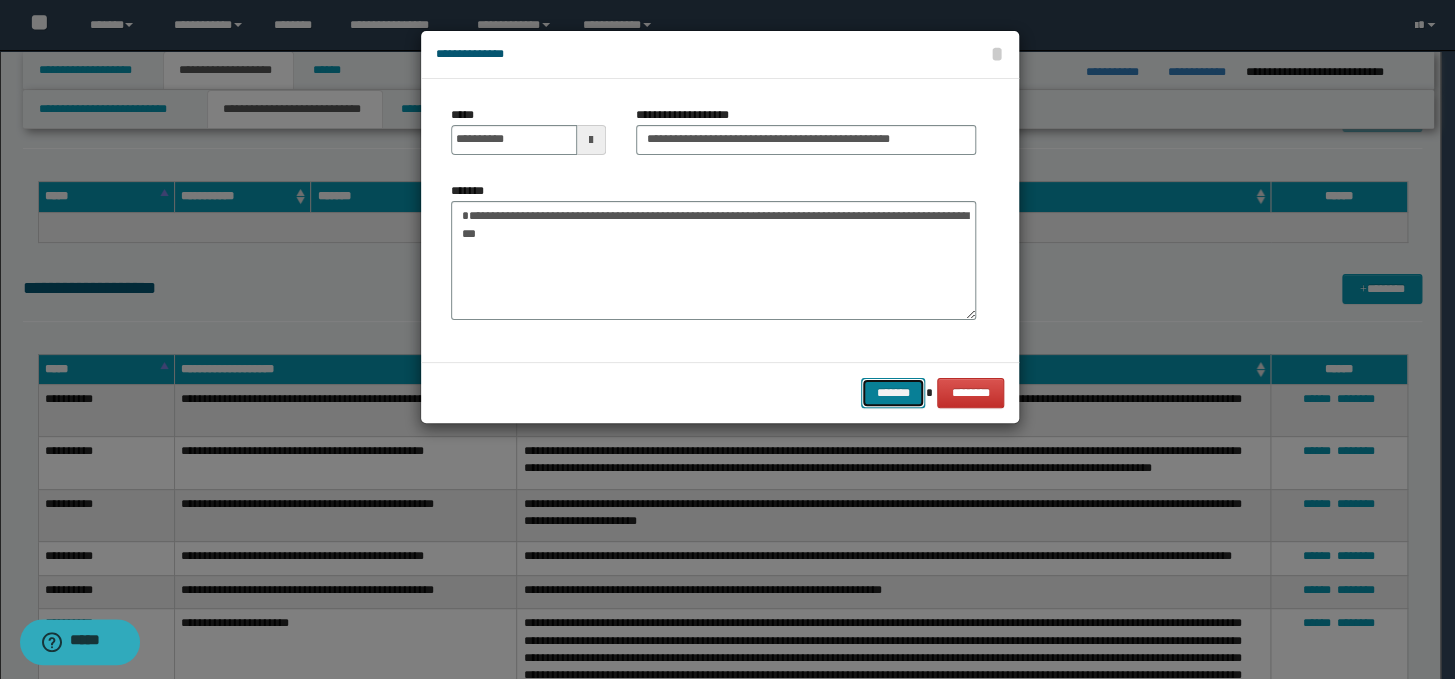click on "*******" at bounding box center (893, 393) 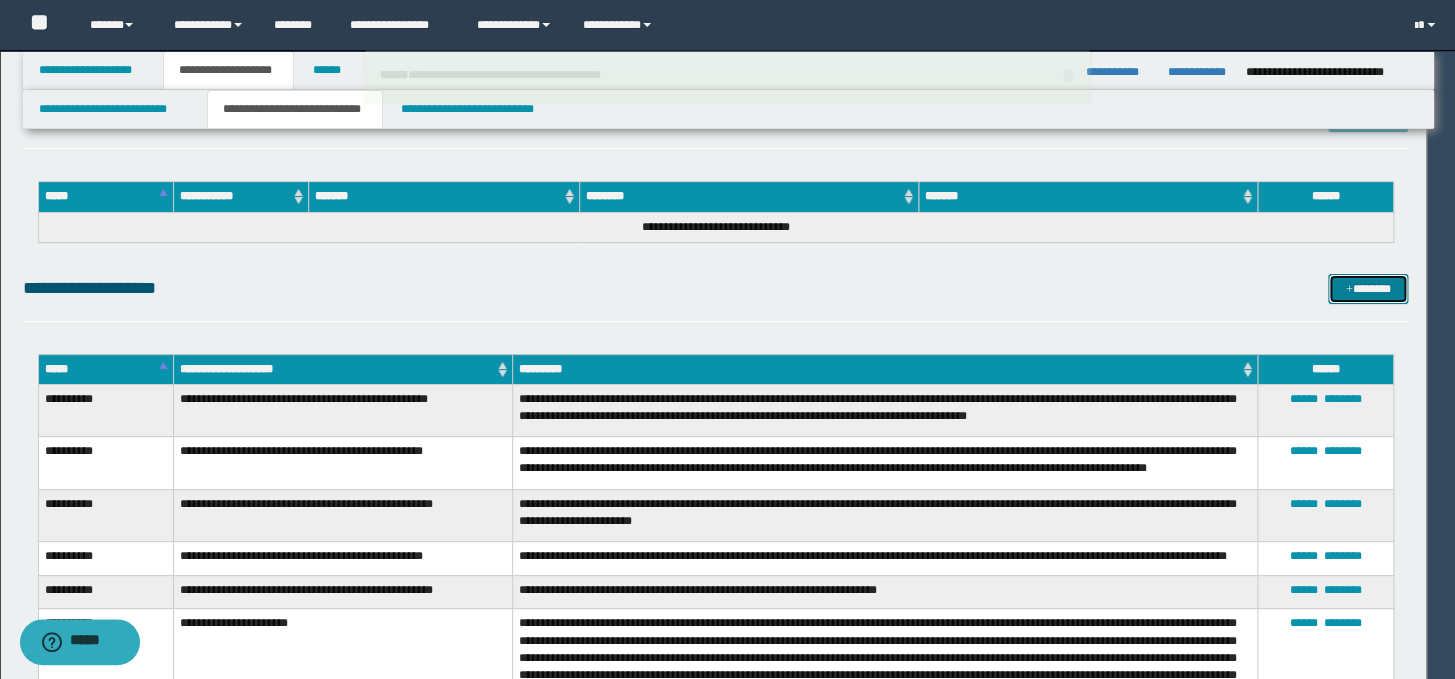 type 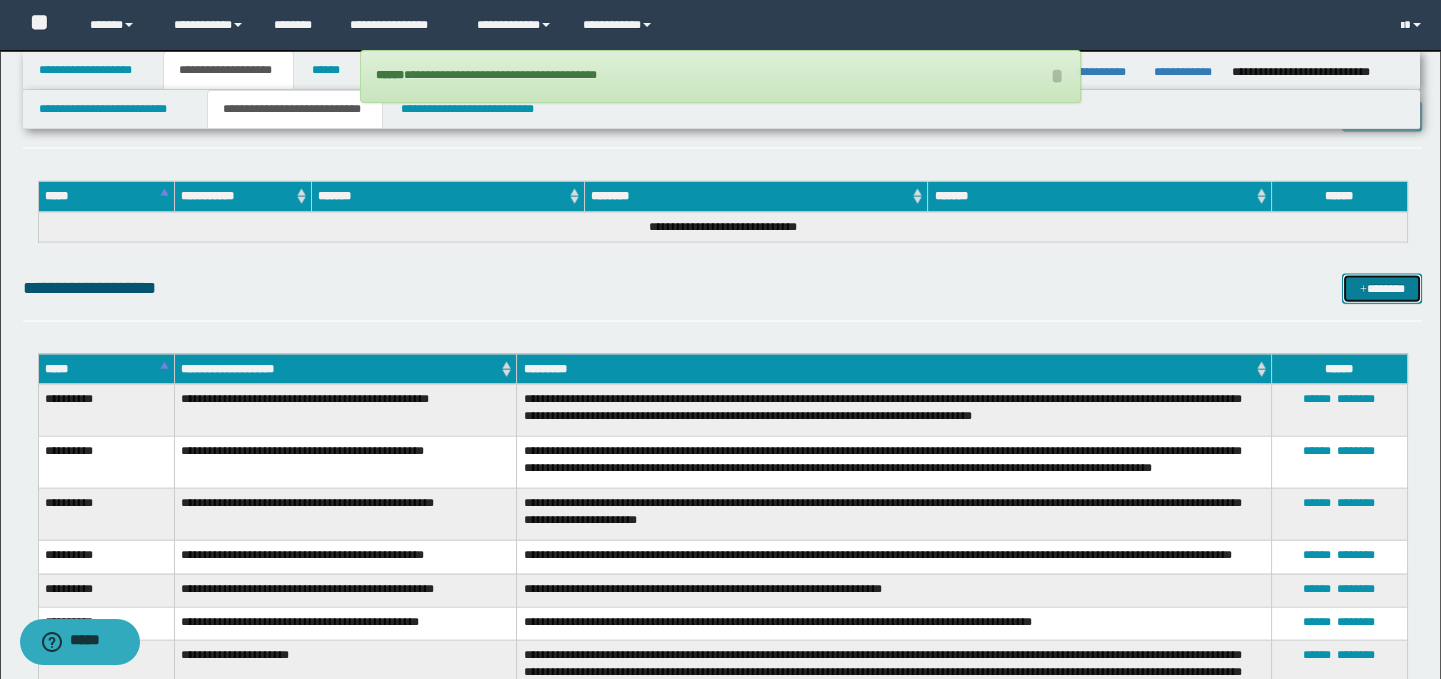 click on "*******" at bounding box center [1382, 289] 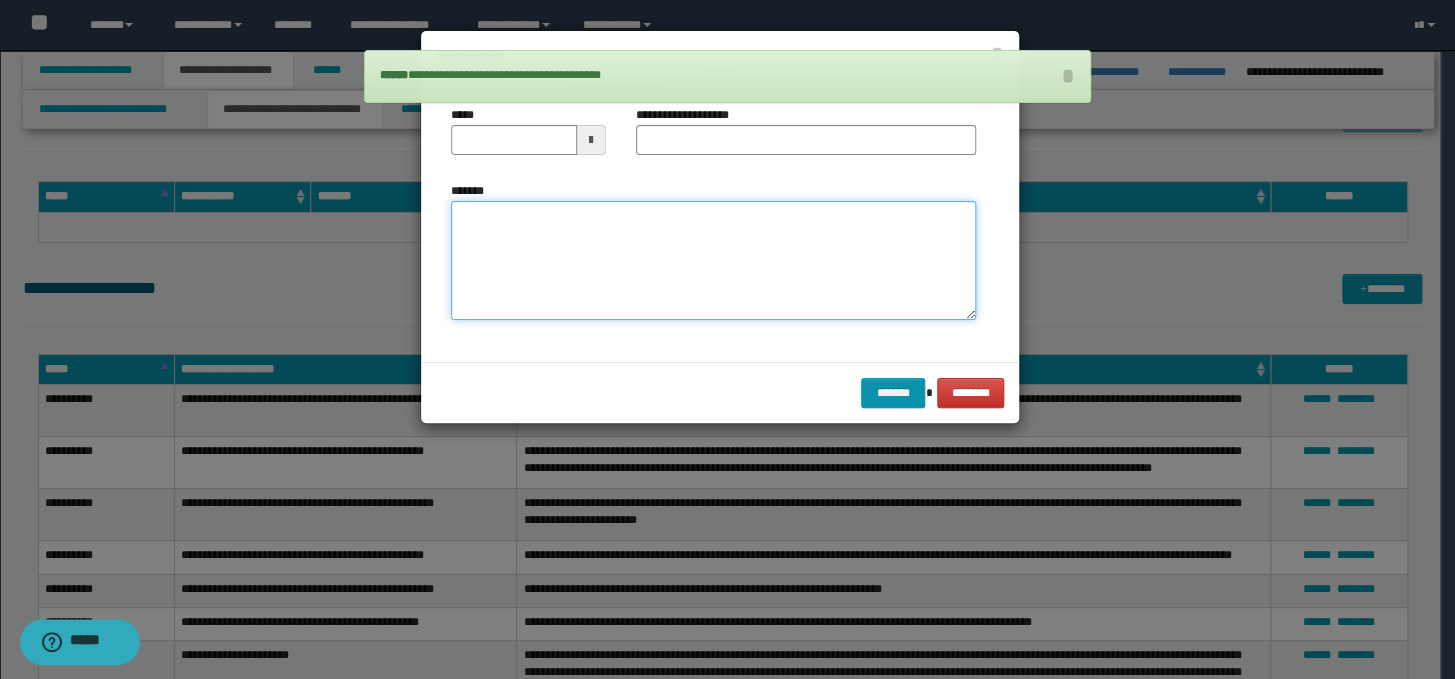 click on "*******" at bounding box center [713, 261] 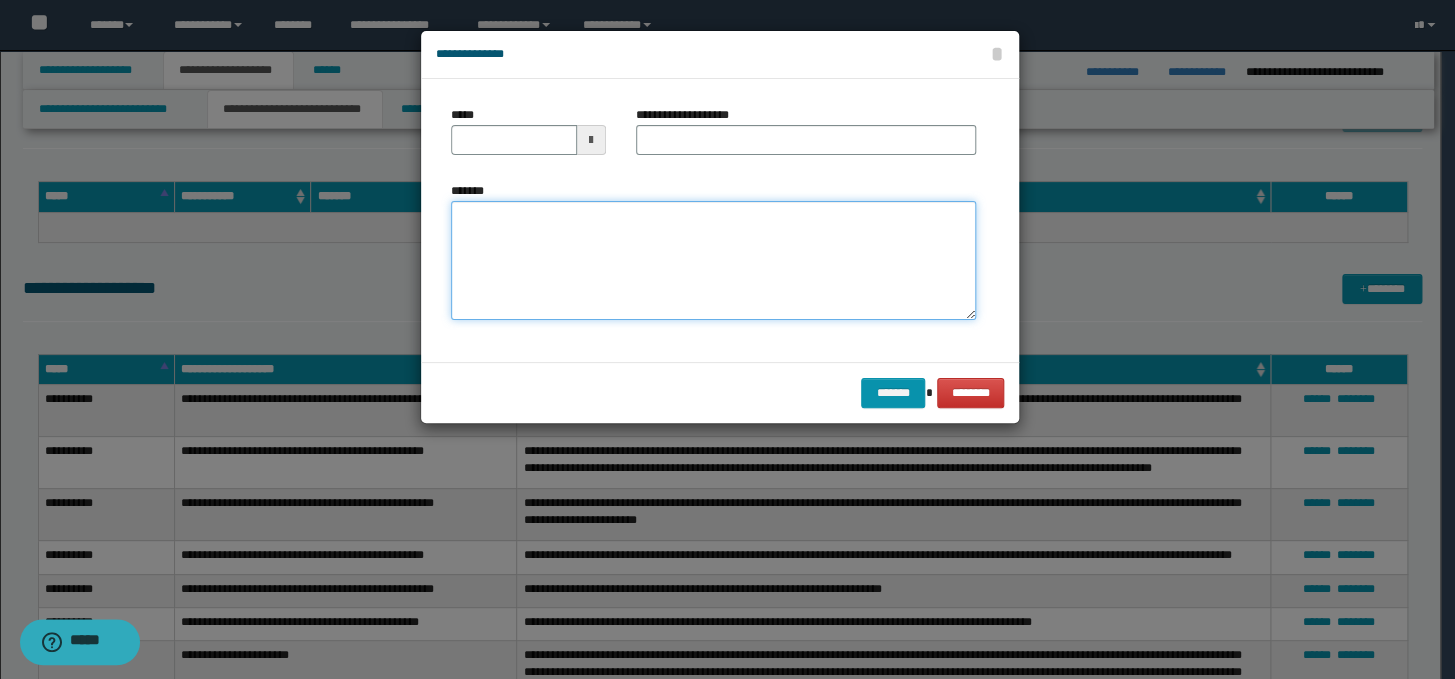paste on "**********" 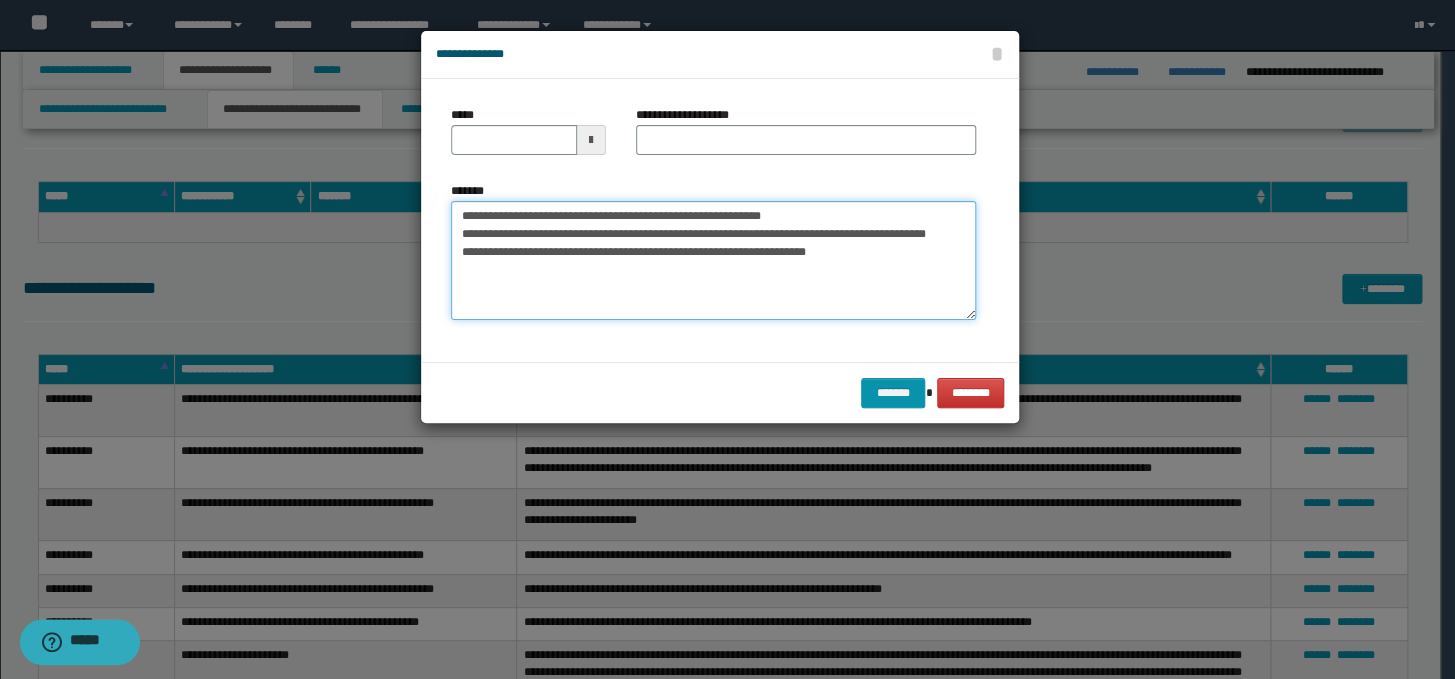 drag, startPoint x: 808, startPoint y: 207, endPoint x: 439, endPoint y: 200, distance: 369.06638 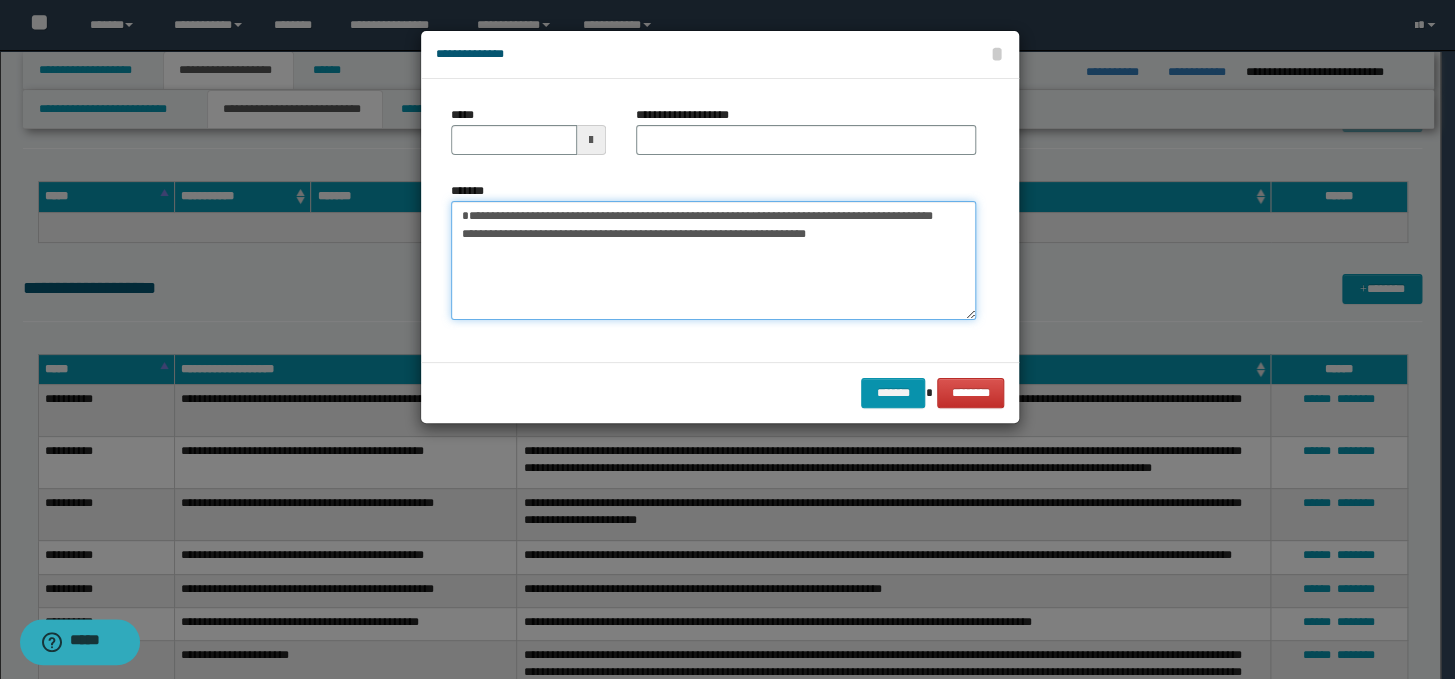 type on "**********" 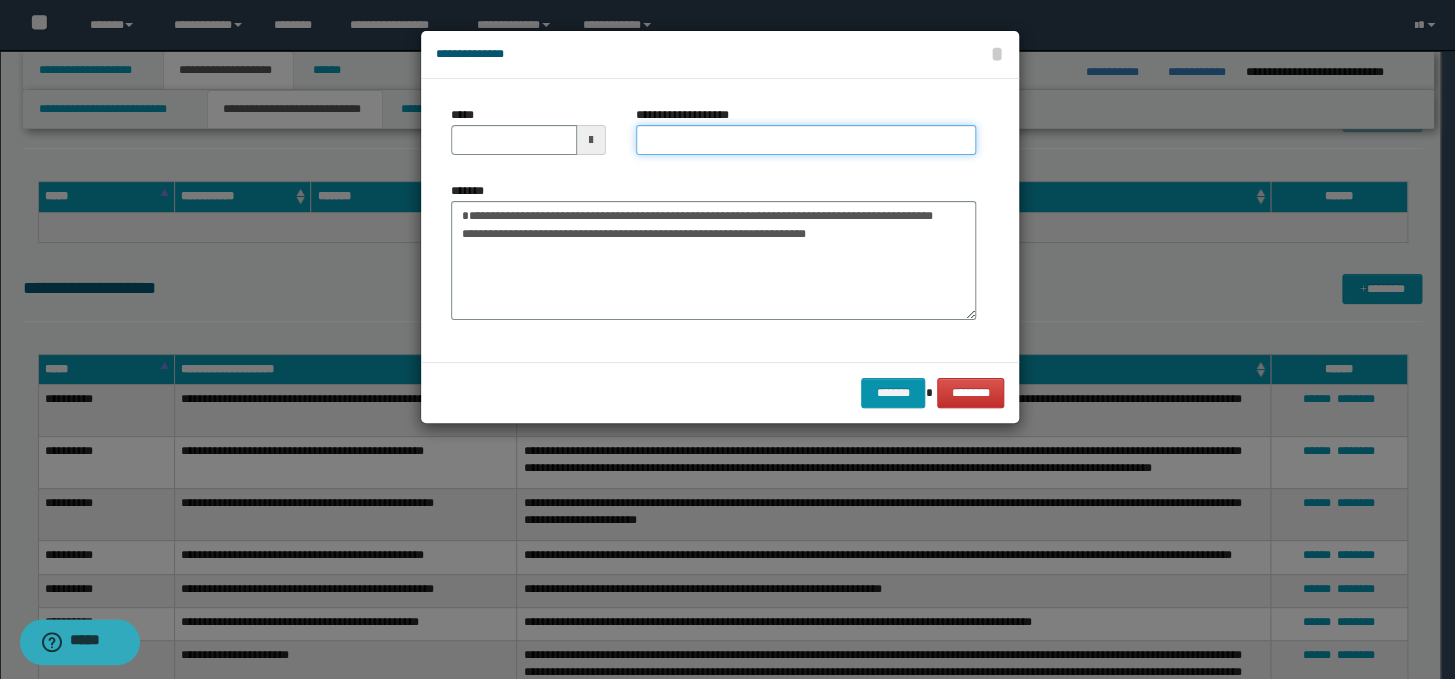 click on "**********" at bounding box center (806, 140) 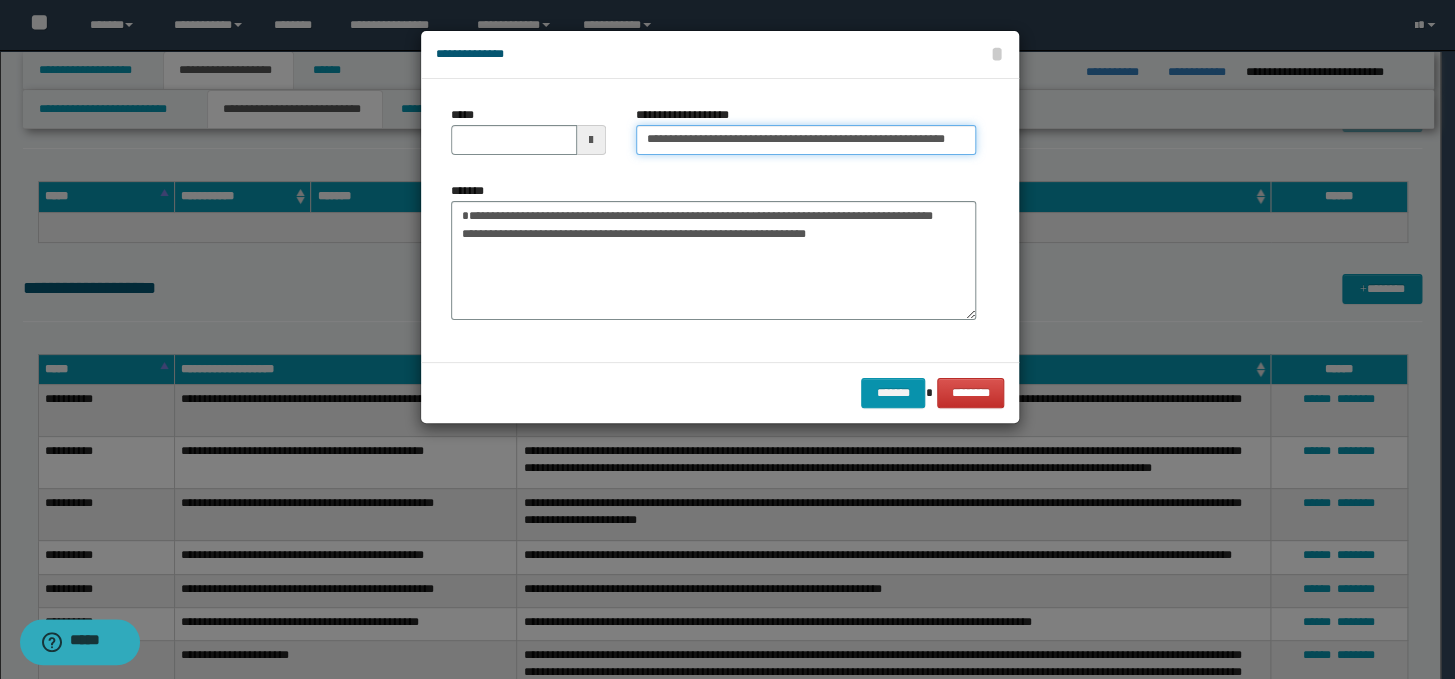 scroll, scrollTop: 0, scrollLeft: 0, axis: both 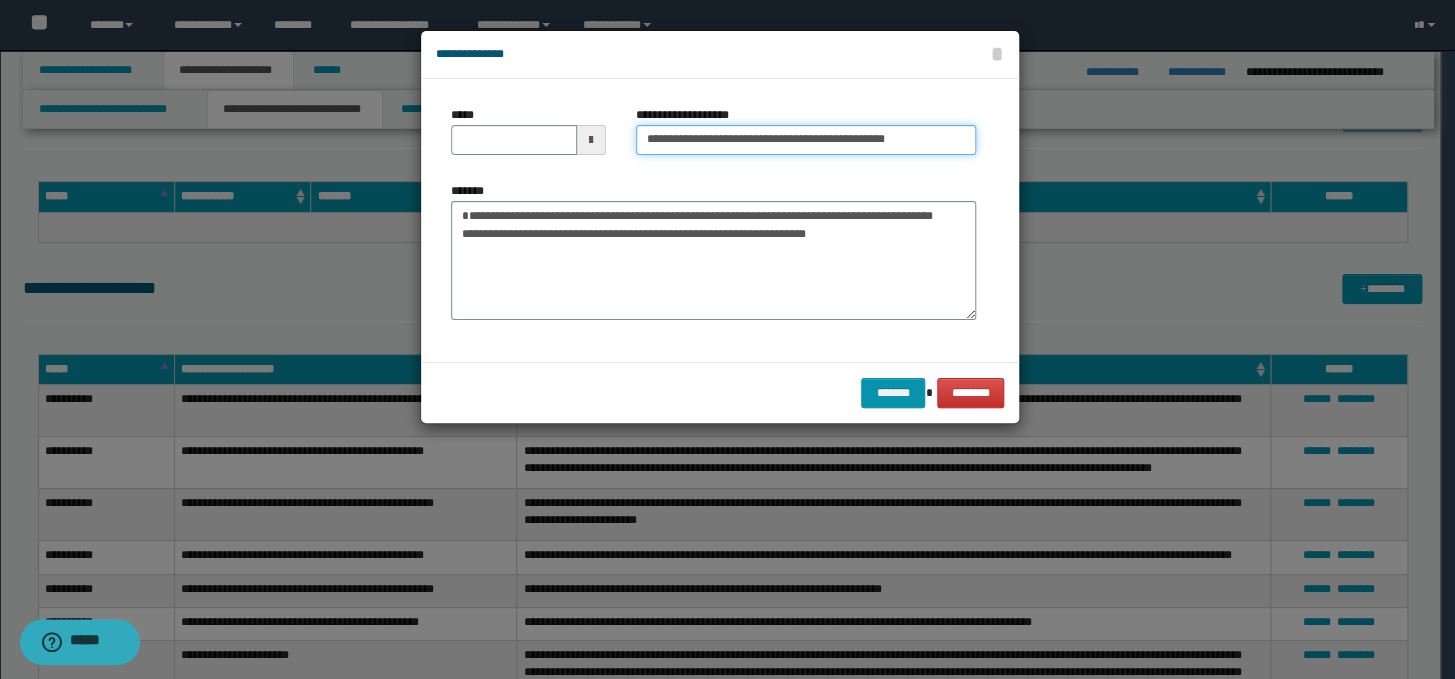 type 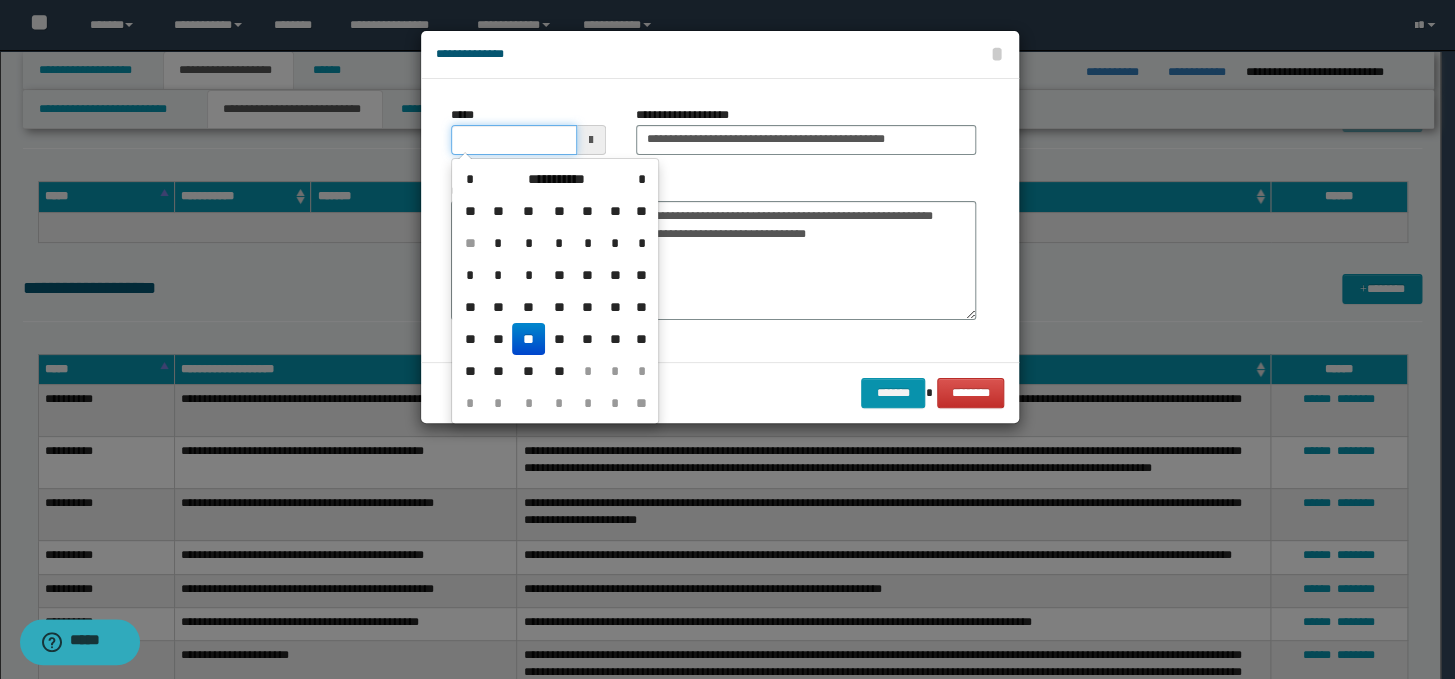 click on "*****" at bounding box center (514, 140) 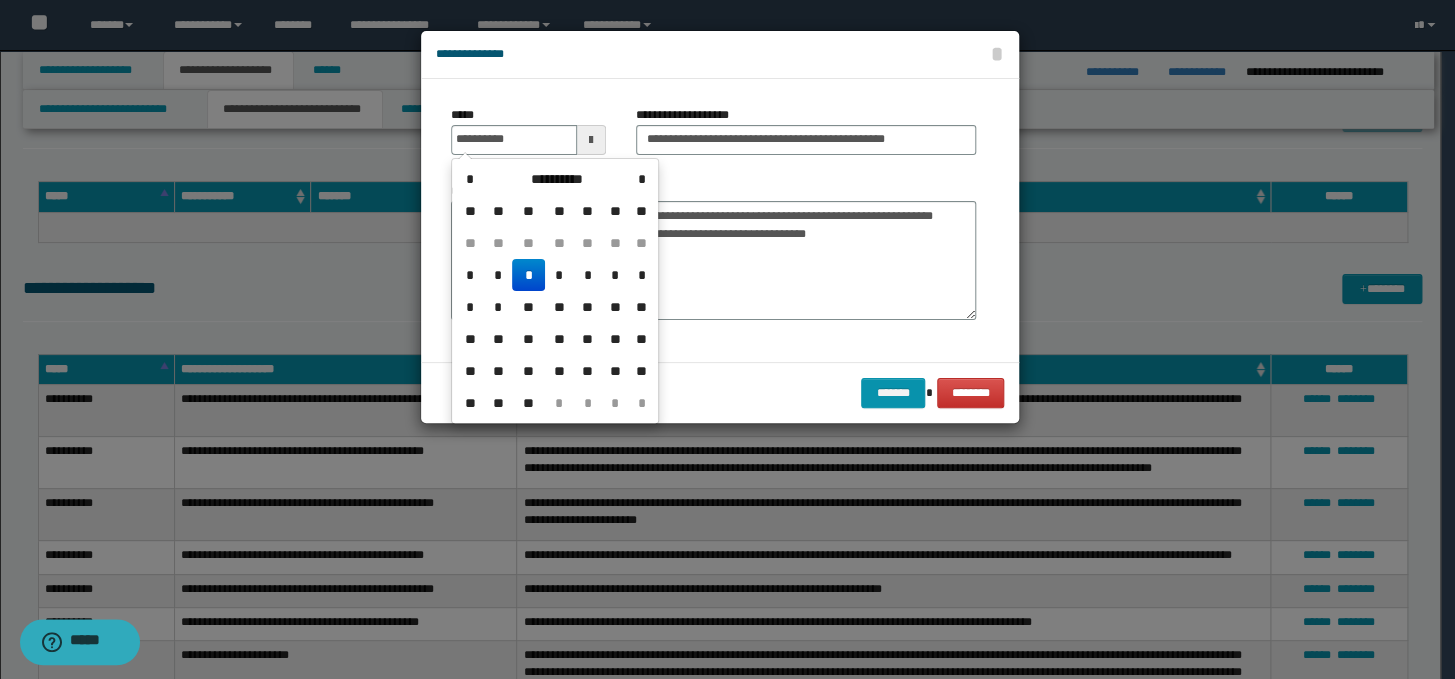 click on "*" at bounding box center [528, 275] 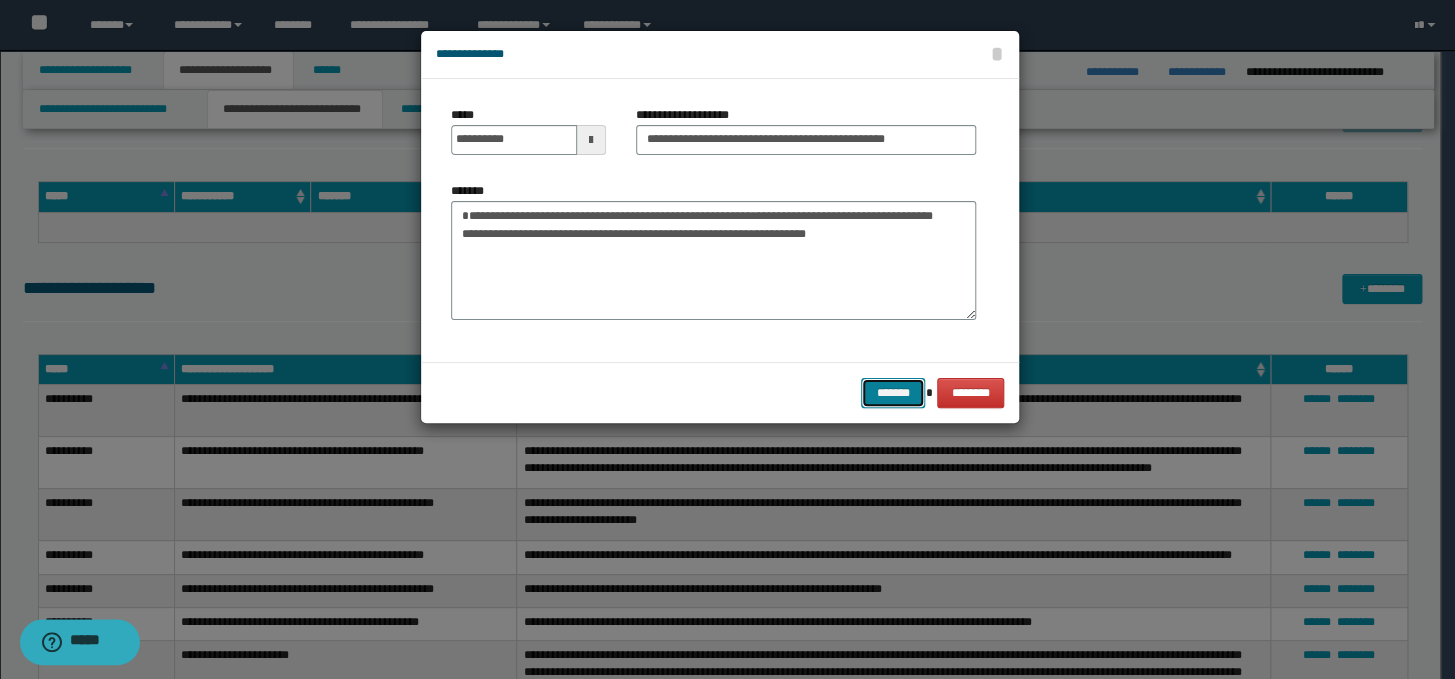 click on "*******" at bounding box center (893, 393) 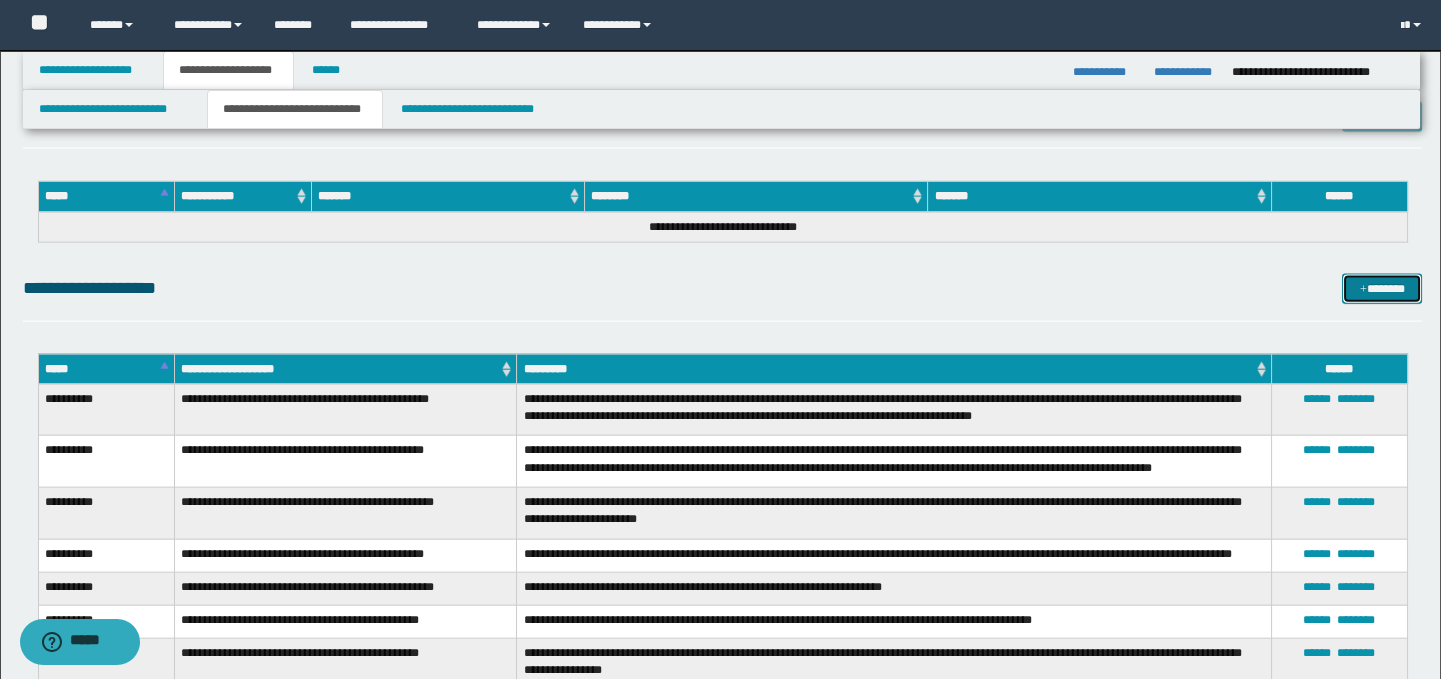 click on "*******" at bounding box center (1382, 289) 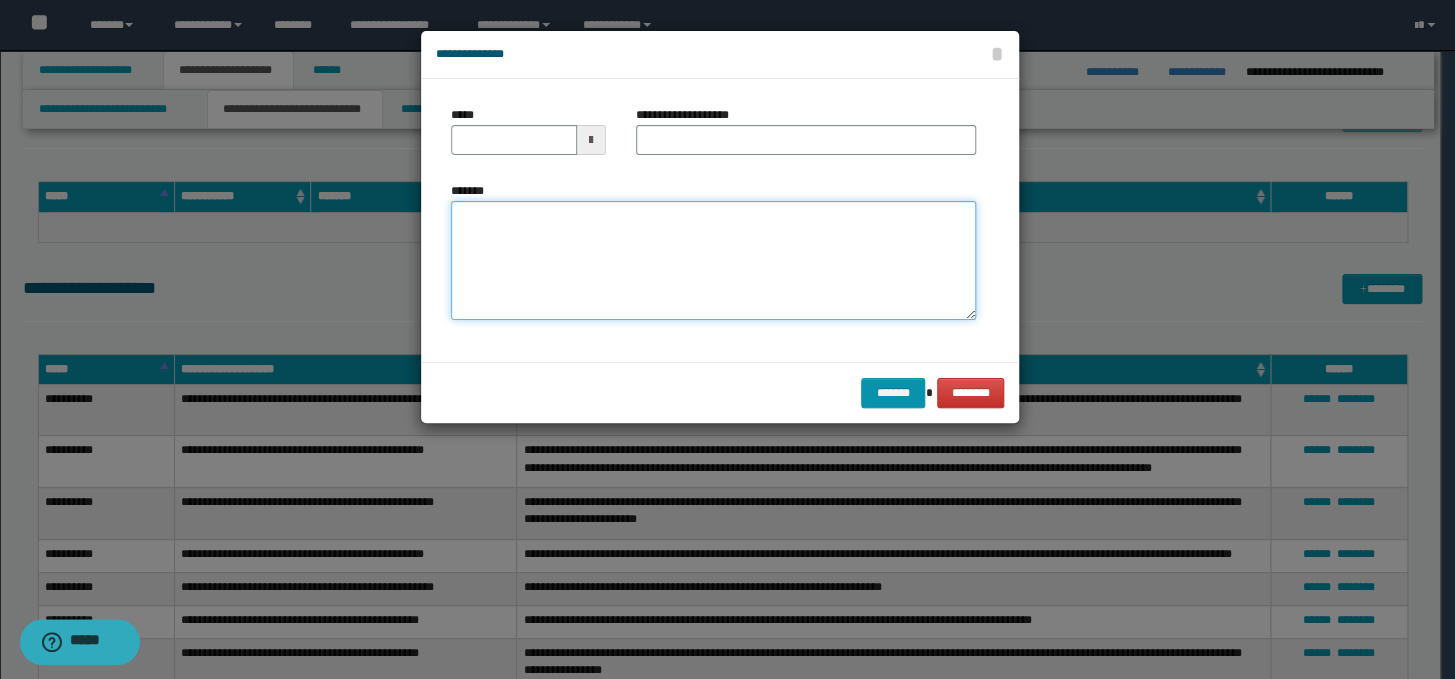 click on "*******" at bounding box center [713, 261] 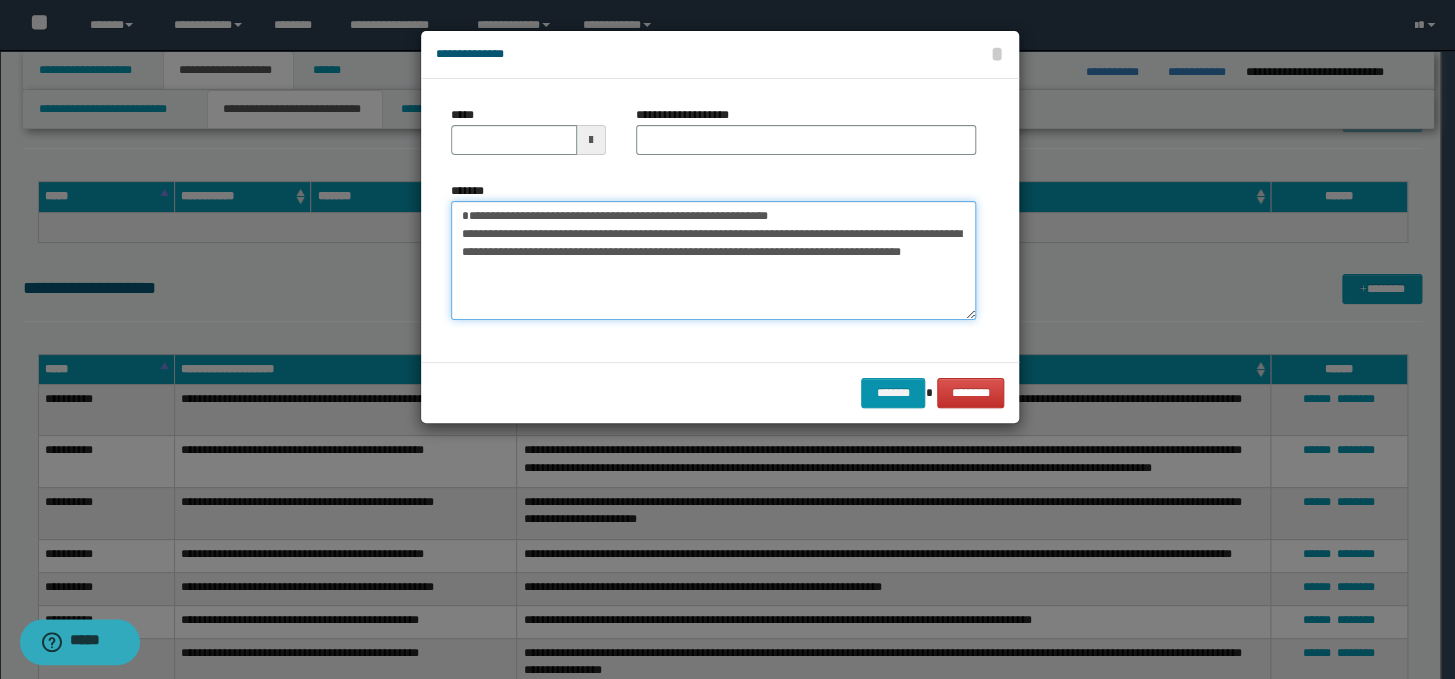 drag, startPoint x: 809, startPoint y: 232, endPoint x: 437, endPoint y: 229, distance: 372.0121 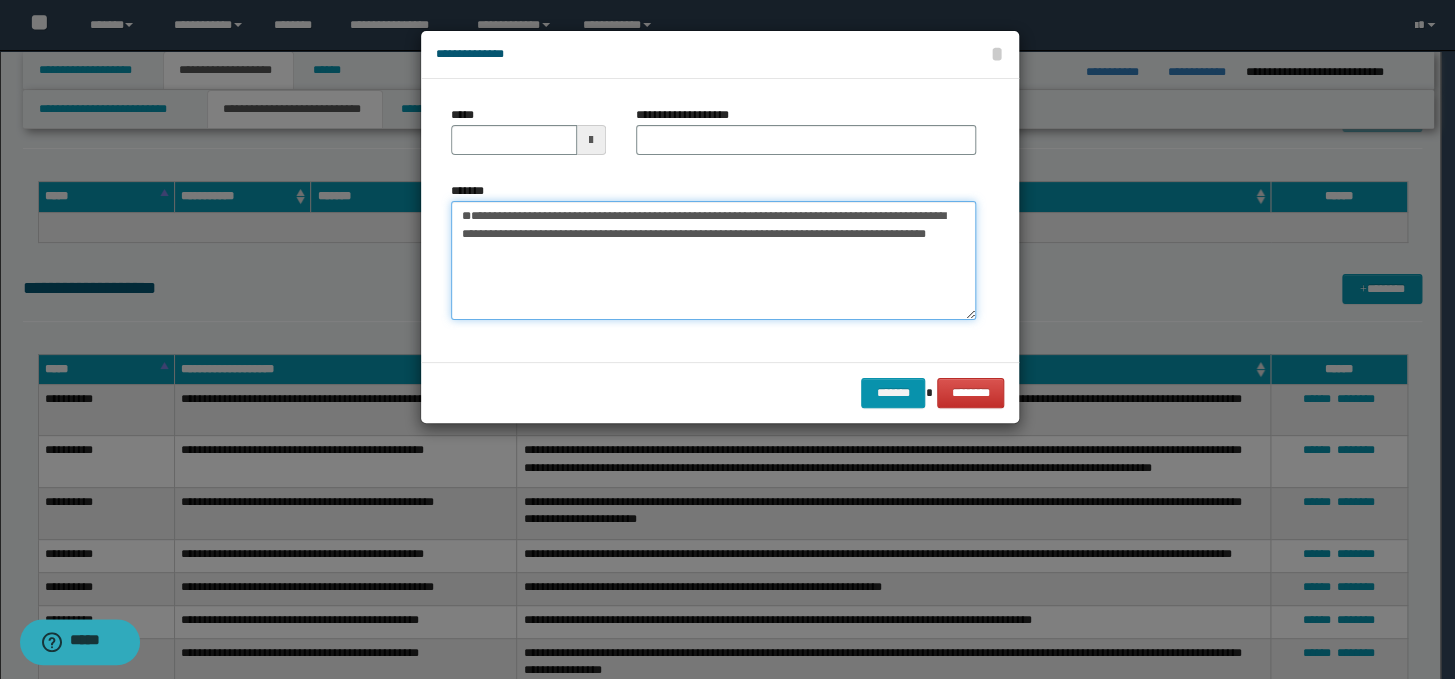 type on "**********" 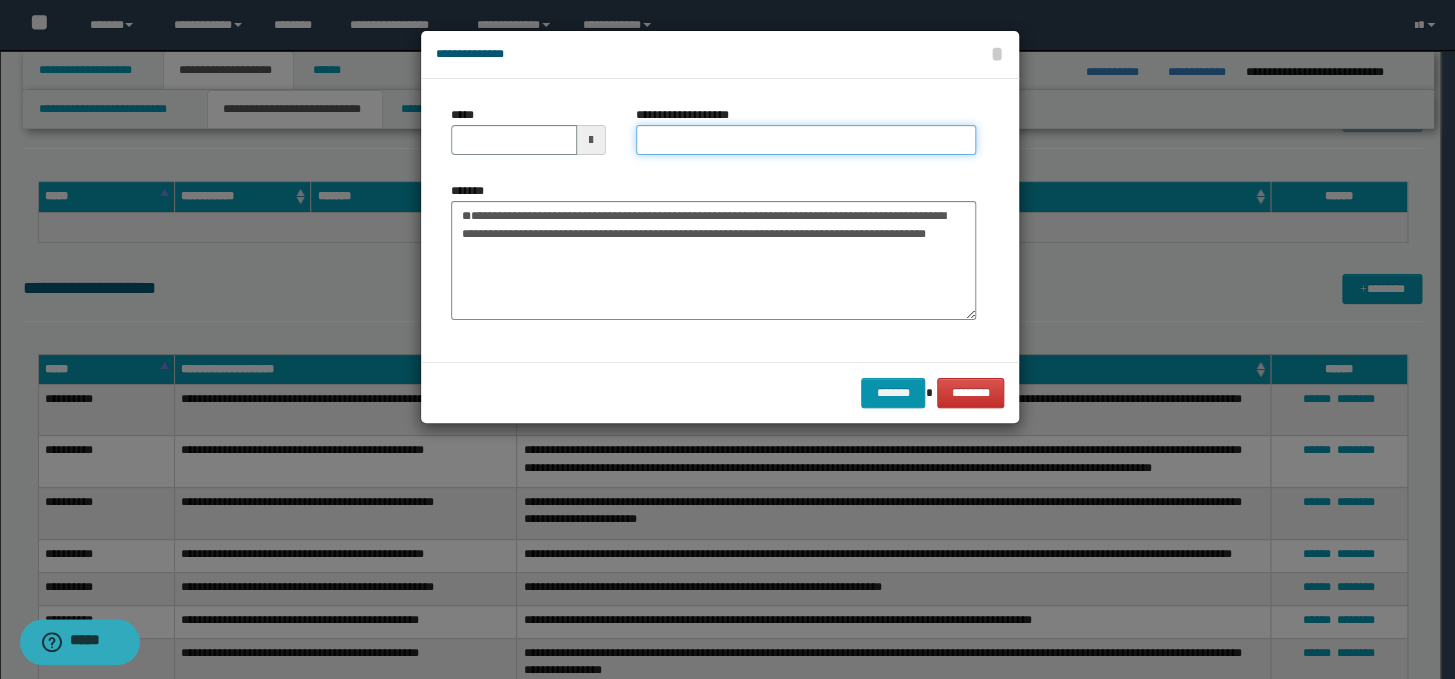click on "**********" at bounding box center [806, 140] 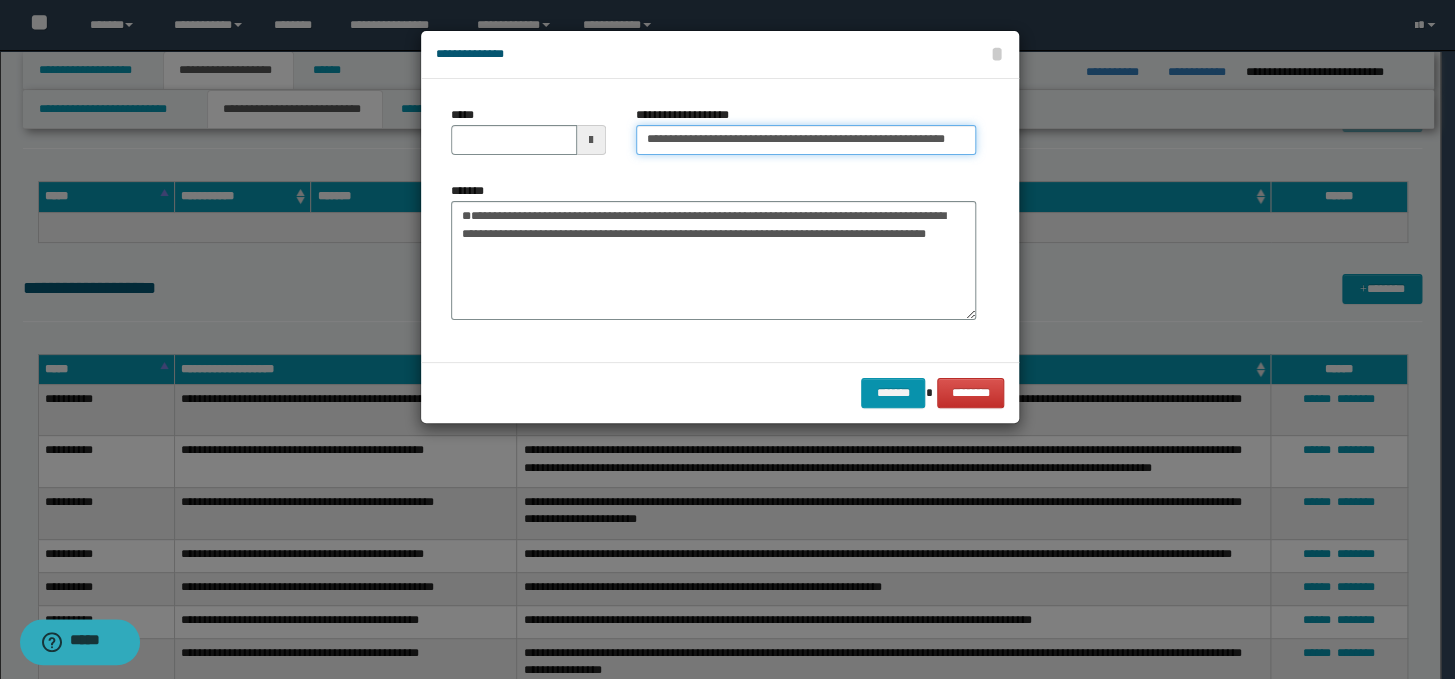 scroll, scrollTop: 0, scrollLeft: 0, axis: both 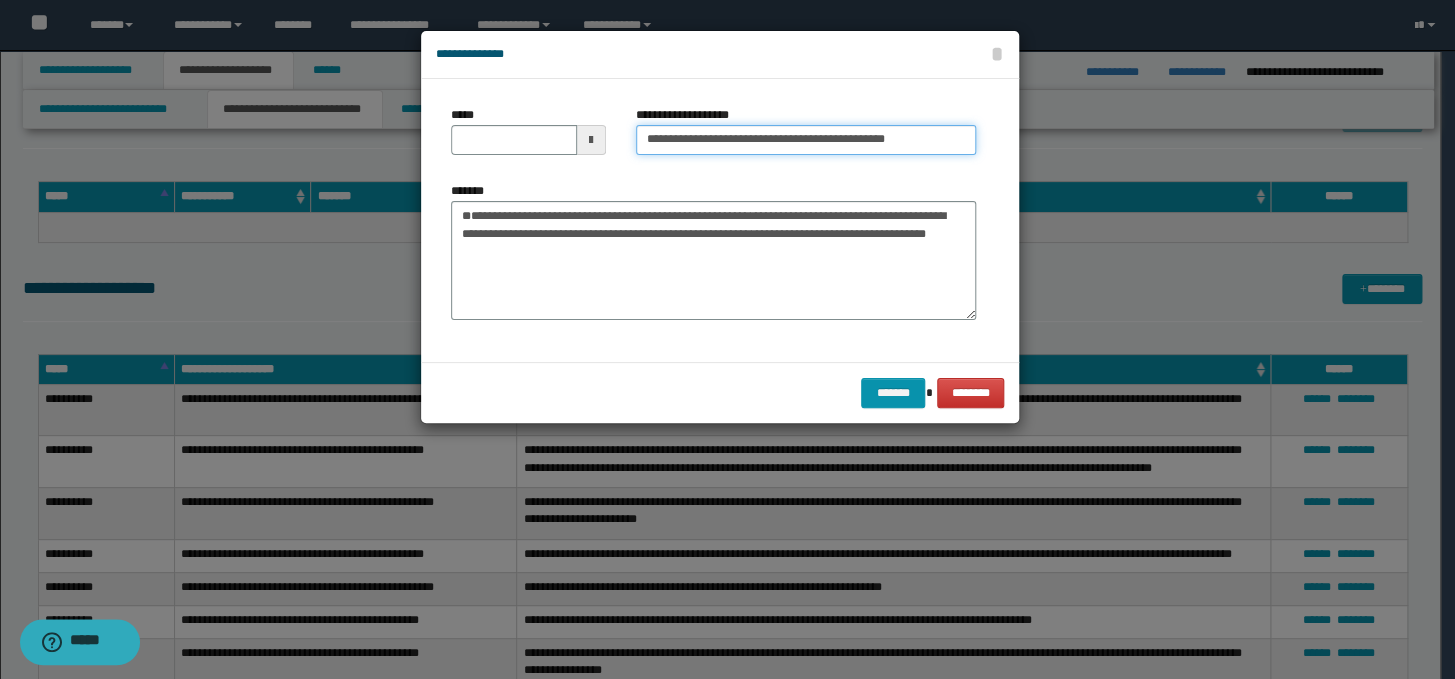 type 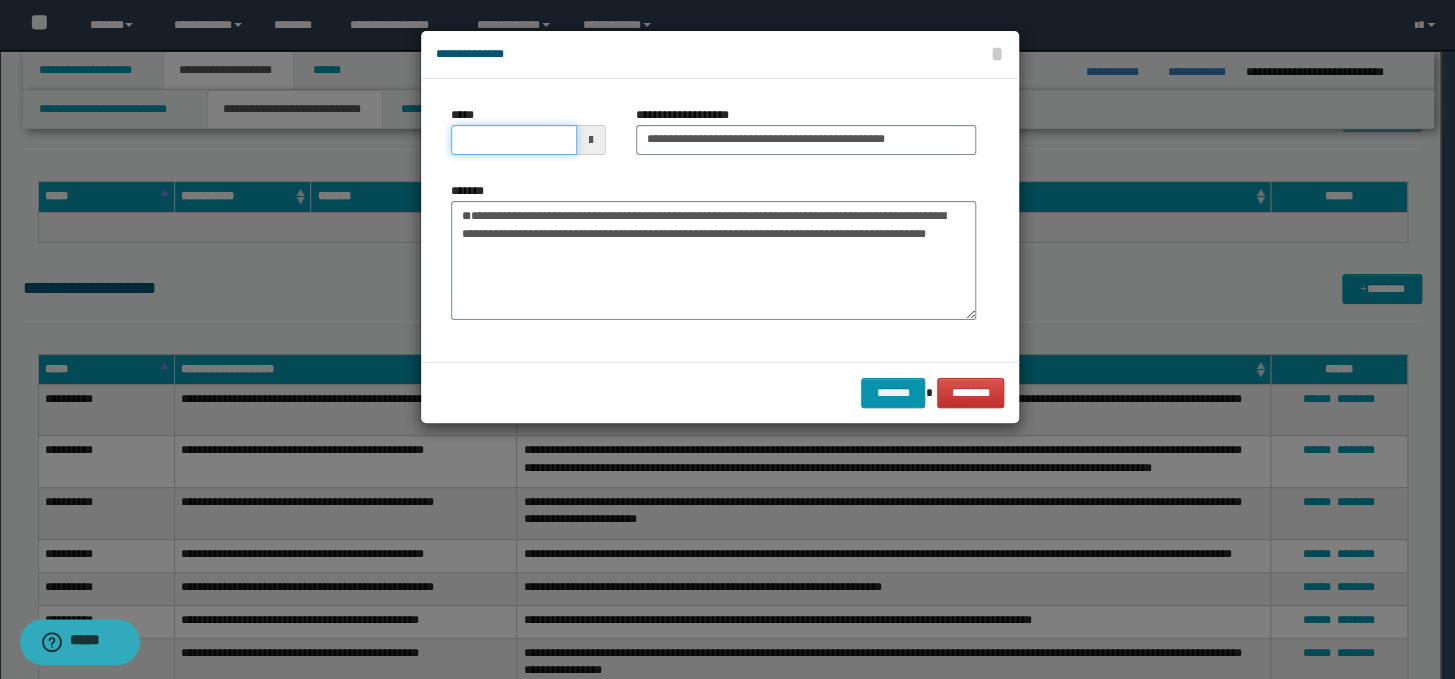 click on "*****" at bounding box center [514, 140] 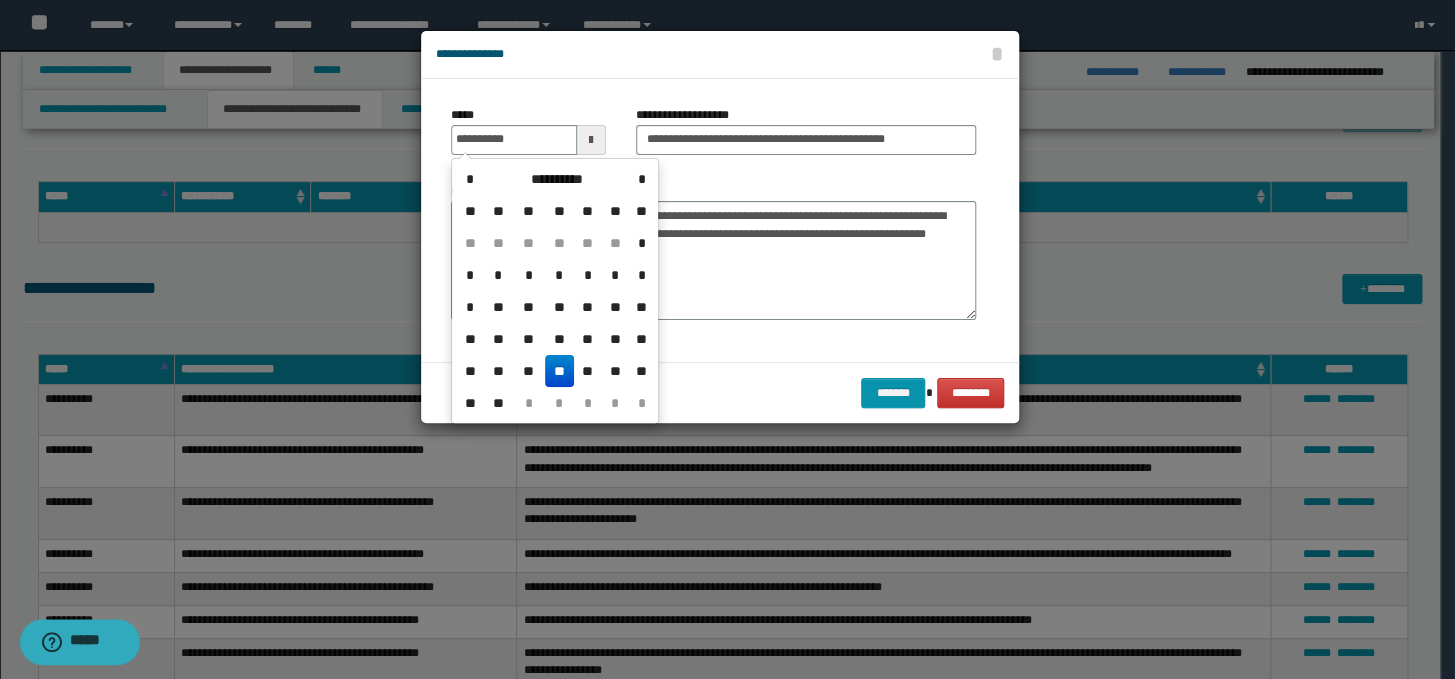 click on "**" at bounding box center [559, 371] 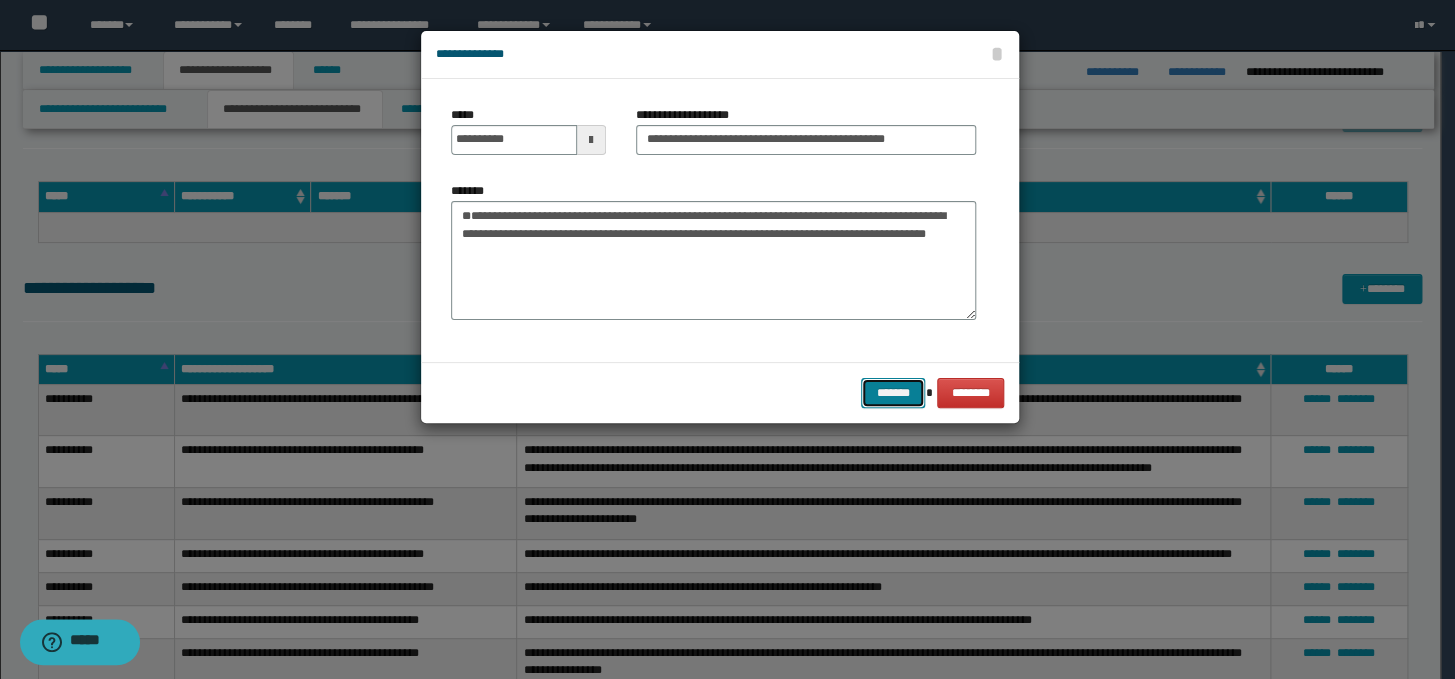 click on "*******" at bounding box center (893, 393) 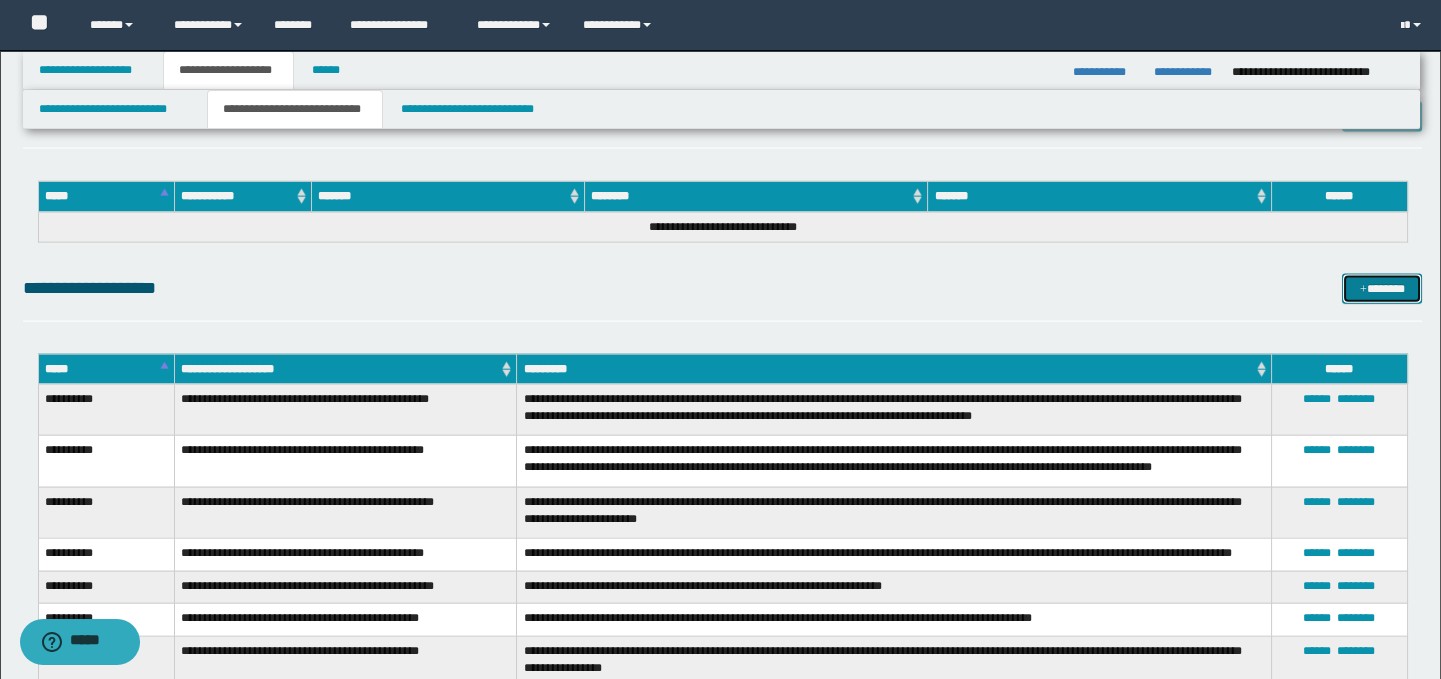 click on "*******" at bounding box center [1382, 289] 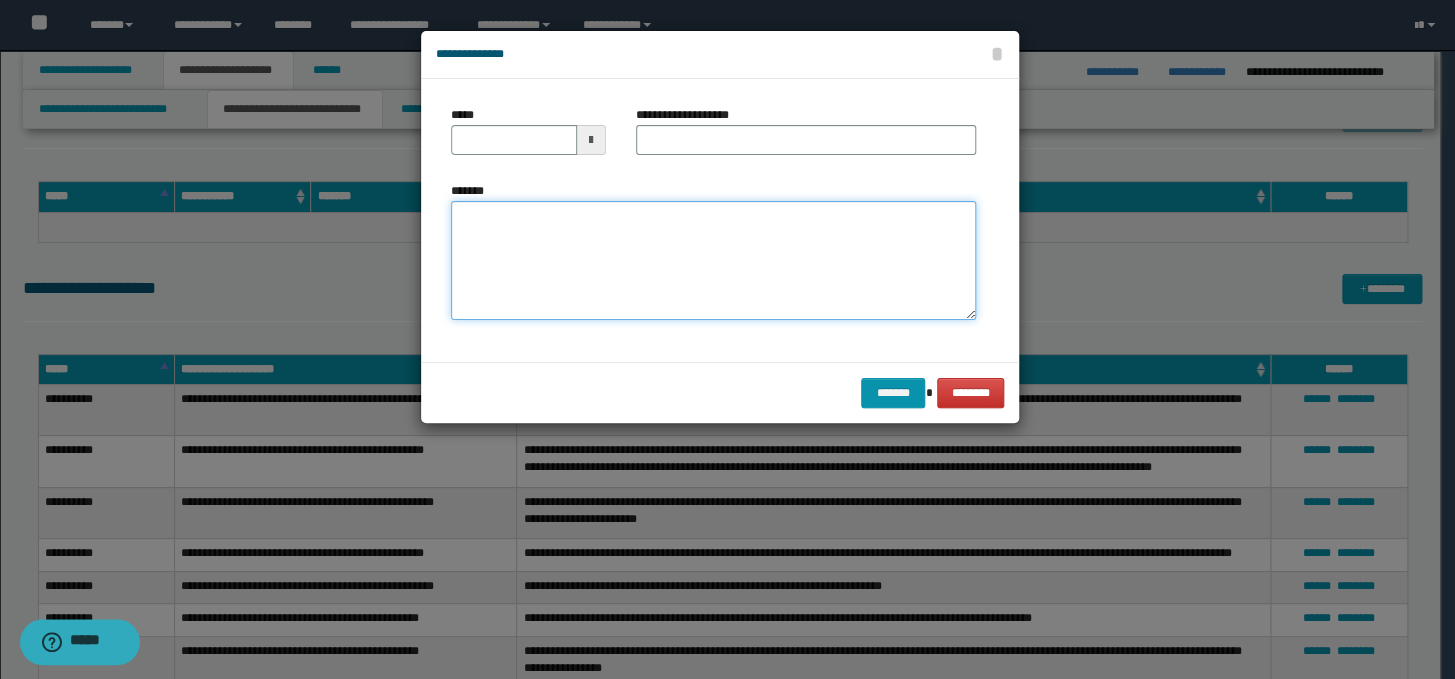 click on "*******" at bounding box center (713, 261) 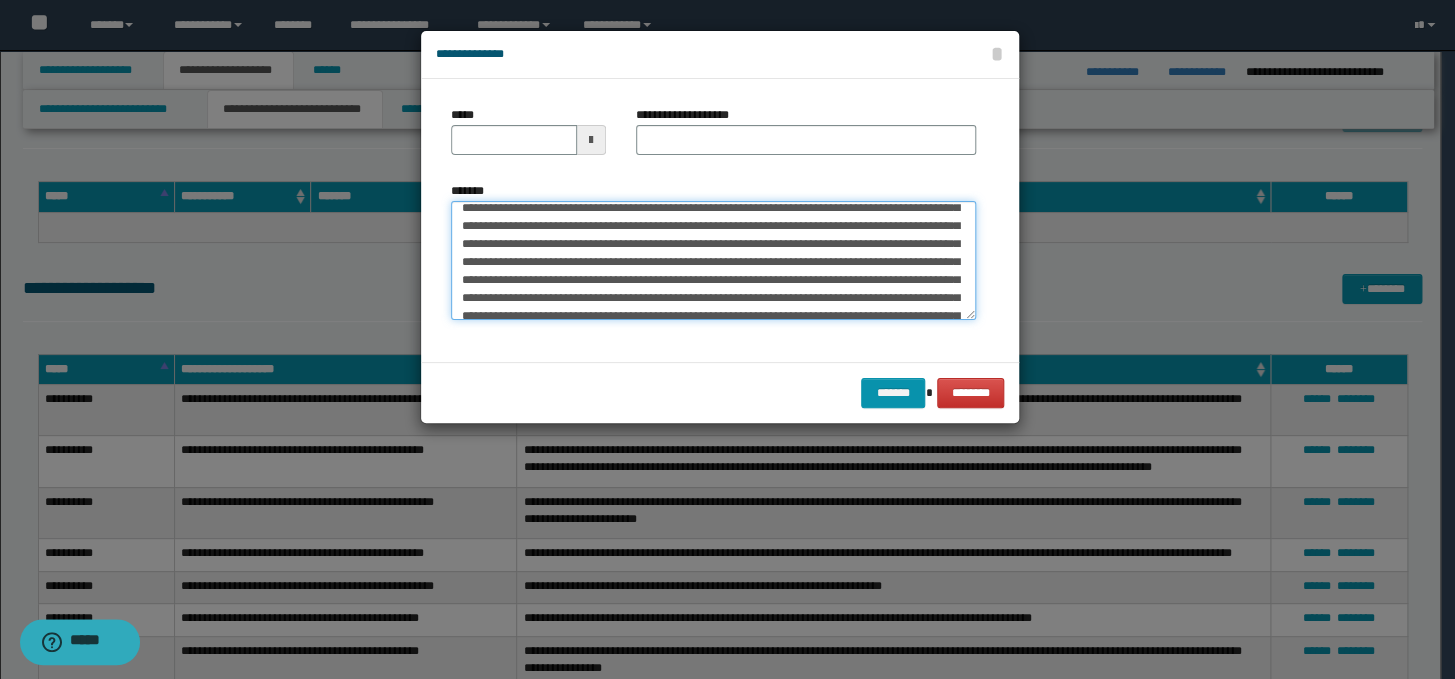 scroll, scrollTop: 0, scrollLeft: 0, axis: both 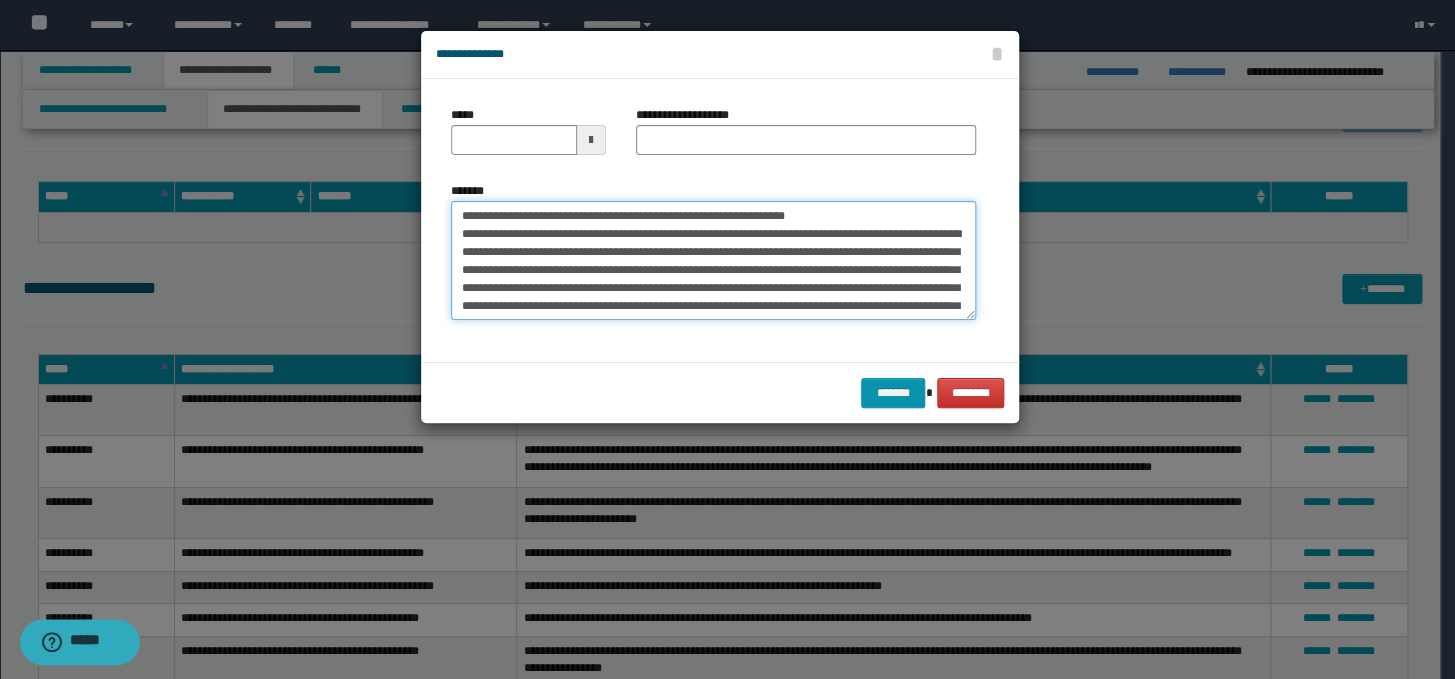 drag, startPoint x: 830, startPoint y: 210, endPoint x: 386, endPoint y: 210, distance: 444 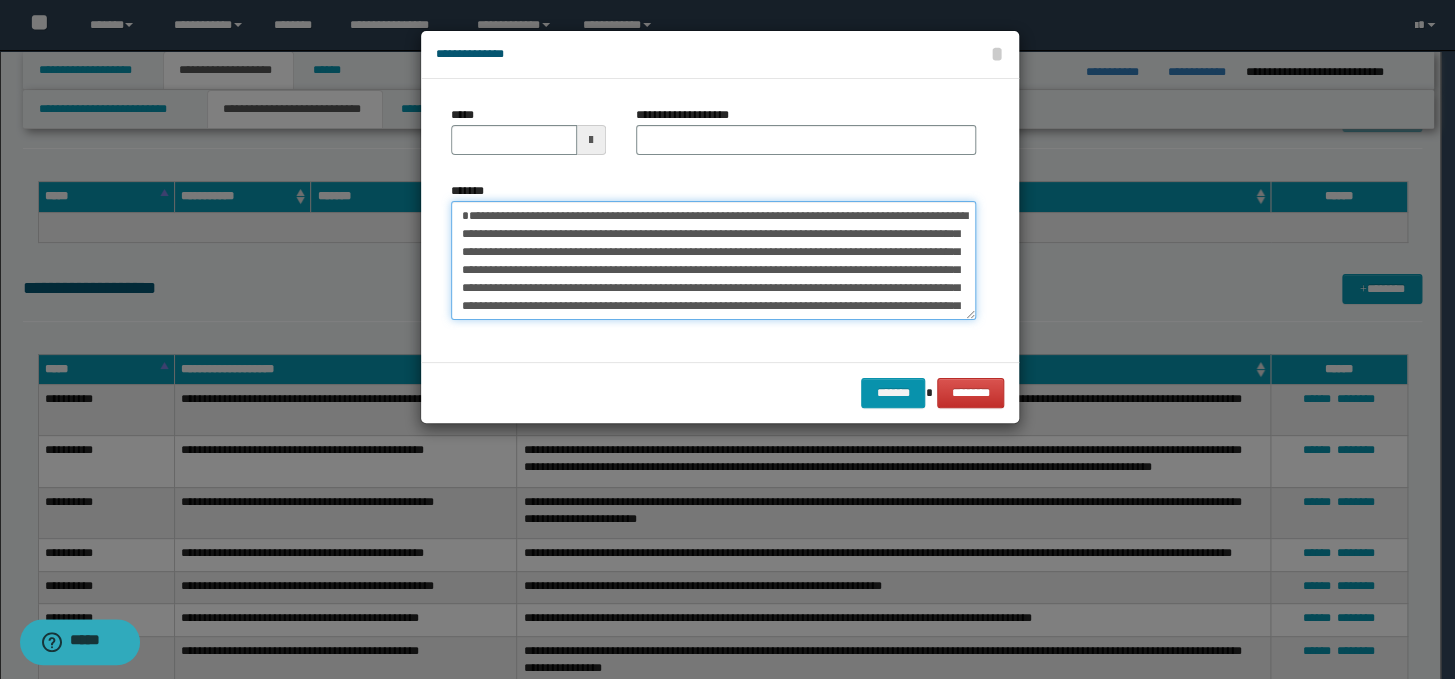 type 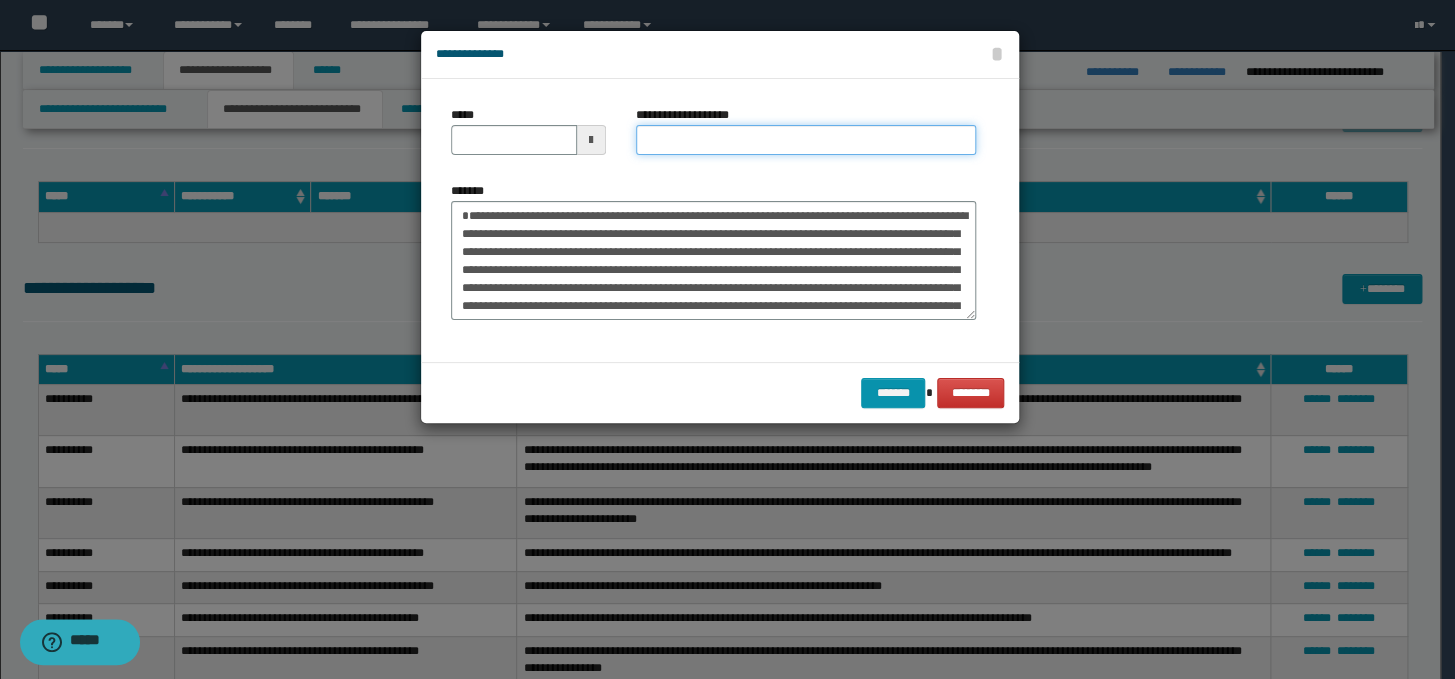 click on "**********" at bounding box center (806, 140) 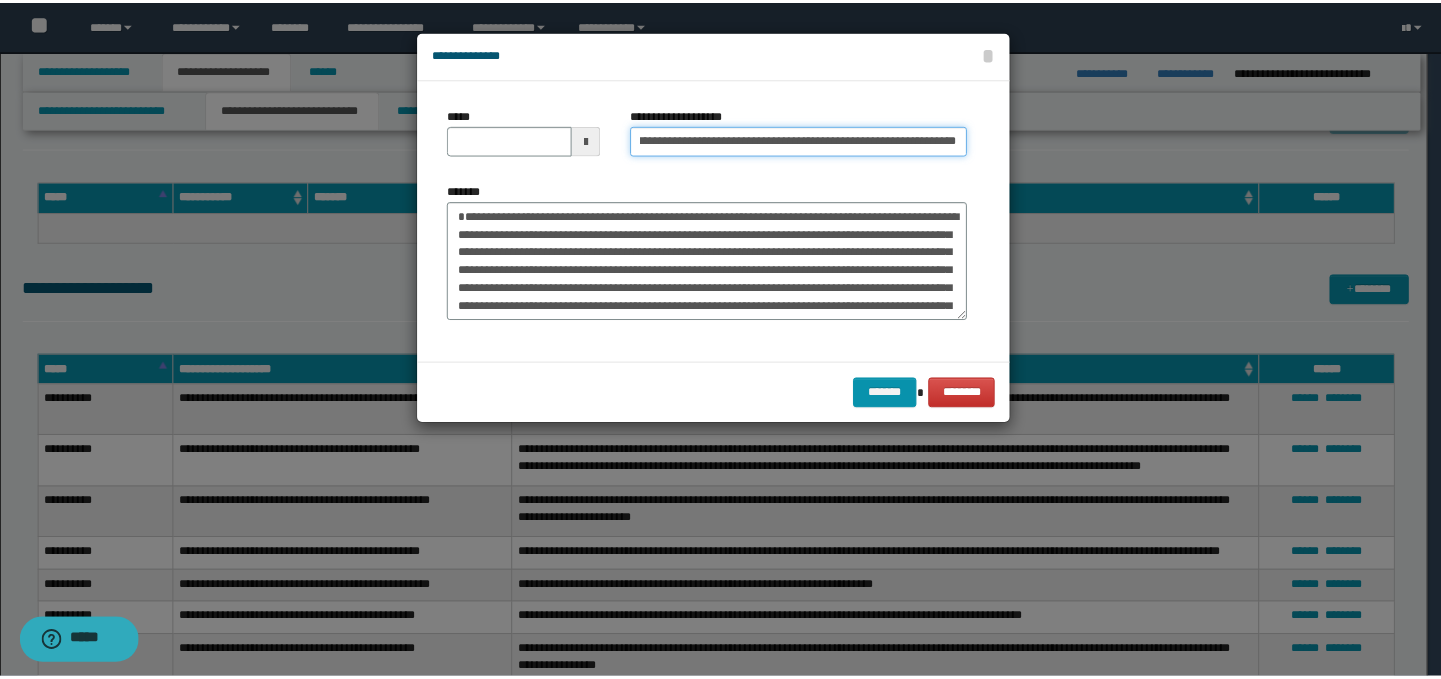 scroll, scrollTop: 0, scrollLeft: 0, axis: both 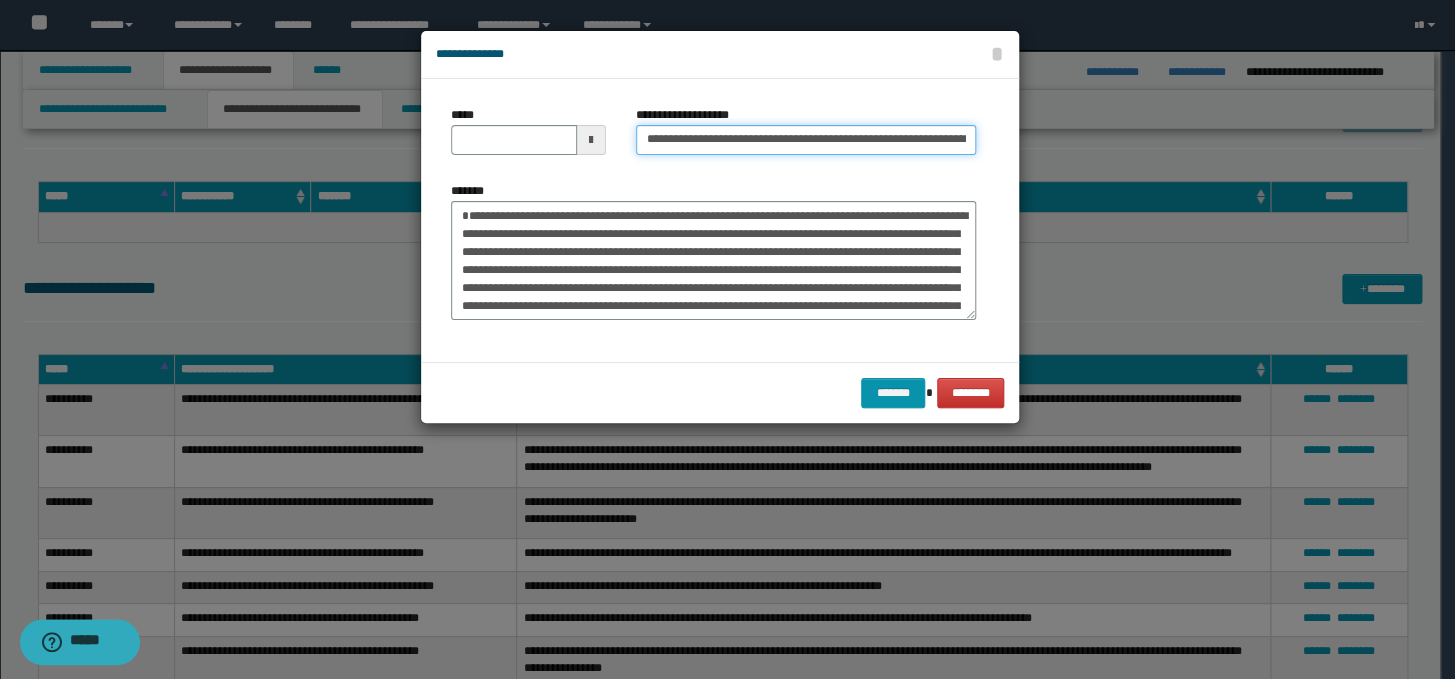 drag, startPoint x: 668, startPoint y: 145, endPoint x: 605, endPoint y: 130, distance: 64.7611 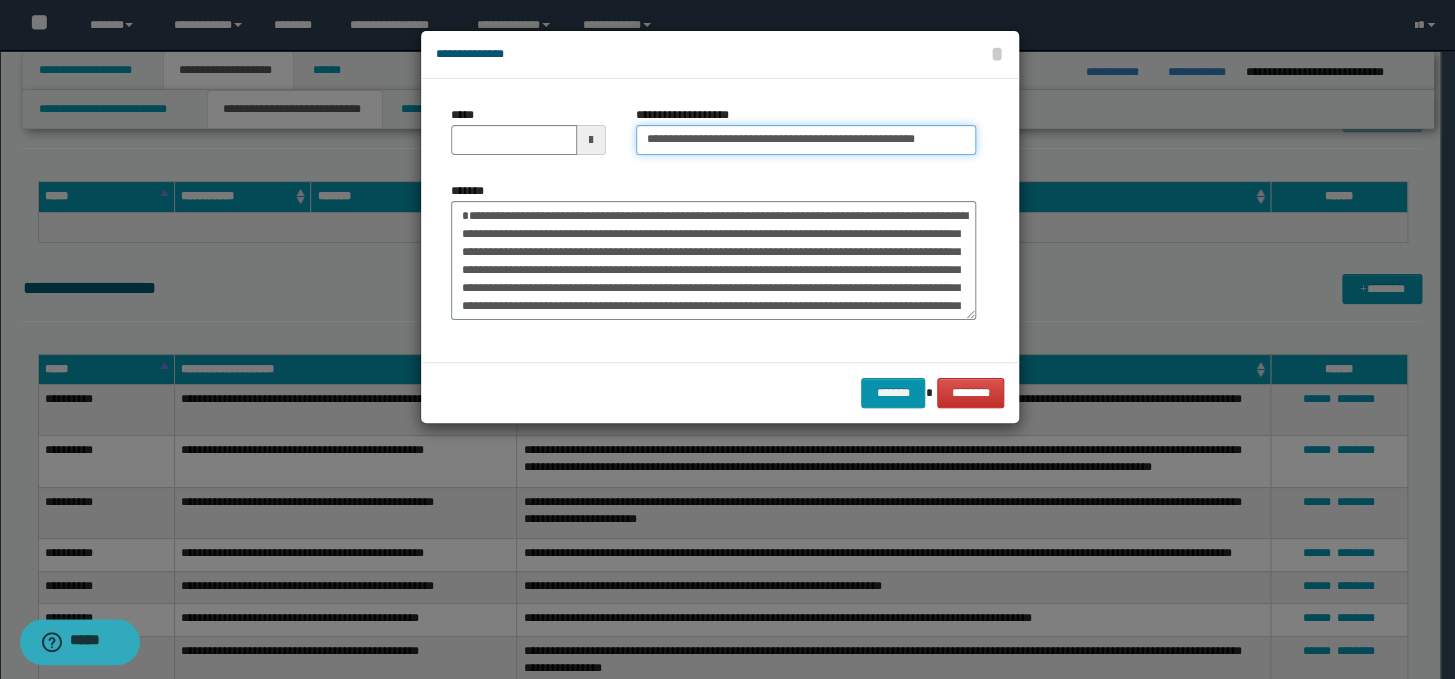 type 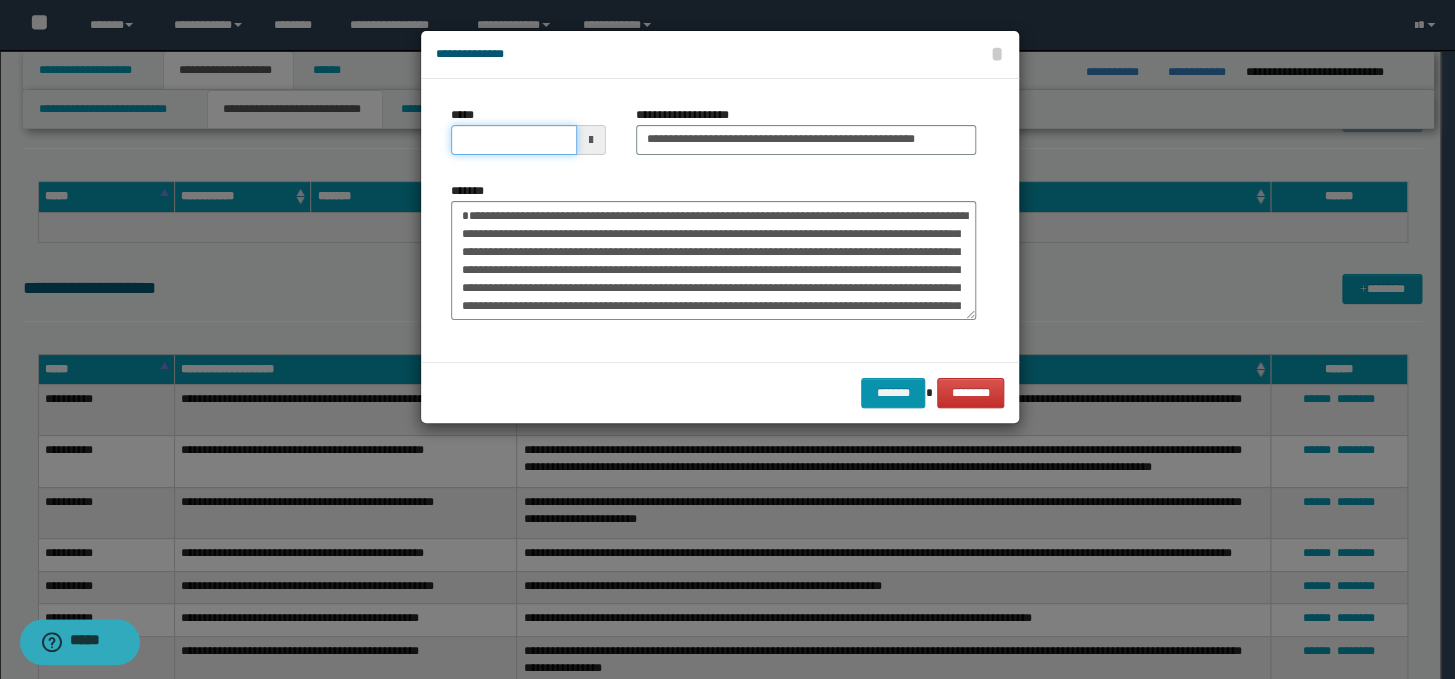 click on "*****" at bounding box center [514, 140] 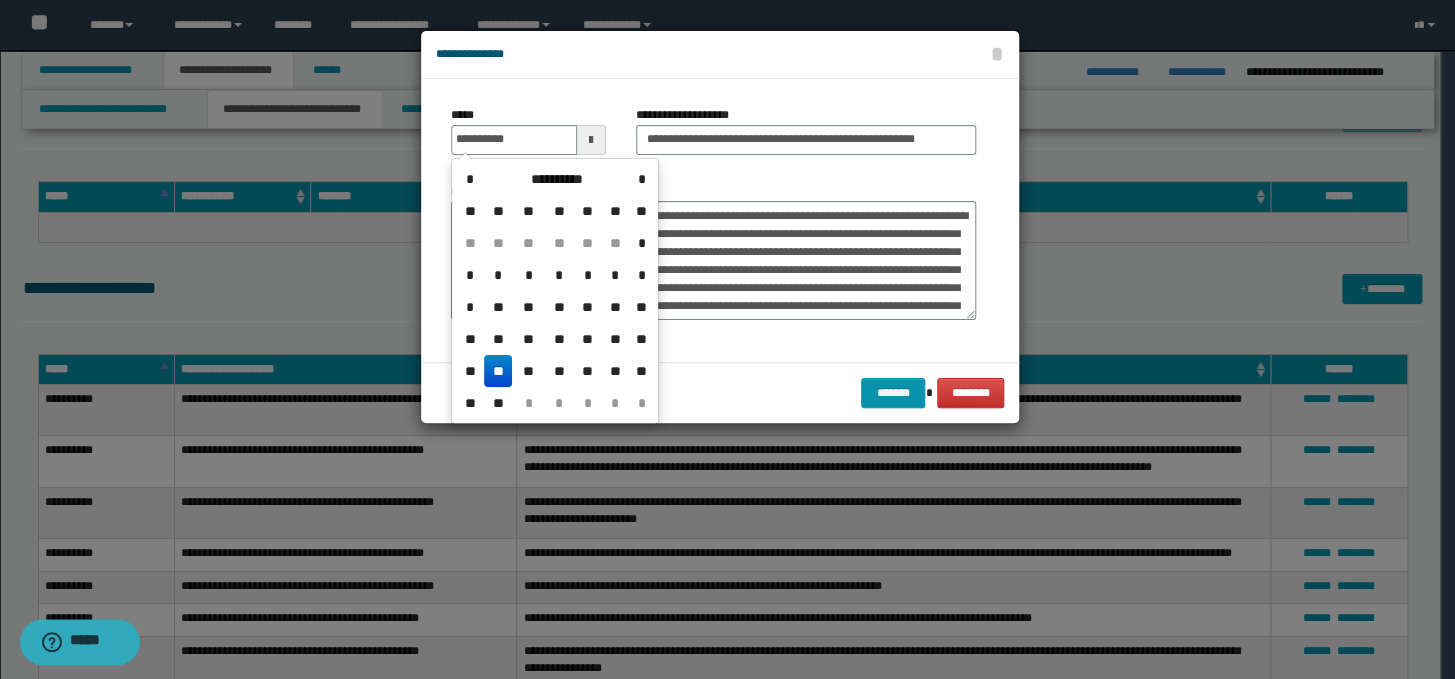click on "**" at bounding box center (498, 371) 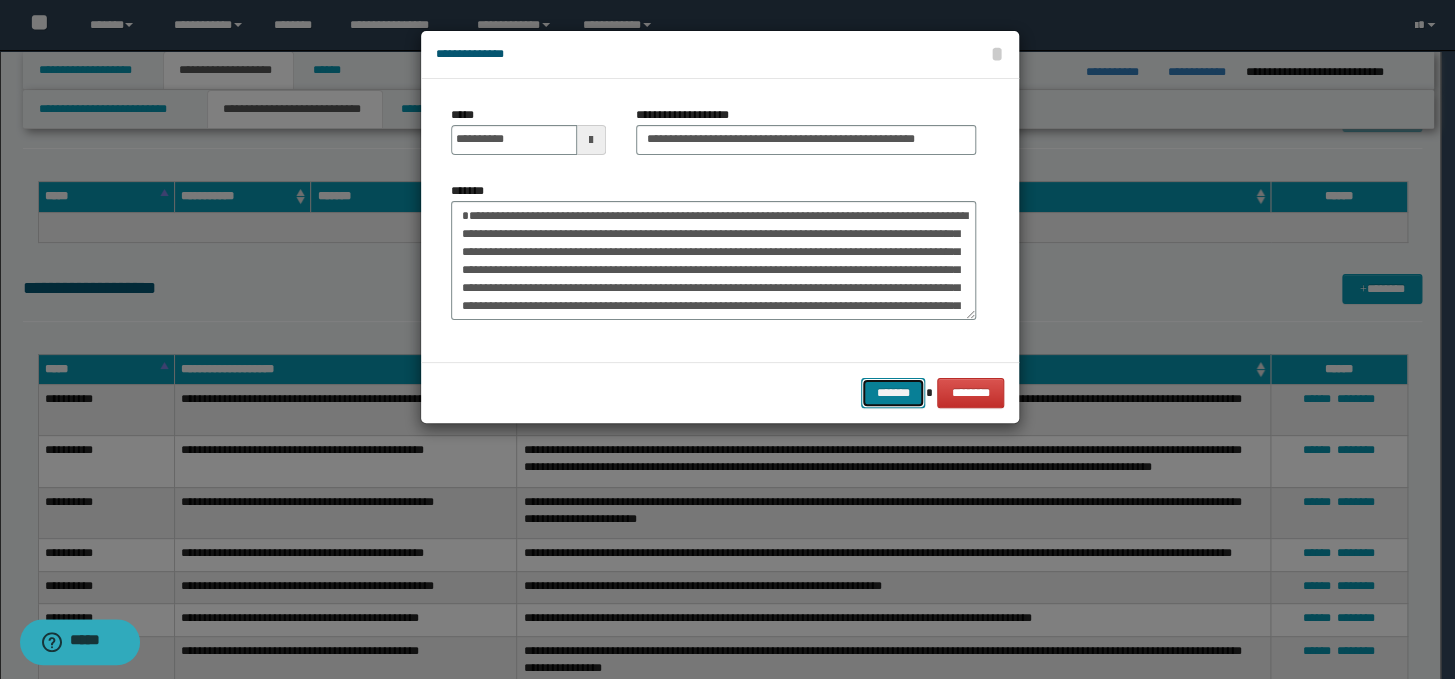 click on "*******" at bounding box center [893, 393] 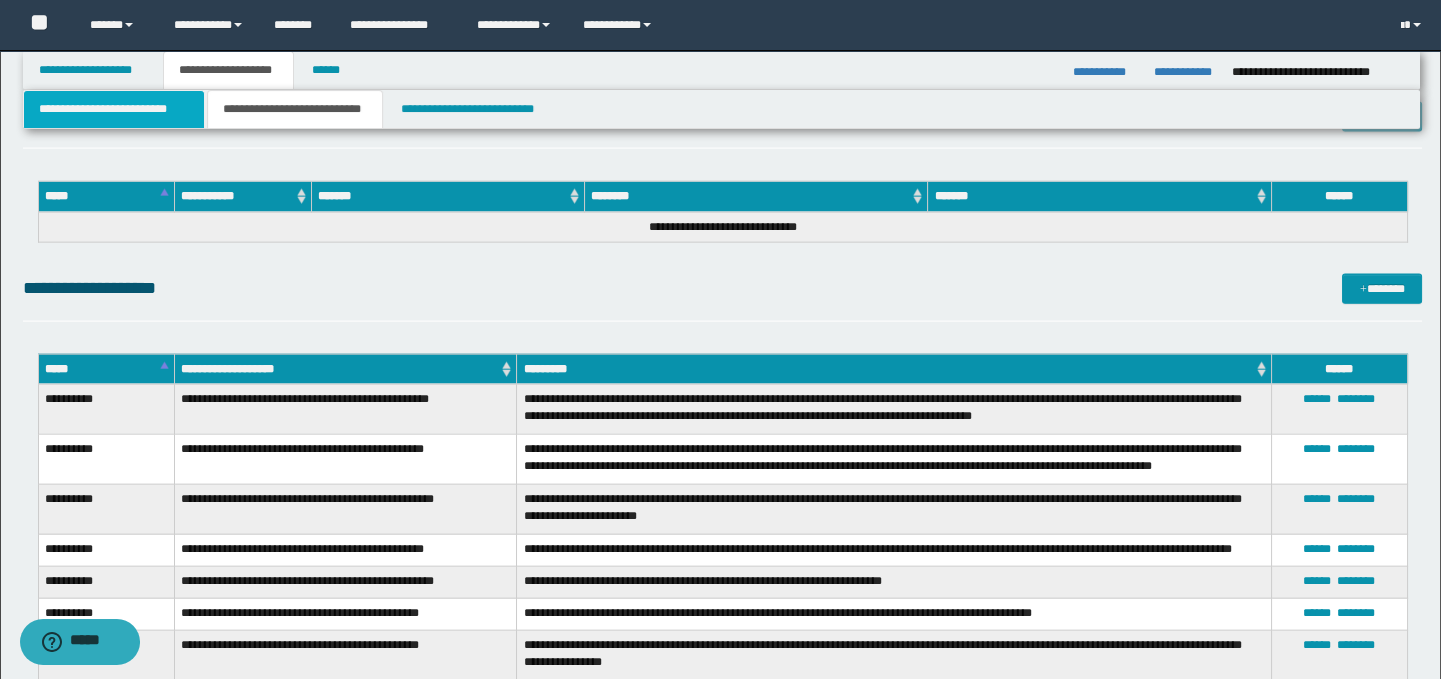 click on "**********" at bounding box center (114, 109) 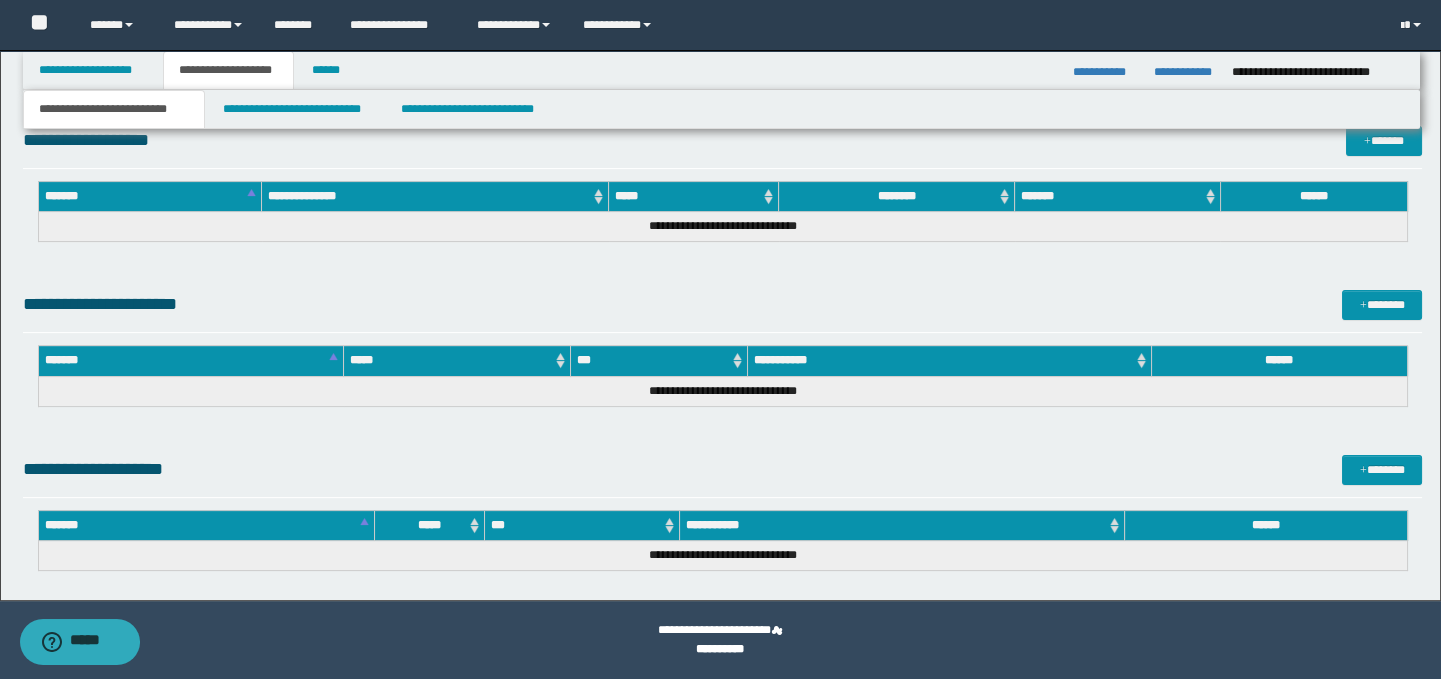 scroll, scrollTop: 1232, scrollLeft: 0, axis: vertical 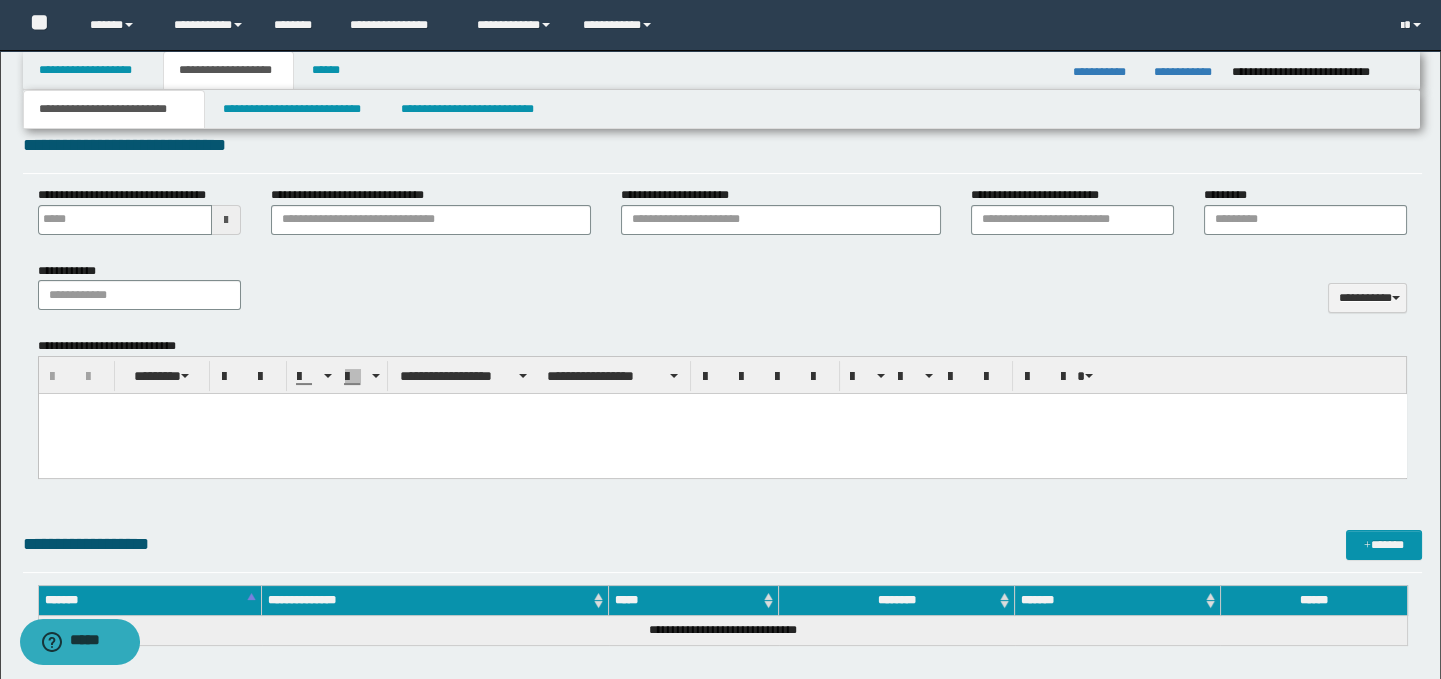 click at bounding box center (722, 434) 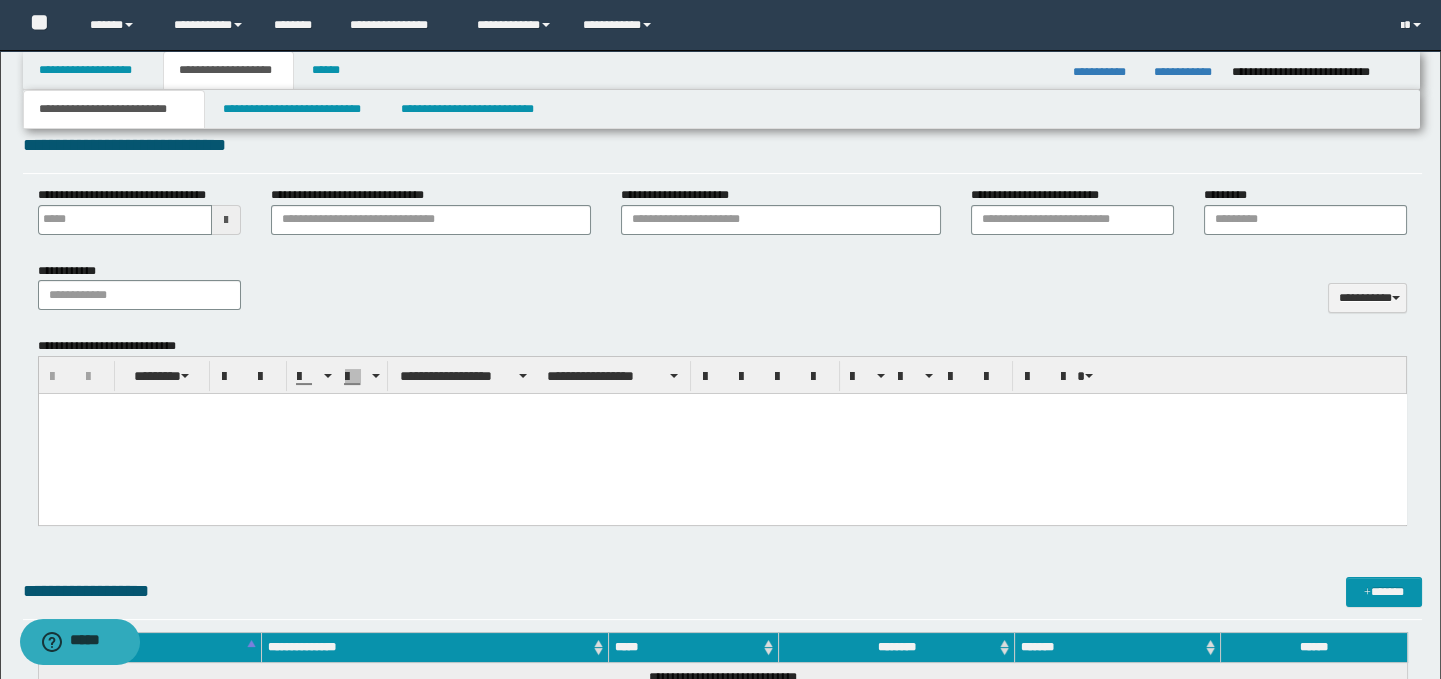 type 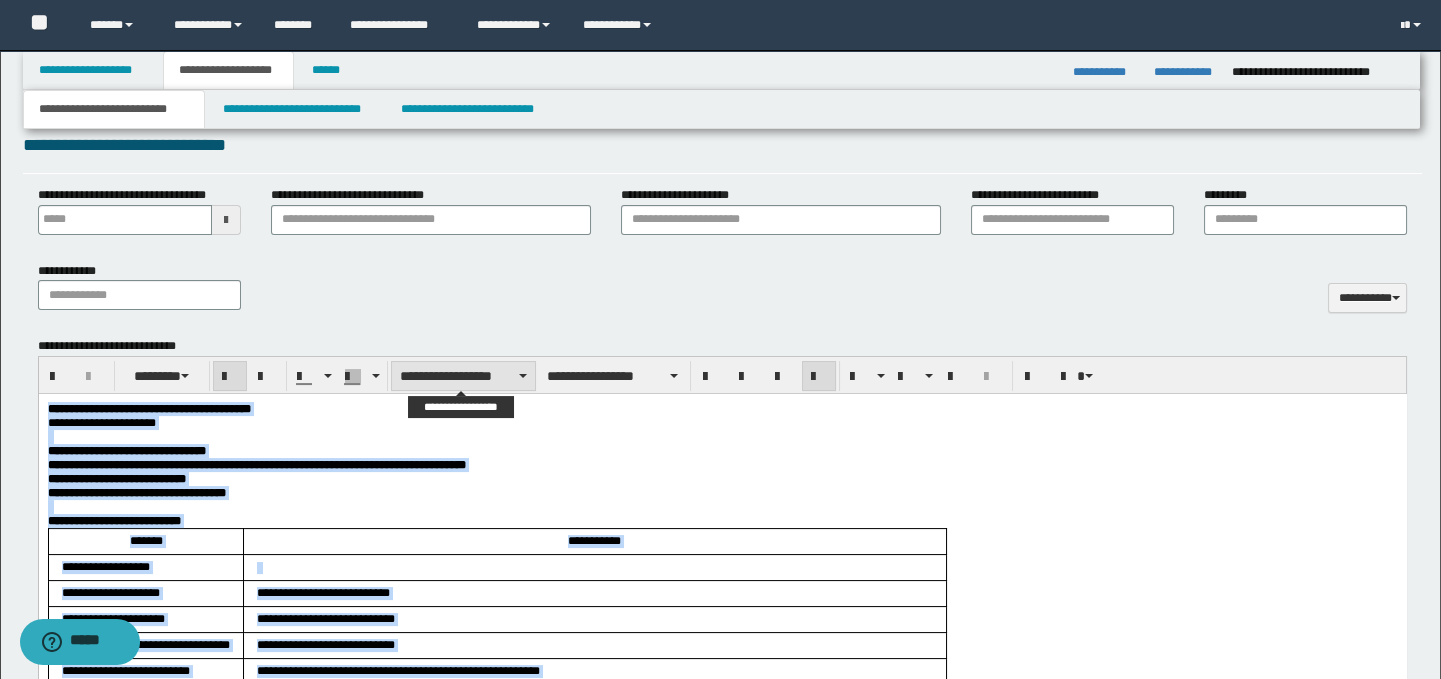 click on "**********" at bounding box center [463, 376] 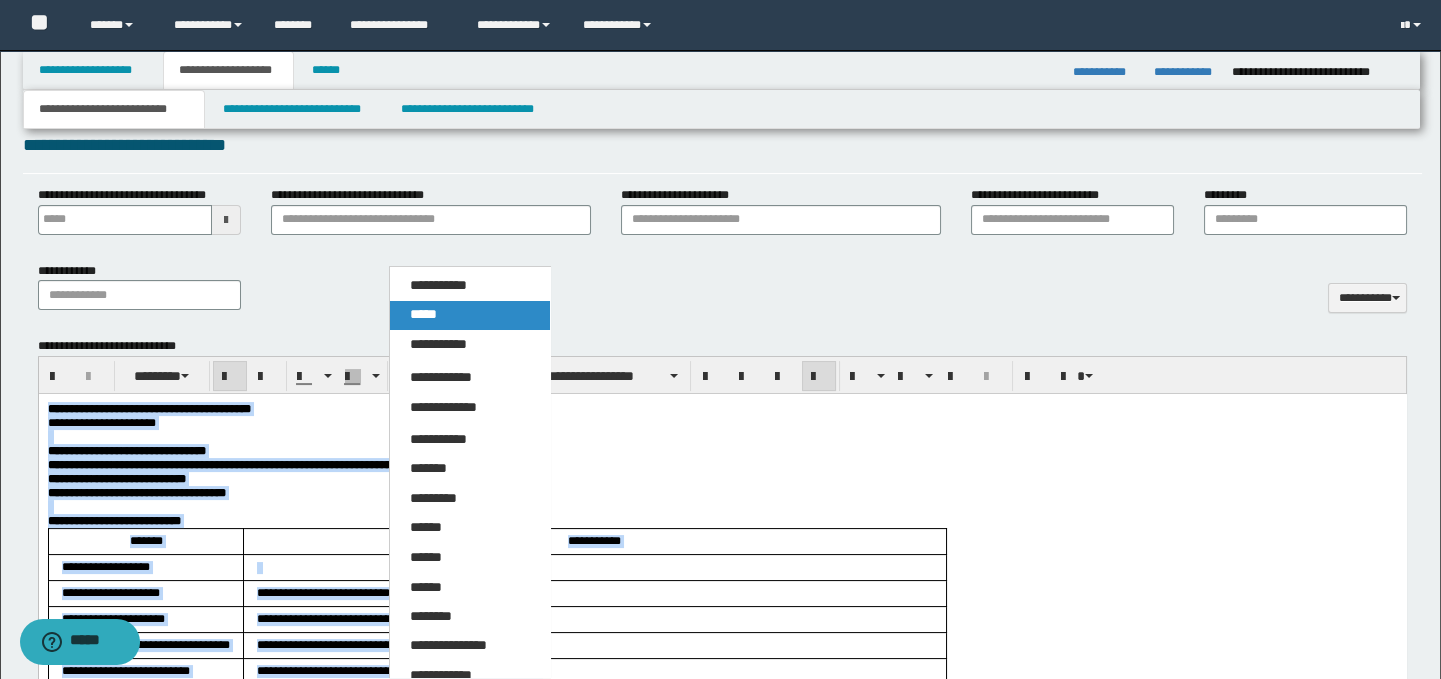 click on "*****" at bounding box center [470, 315] 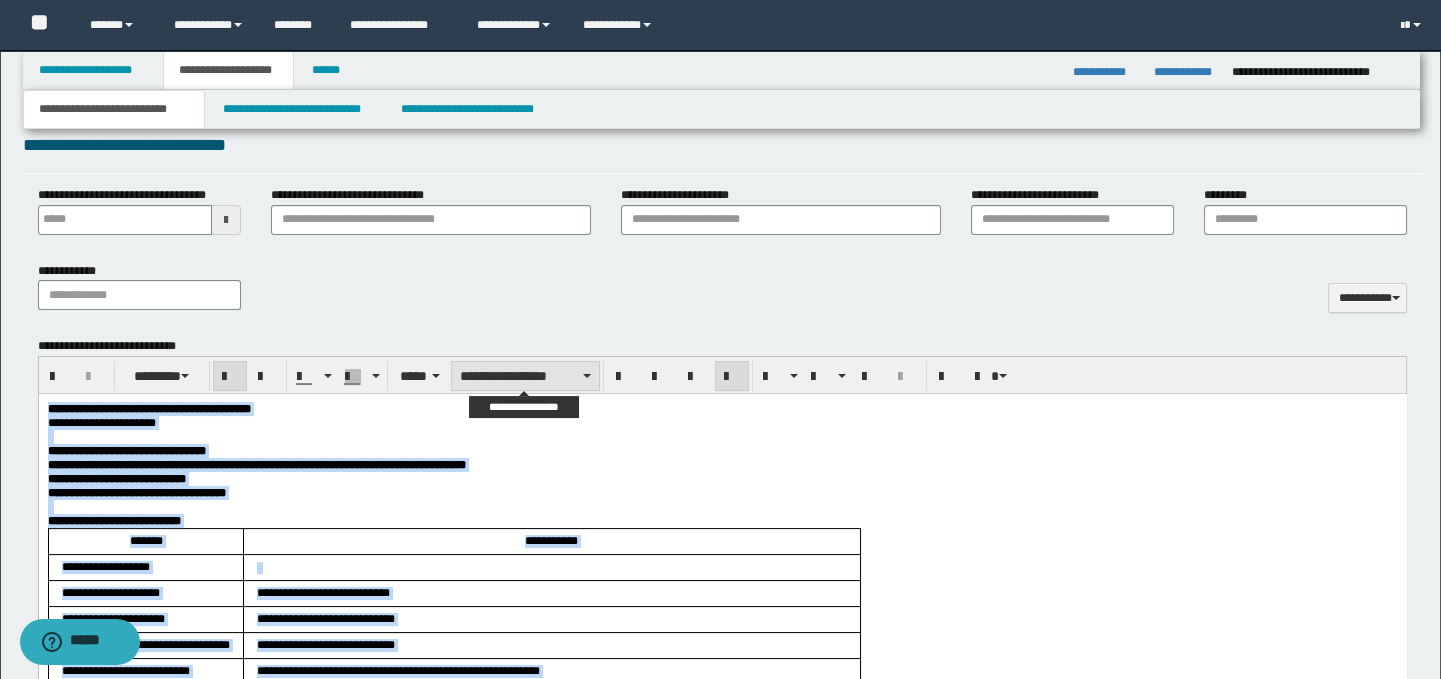 click on "**********" at bounding box center (525, 376) 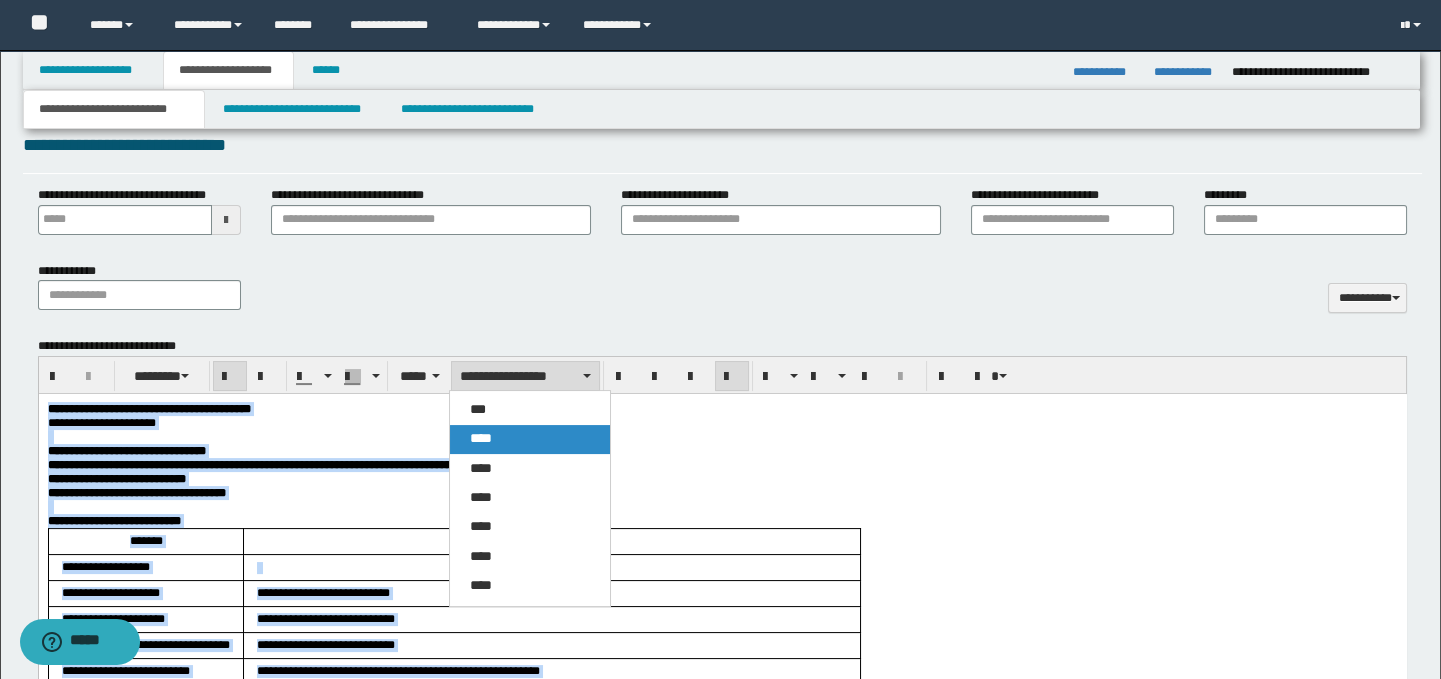 click on "****" at bounding box center (530, 439) 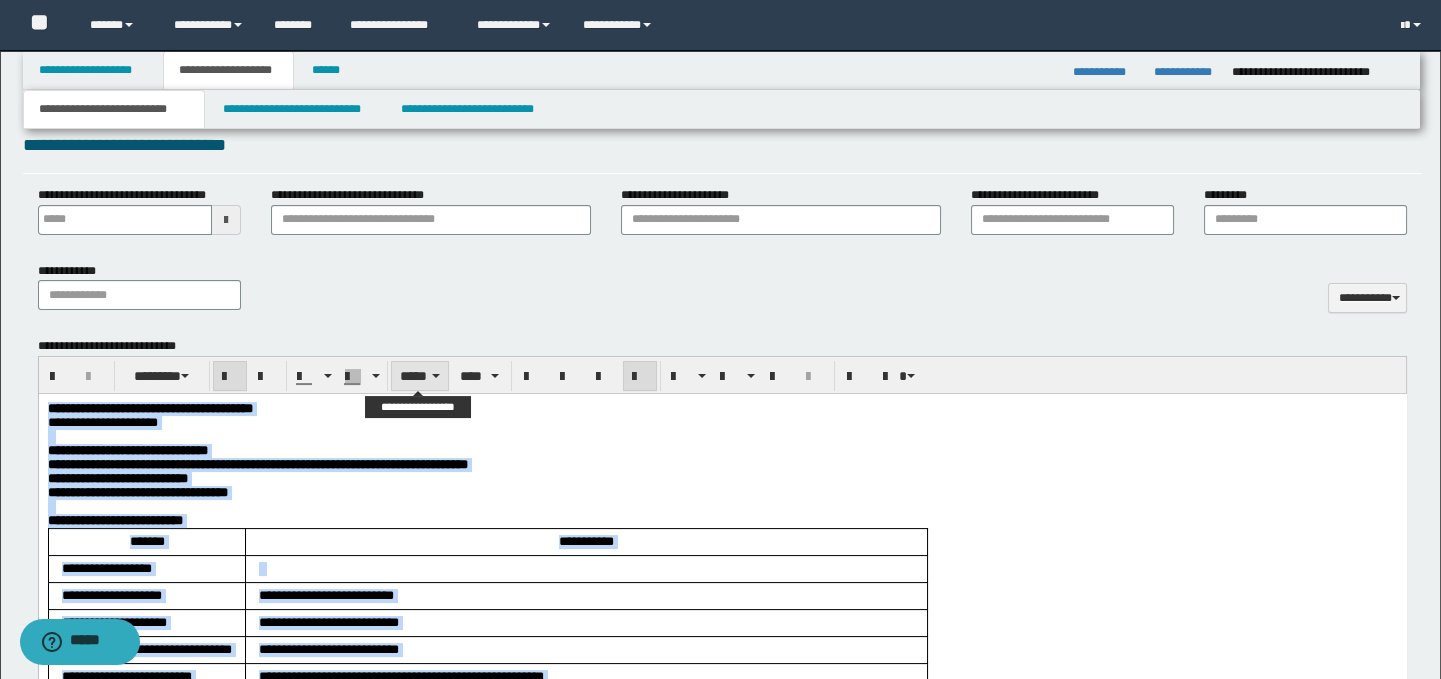 click on "*****" at bounding box center [420, 376] 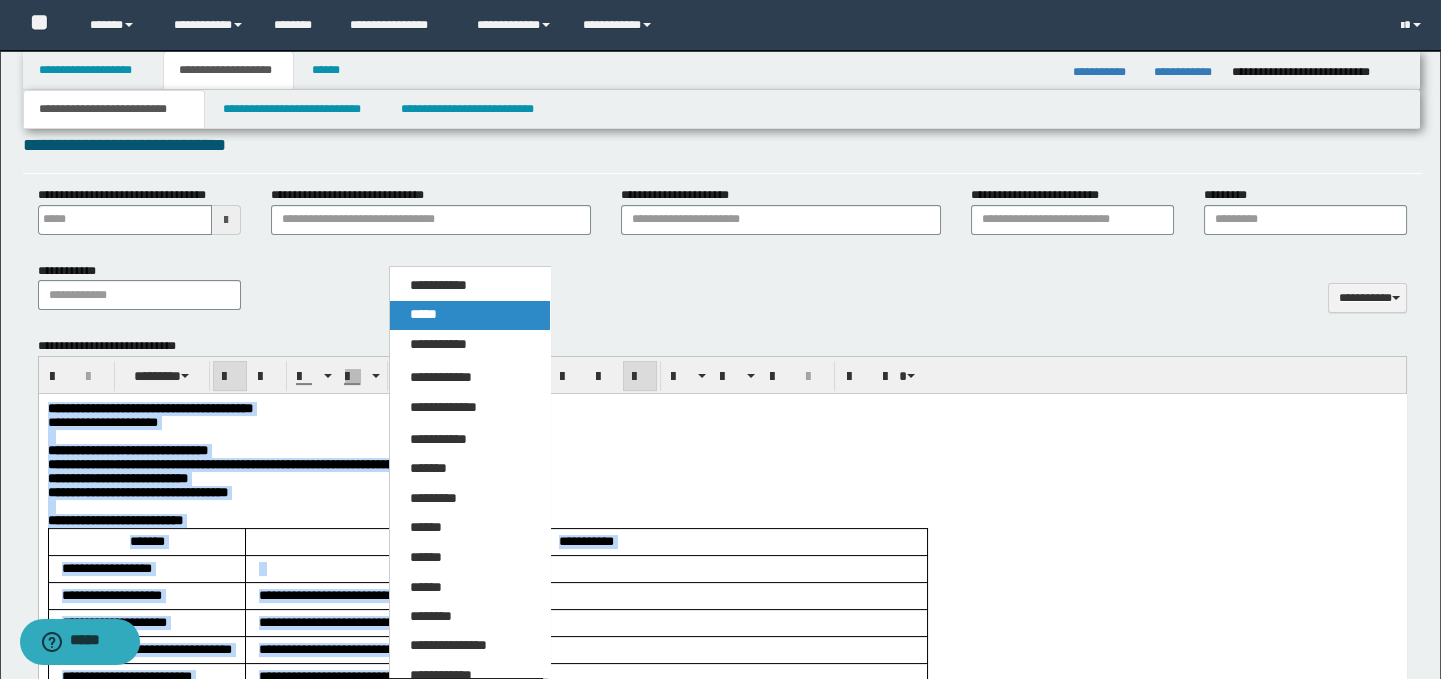 click on "*****" at bounding box center [470, 315] 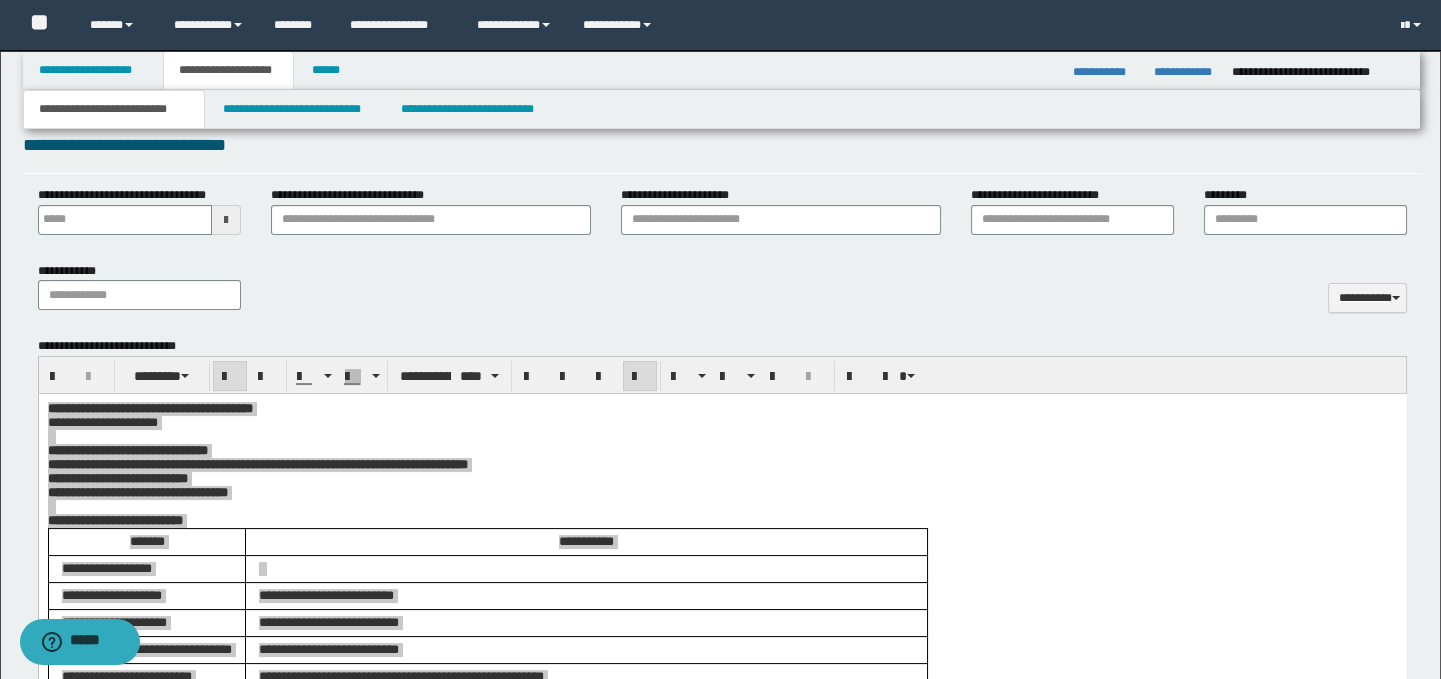 click on "**********" at bounding box center [723, 294] 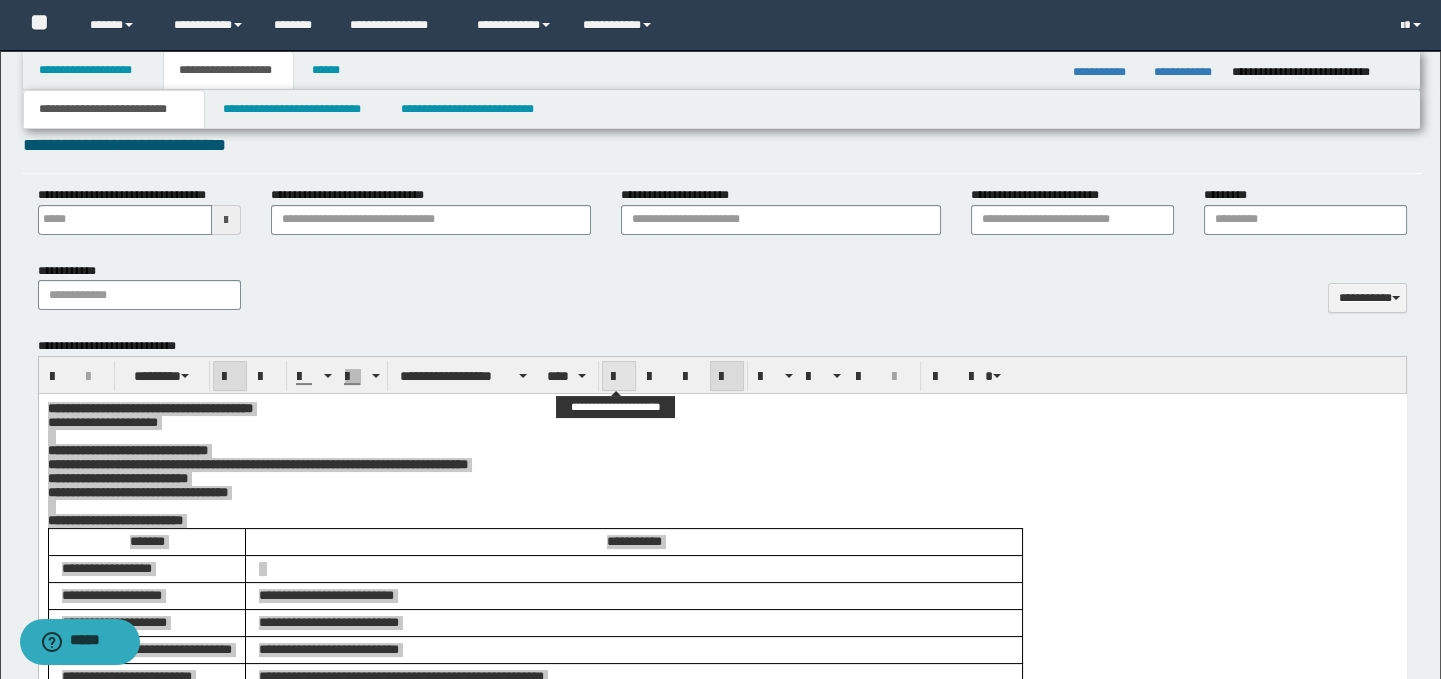 click at bounding box center [619, 377] 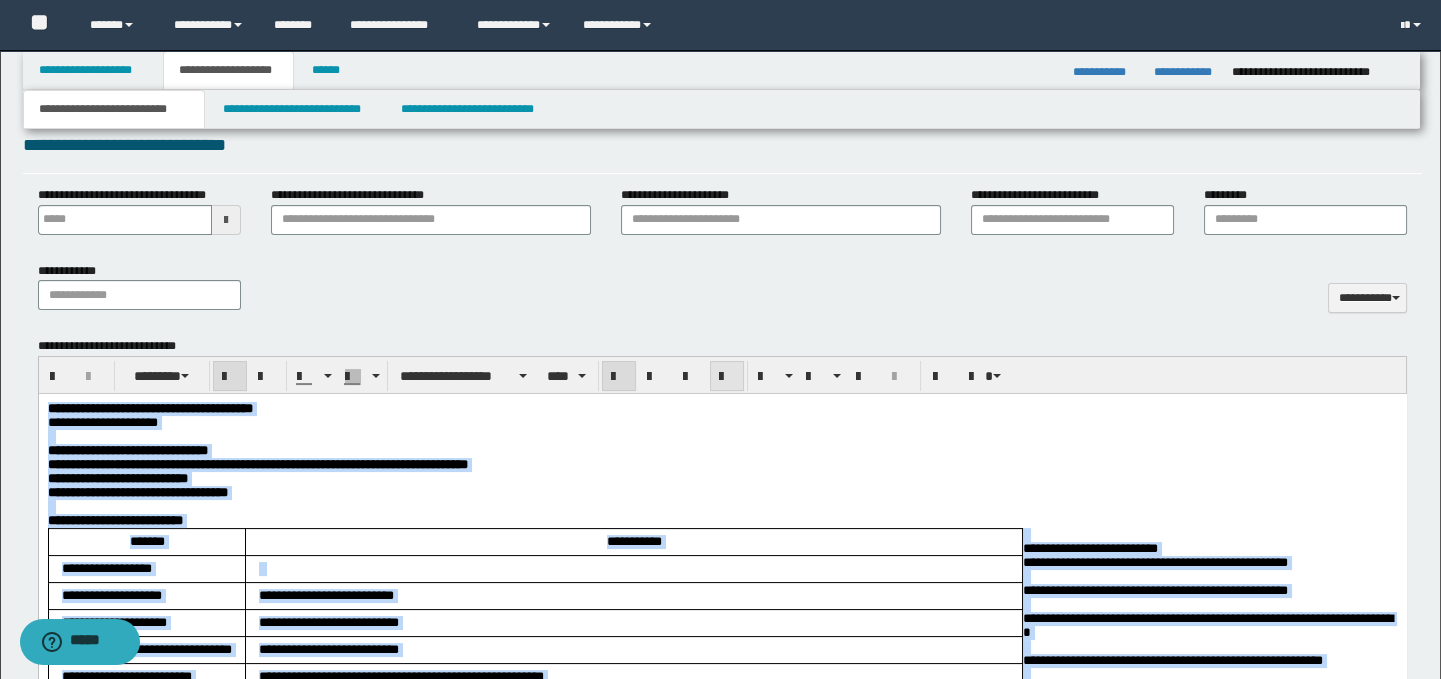 click at bounding box center (727, 377) 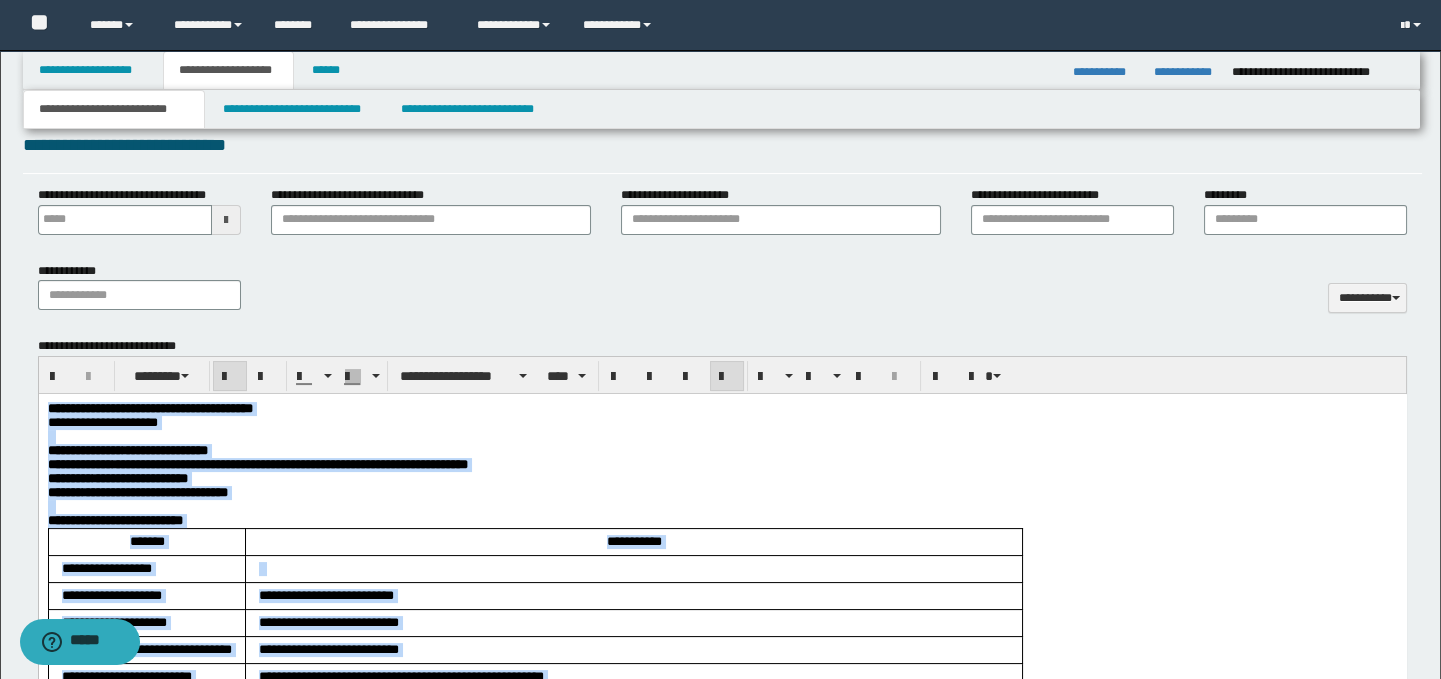 click on "**********" at bounding box center (722, 451) 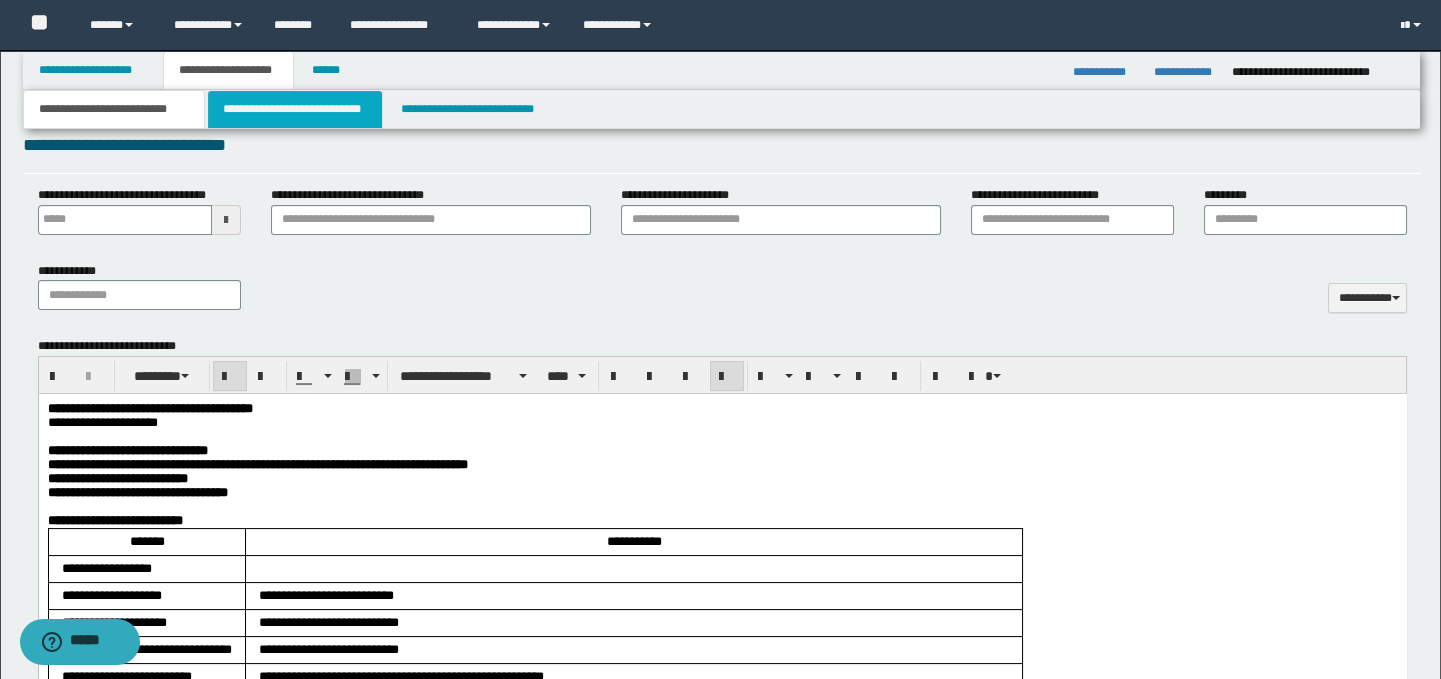 click on "**********" at bounding box center (294, 109) 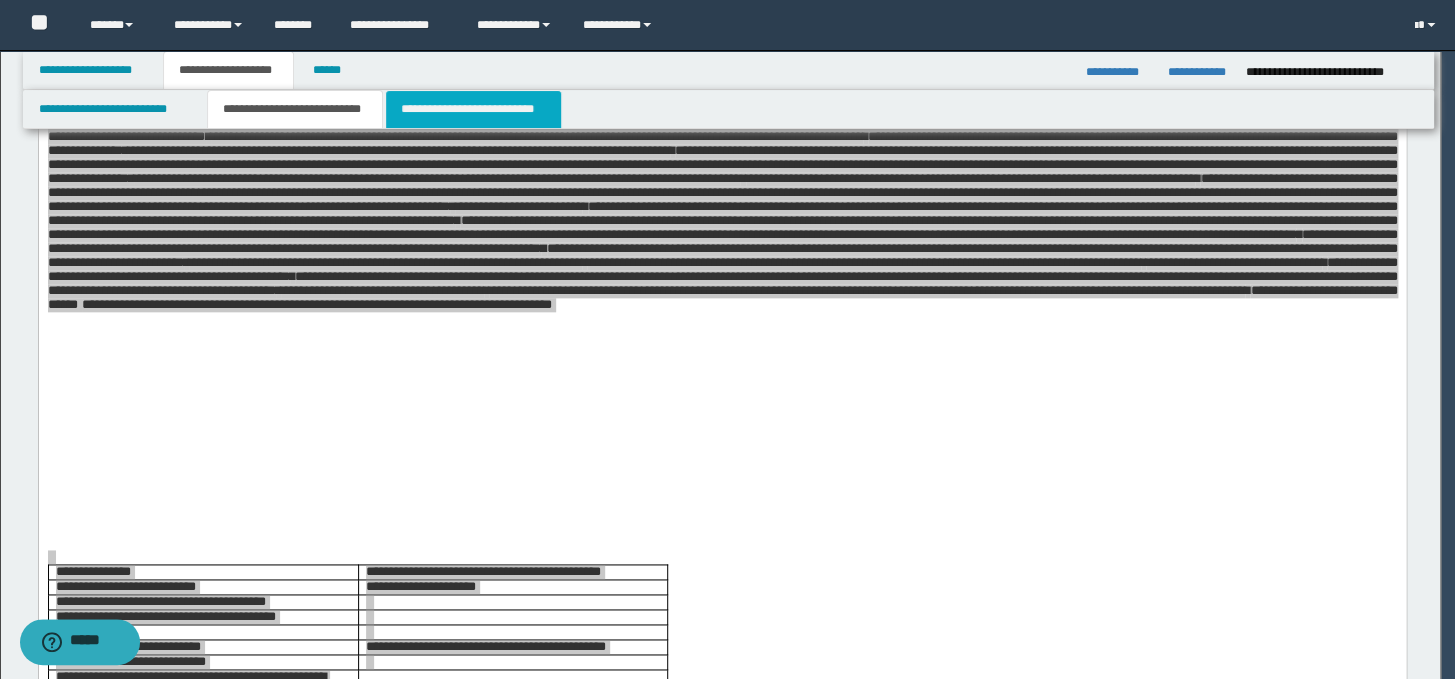 click on "**********" at bounding box center (473, 109) 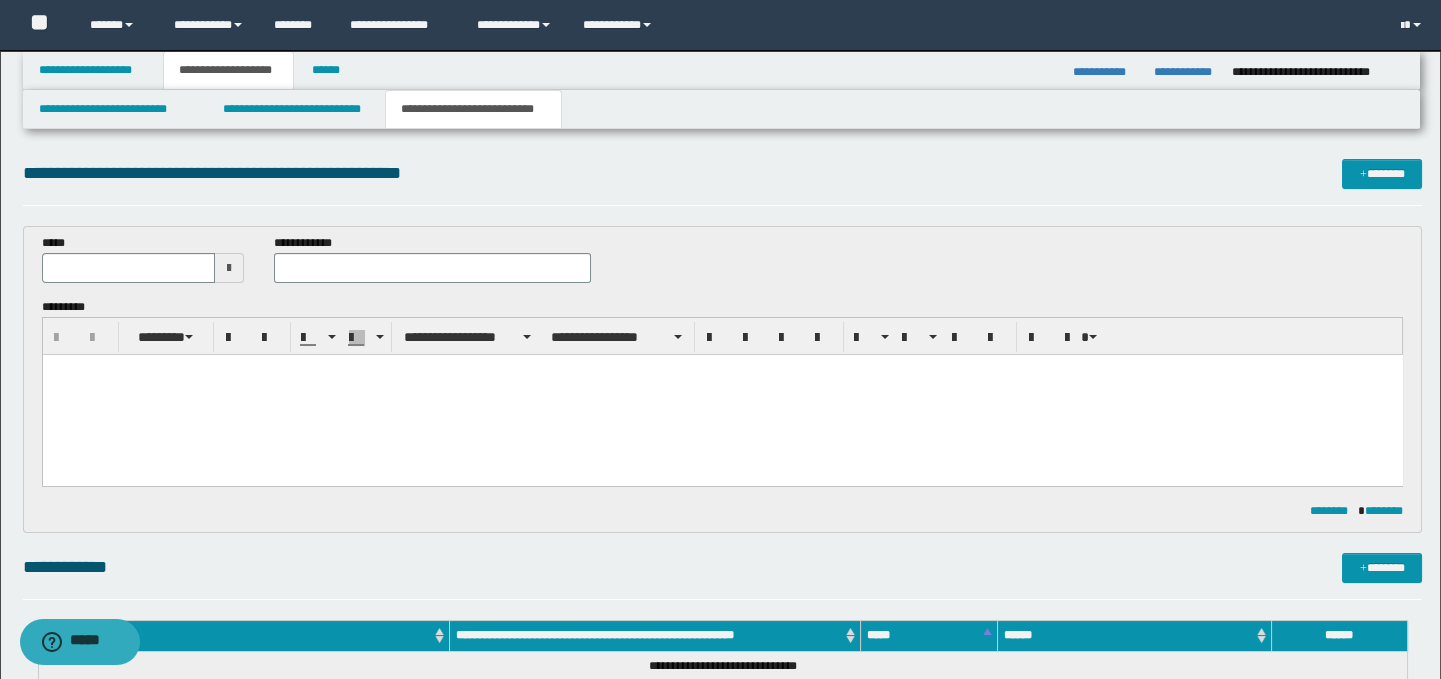 scroll, scrollTop: 0, scrollLeft: 0, axis: both 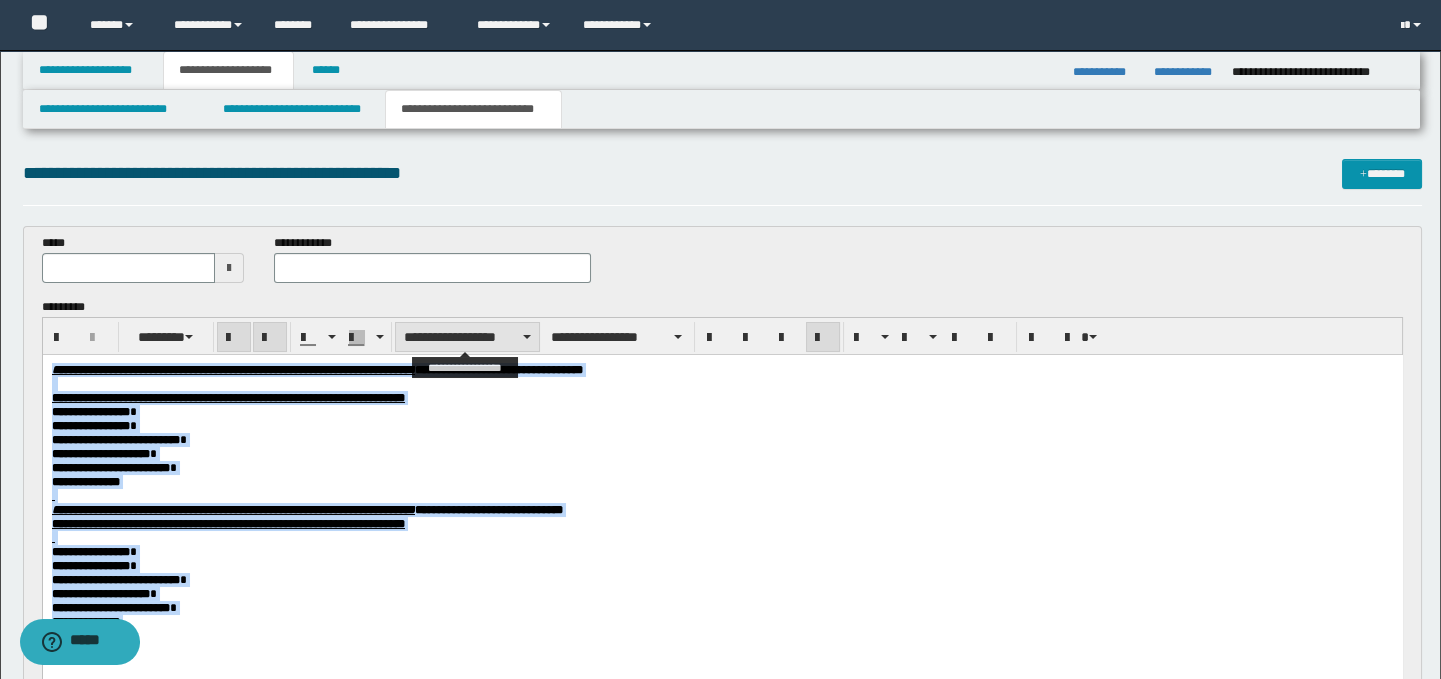 click on "**********" at bounding box center (467, 337) 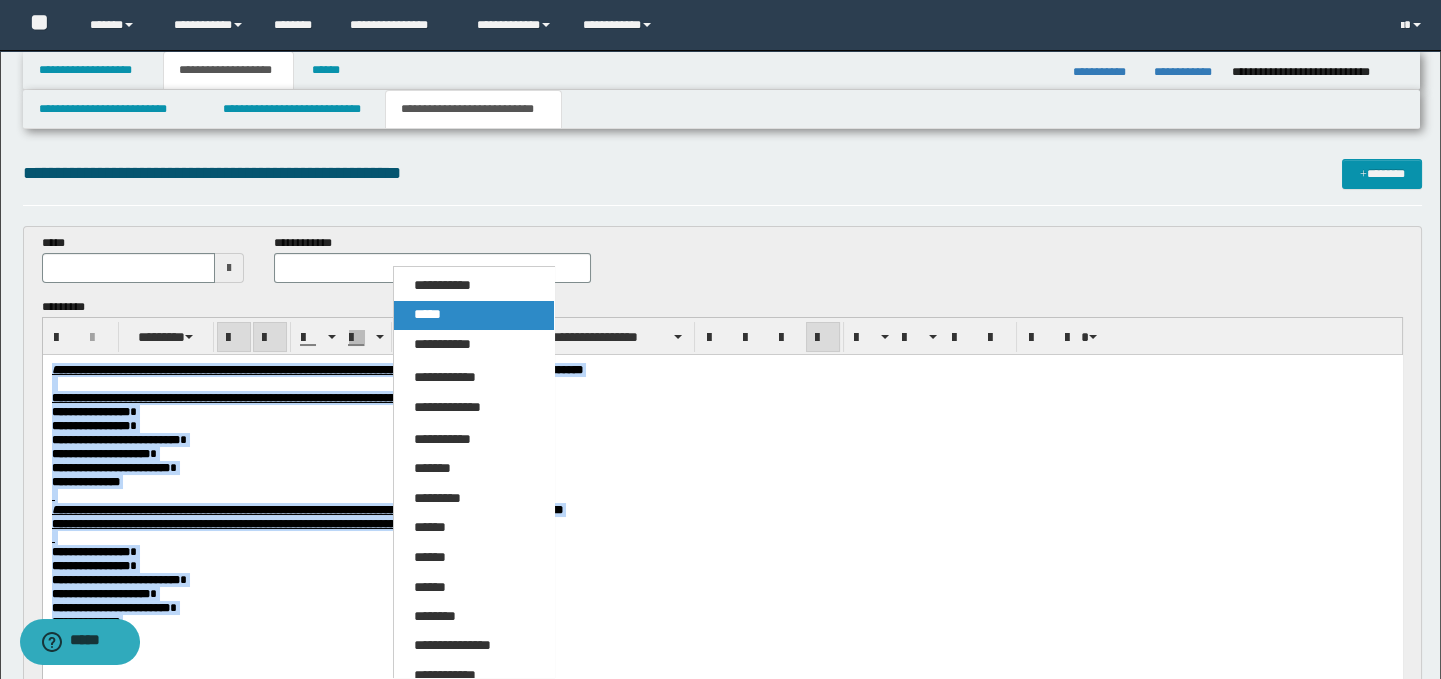 click on "*****" at bounding box center [474, 315] 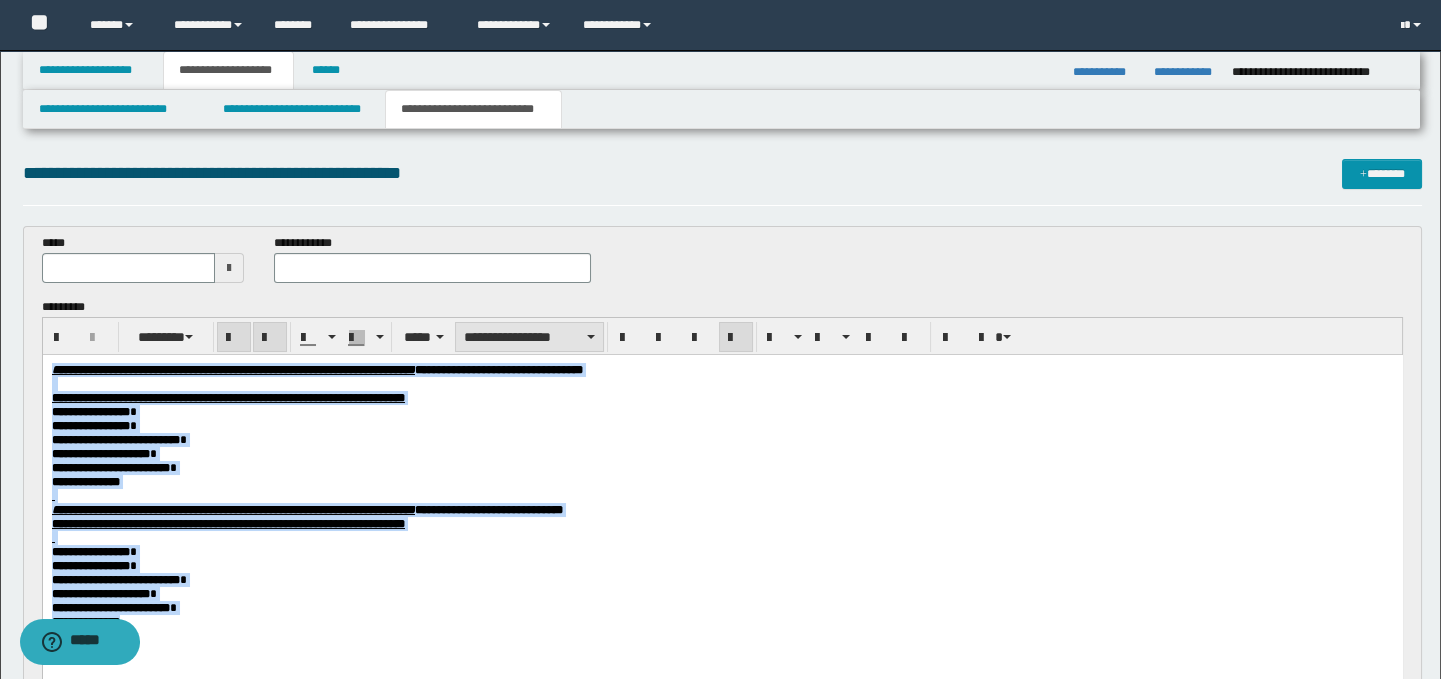 click on "**********" at bounding box center (529, 337) 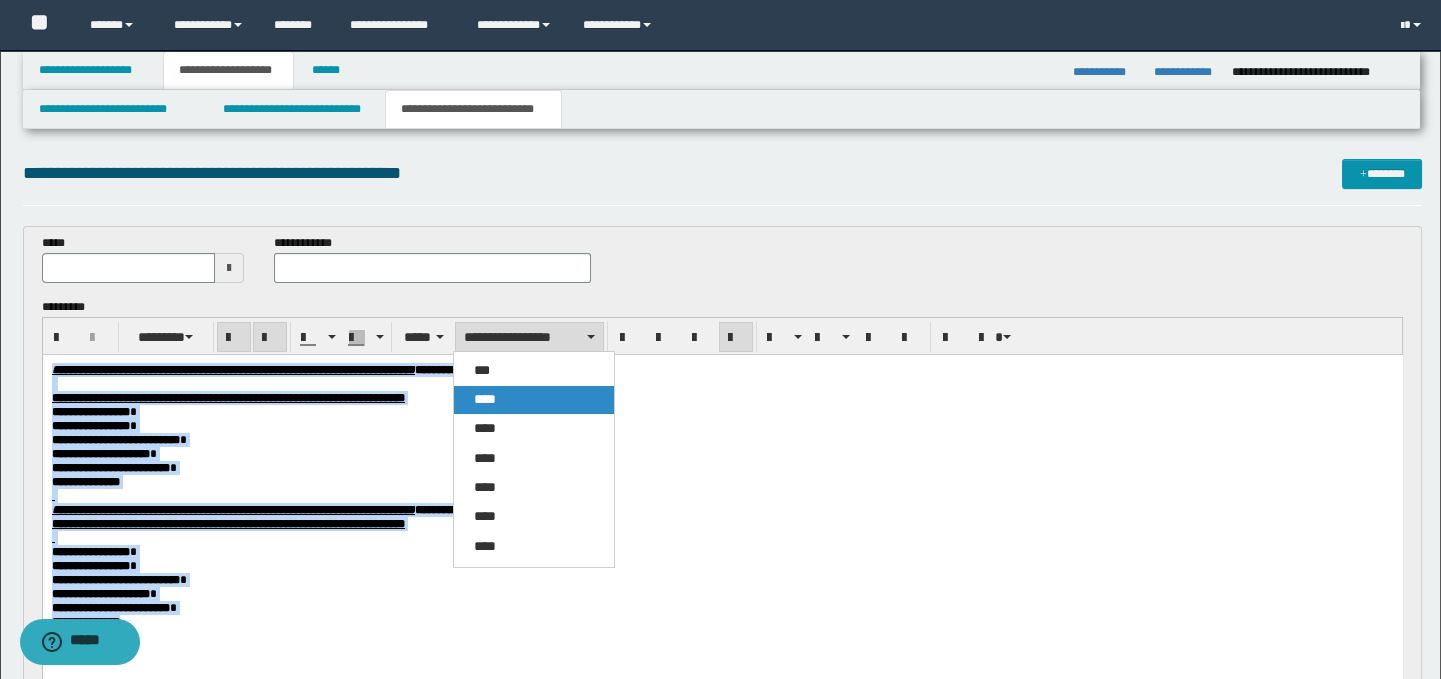 click on "****" at bounding box center (534, 400) 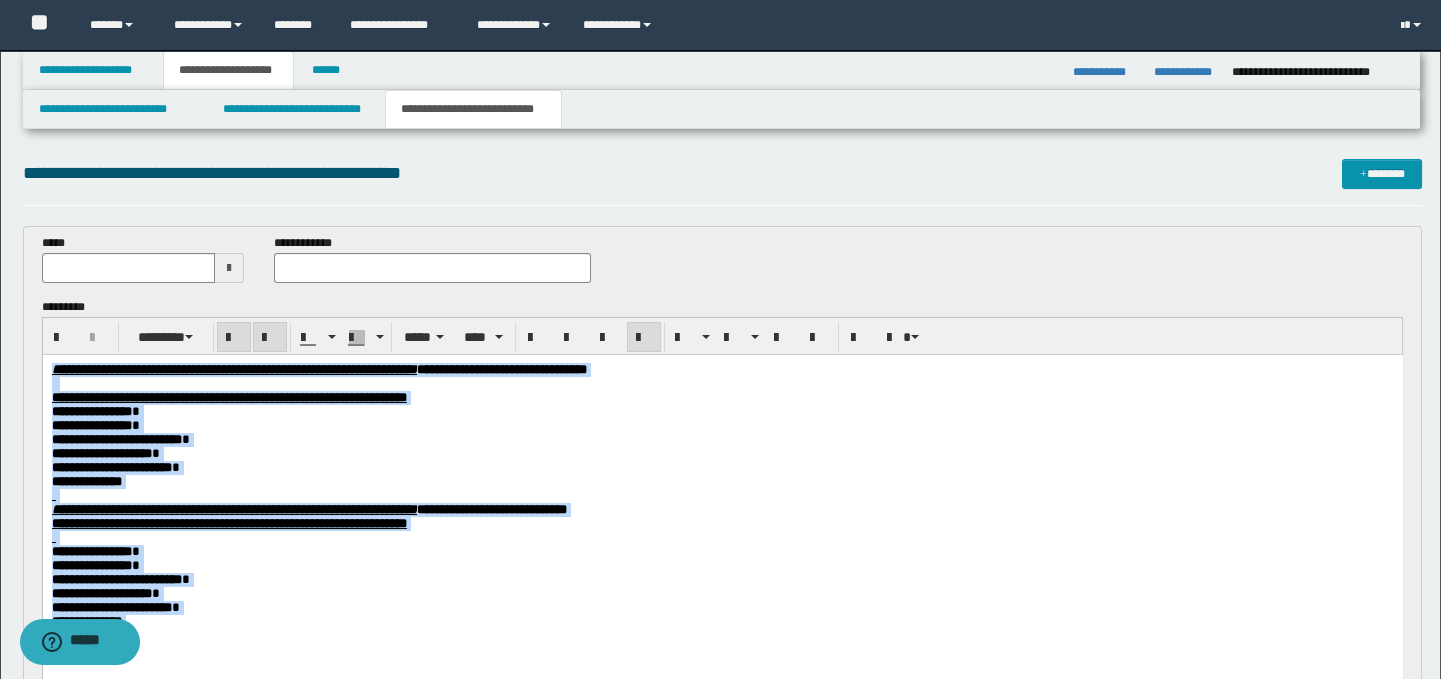 click on "**********" at bounding box center [722, 440] 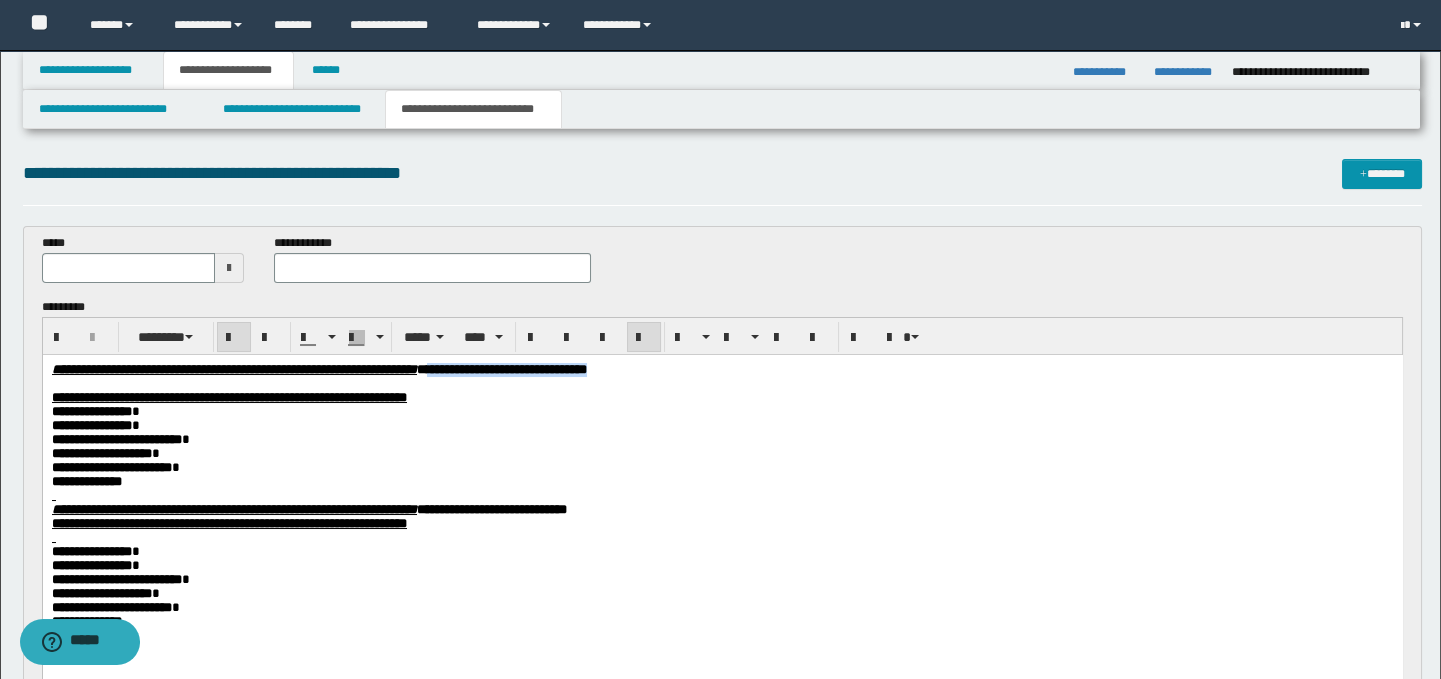drag, startPoint x: 832, startPoint y: 365, endPoint x: 628, endPoint y: 369, distance: 204.03922 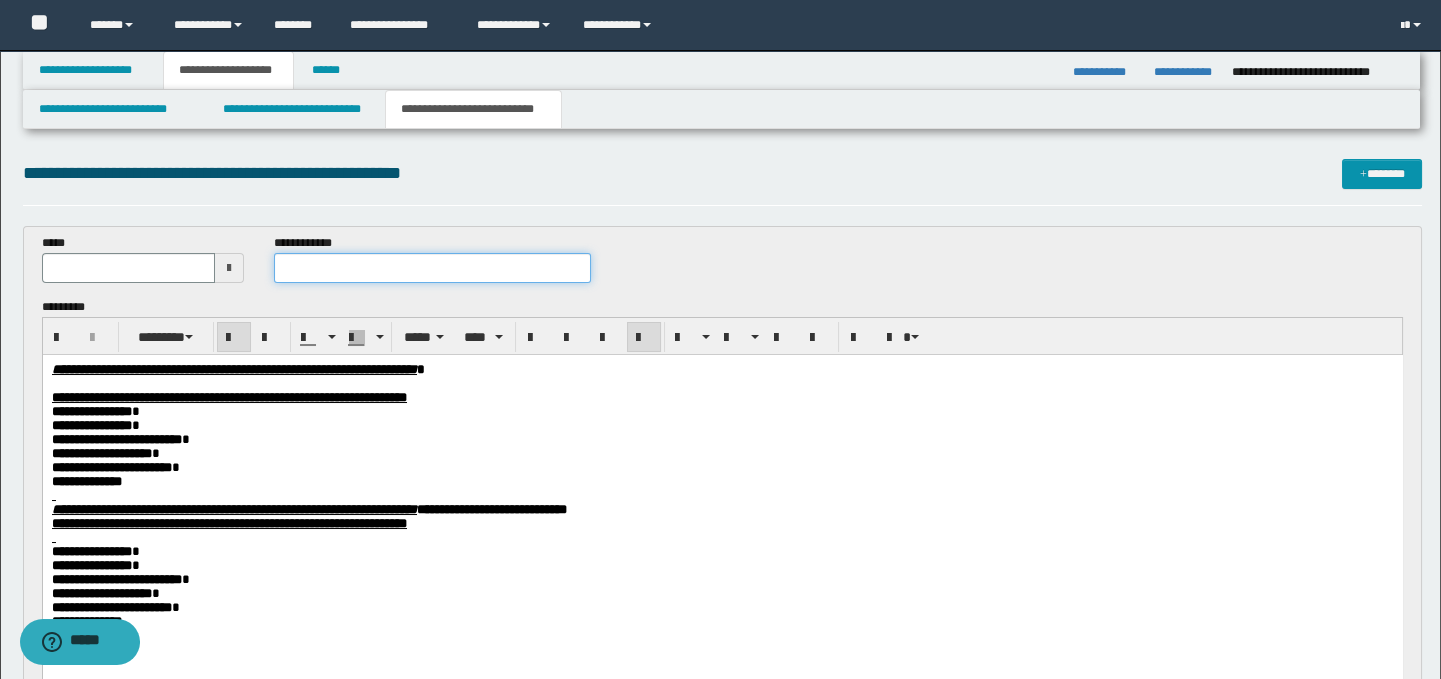 click at bounding box center (433, 268) 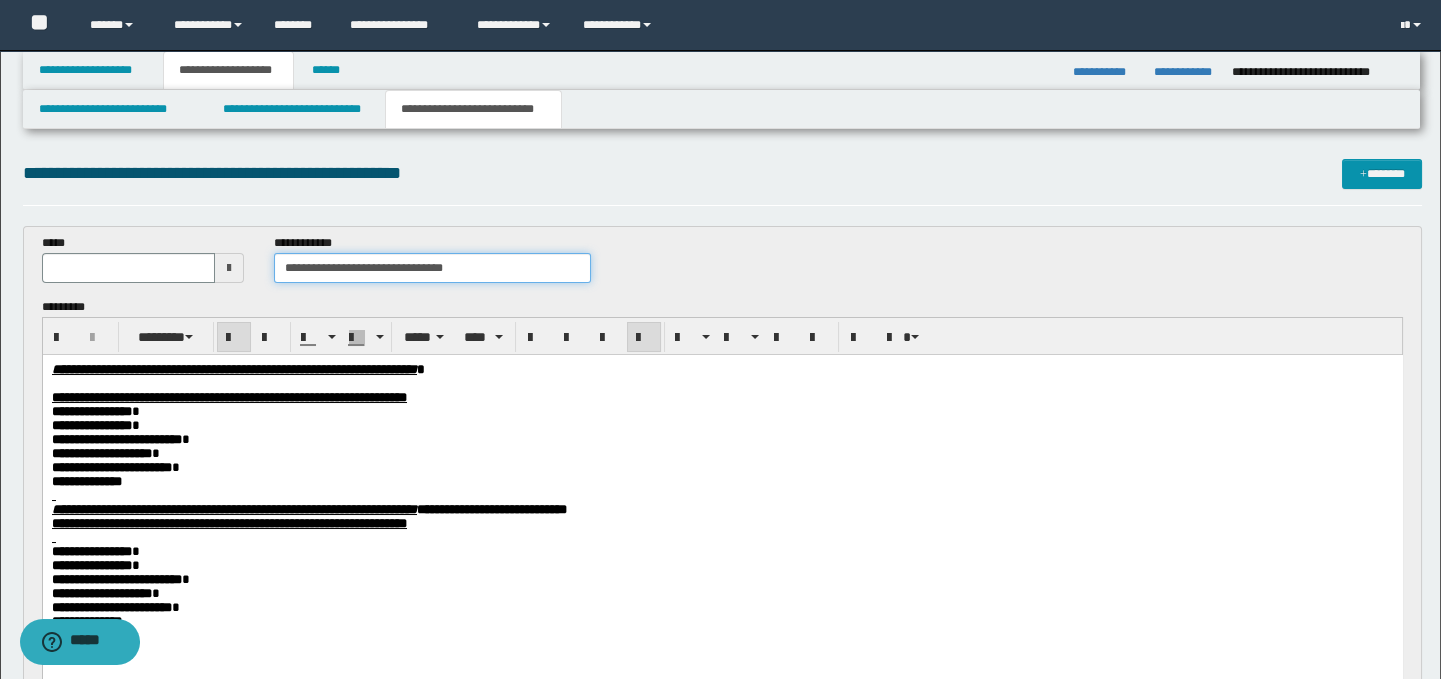 drag, startPoint x: 485, startPoint y: 274, endPoint x: 393, endPoint y: 265, distance: 92.43917 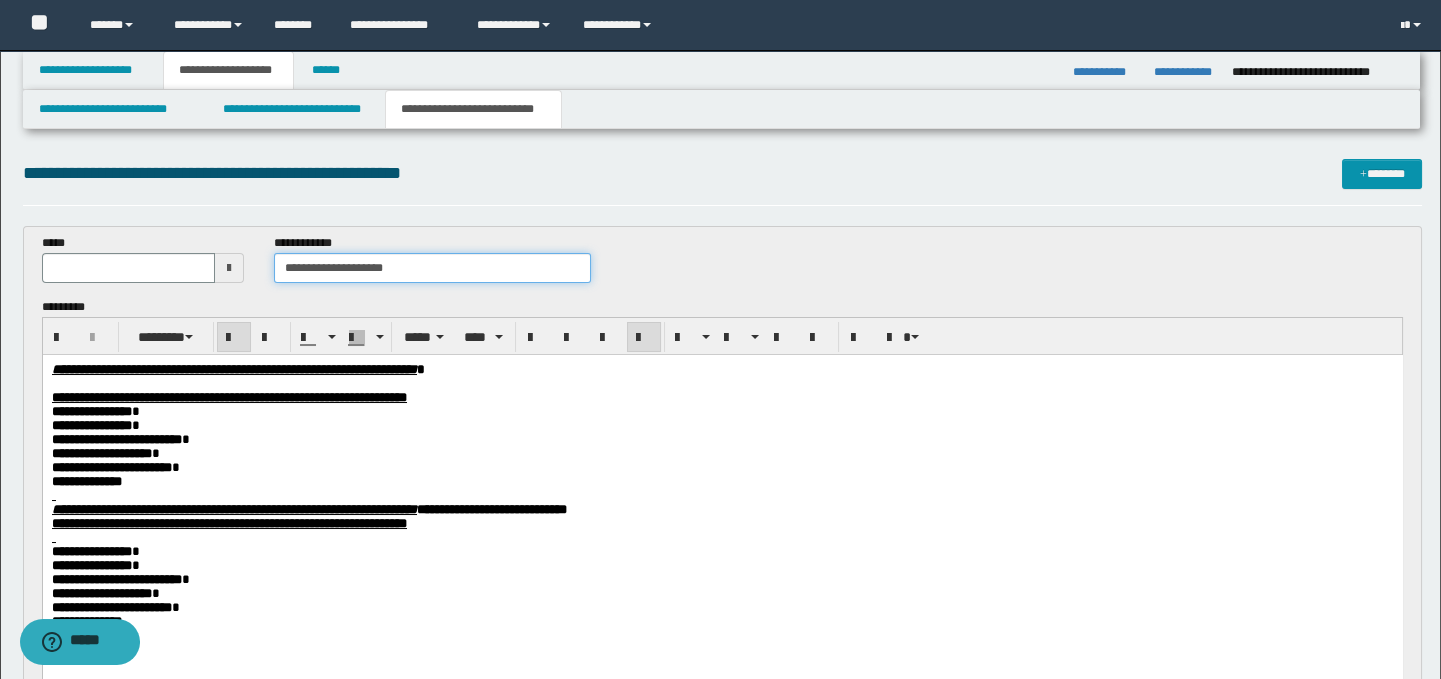 type 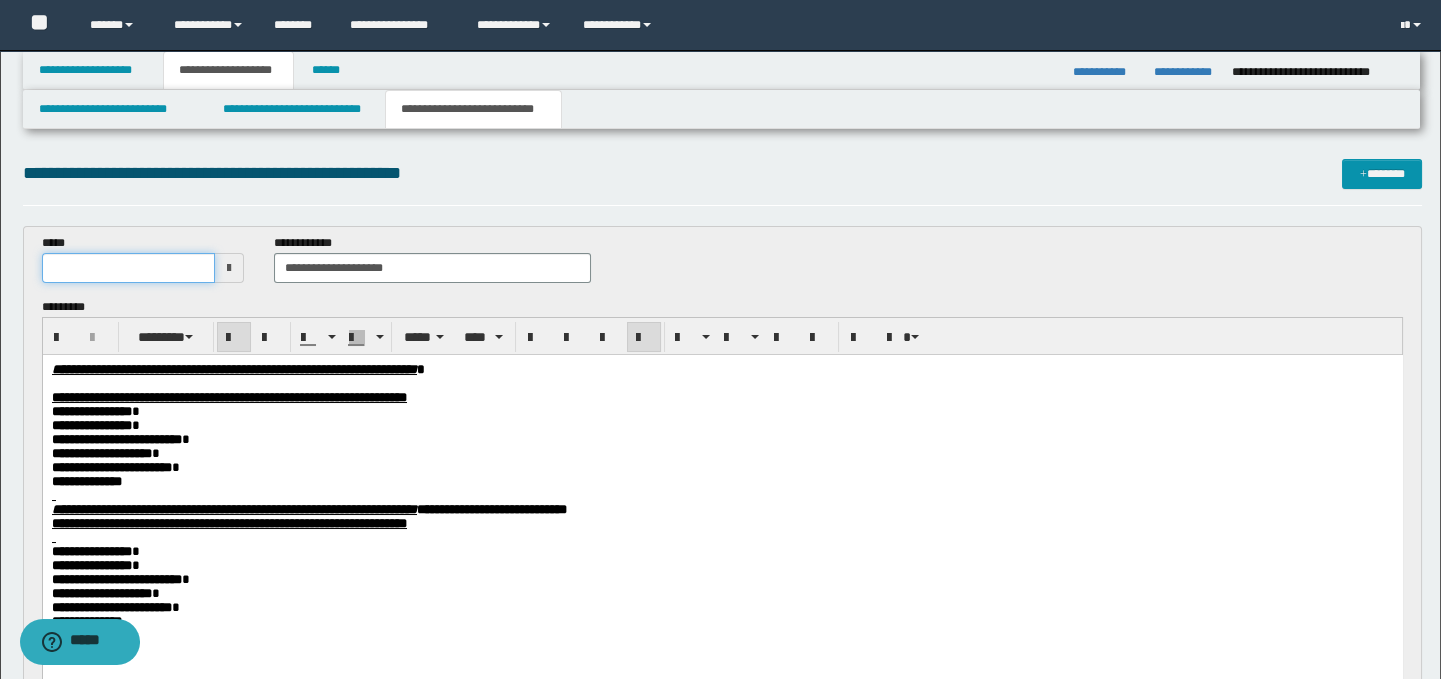 click at bounding box center (128, 268) 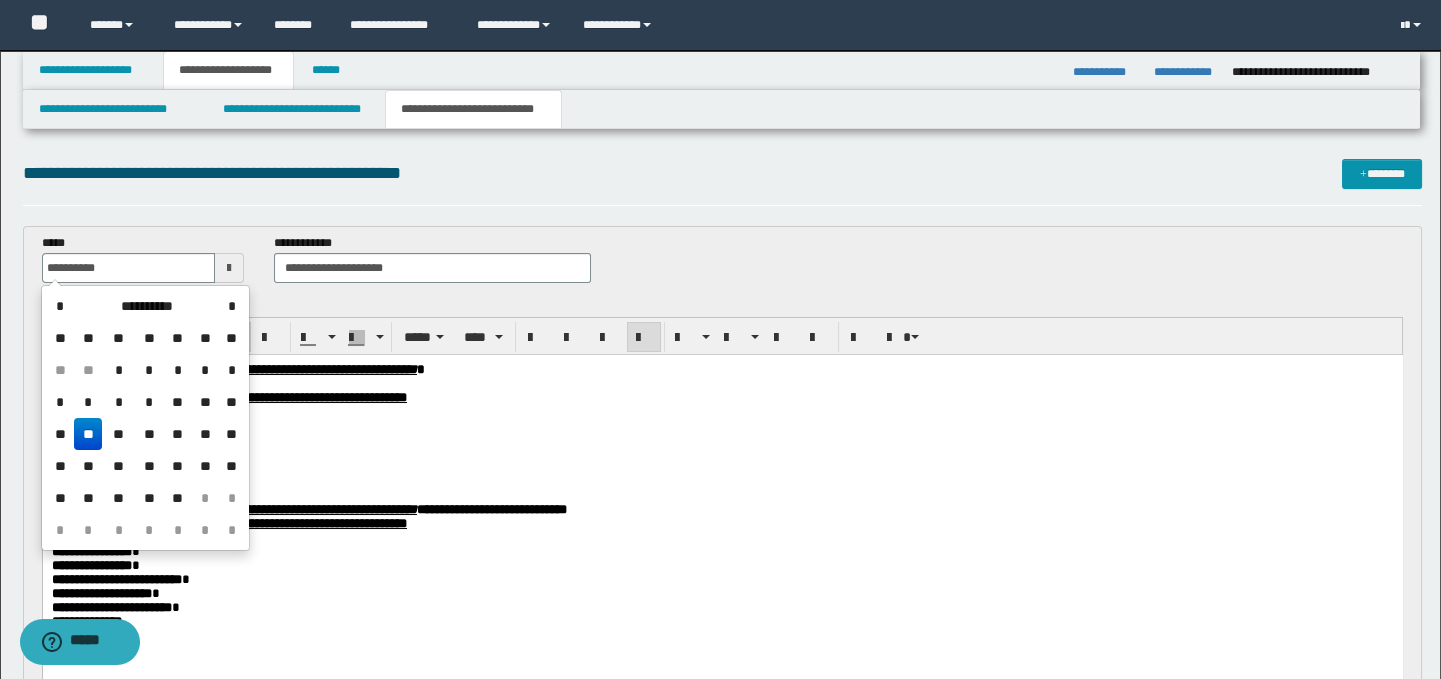 click on "**" at bounding box center [88, 434] 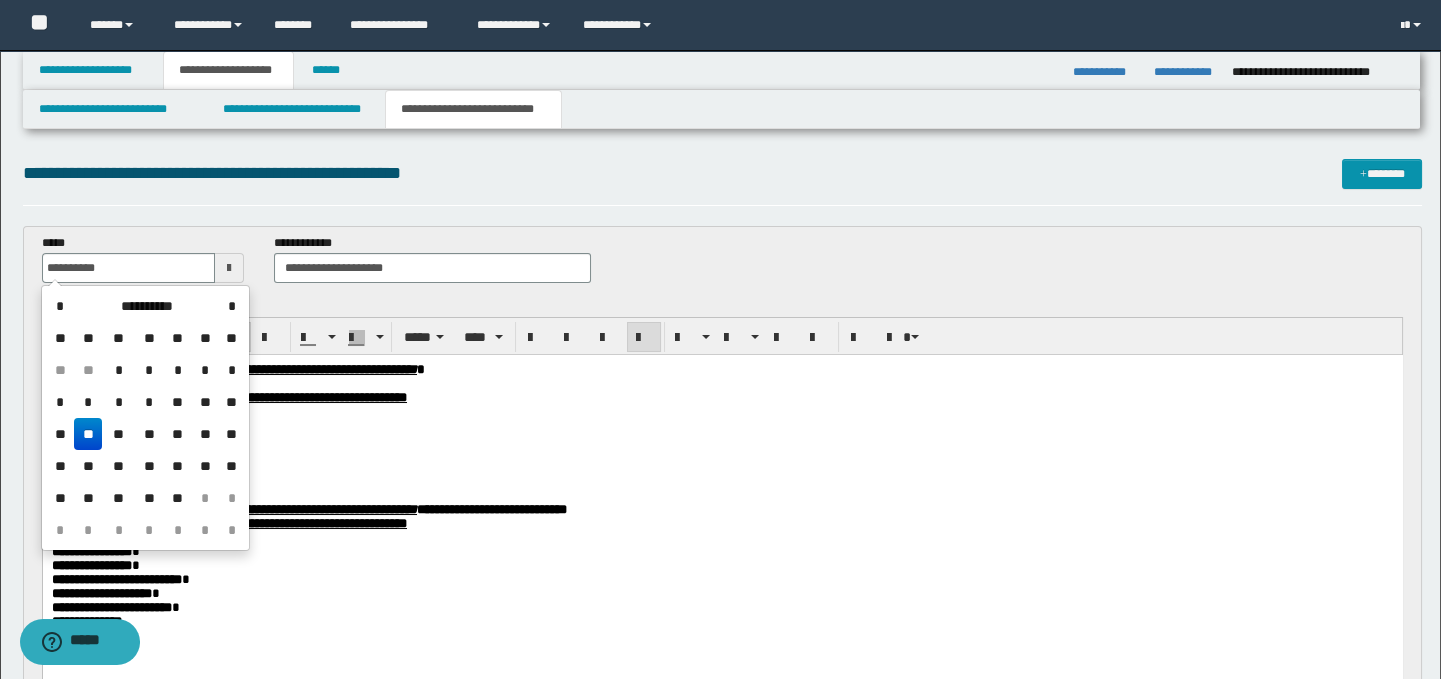 type on "**********" 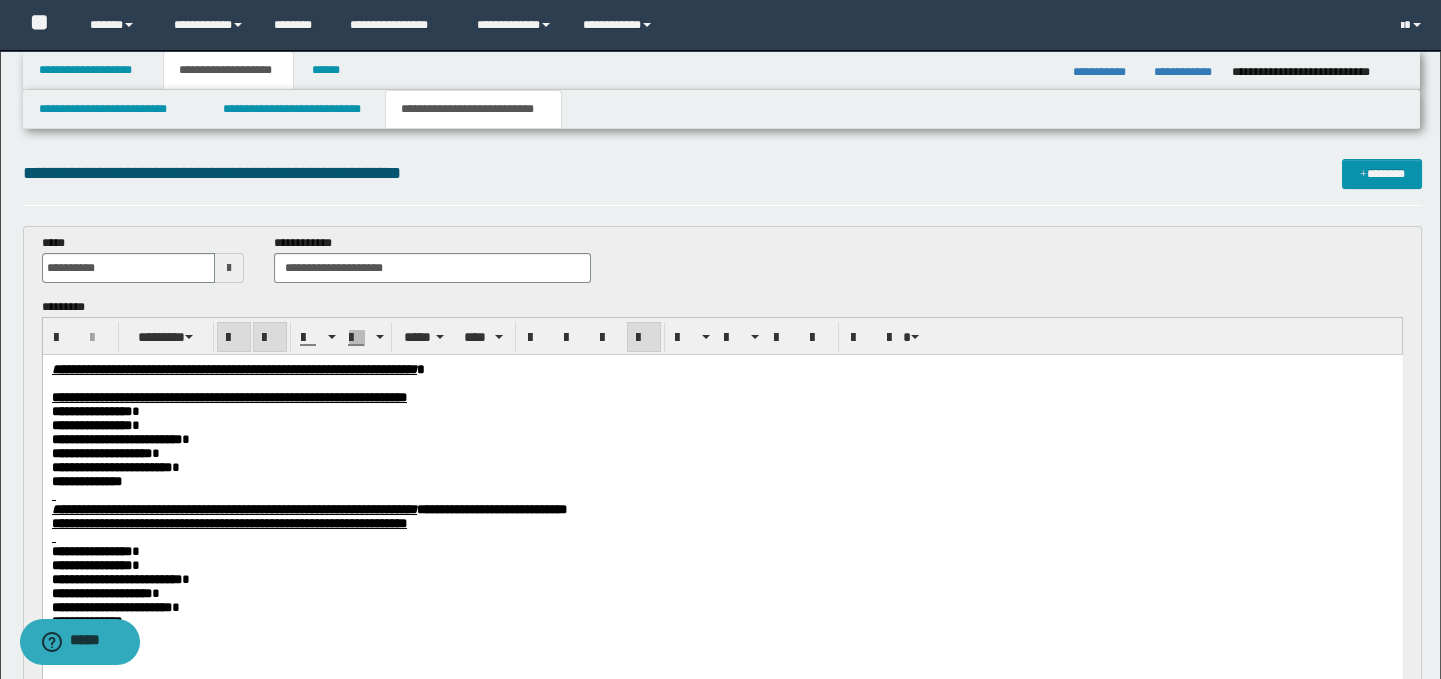 drag, startPoint x: 47, startPoint y: 518, endPoint x: 79, endPoint y: 525, distance: 32.75668 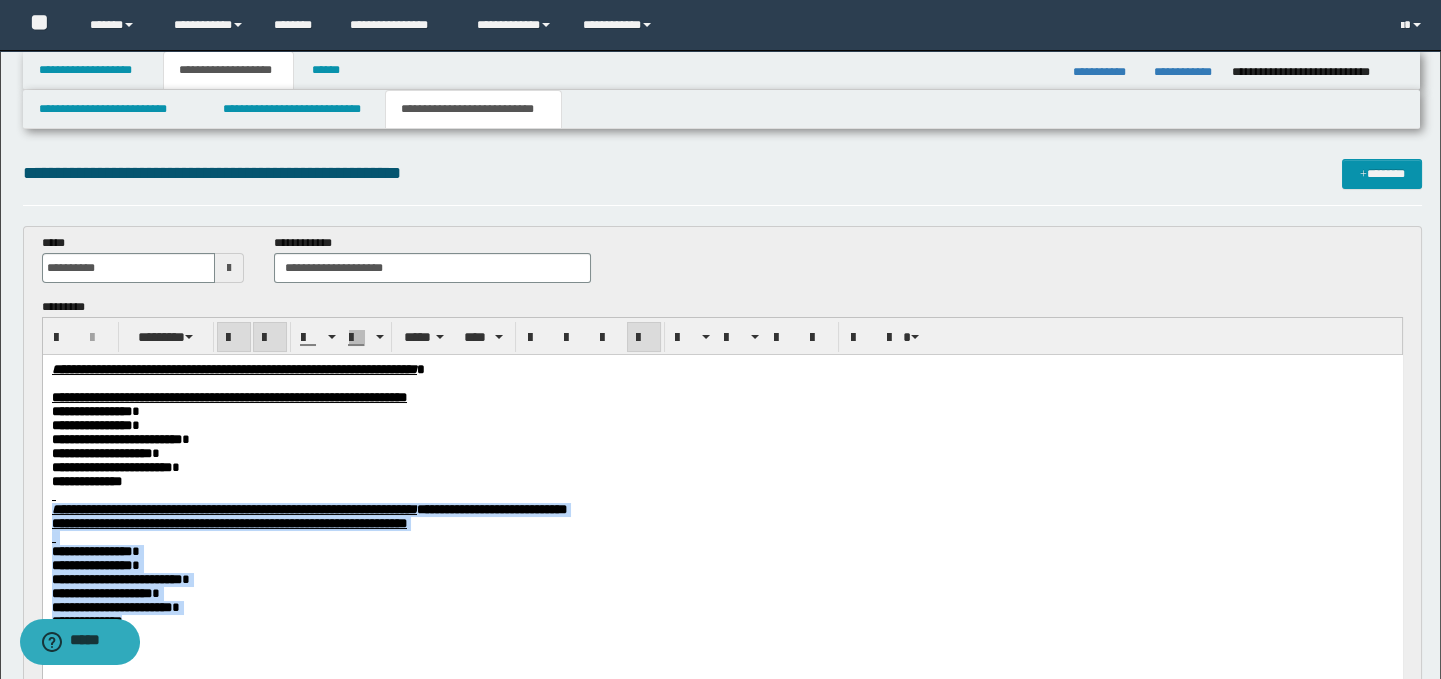 drag, startPoint x: 51, startPoint y: 520, endPoint x: 165, endPoint y: 645, distance: 169.17743 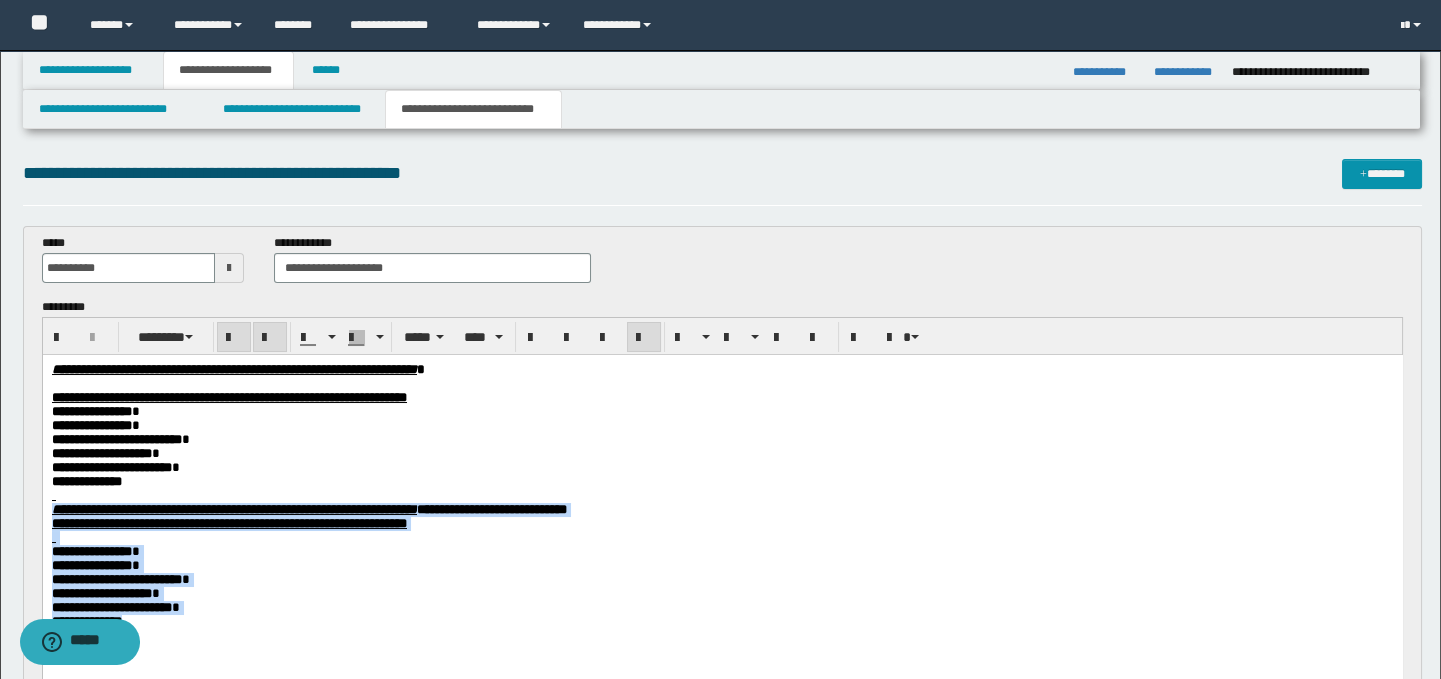 click on "**********" at bounding box center [722, 528] 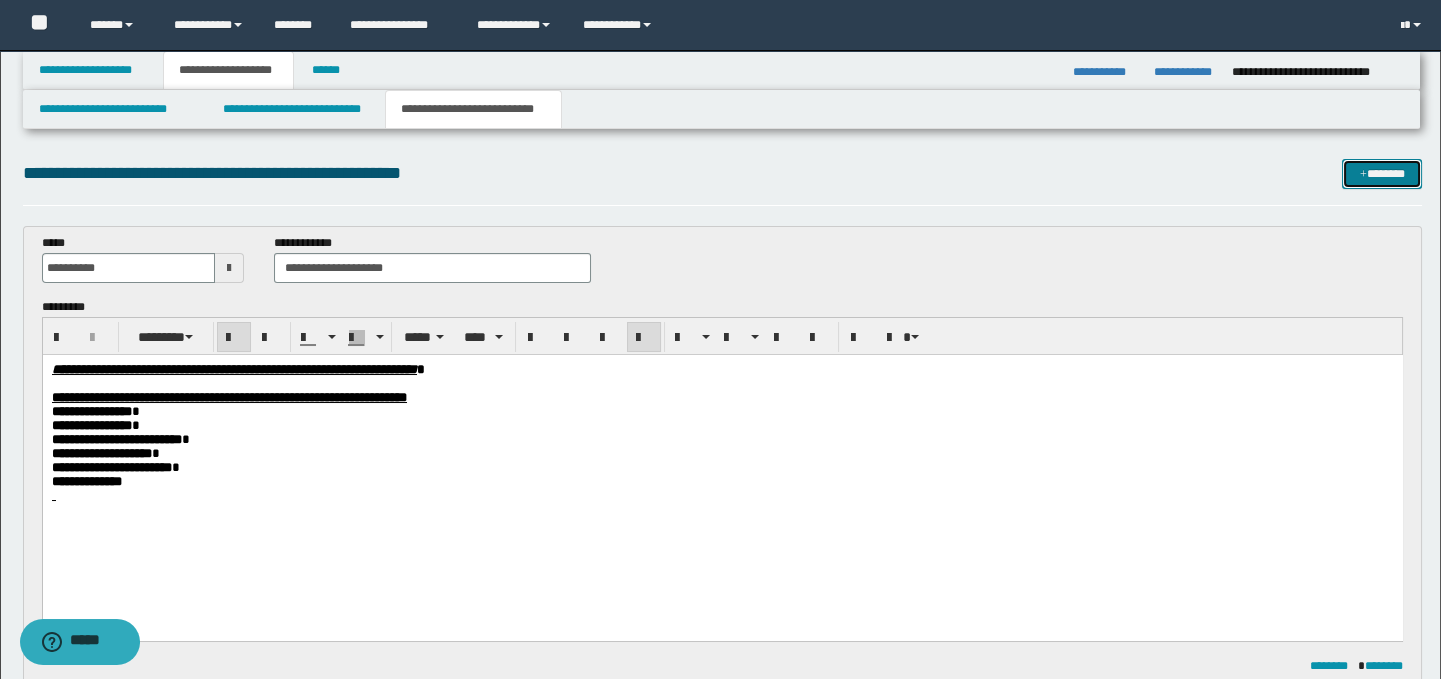 click on "*******" at bounding box center [1382, 174] 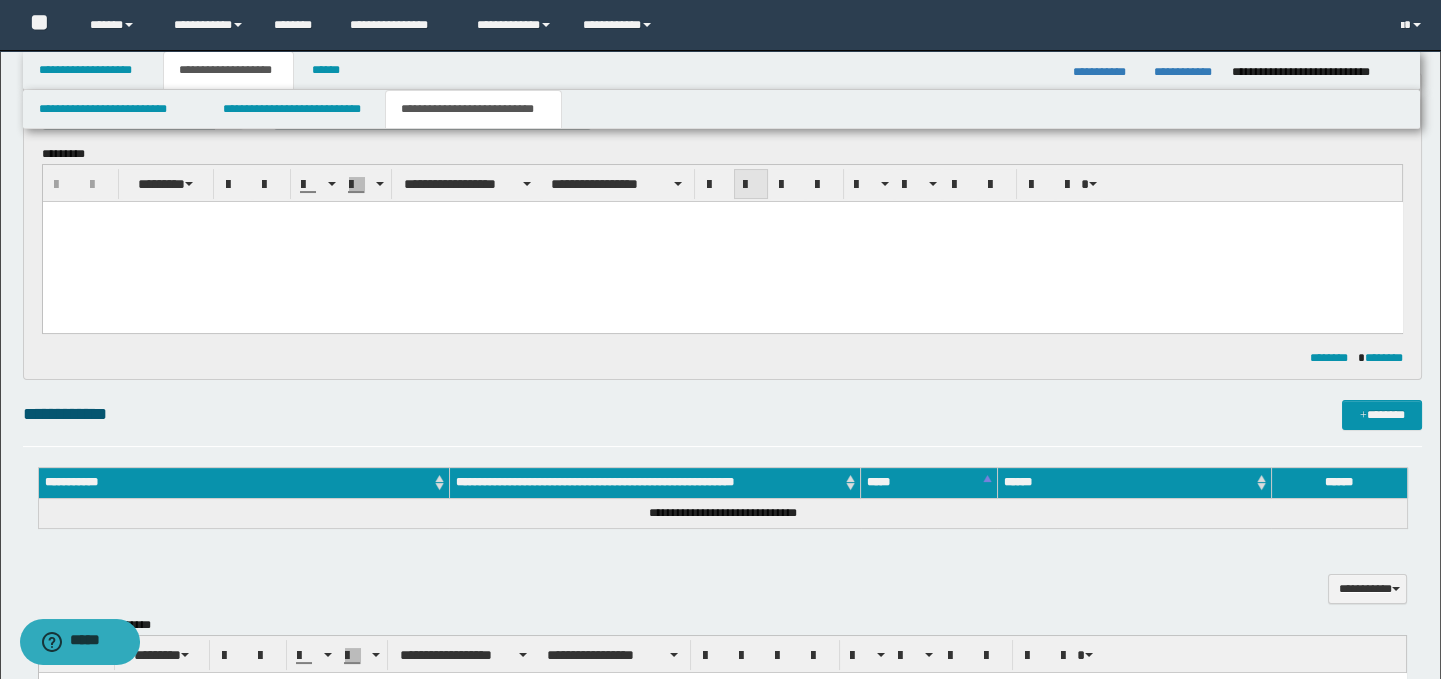 scroll, scrollTop: 0, scrollLeft: 0, axis: both 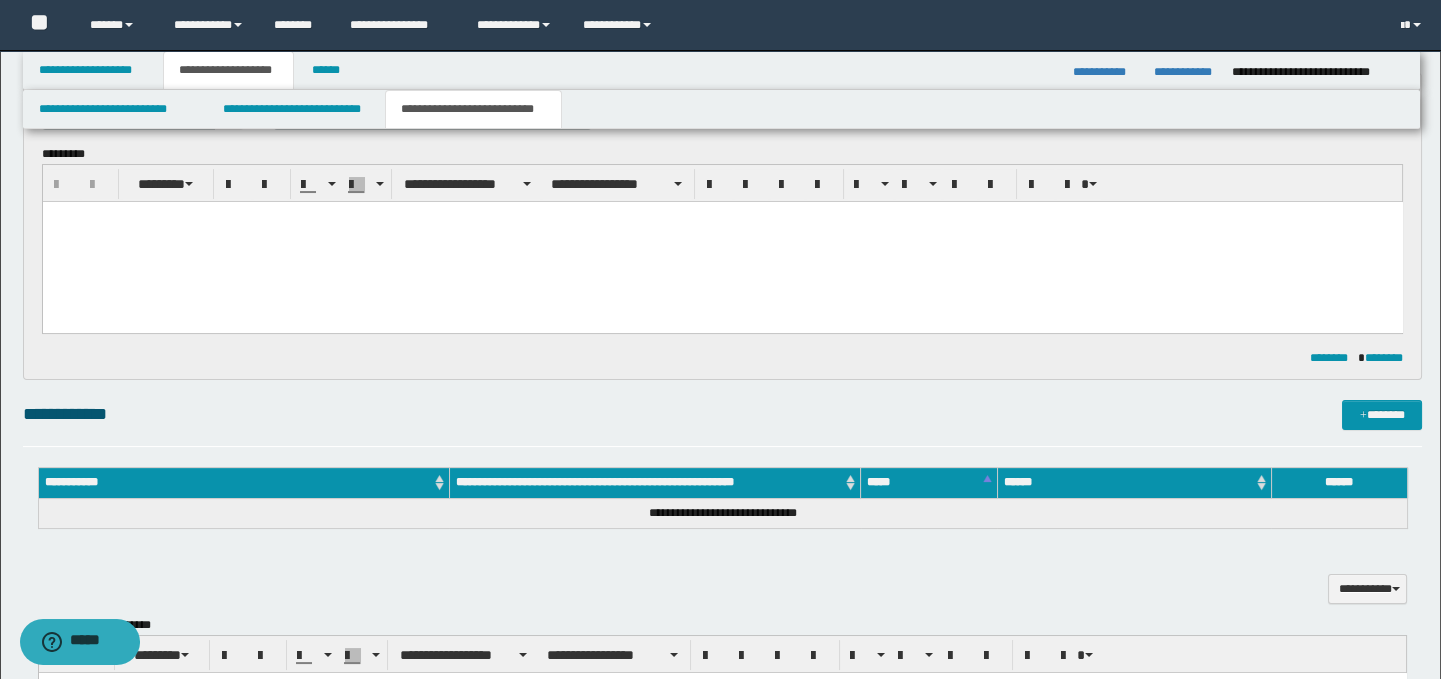 click at bounding box center (722, 242) 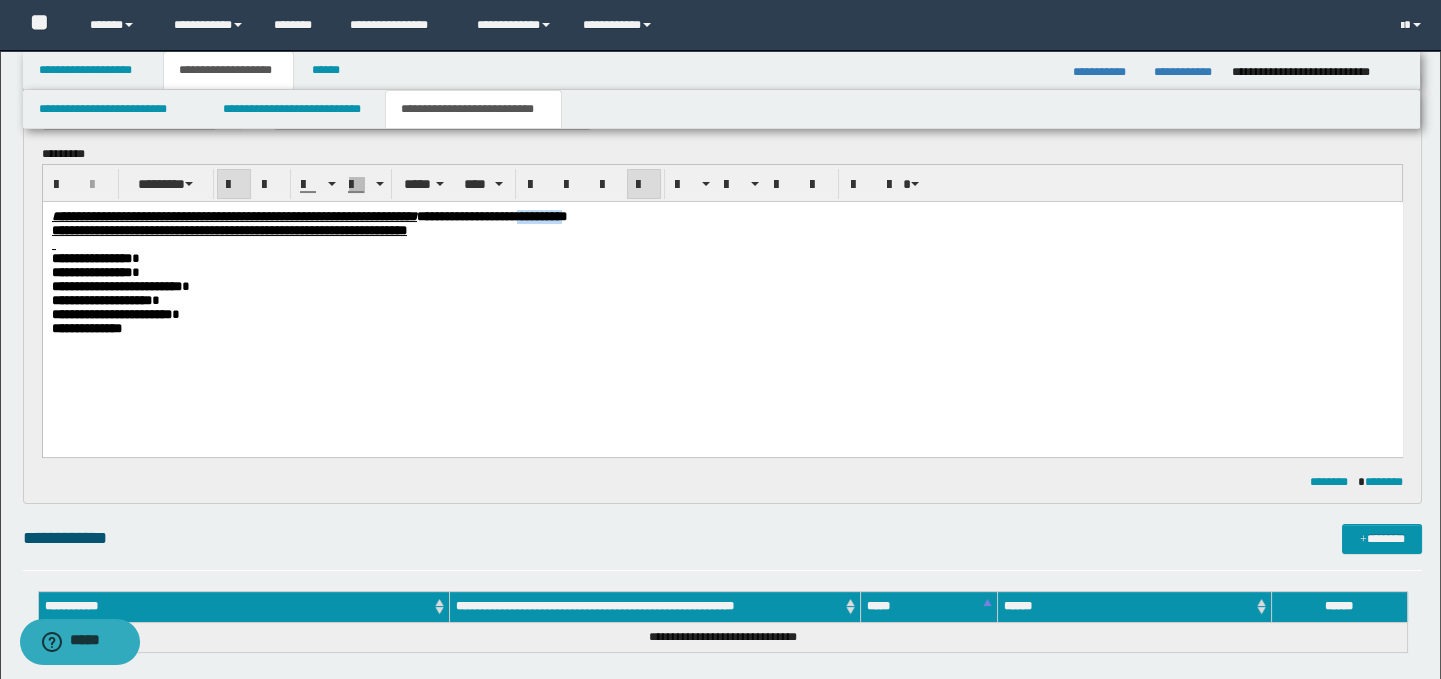 drag, startPoint x: 806, startPoint y: 218, endPoint x: 748, endPoint y: 215, distance: 58.077534 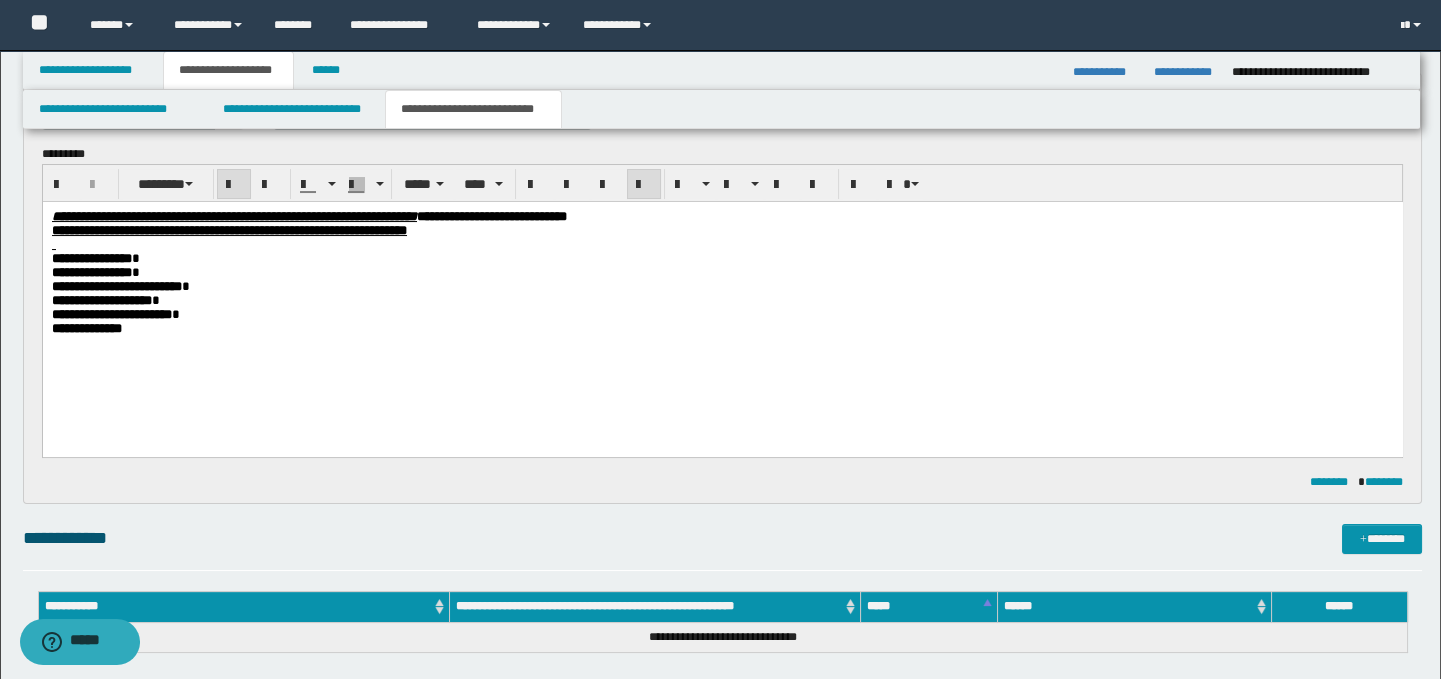 click on "**********" at bounding box center (722, 231) 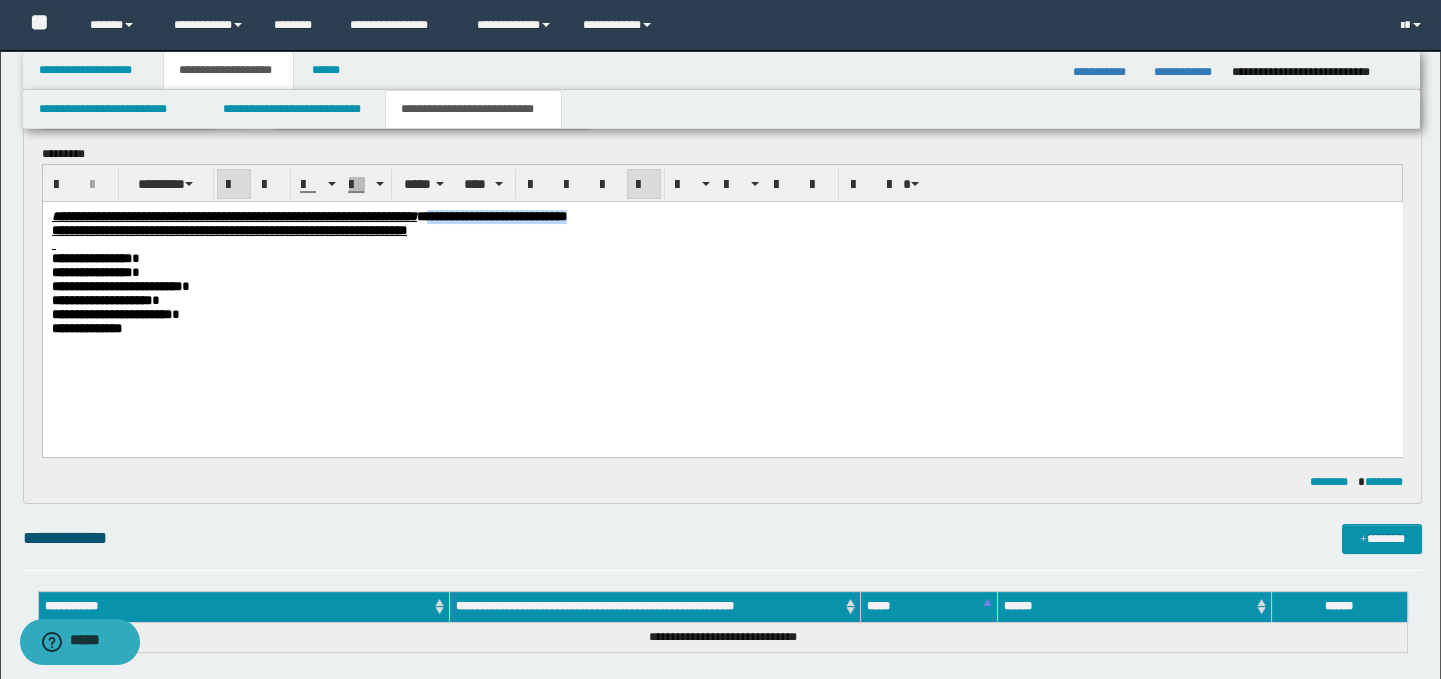 drag, startPoint x: 815, startPoint y: 219, endPoint x: 630, endPoint y: 212, distance: 185.13239 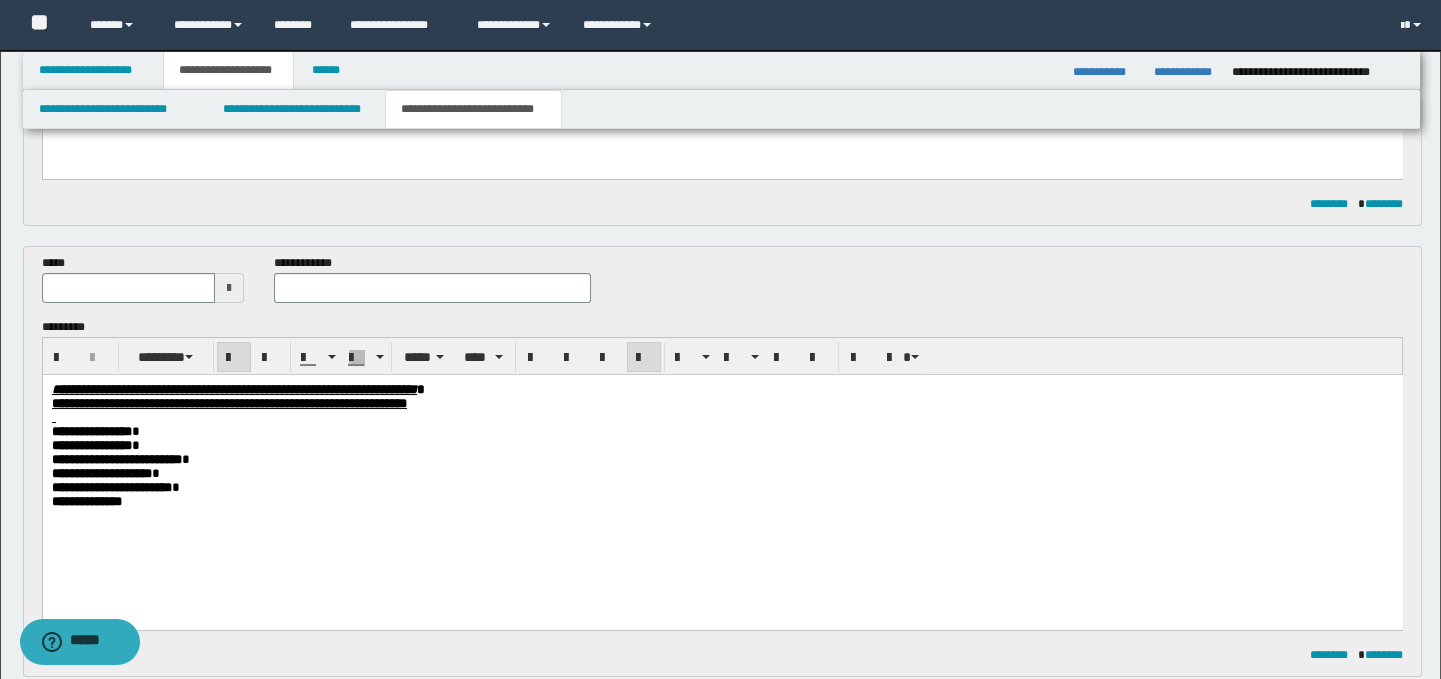 scroll, scrollTop: 418, scrollLeft: 0, axis: vertical 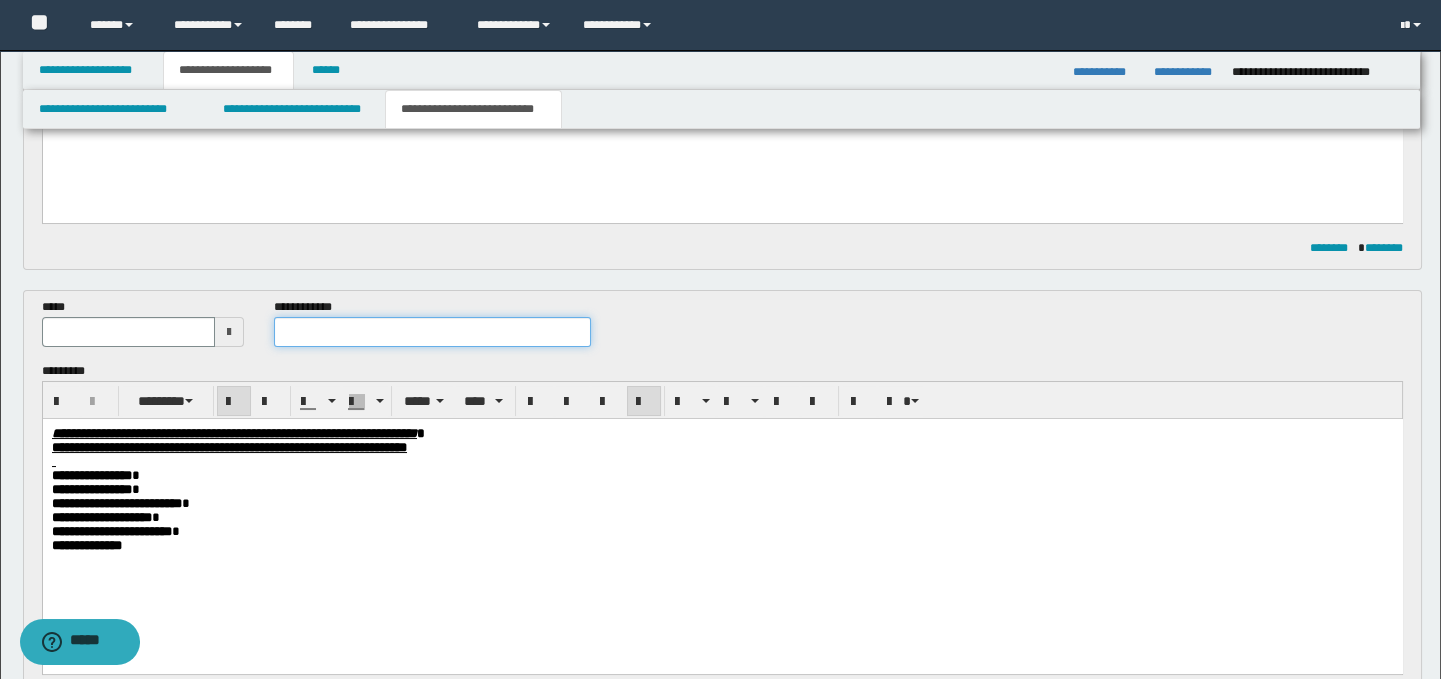 click at bounding box center (433, 332) 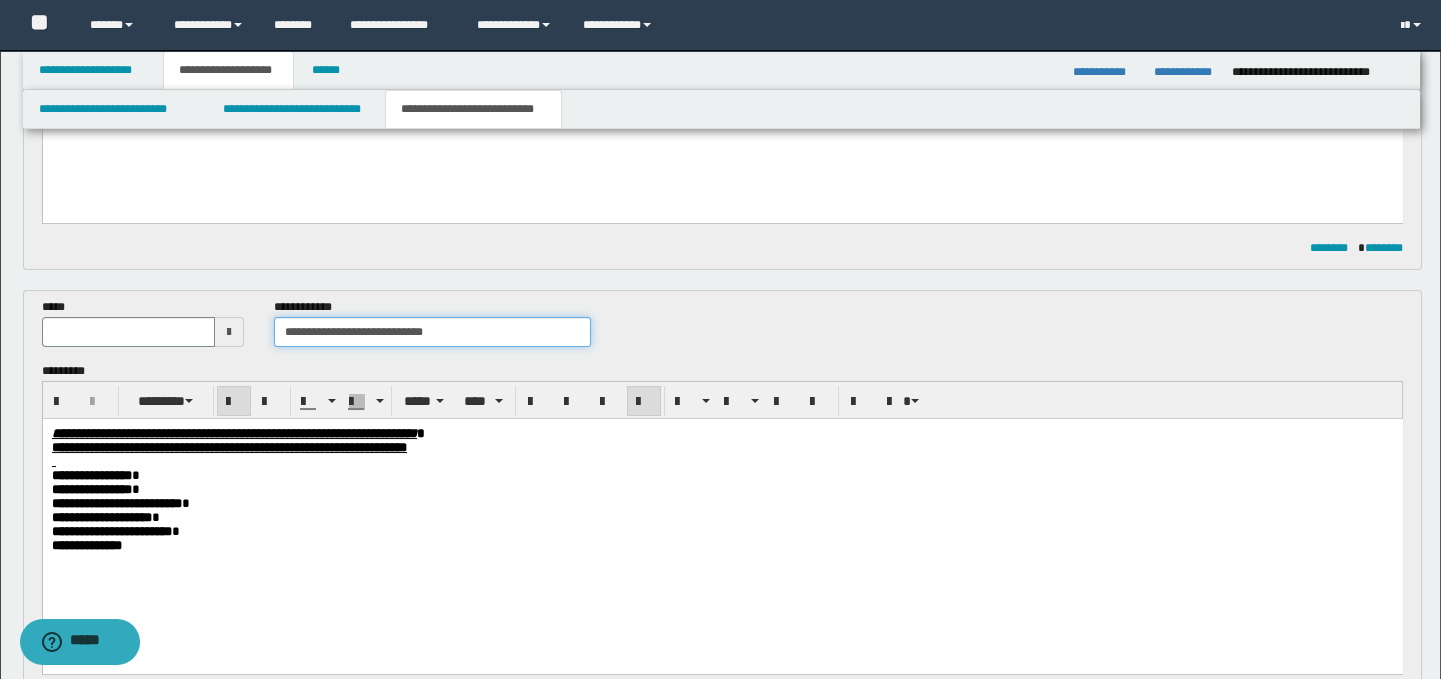 drag, startPoint x: 447, startPoint y: 334, endPoint x: 378, endPoint y: 332, distance: 69.02898 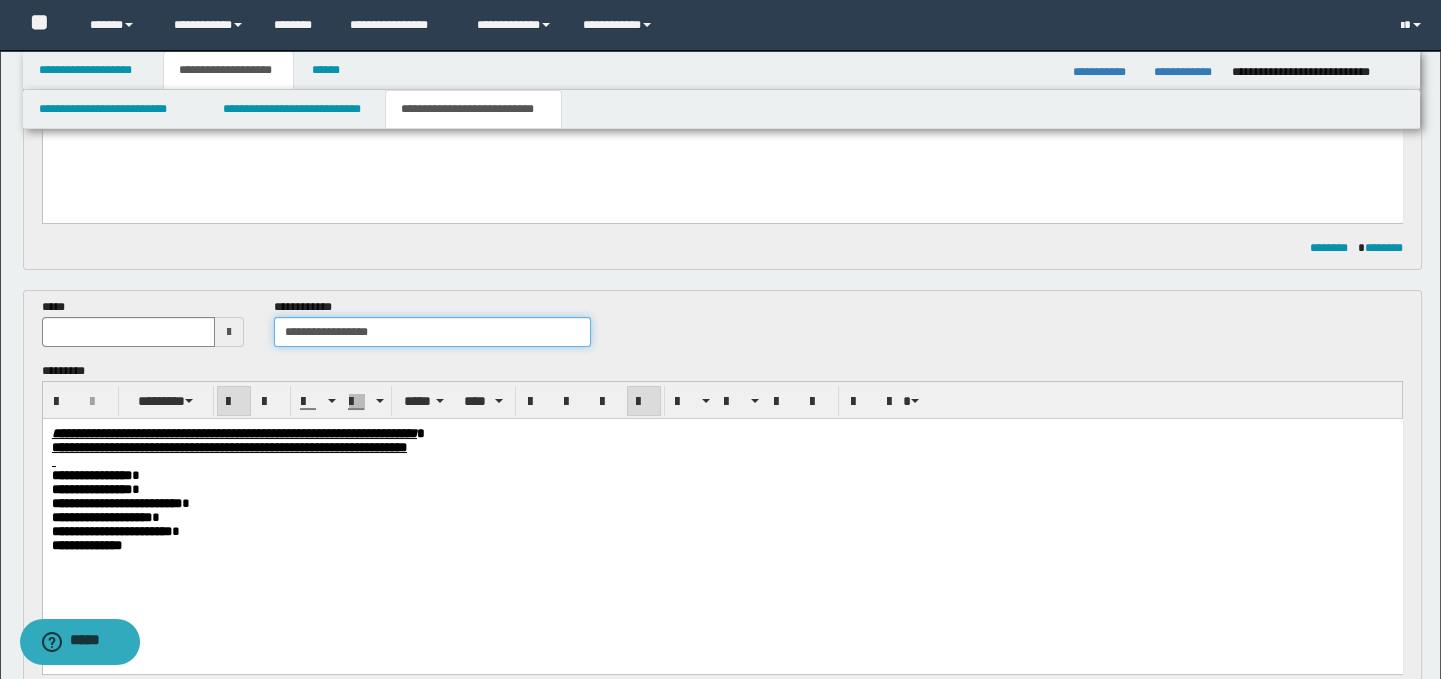 type 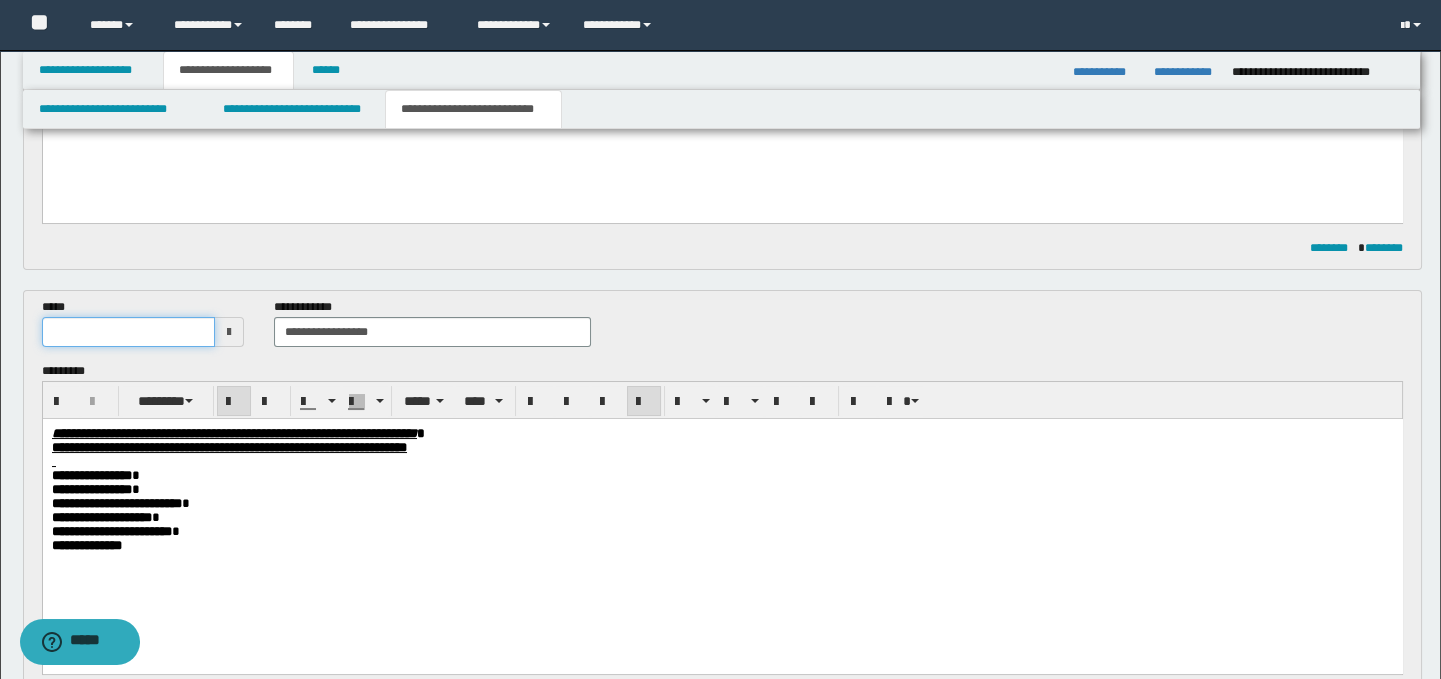 click at bounding box center [128, 332] 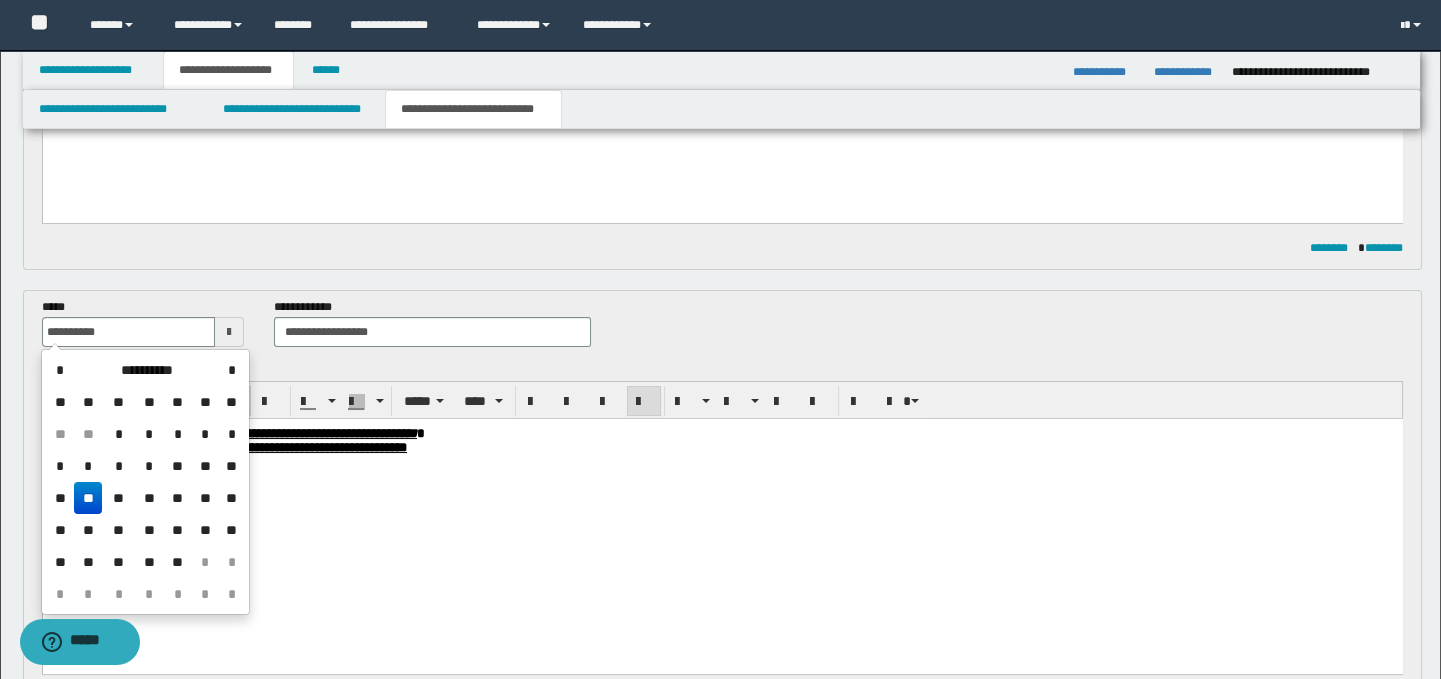 click on "**" at bounding box center [88, 498] 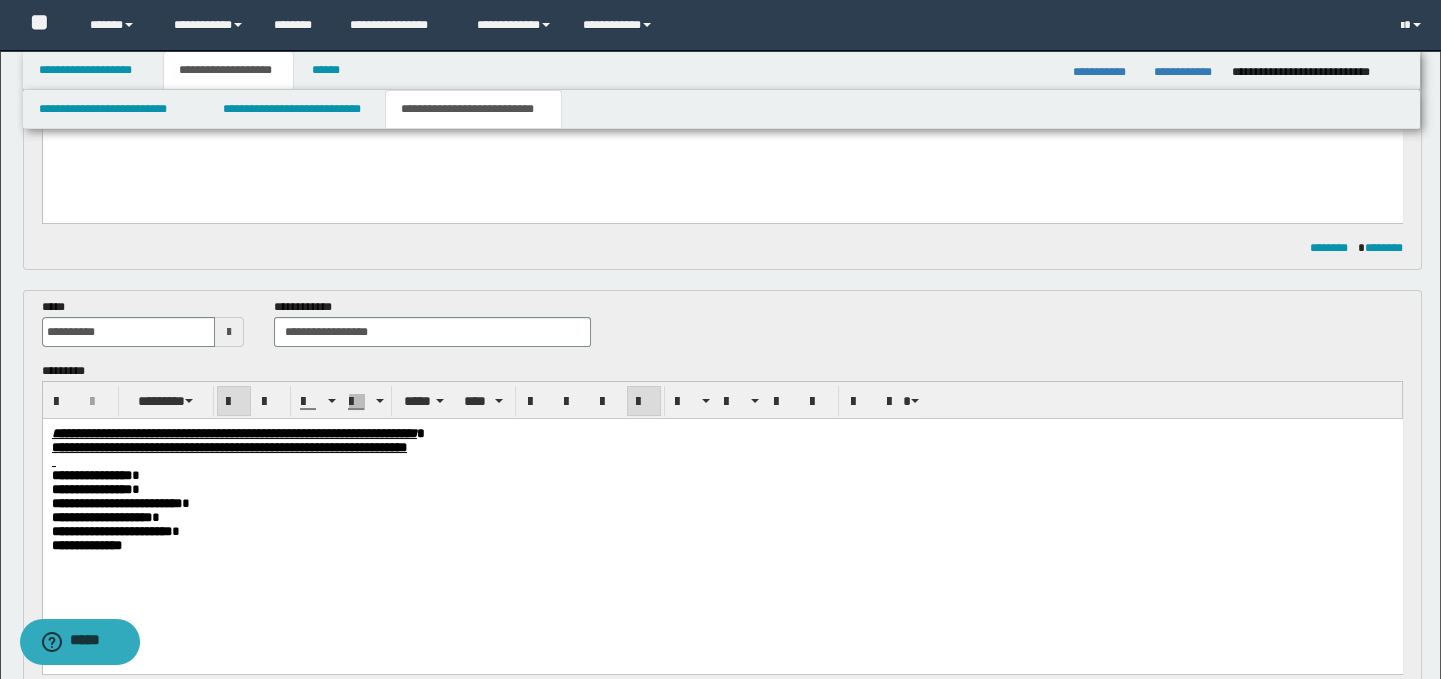 click on "**********" at bounding box center [722, 504] 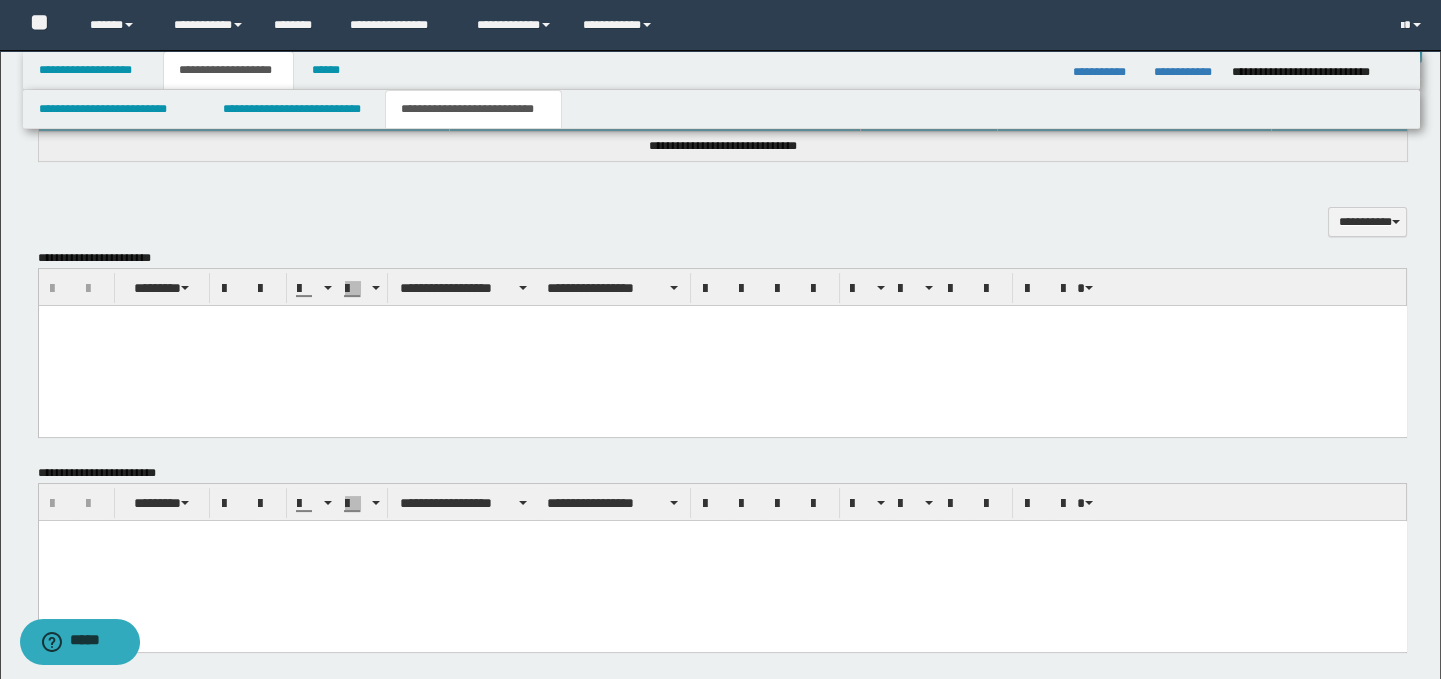 scroll, scrollTop: 1438, scrollLeft: 0, axis: vertical 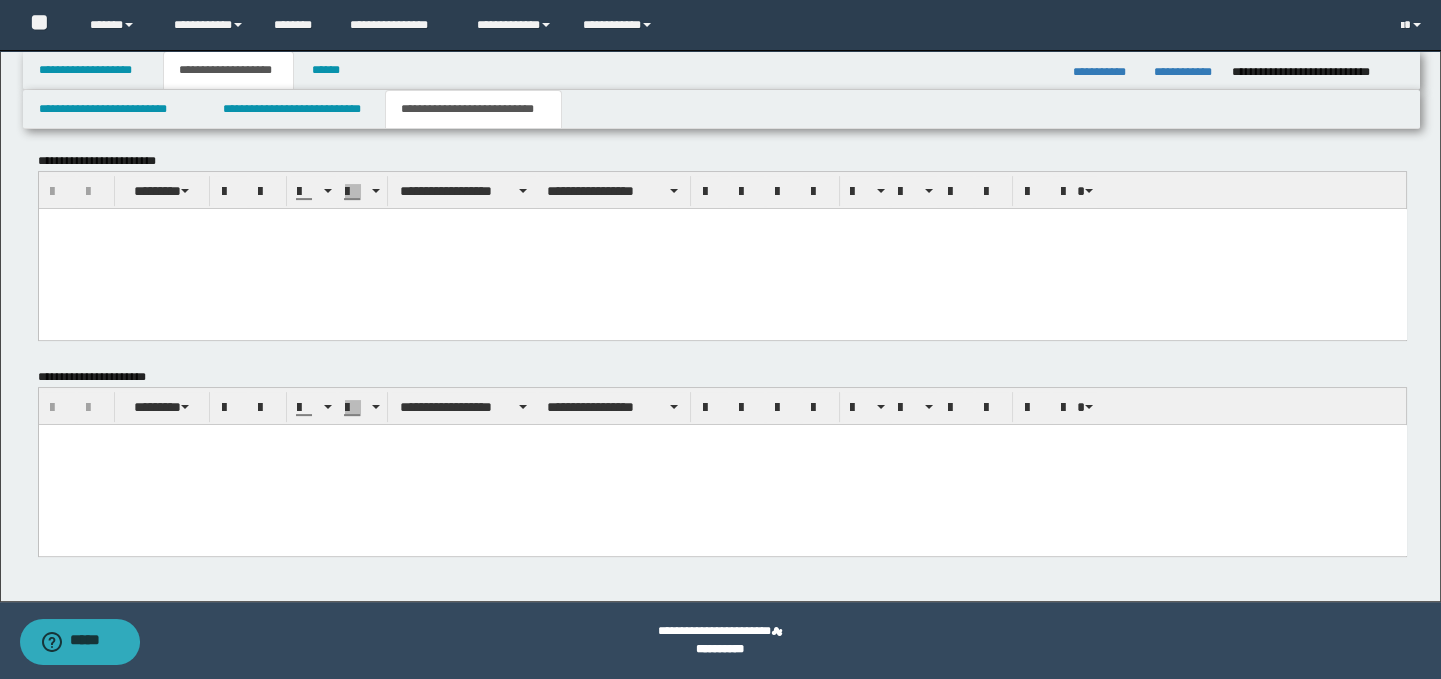 click at bounding box center (722, 464) 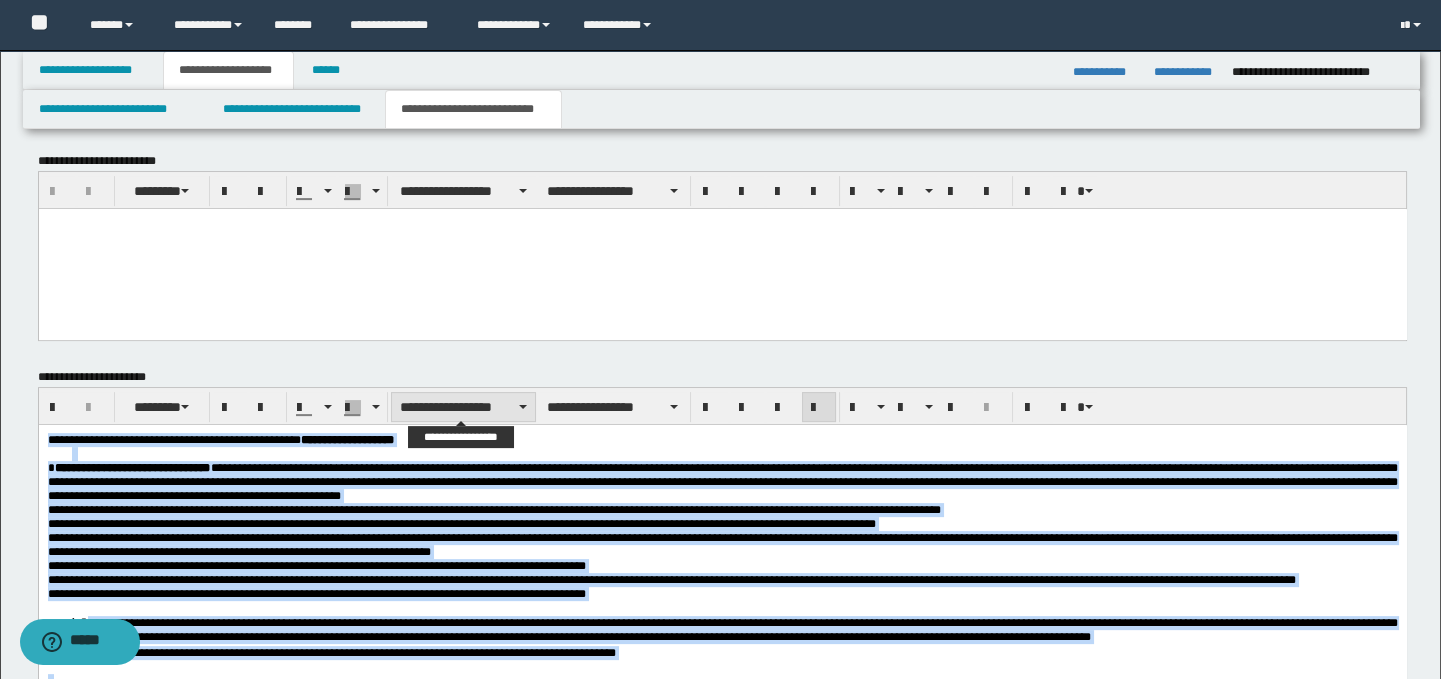 click on "**********" at bounding box center (463, 407) 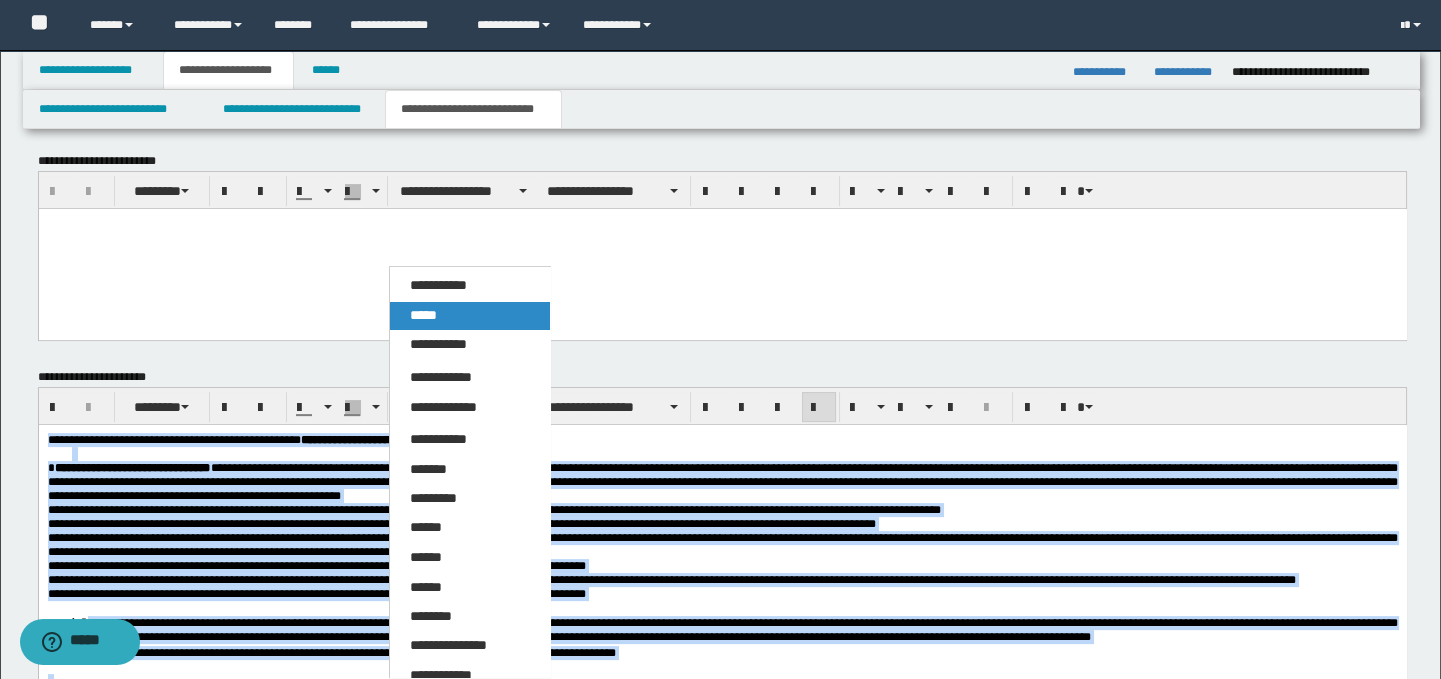 click on "*****" at bounding box center [470, 316] 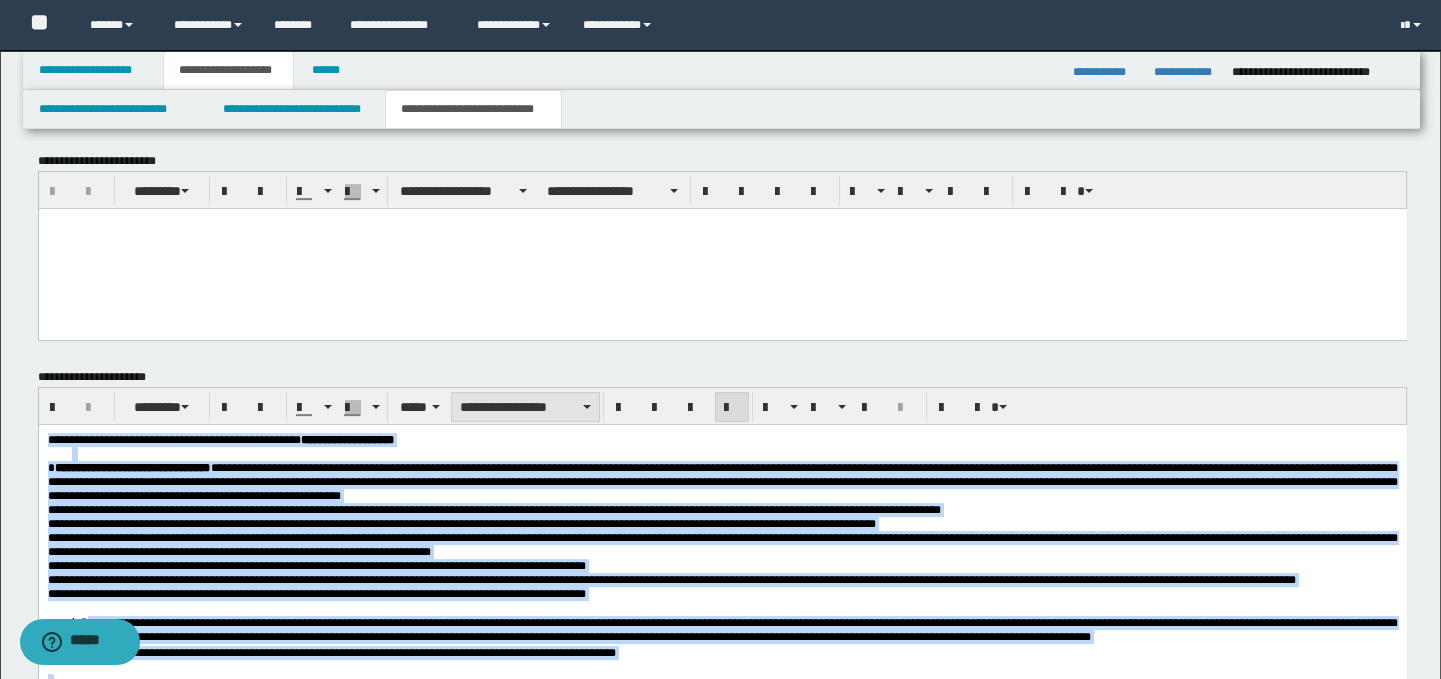 click on "**********" at bounding box center [525, 407] 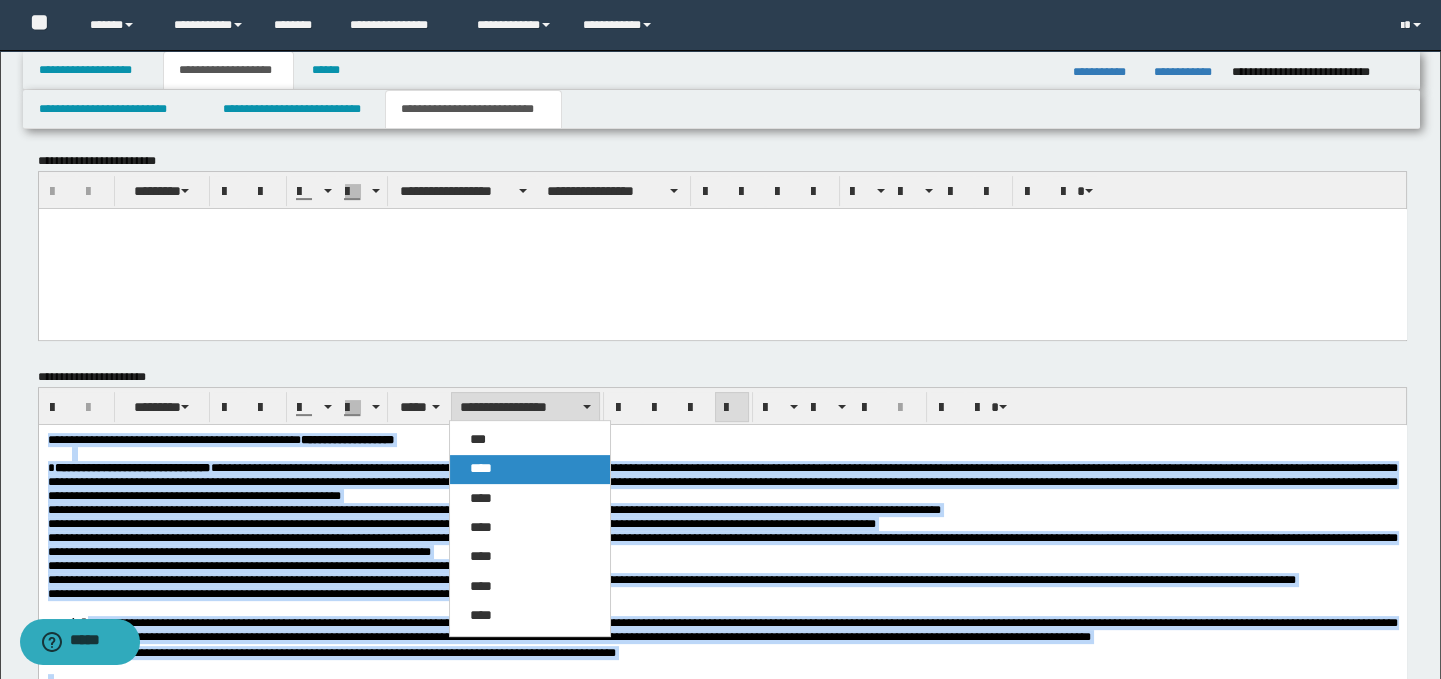 click on "****" at bounding box center (530, 469) 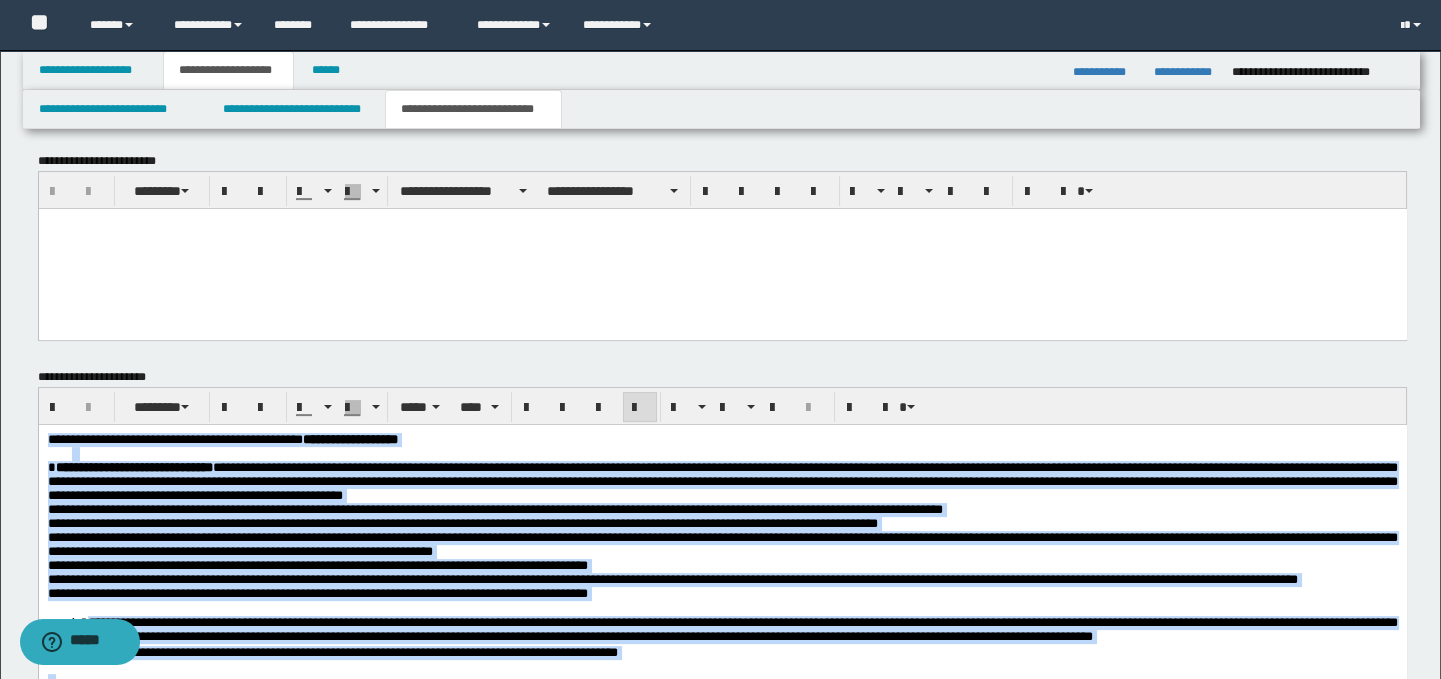 click on "**********" at bounding box center [722, 716] 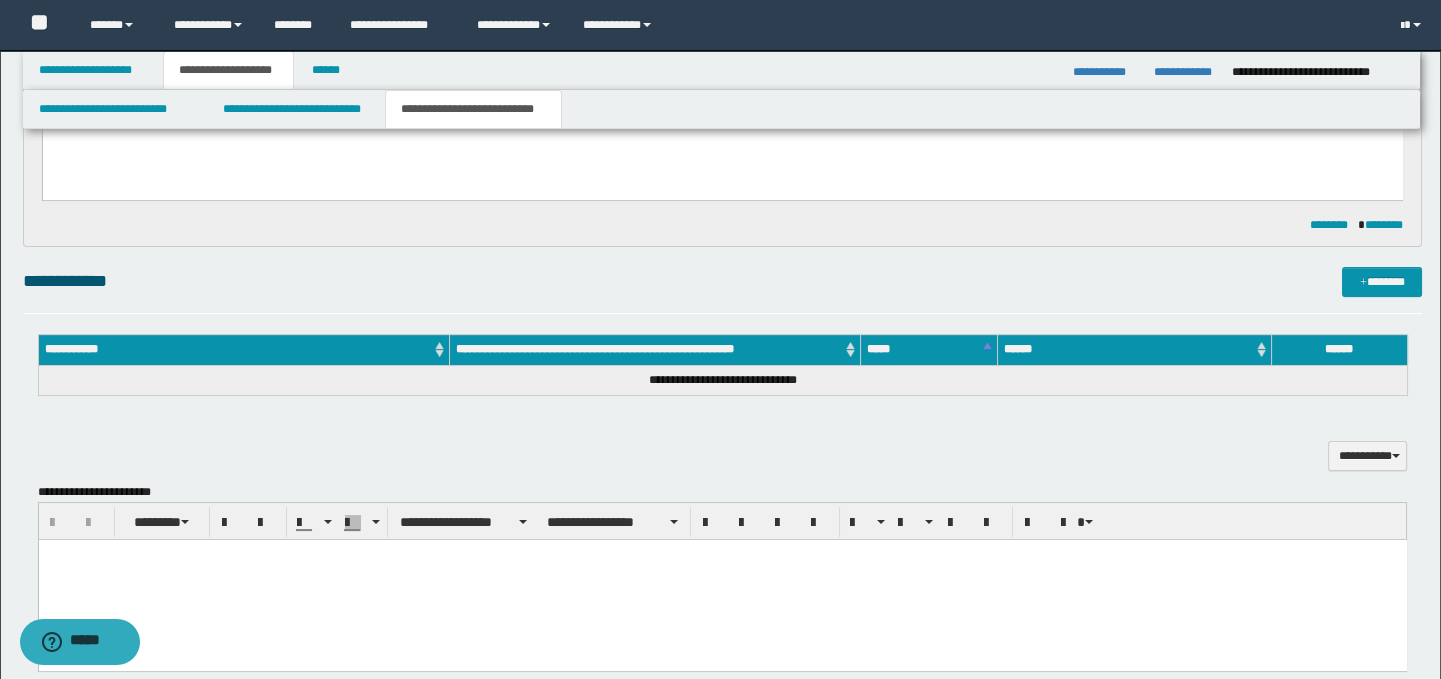 scroll, scrollTop: 865, scrollLeft: 0, axis: vertical 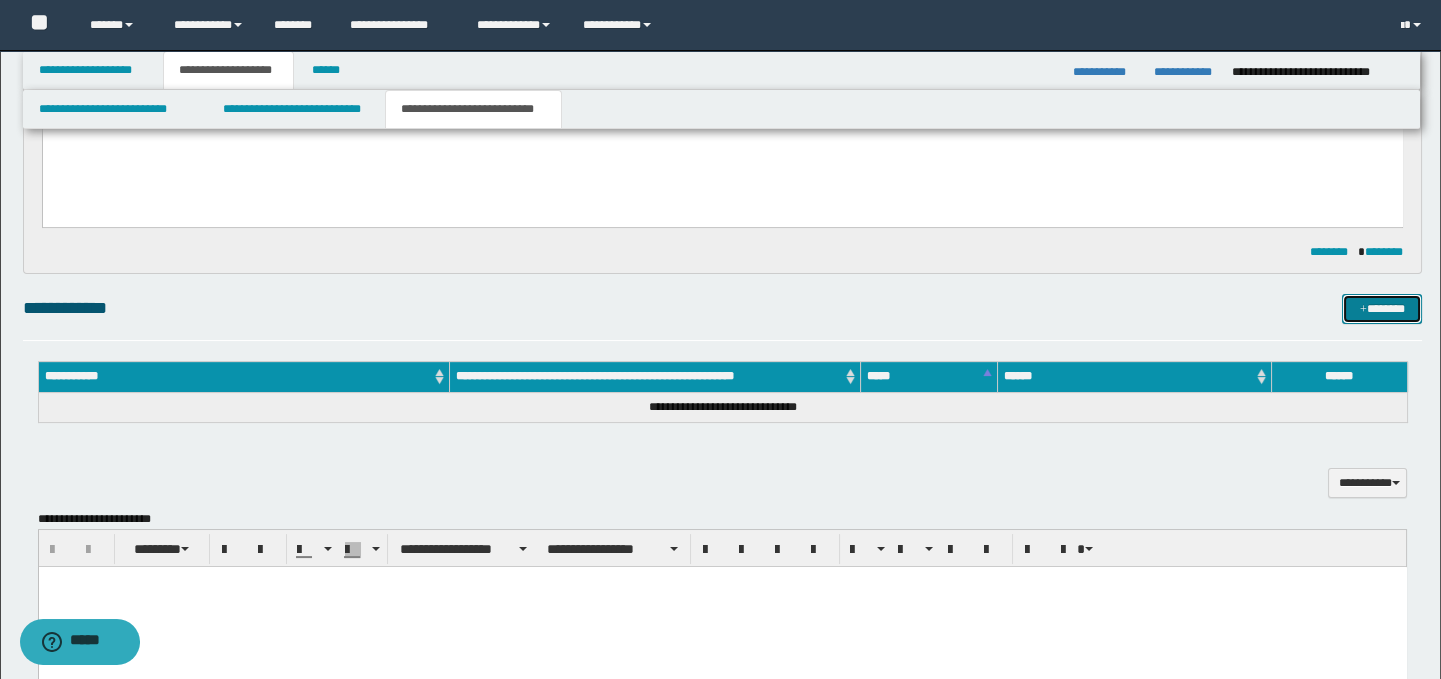 click on "*******" at bounding box center (1382, 309) 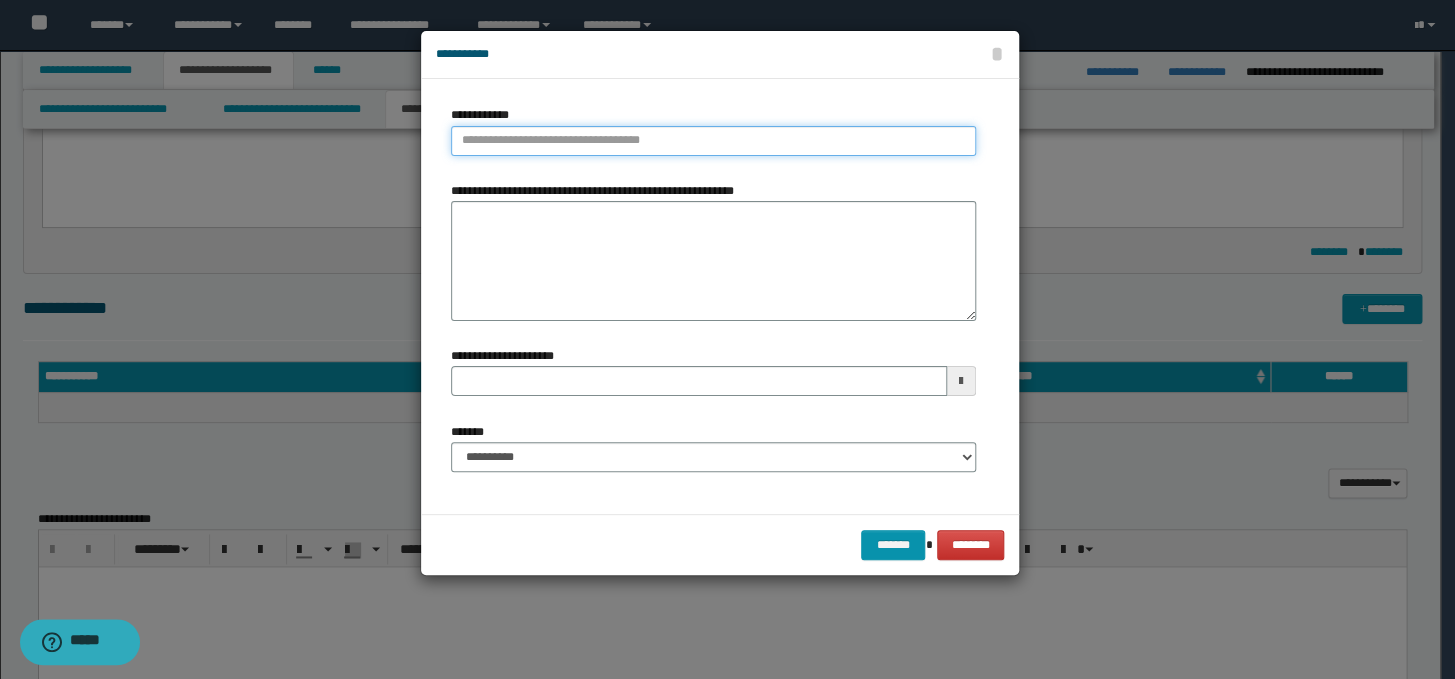 click on "**********" at bounding box center [713, 141] 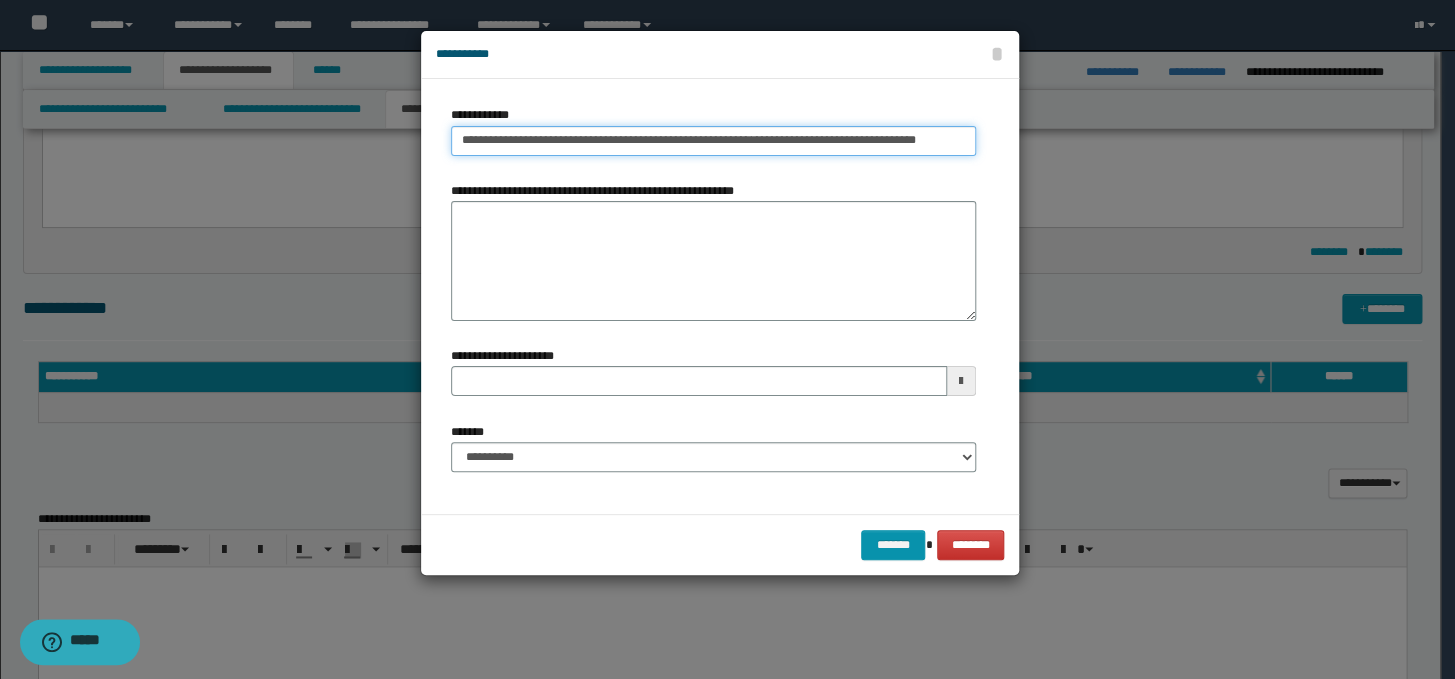 click on "**********" at bounding box center [713, 141] 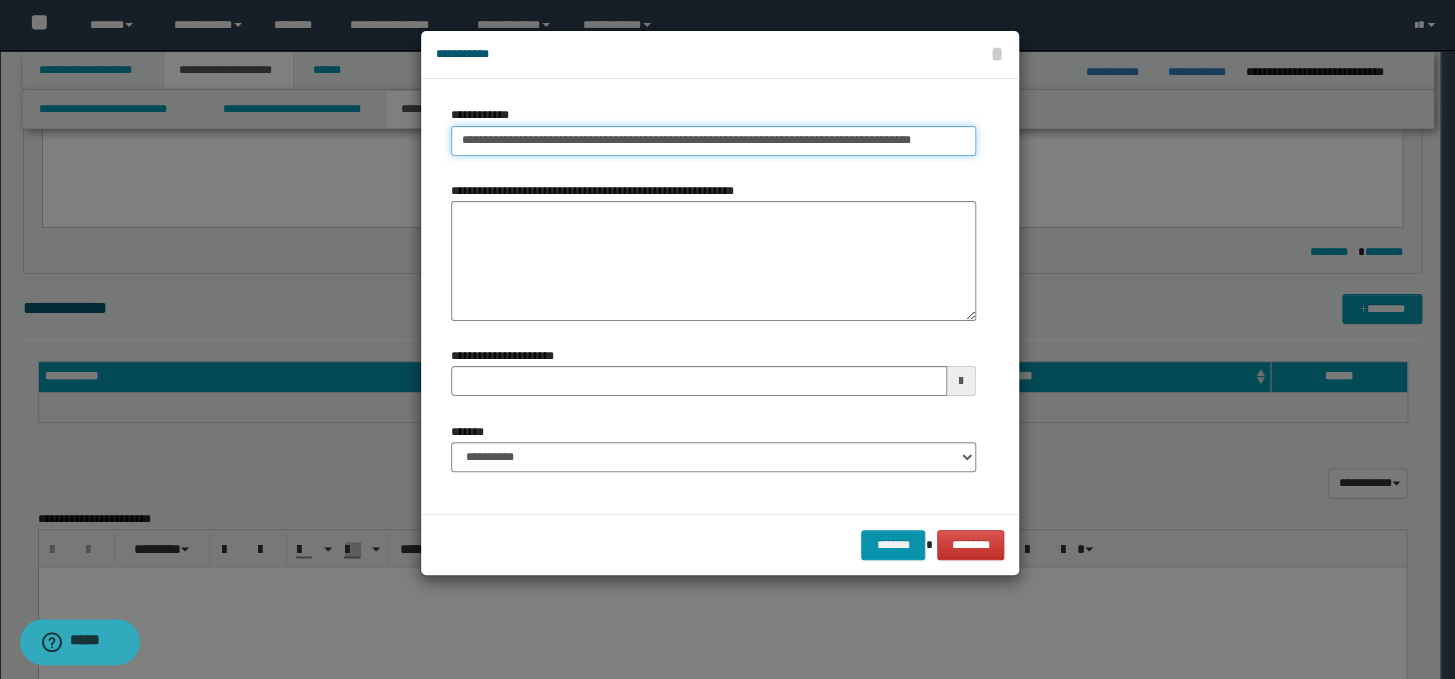 type on "**********" 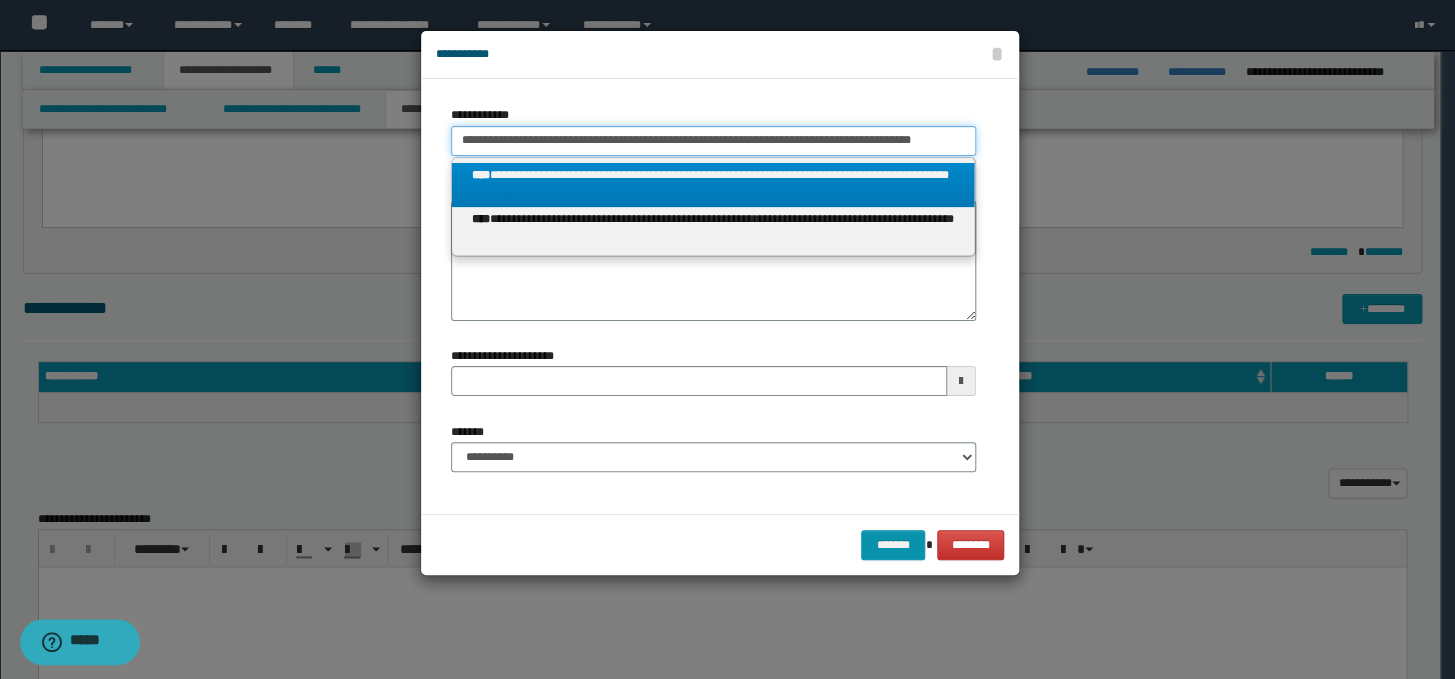 type on "**********" 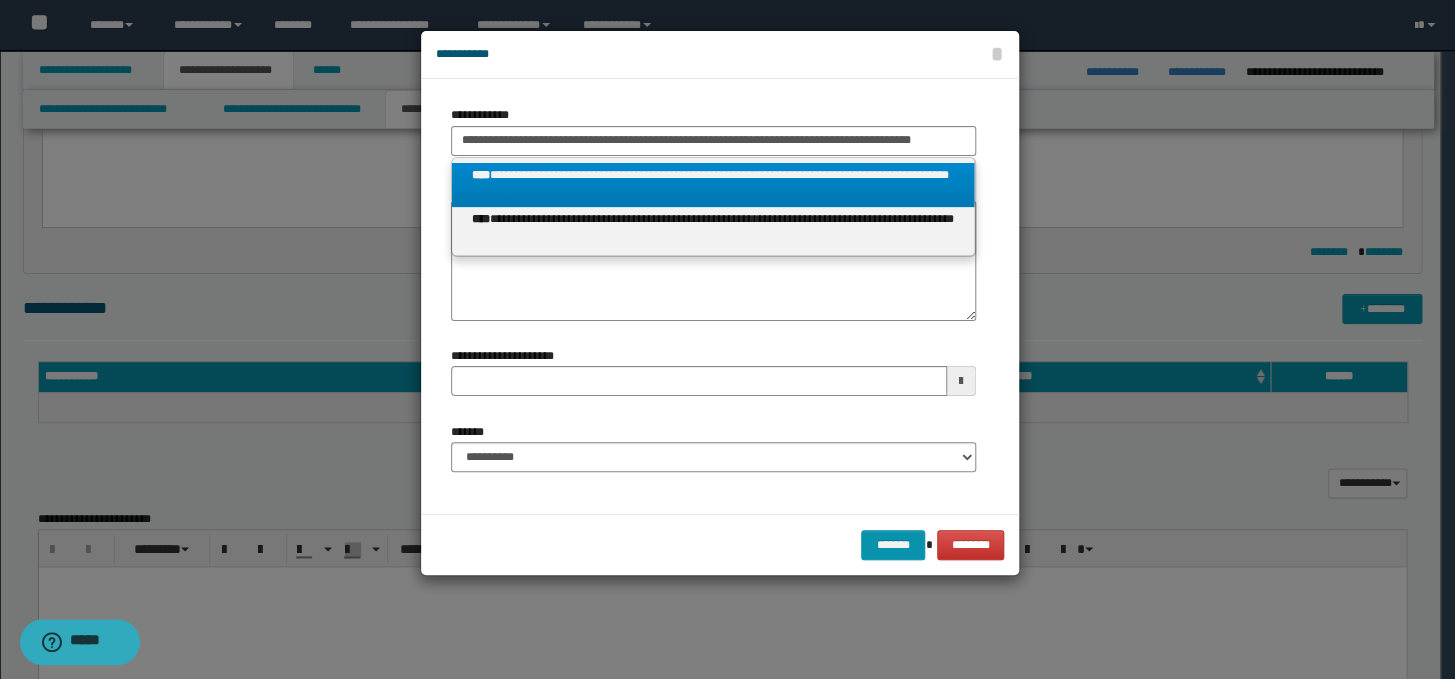 click on "**********" at bounding box center (713, 185) 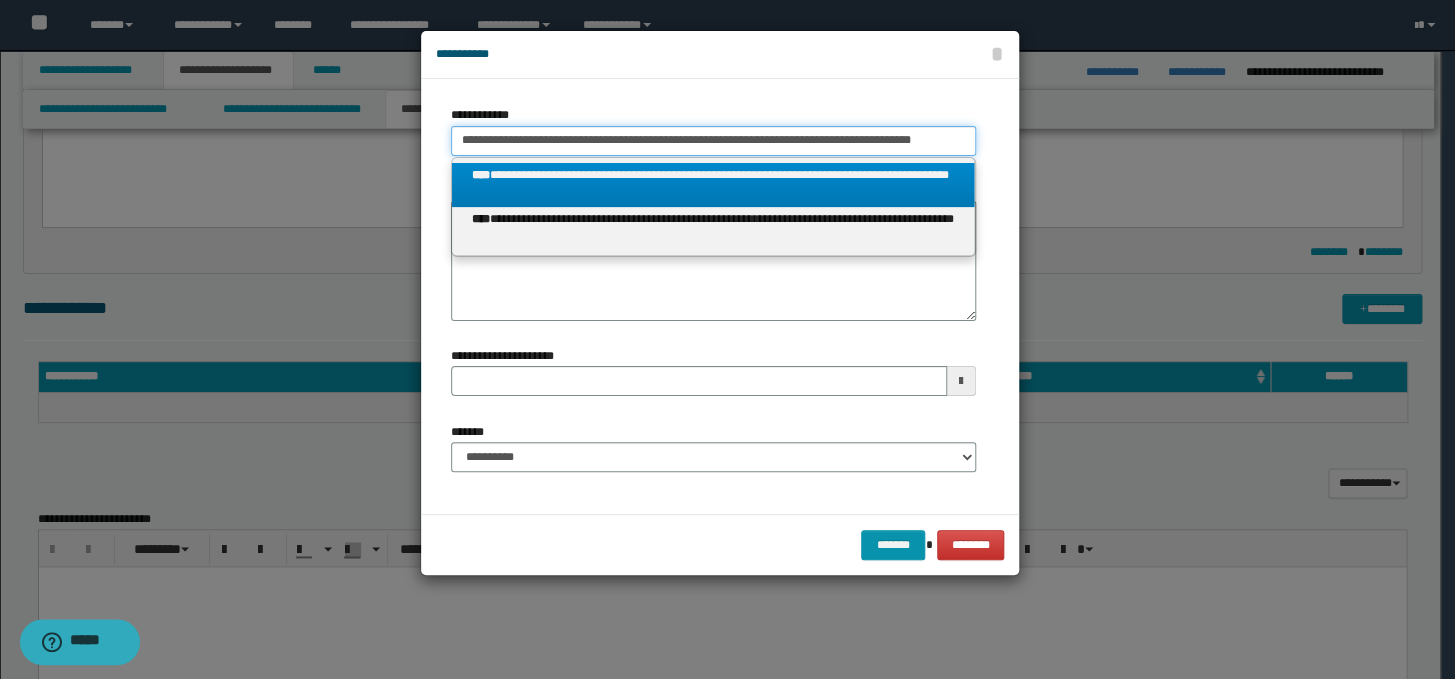 type 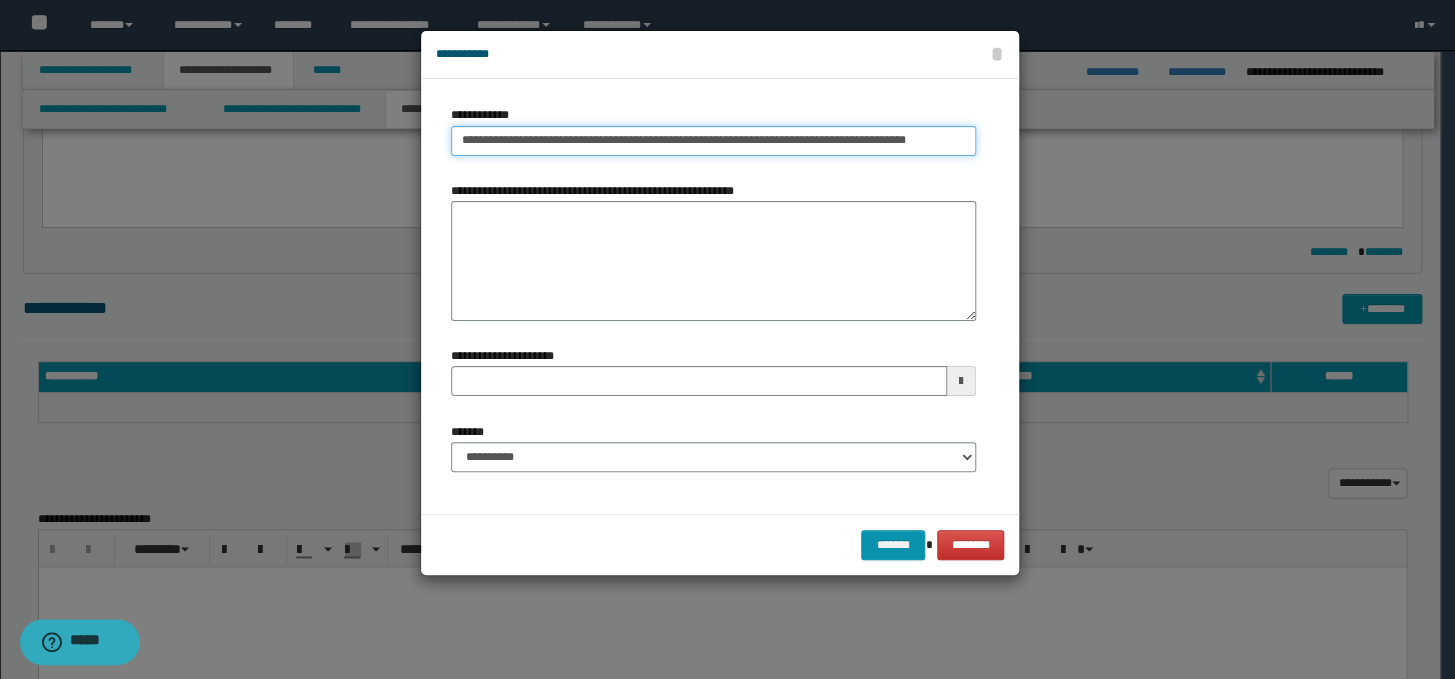type 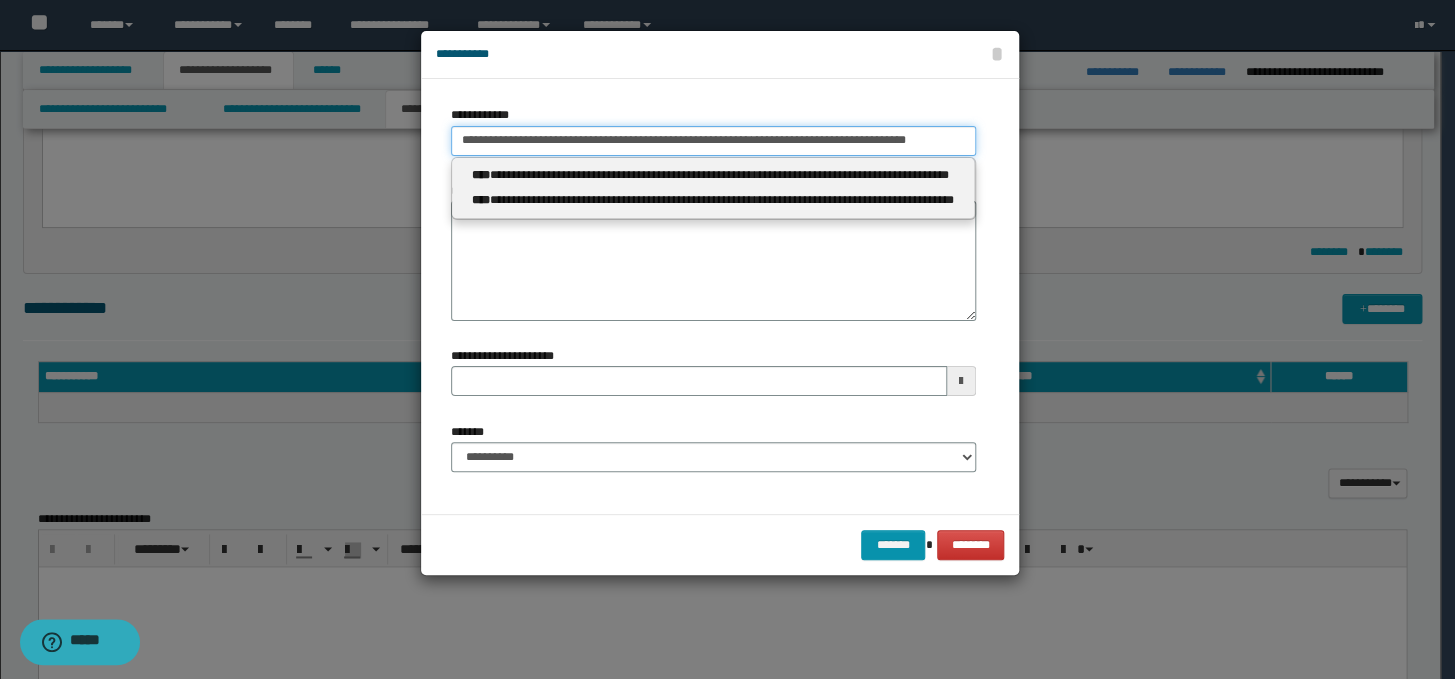 type on "**********" 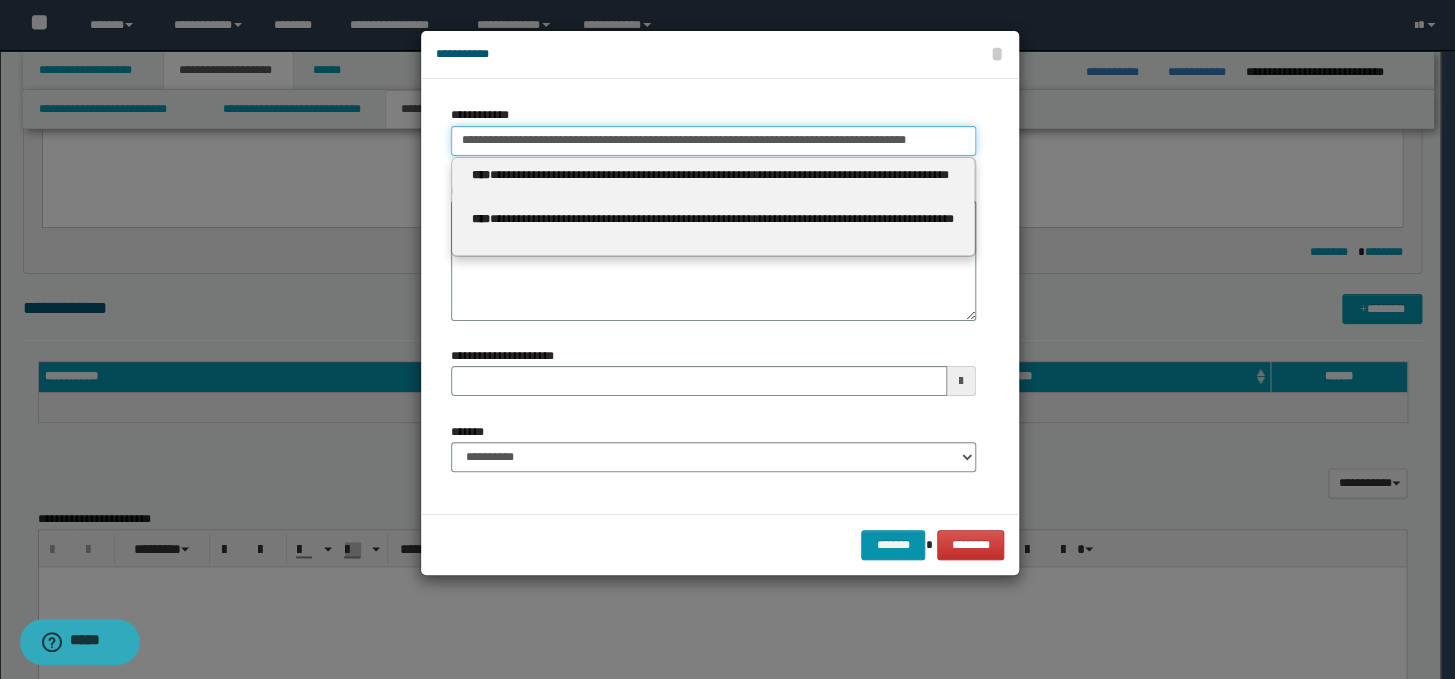 type 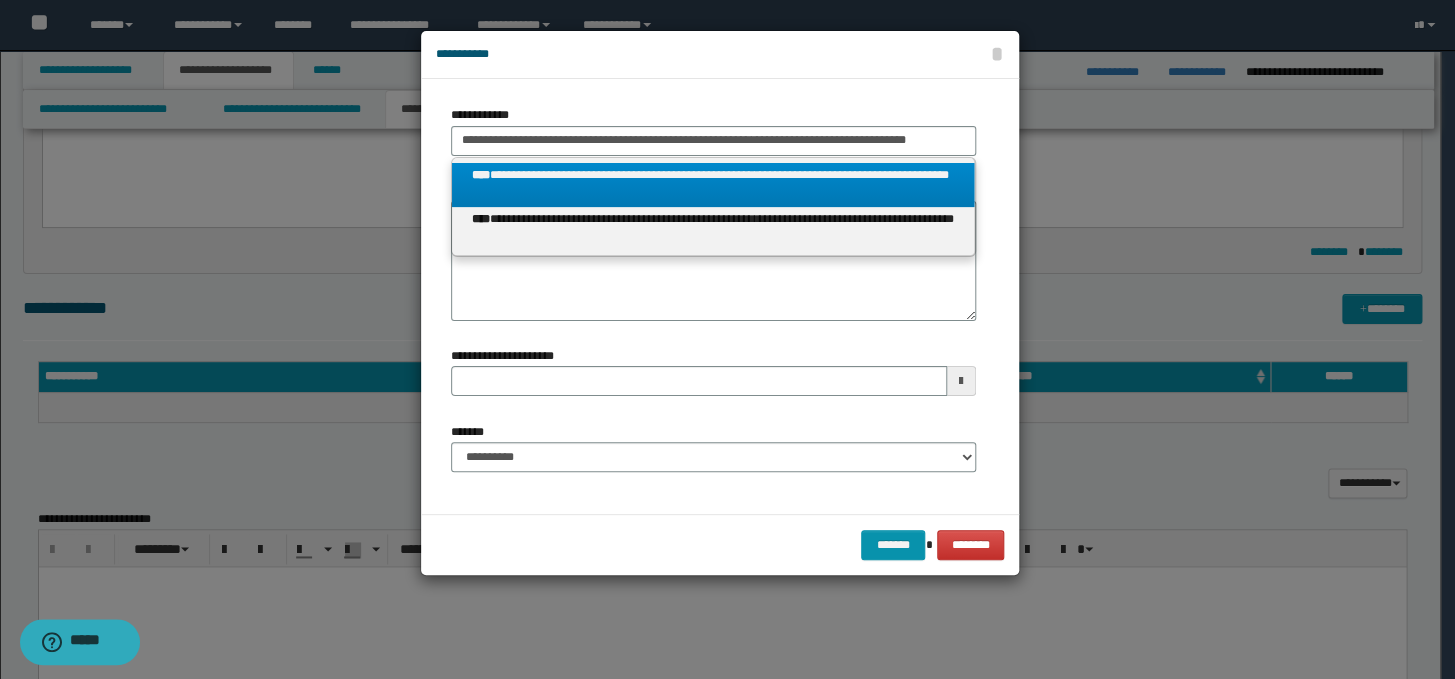 click on "**********" at bounding box center [713, 185] 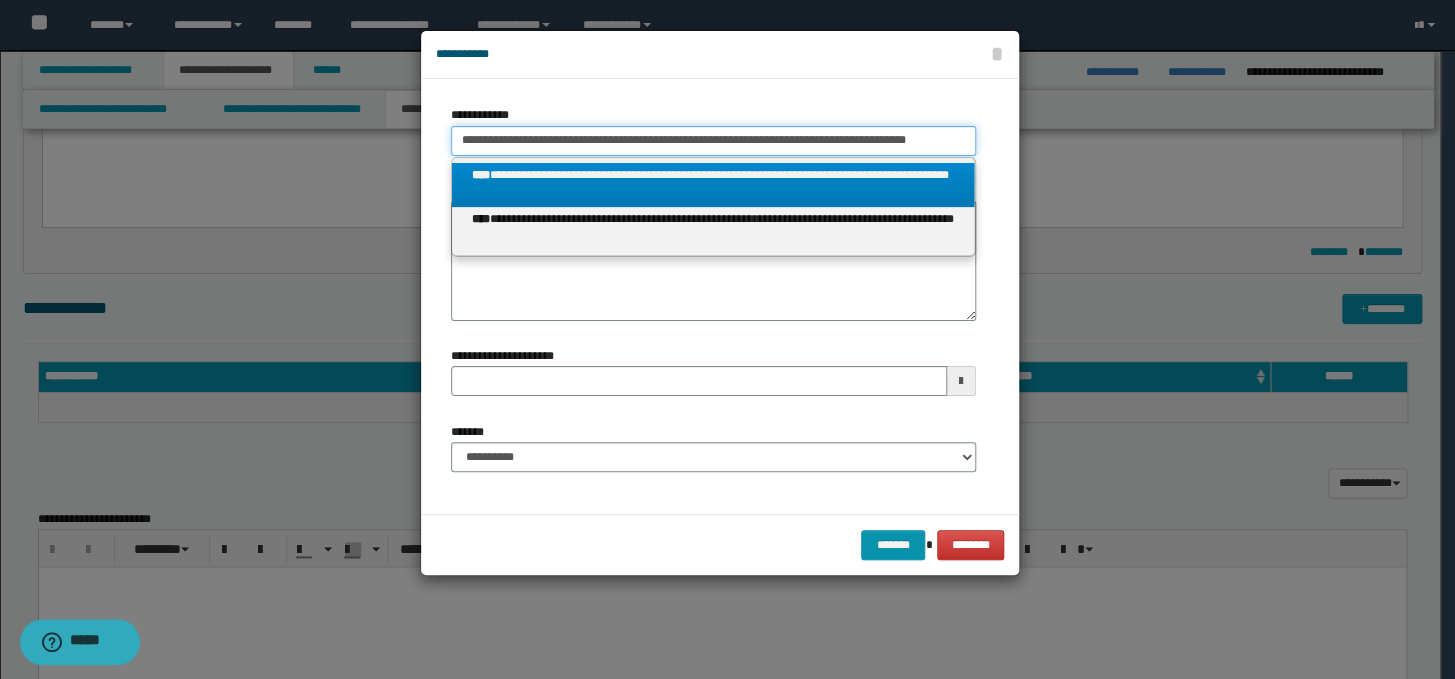 type 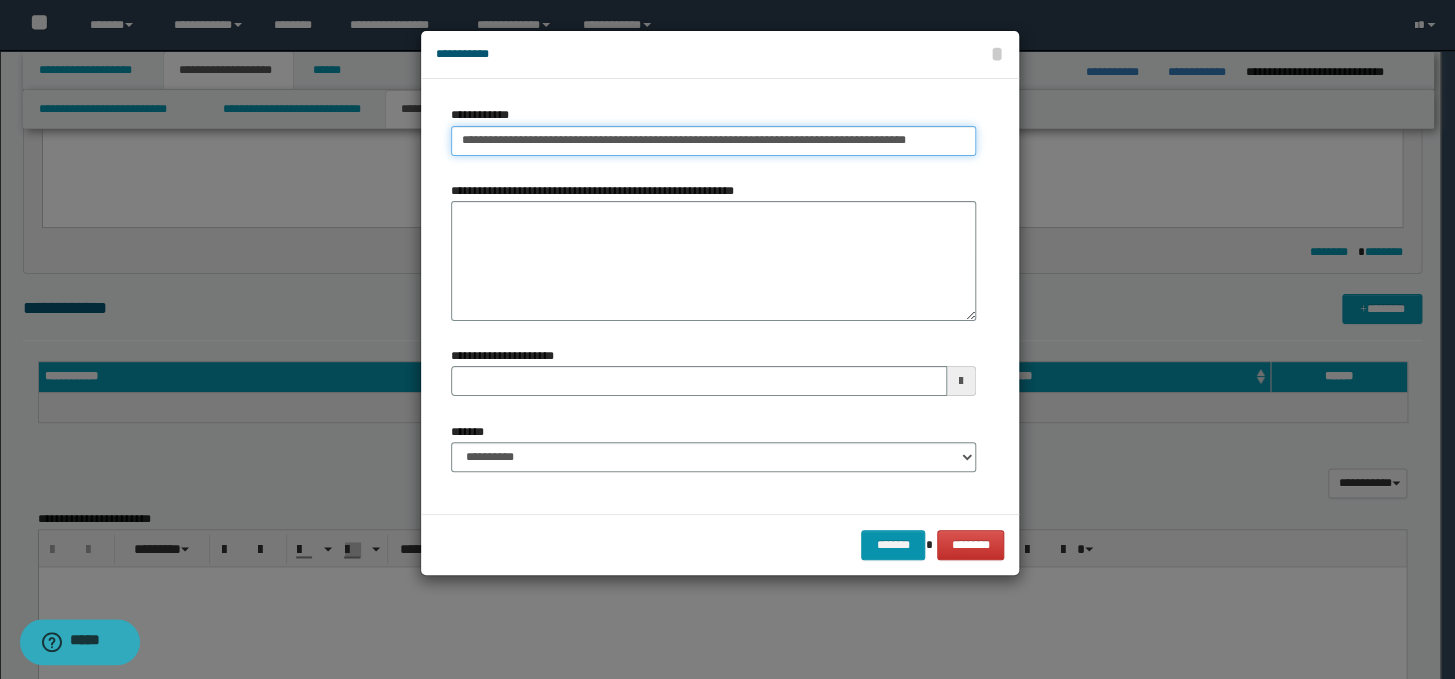 type 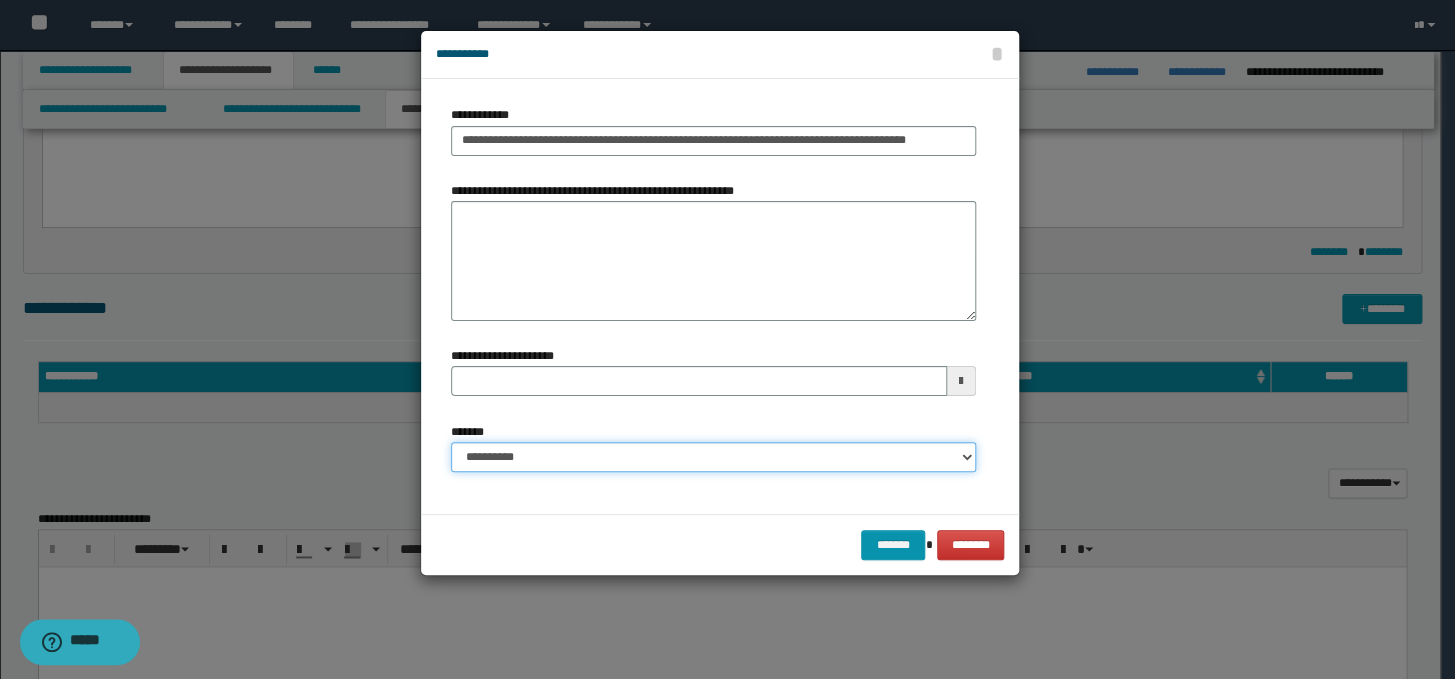 click on "**********" at bounding box center [713, 457] 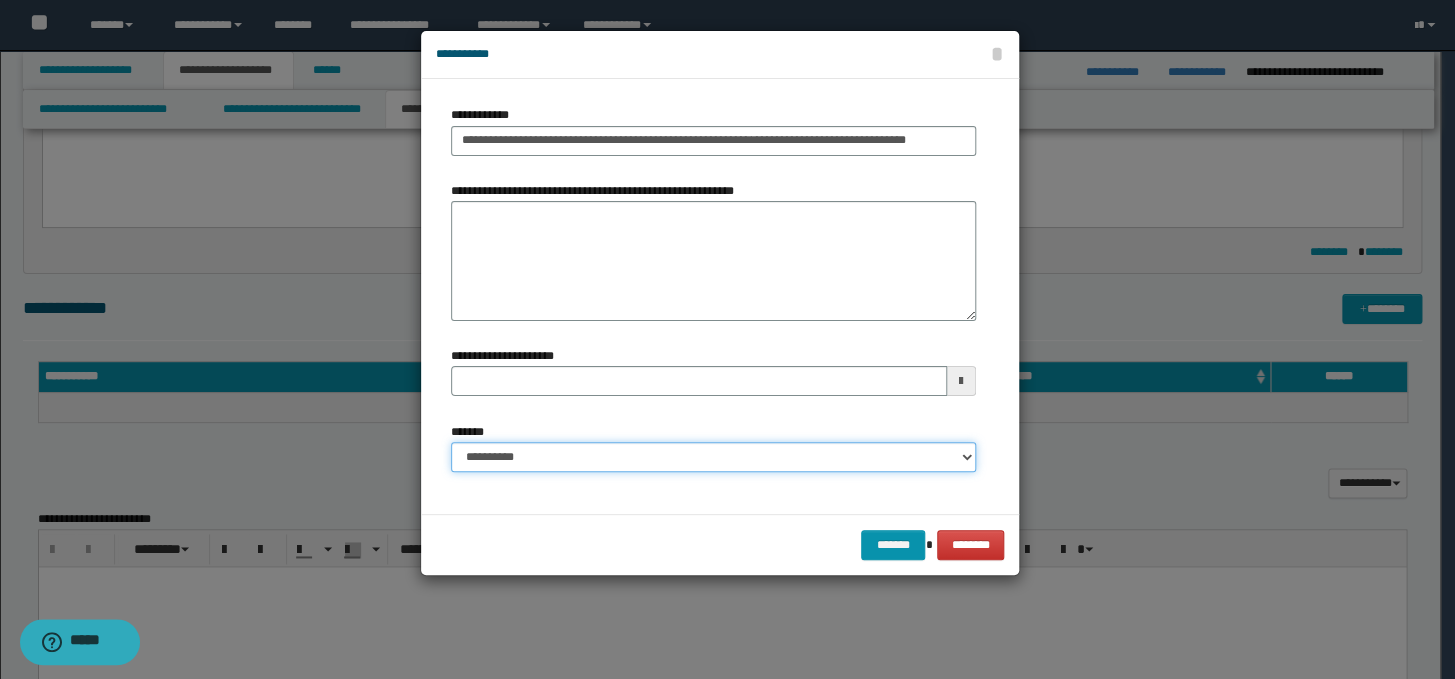 select on "*" 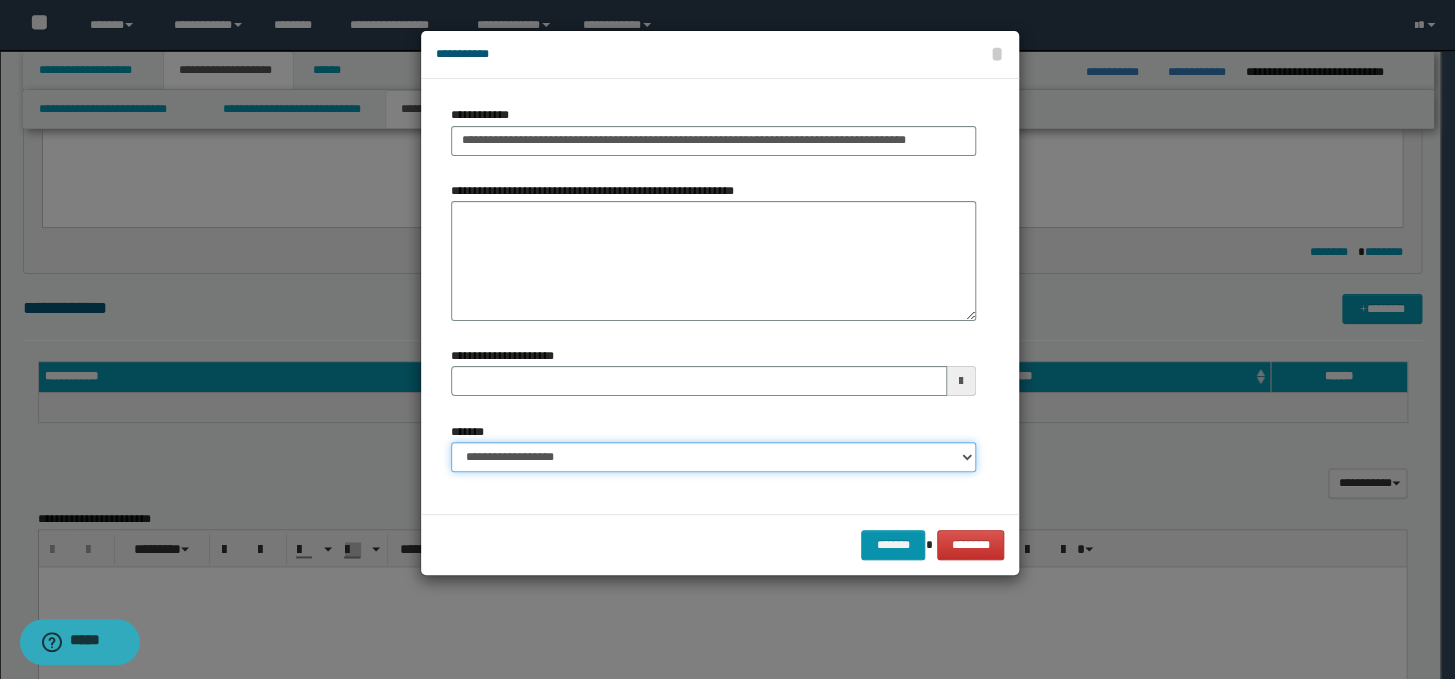 click on "**********" at bounding box center [713, 457] 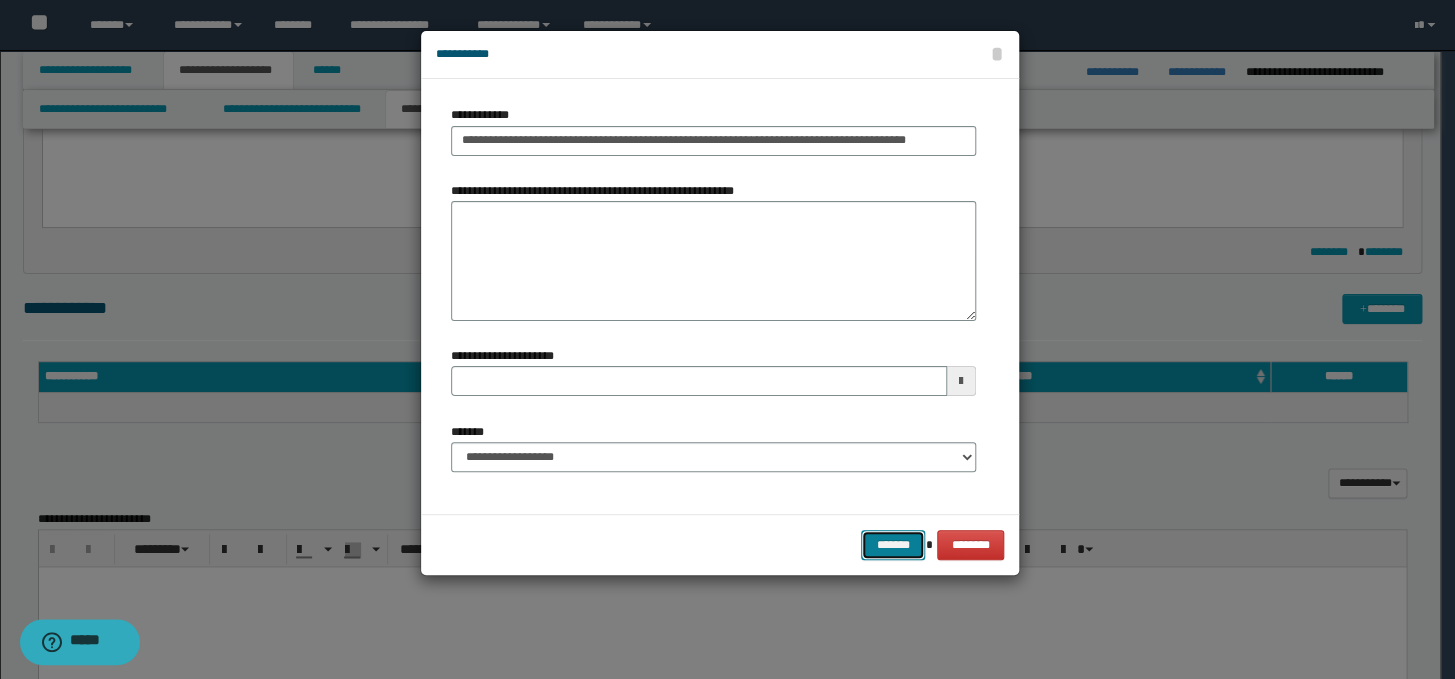 click on "*******" at bounding box center [893, 545] 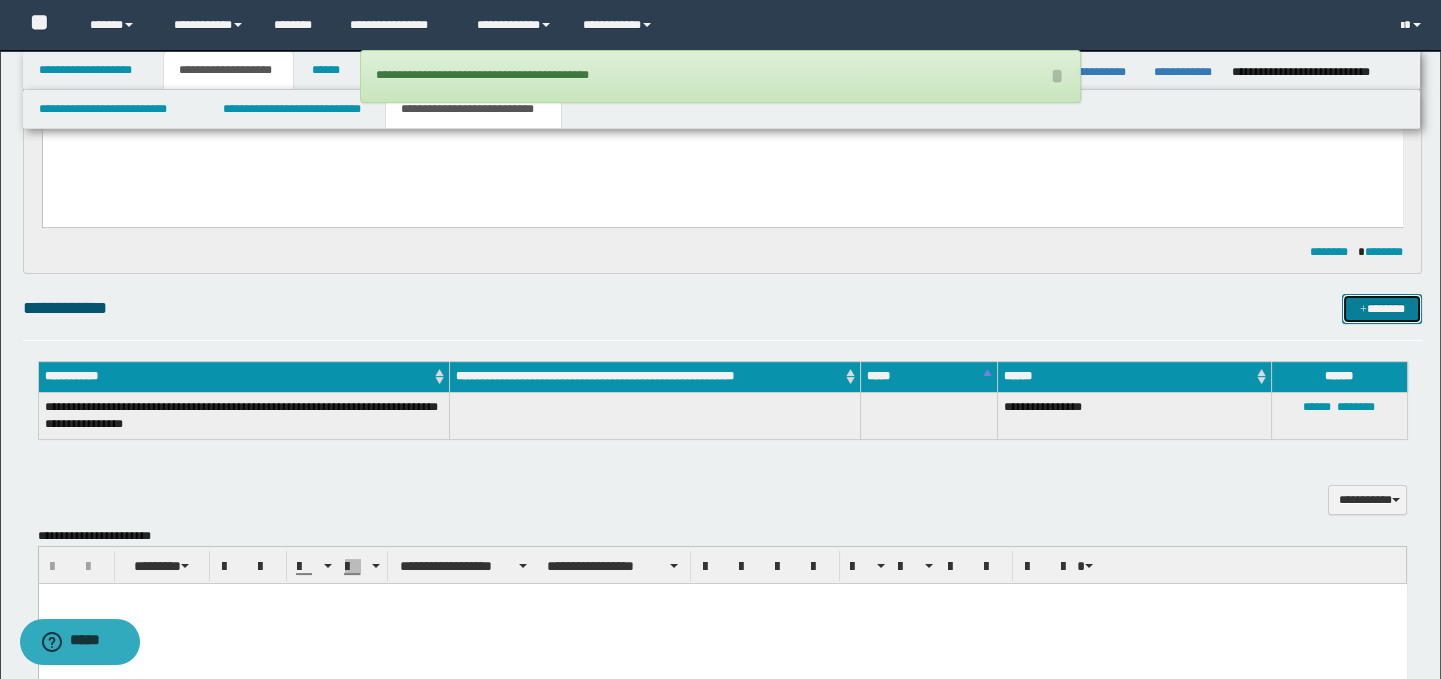 click on "*******" at bounding box center (1382, 309) 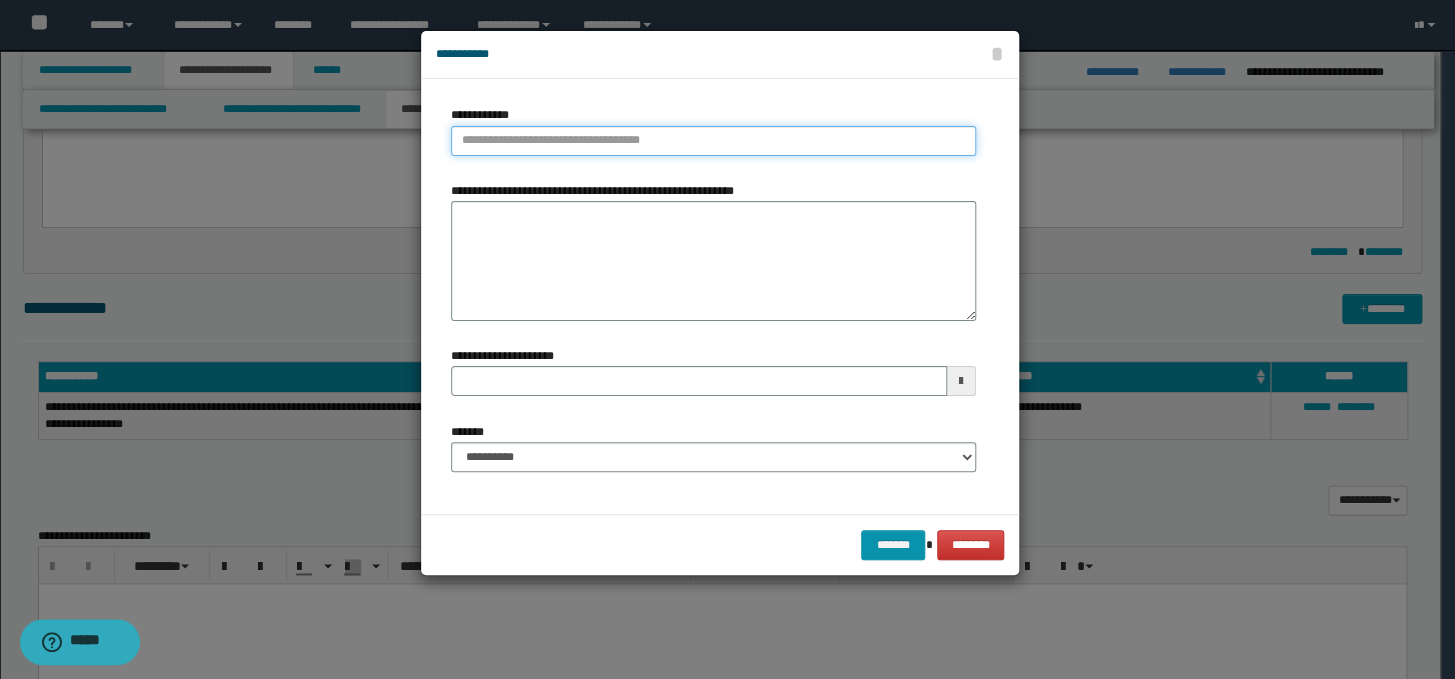 type on "**********" 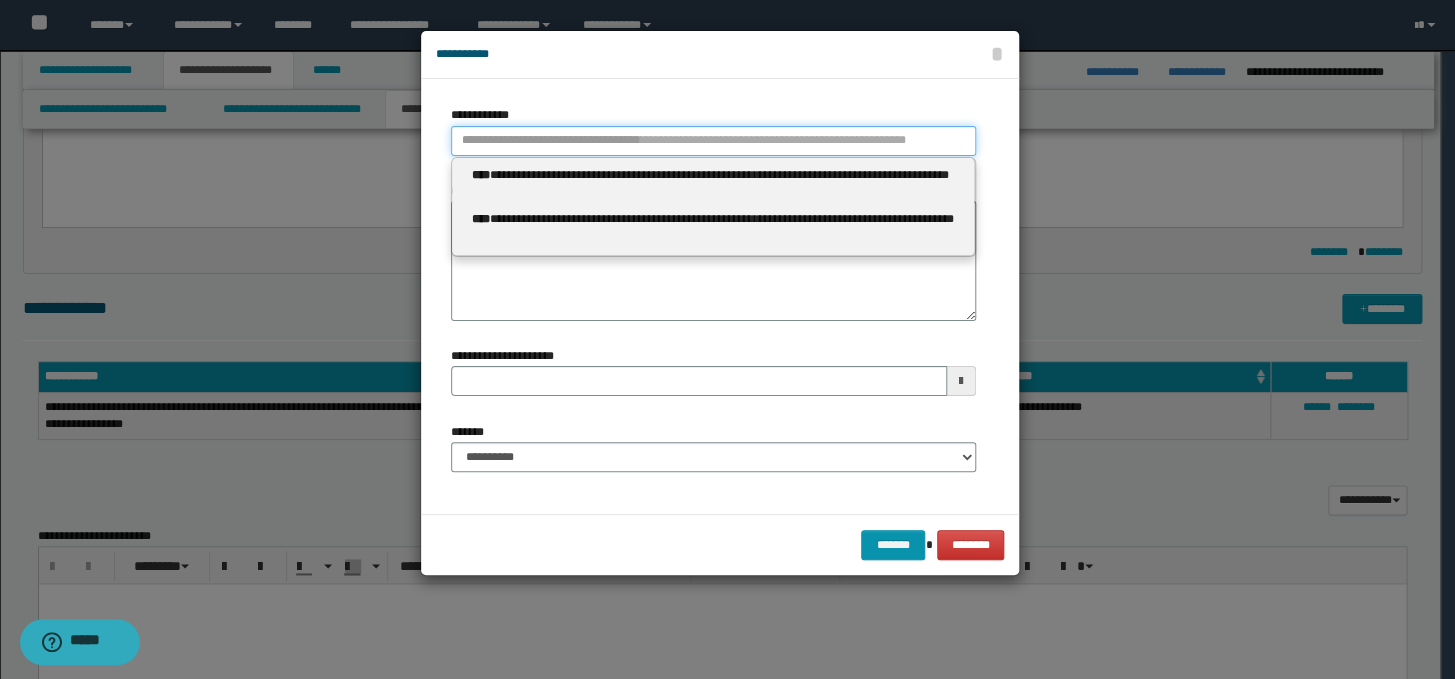 click on "**********" at bounding box center [713, 141] 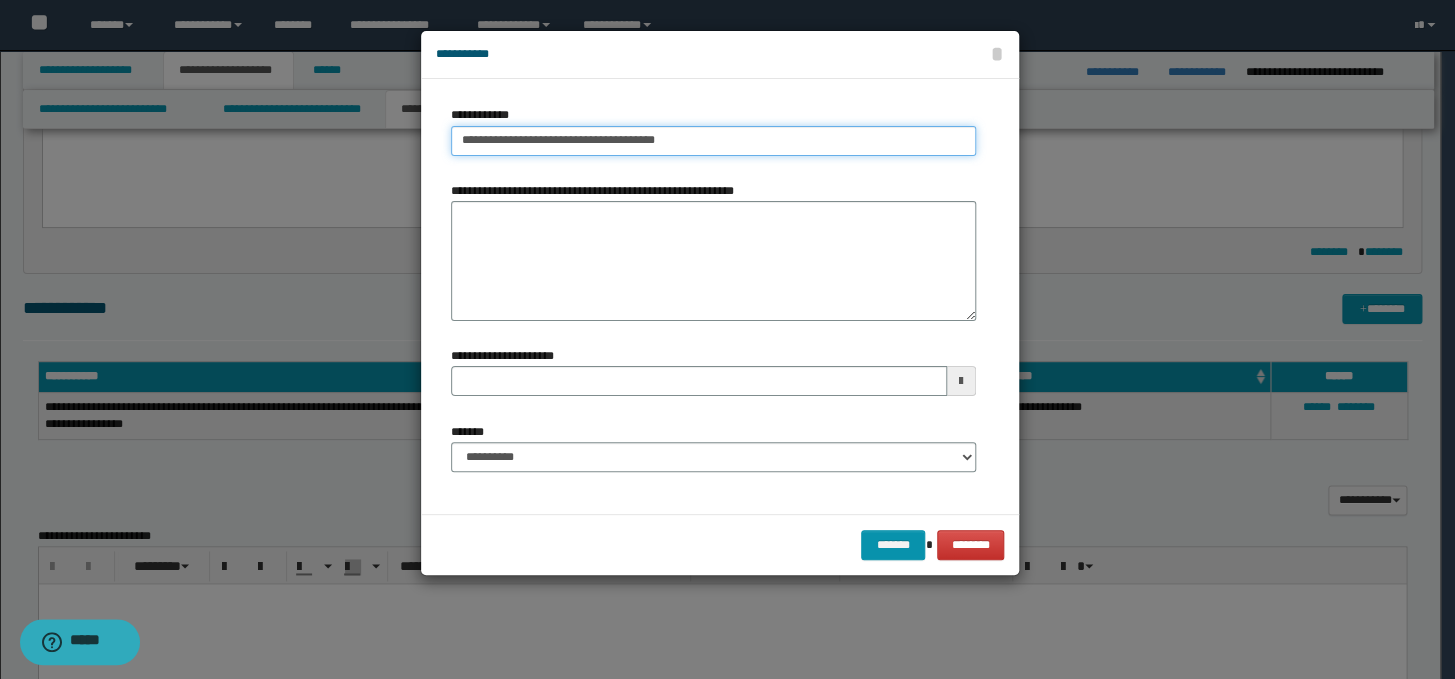 type on "**********" 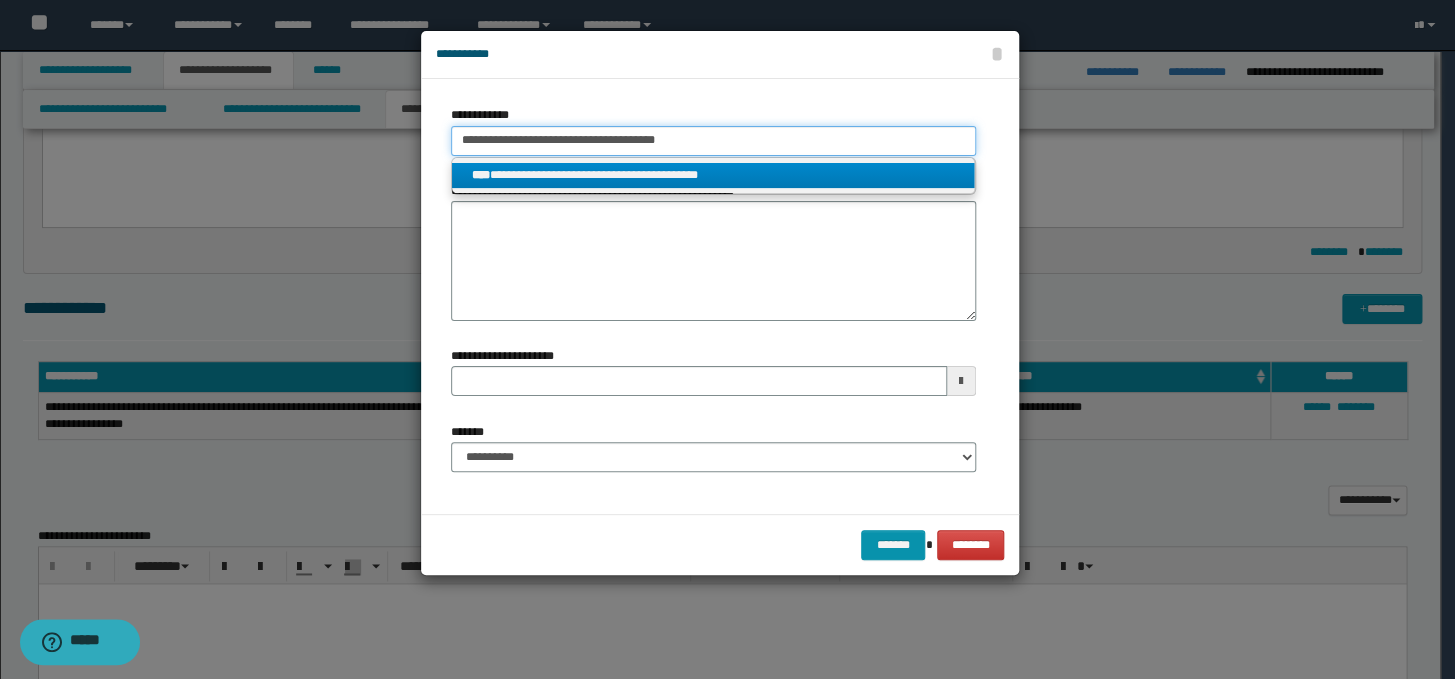 type on "**********" 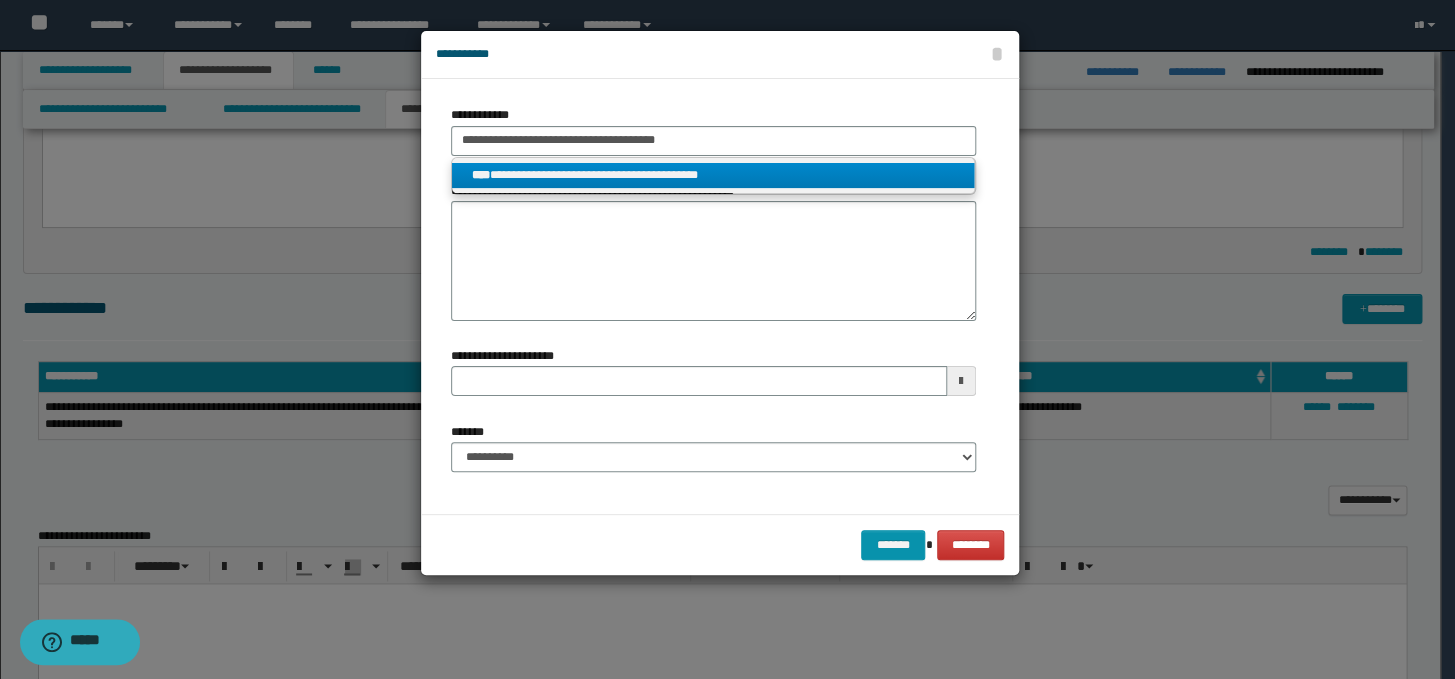 click on "**********" at bounding box center (713, 175) 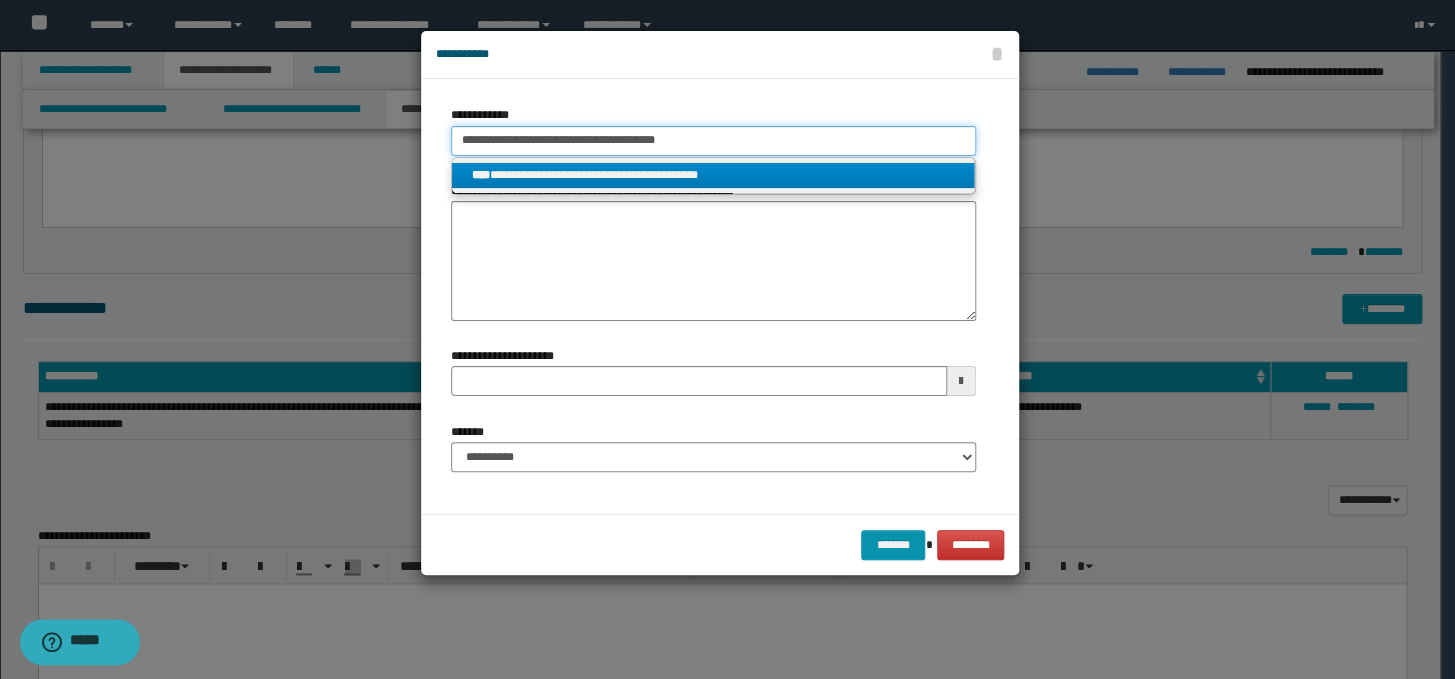 type 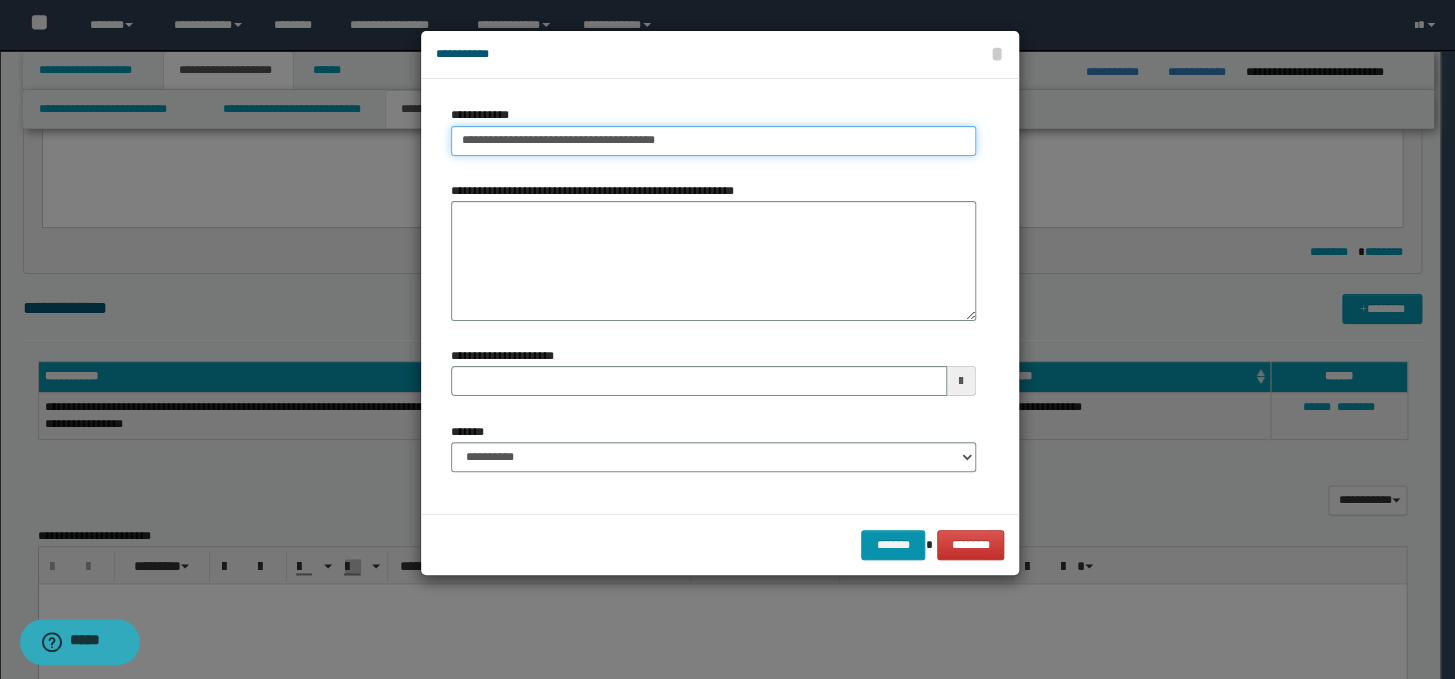 type 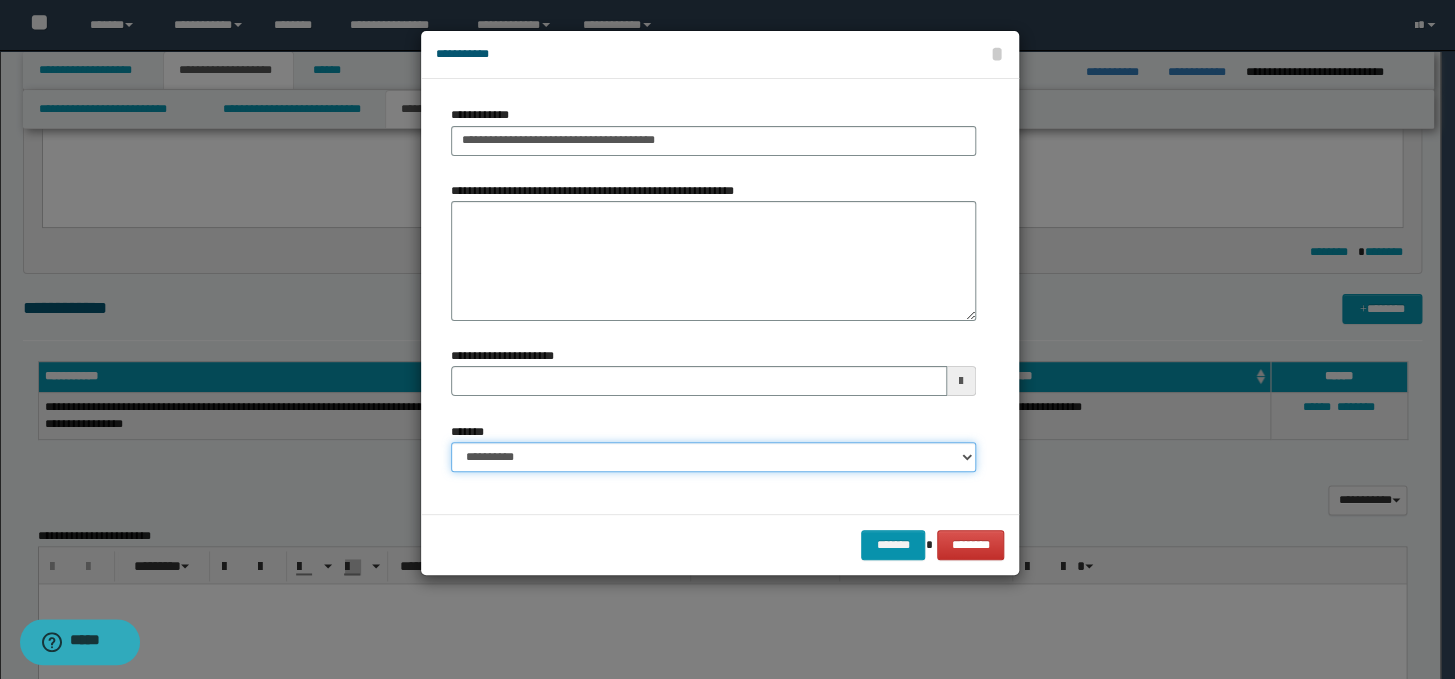 click on "**********" at bounding box center (713, 457) 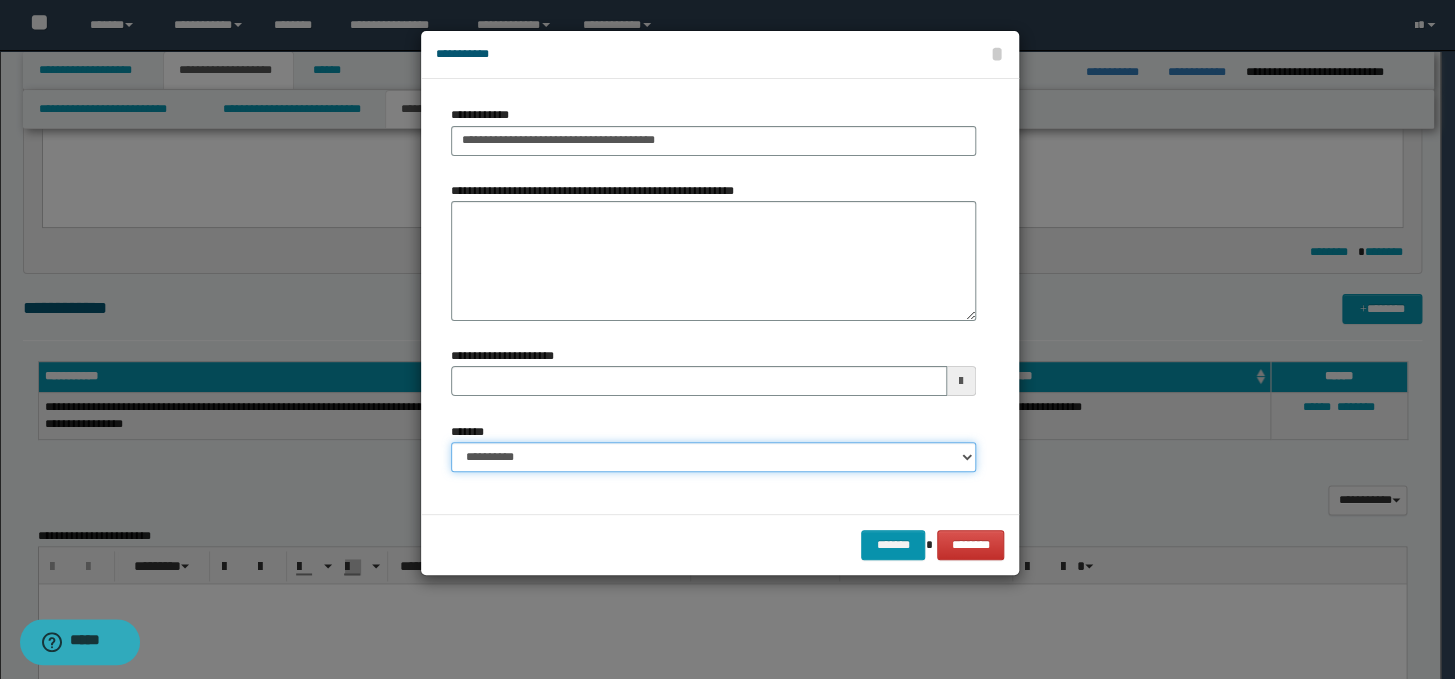 select on "*" 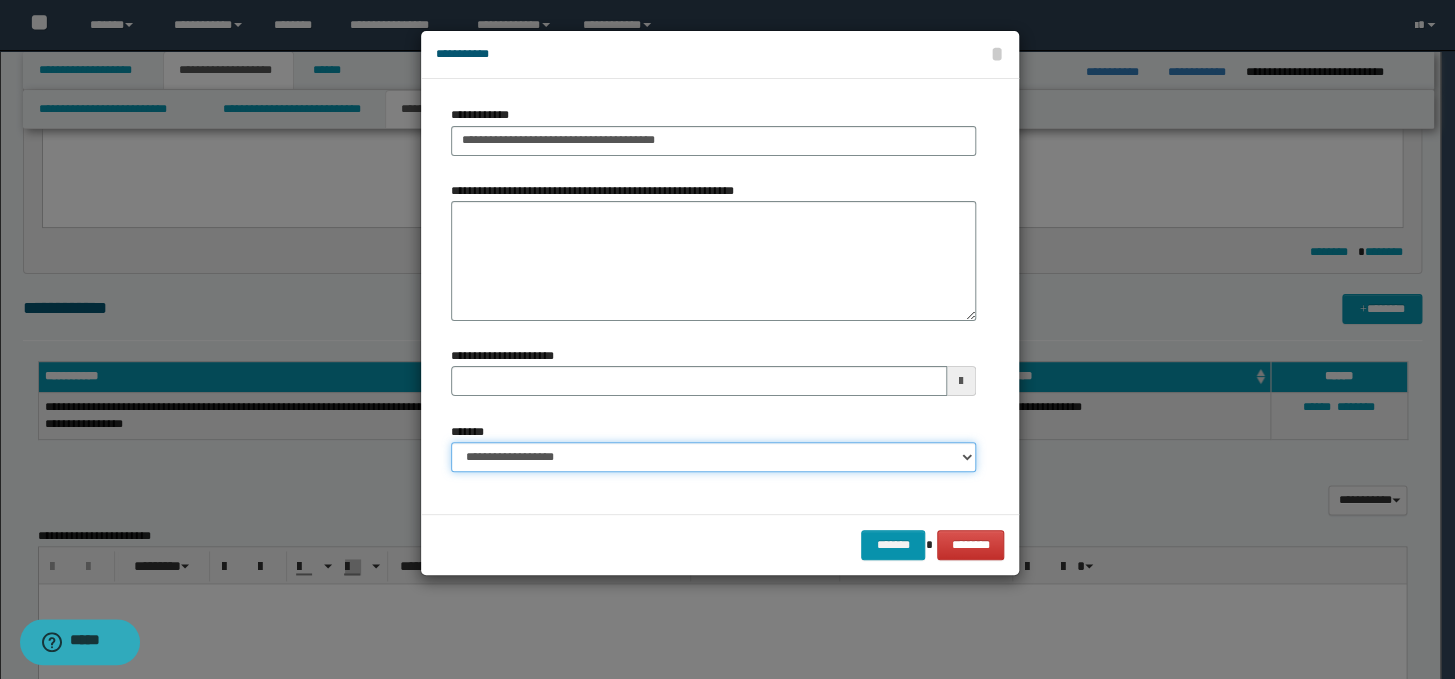click on "**********" at bounding box center (713, 457) 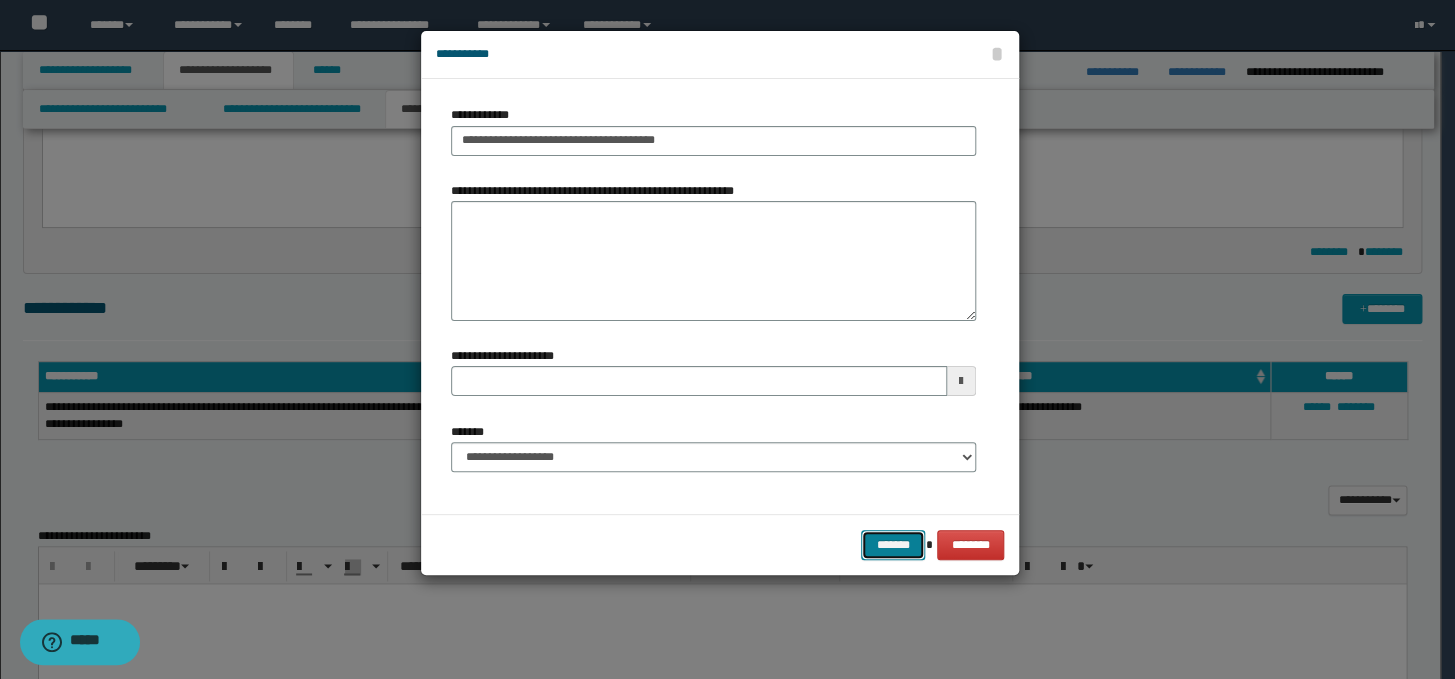 click on "*******" at bounding box center [893, 545] 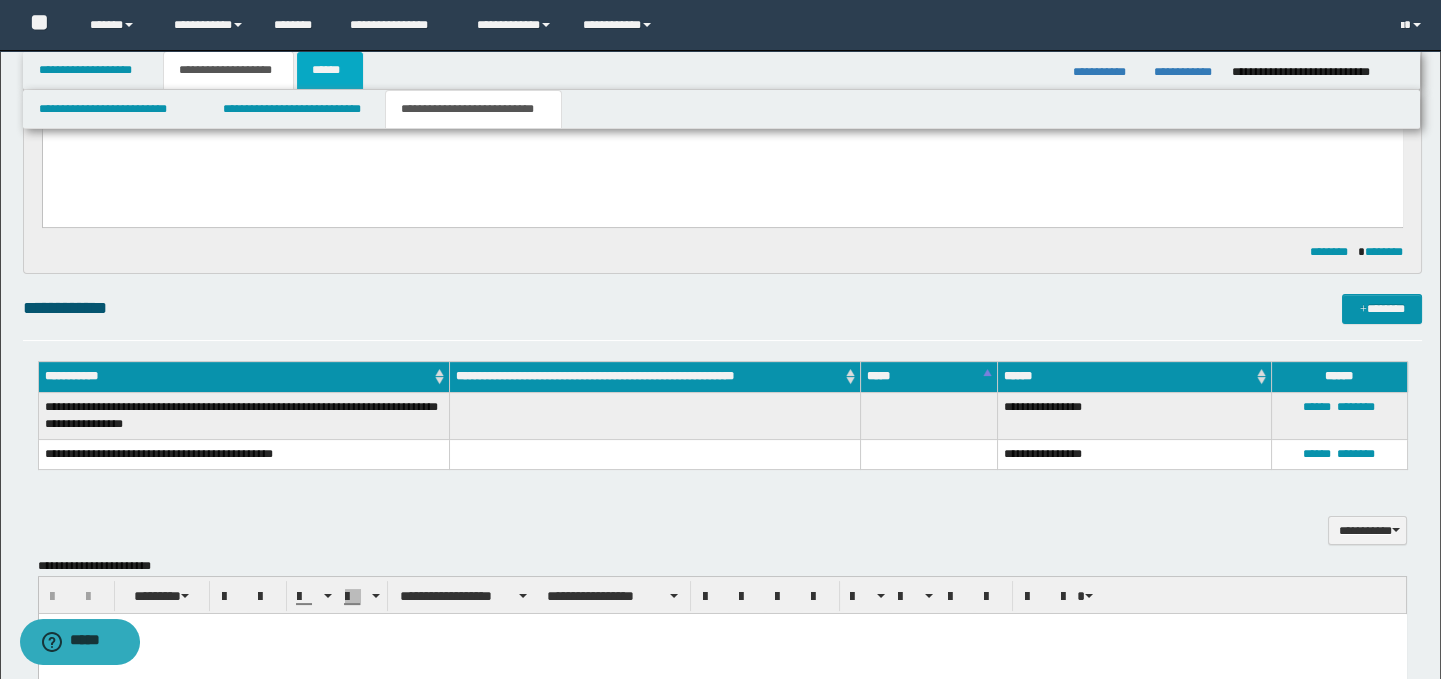 click on "******" at bounding box center [330, 70] 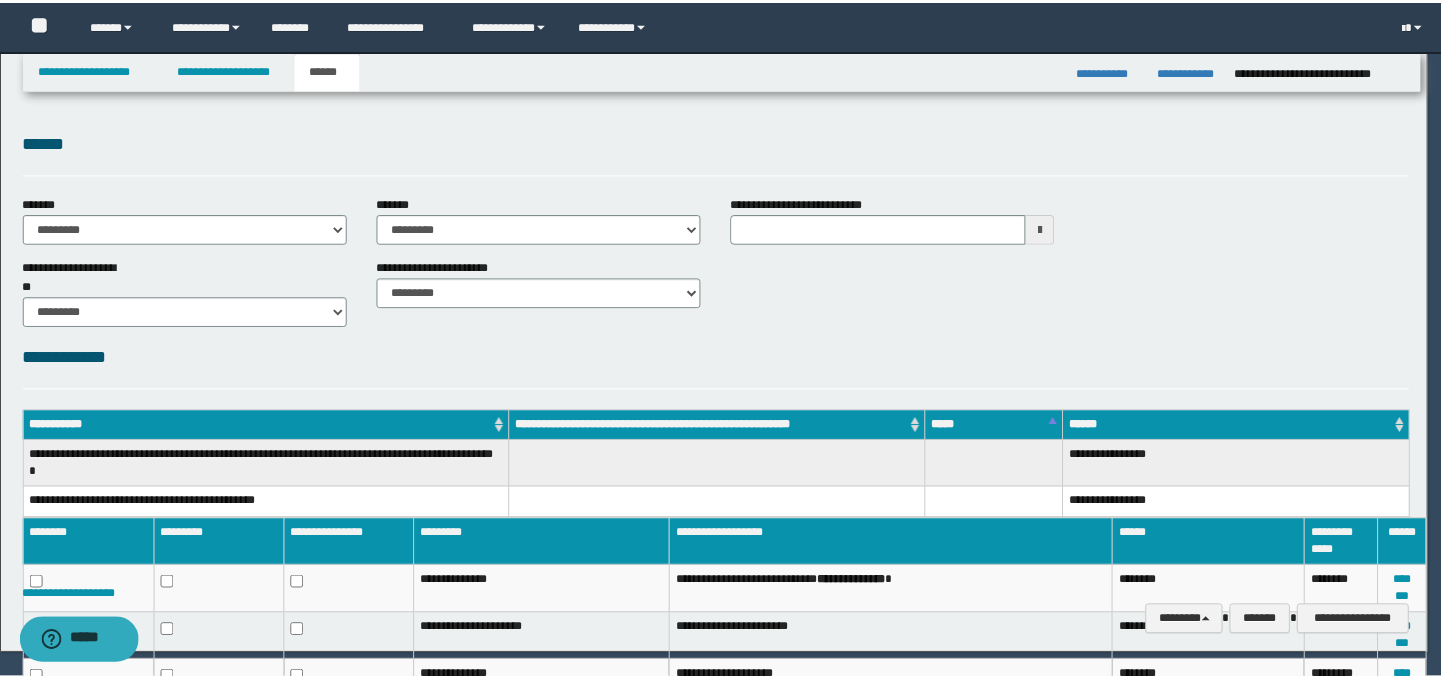 scroll, scrollTop: 0, scrollLeft: 0, axis: both 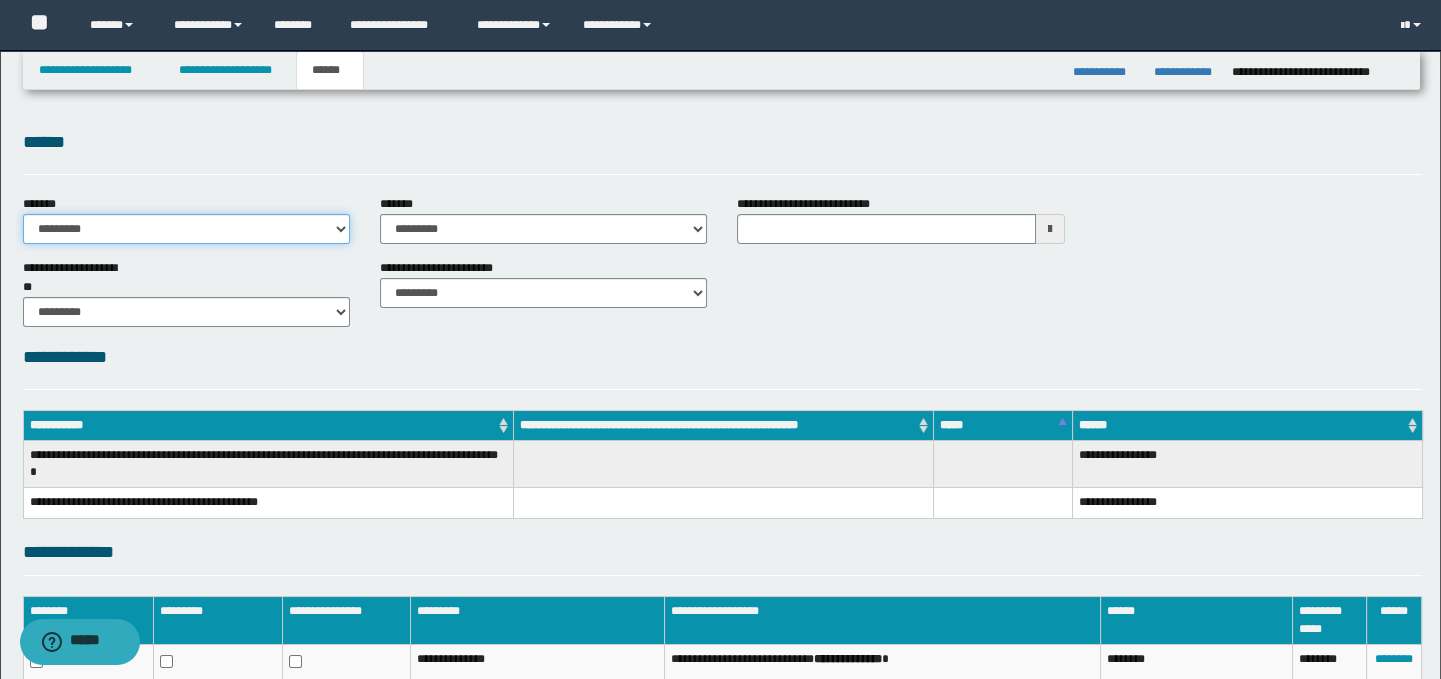 click on "**********" at bounding box center (186, 229) 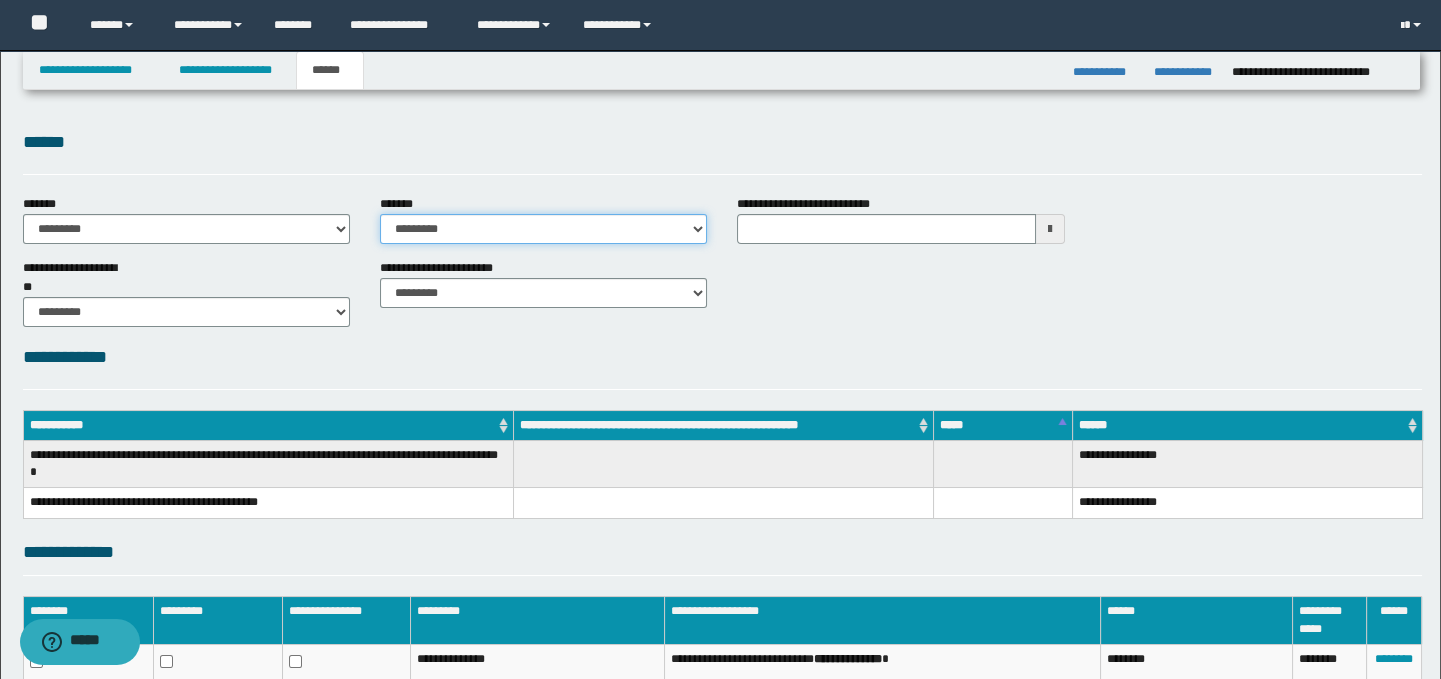 click on "**********" at bounding box center [543, 229] 